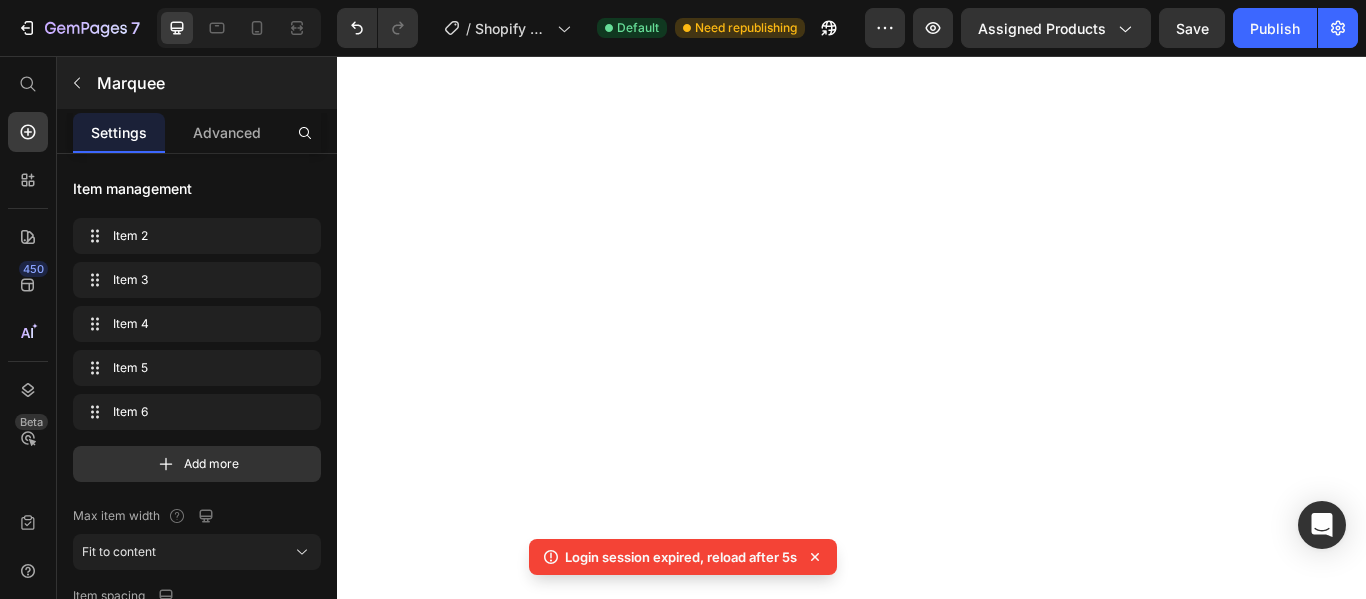 scroll, scrollTop: 0, scrollLeft: 0, axis: both 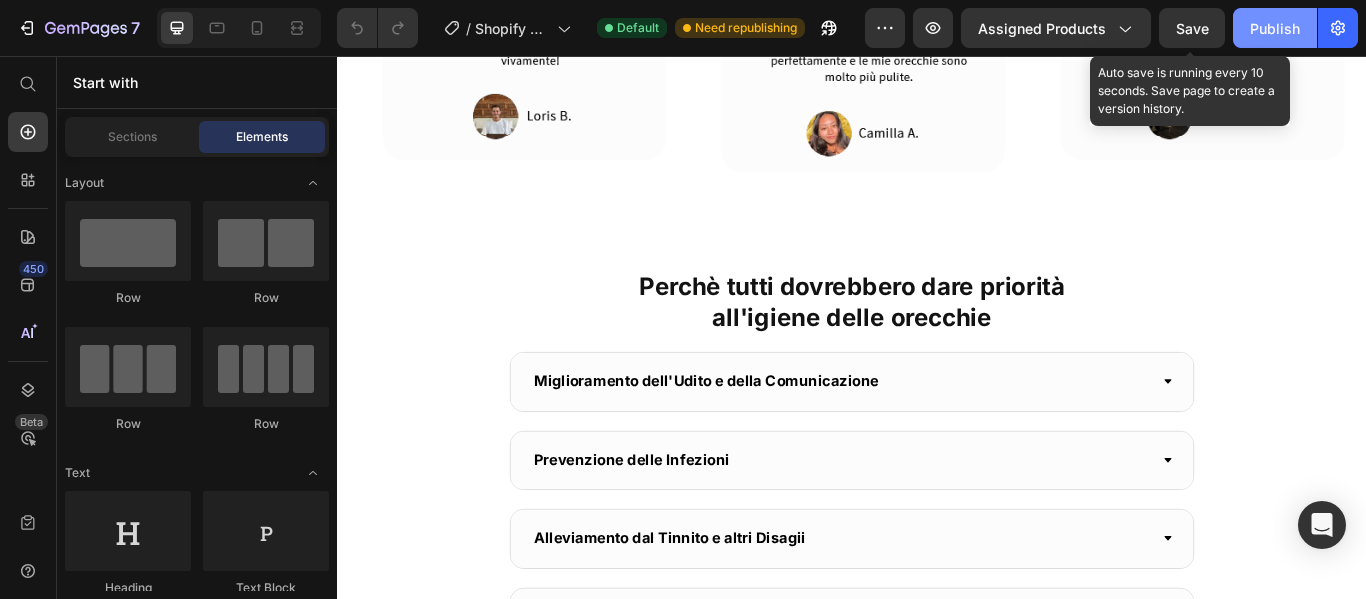 drag, startPoint x: 1193, startPoint y: 33, endPoint x: 1244, endPoint y: 37, distance: 51.156624 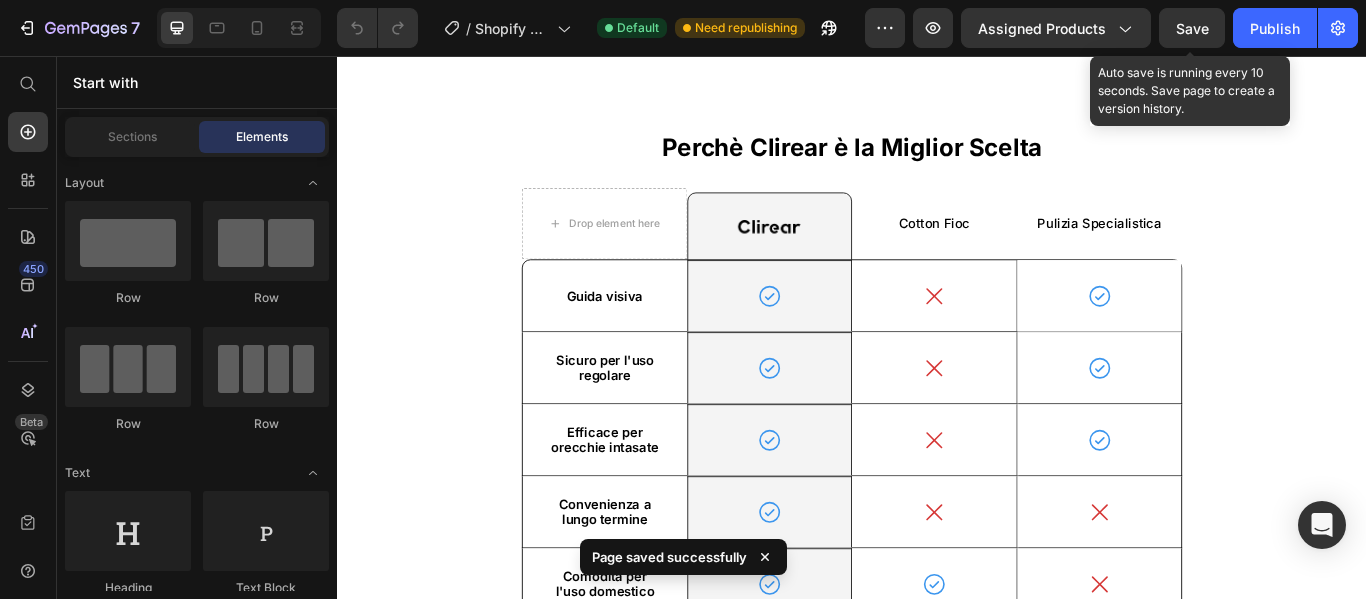 scroll, scrollTop: 2800, scrollLeft: 0, axis: vertical 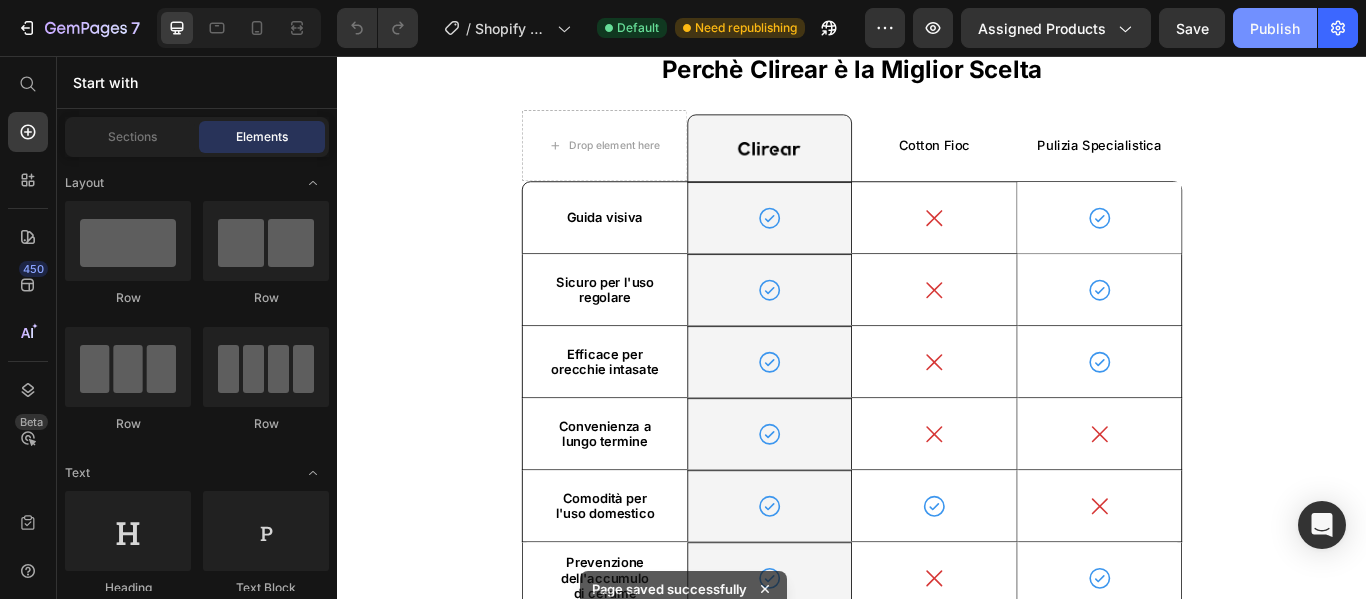 click on "Publish" at bounding box center (1275, 28) 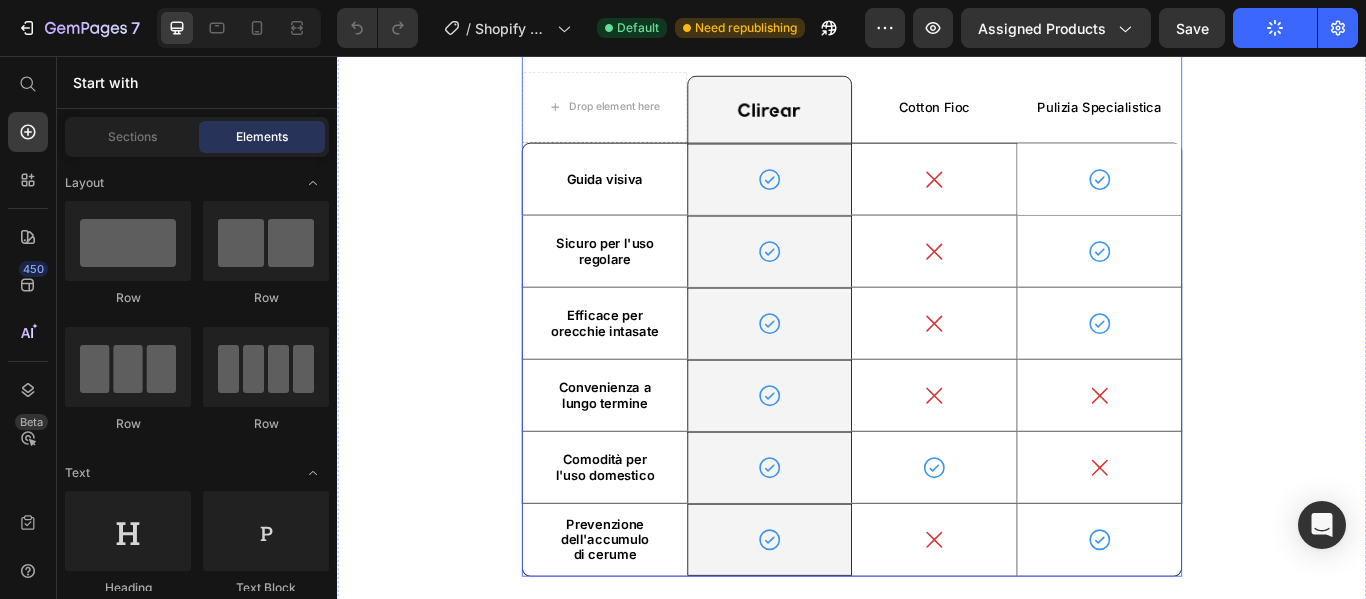 scroll, scrollTop: 2800, scrollLeft: 0, axis: vertical 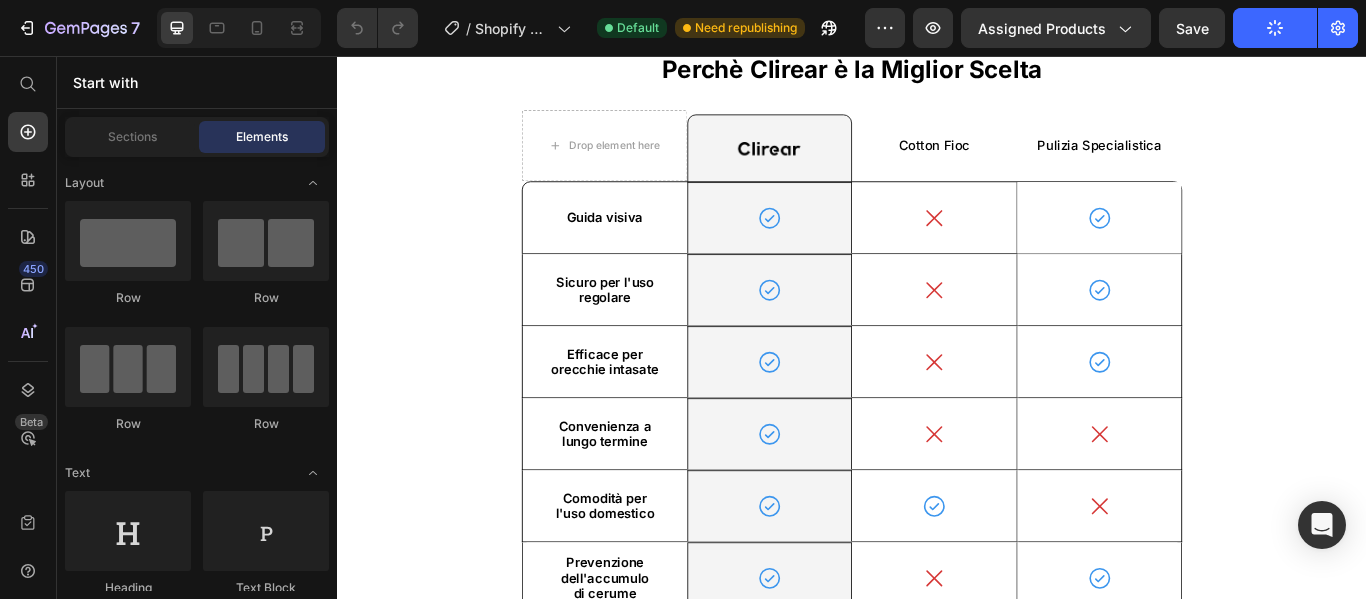 click on "Drop element here Row Section 9/25 Page has reached Shopify’s 25 section-limit Page has reached Shopify’s 25 section-limit" at bounding box center [937, -82] 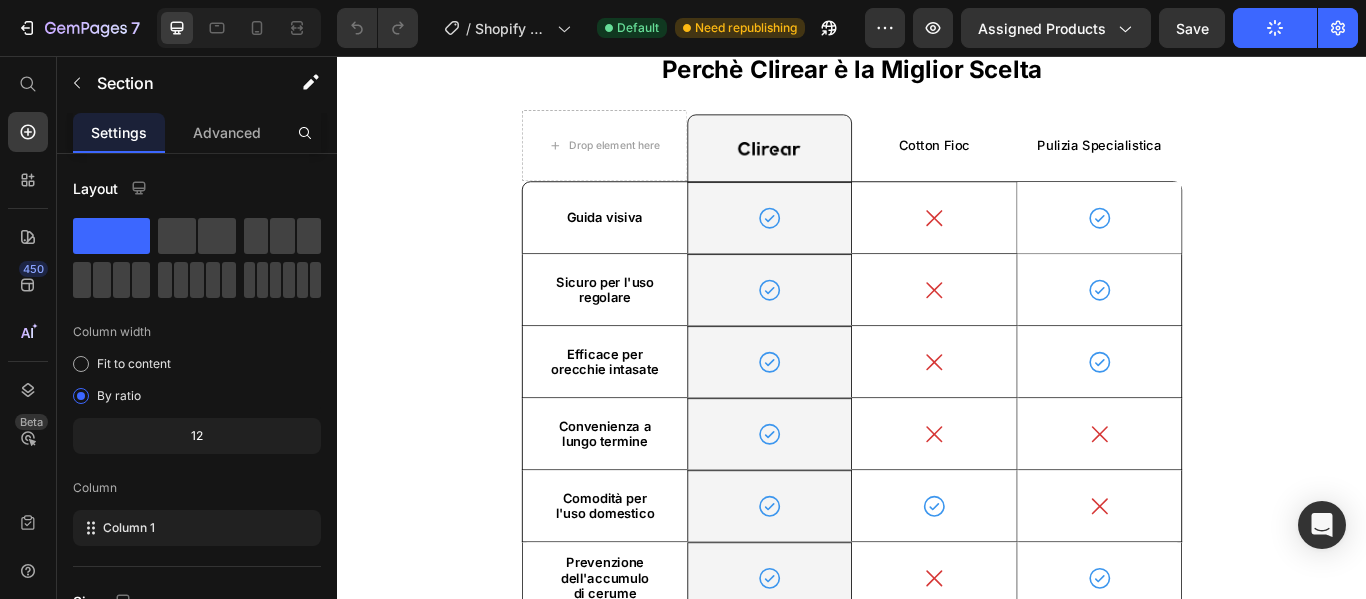 click 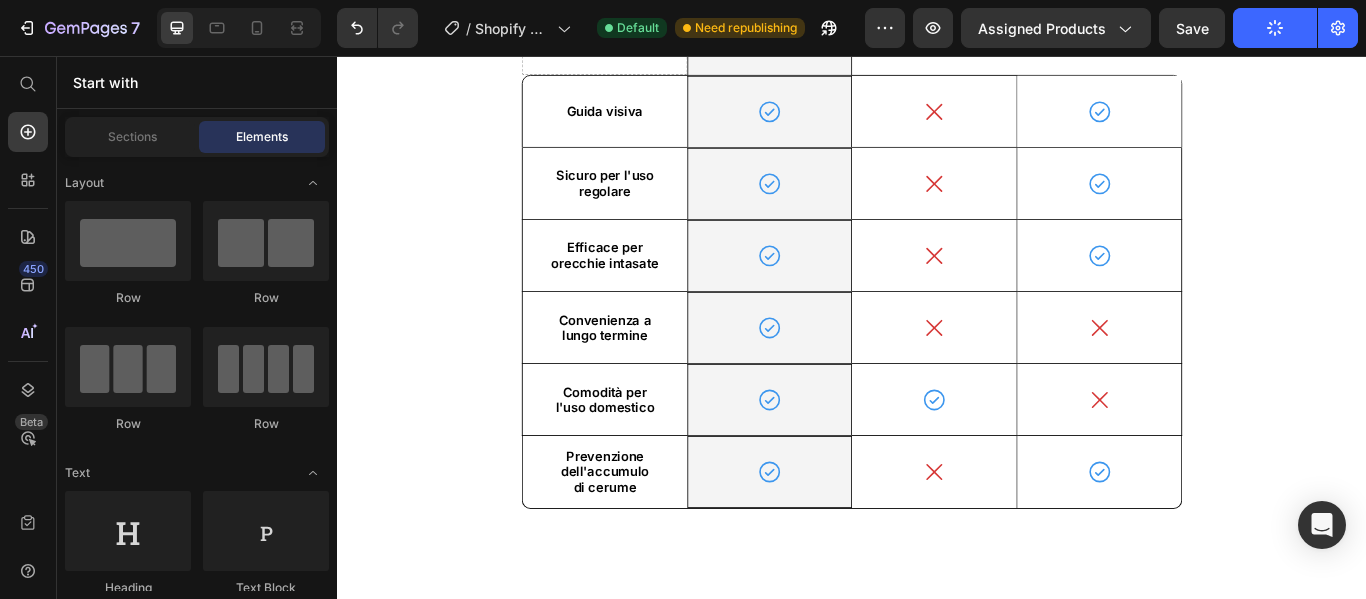 click on "Miglioramento dell'Udito e della Comunicazione
Prevenzione delle Infezioni
Alleviamento dal Tinnito e altri Disagii
Salute dell'Orecchio Migliorata per Chi Usa Apparecchi Acustici
Supporto per l'Equilibrio Generale e il Benessere Accordion" at bounding box center [937, -438] 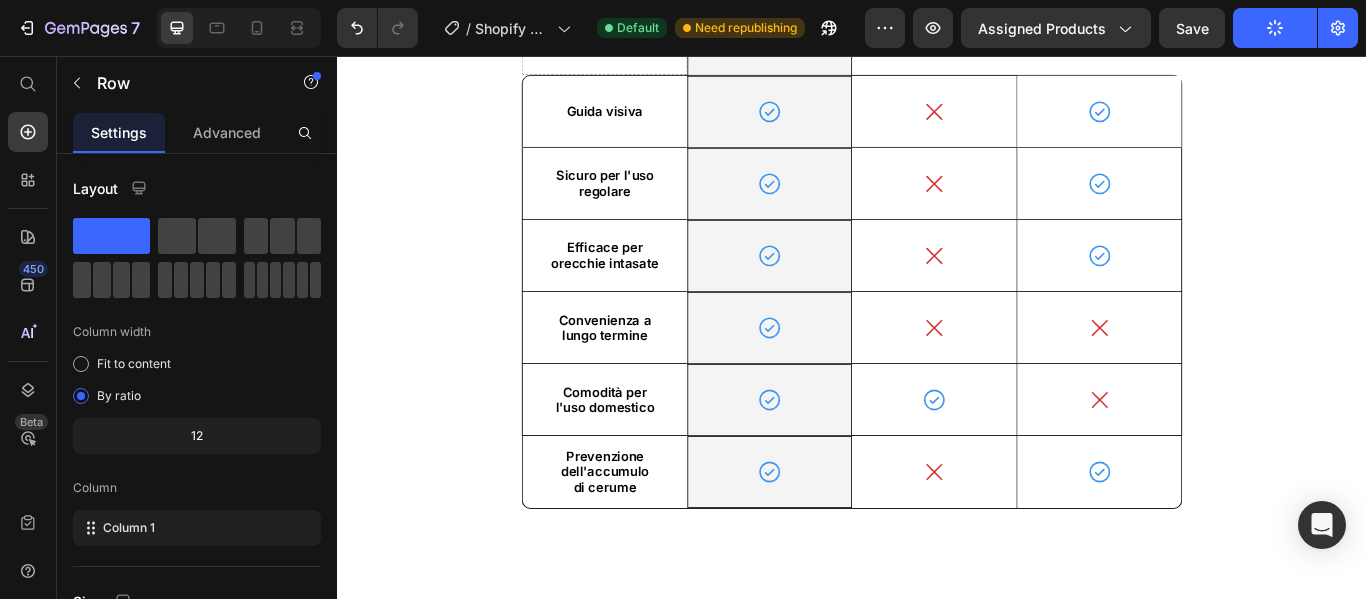 drag, startPoint x: 931, startPoint y: 316, endPoint x: 930, endPoint y: 295, distance: 21.023796 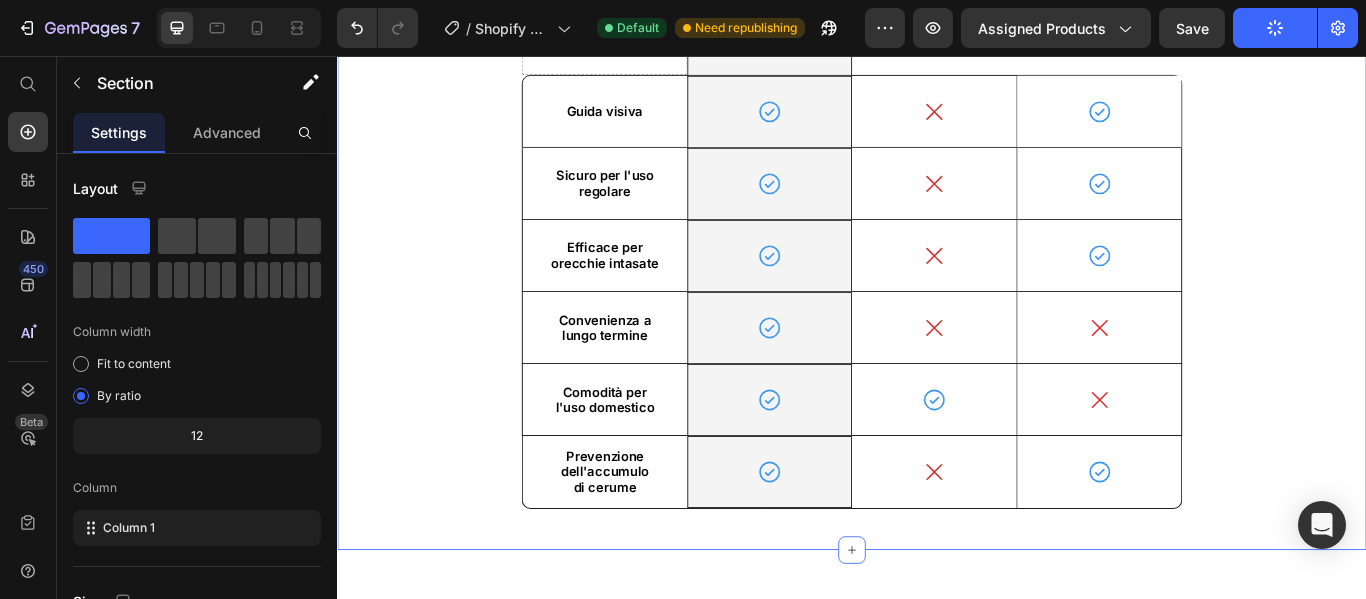 click on "Perchè Clirear è la Miglior Scelta Heading
Drop element here Image Row Cotton Fioc Text Block Pulizia Specialistica Text Block Row Guida visiva Text Block
Icon Row
Icon
Icon Hero Banner Row Sicuro per l'uso regolare Text Block
Icon Row
Icon
Icon Hero Banner Row Efficace per orecchie intasate Text Block
Icon Row
Icon
Icon Hero Banner Row Convenienza a lungo termine Text Block
Icon Row
Icon
Icon Hero Banner Row Comodità per l'uso domestico Text Block
Icon Row
Icon
Icon Hero Banner Row Prevenzione dell'accumulo di cerume Text Block
Icon Row
Icon
Icon Hero Banner Row Row Section 10/25   You can create reusable sections Create Theme Section AI Content Write with GemAI What would you like to describe here?" at bounding box center (937, 244) 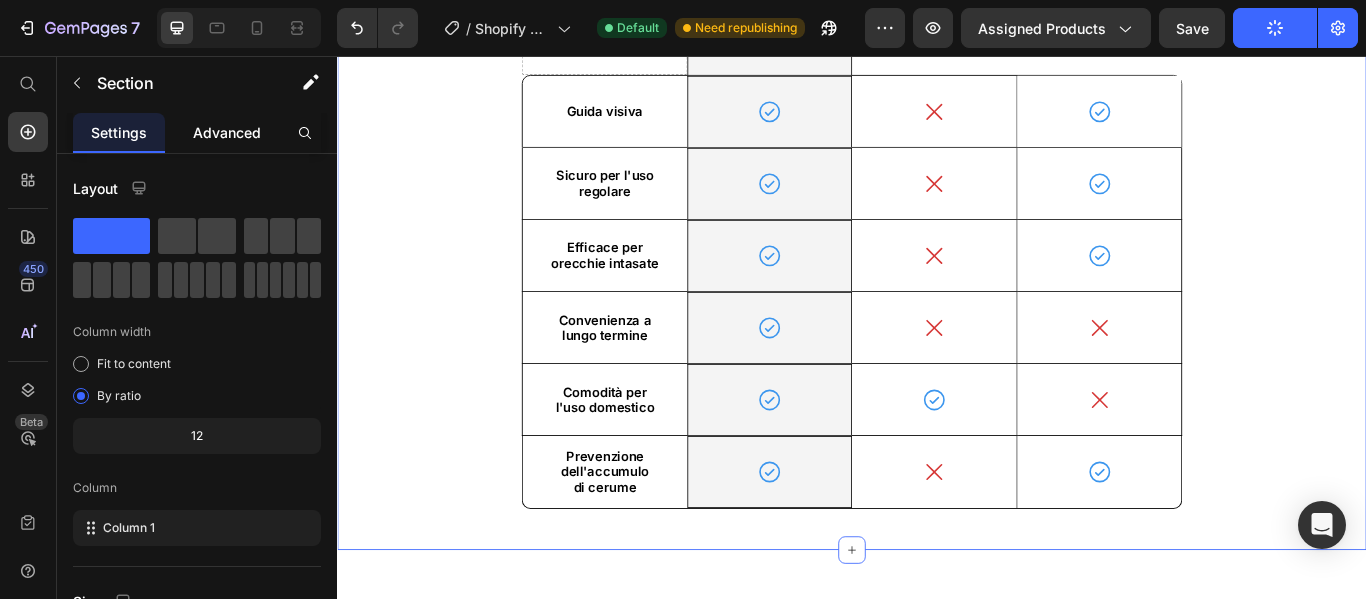 click on "Advanced" 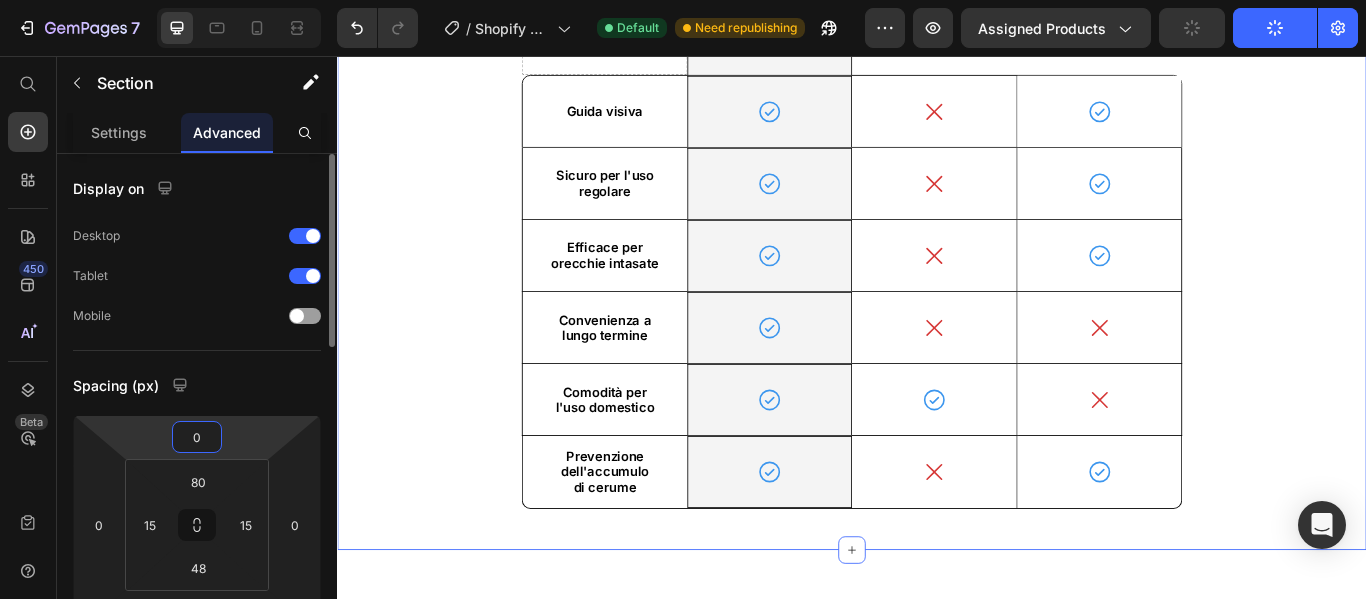 click on "0" at bounding box center [197, 437] 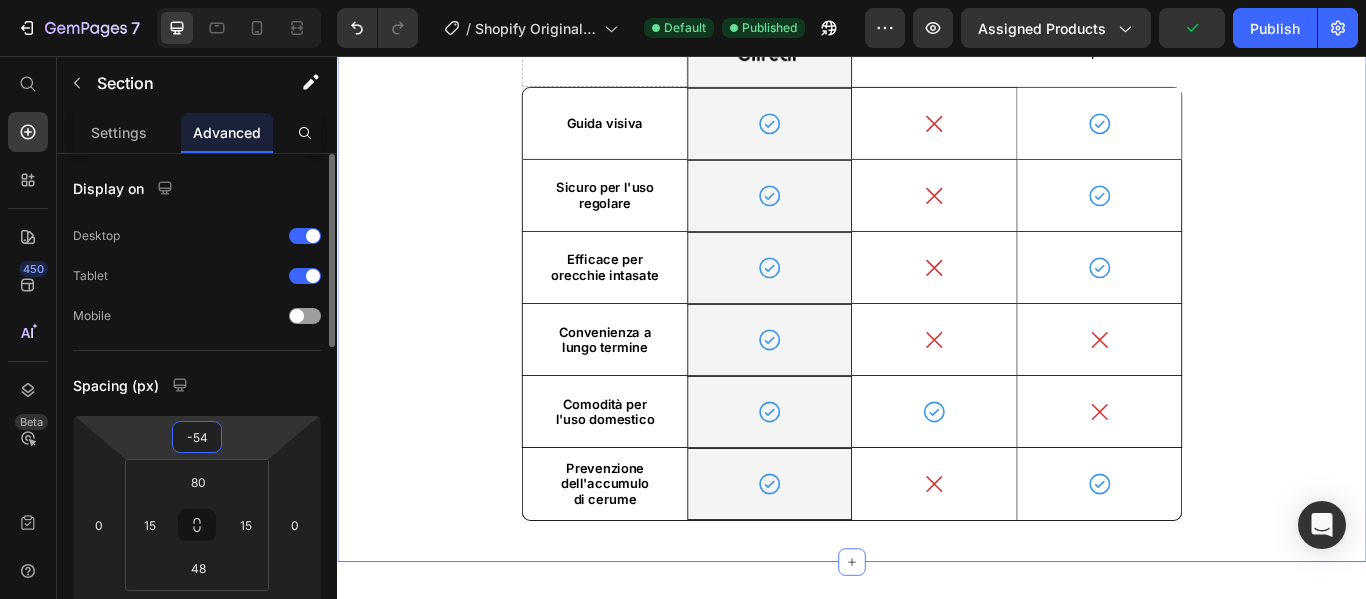 type on "-55" 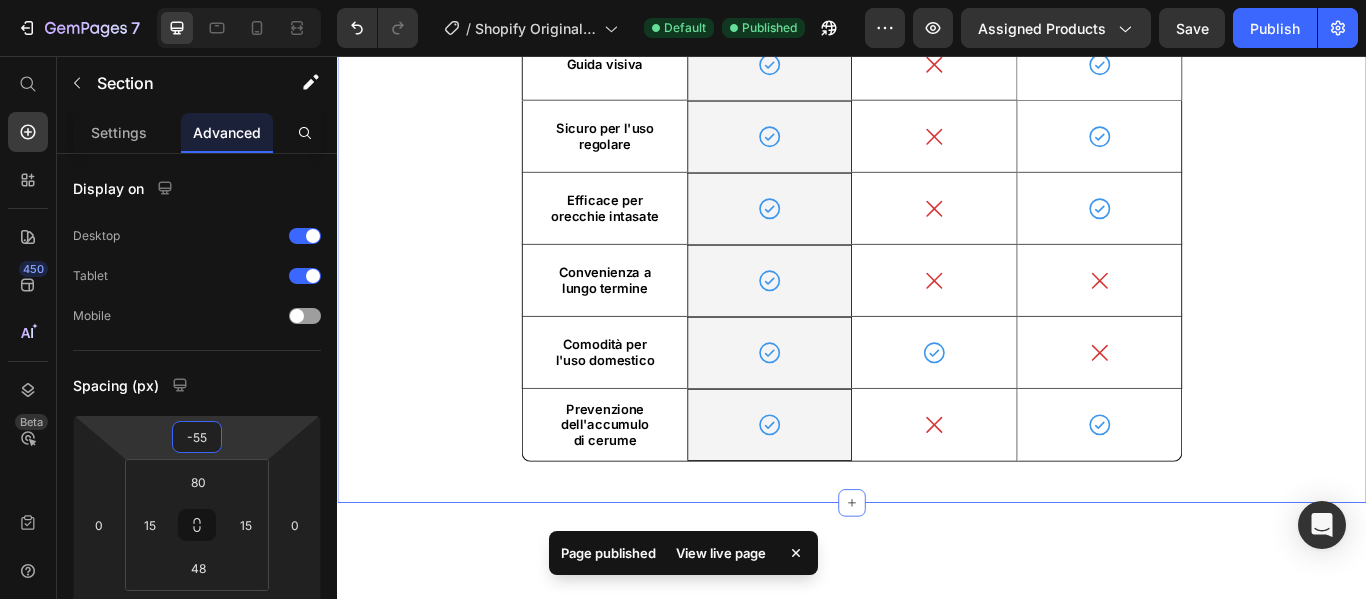 click on "Perchè Clirear è la Miglior Scelta" at bounding box center (937, -107) 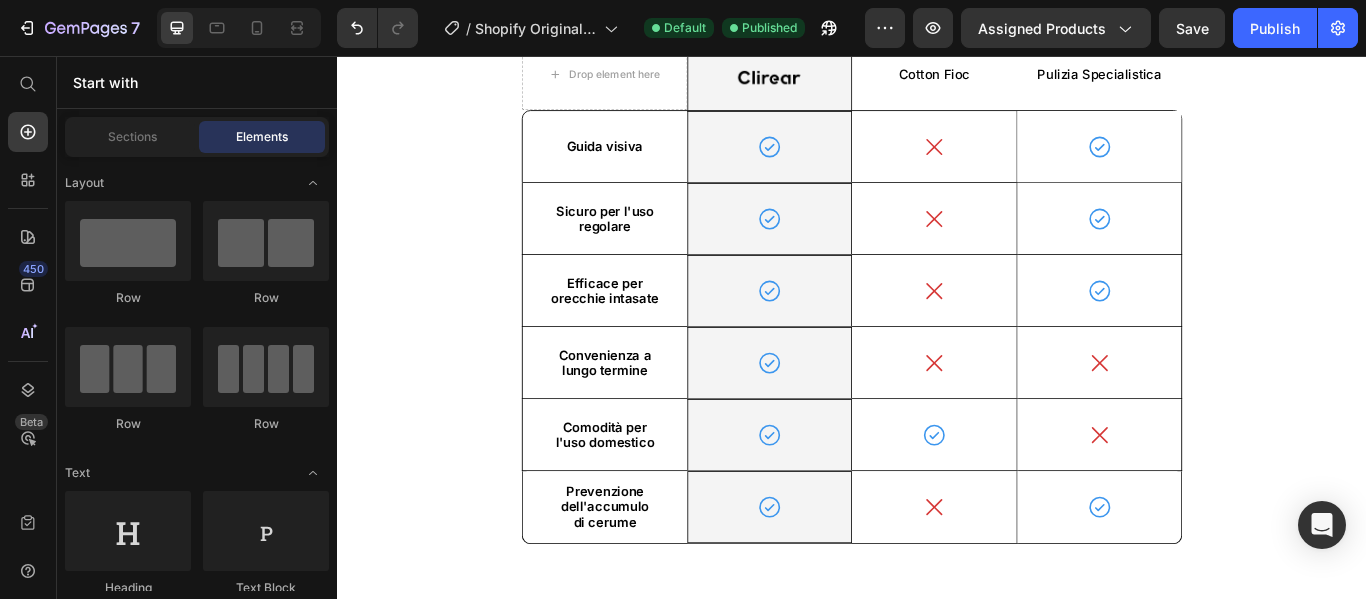scroll, scrollTop: 2714, scrollLeft: 0, axis: vertical 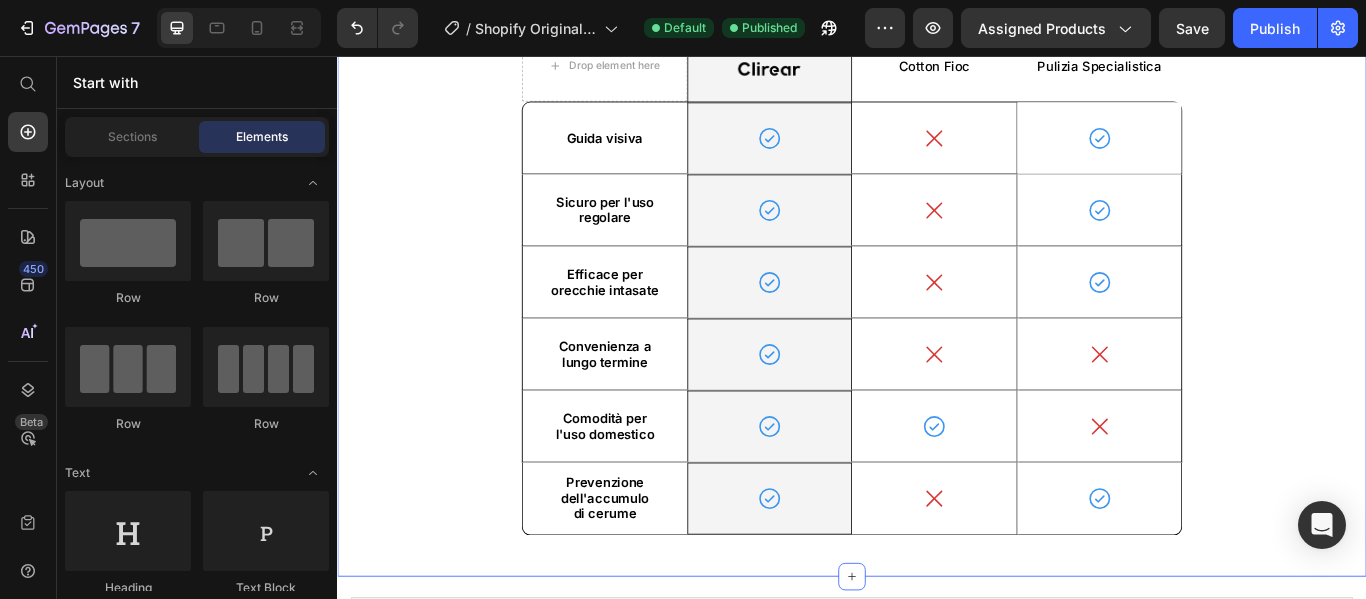 click on "Perchè Clirear è la Miglior Scelta Heading
Drop element here Image Row Cotton Fioc Text Block Pulizia Specialistica Text Block Row Guida visiva Text Block
Icon Row
Icon
Icon Hero Banner Row Sicuro per l'uso regolare Text Block
Icon Row
Icon
Icon Hero Banner Row Efficace per orecchie intasate Text Block
Icon Row
Icon
Icon Hero Banner Row Convenienza a lungo termine Text Block
Icon Row
Icon
Icon Hero Banner Row Comodità per l'uso domestico Text Block
Icon Row
Icon
Icon Hero Banner Row Prevenzione dell'accumulo di cerume Text Block
Icon Row
Icon
Icon Hero Banner Row Row Section 10/25" at bounding box center (937, 275) 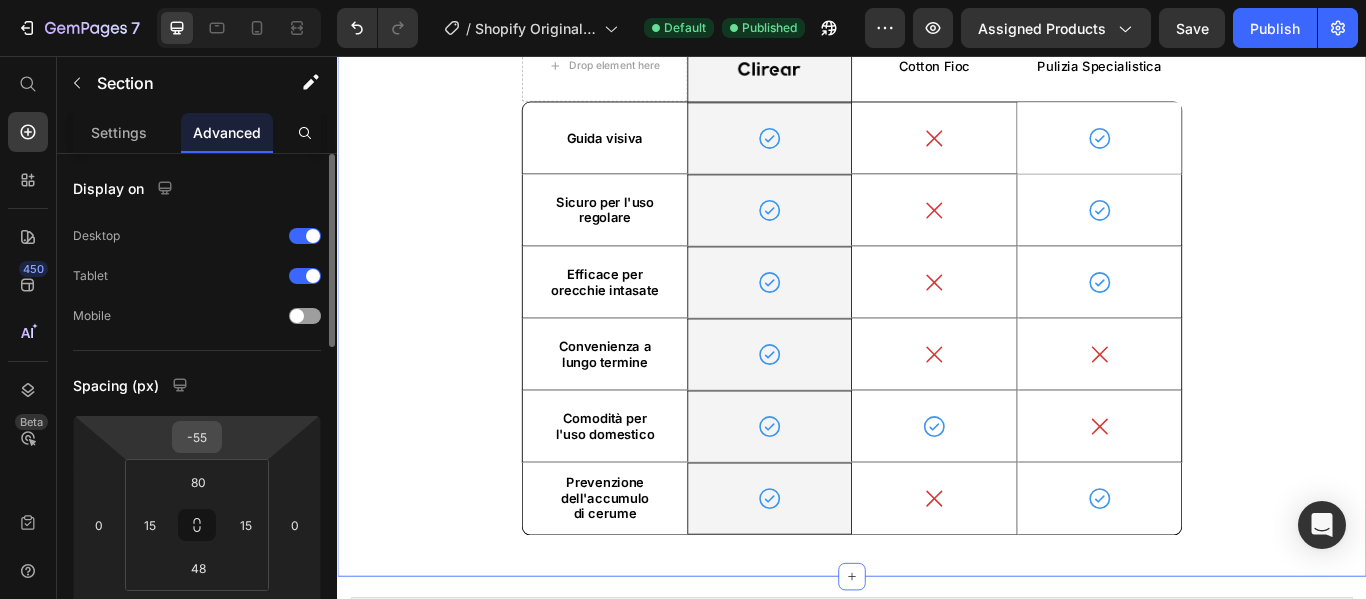 click on "-55" at bounding box center [197, 437] 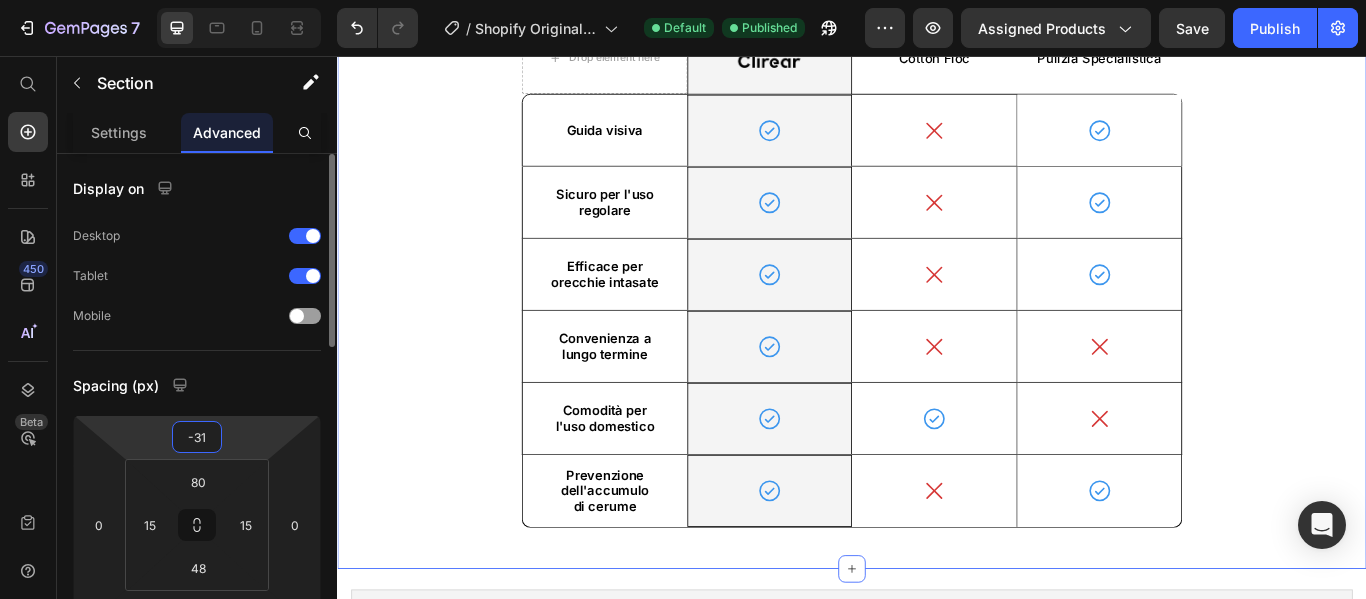 type on "-30" 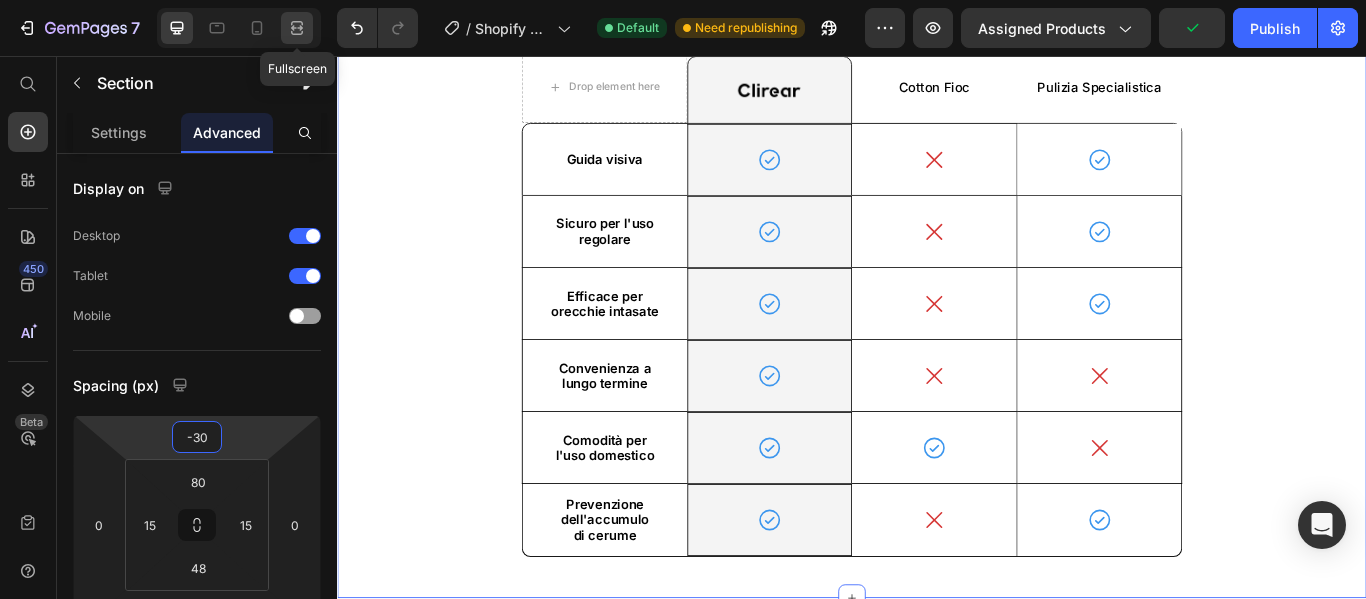 click 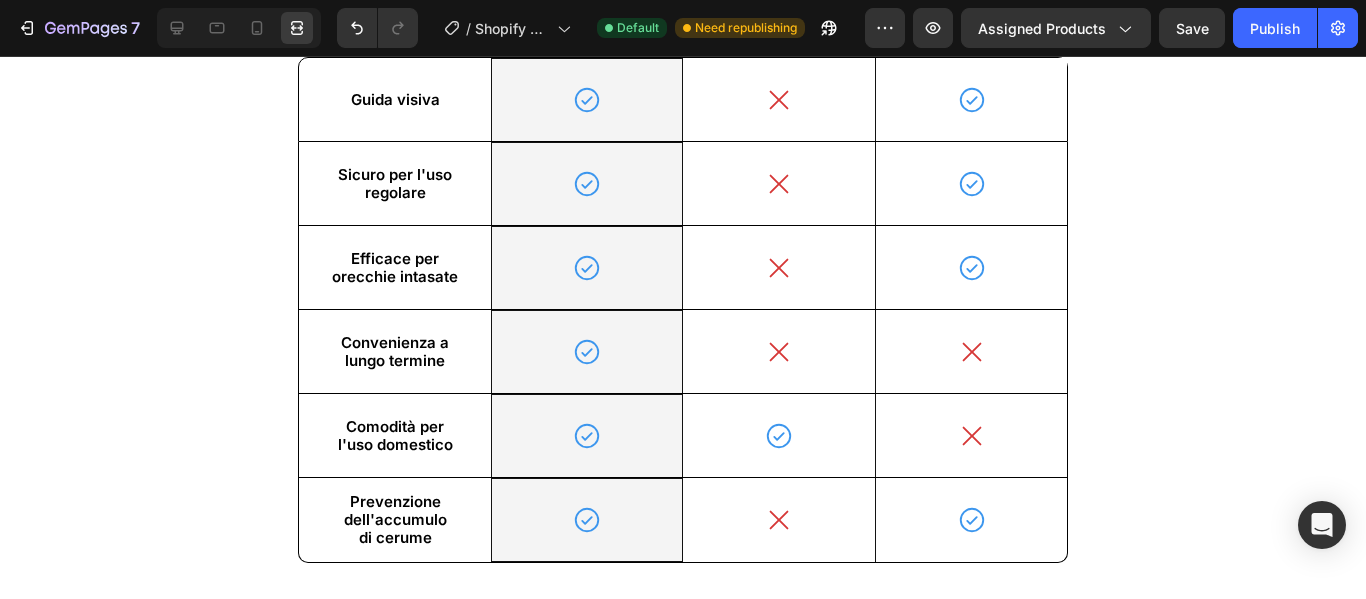 scroll, scrollTop: 2721, scrollLeft: 0, axis: vertical 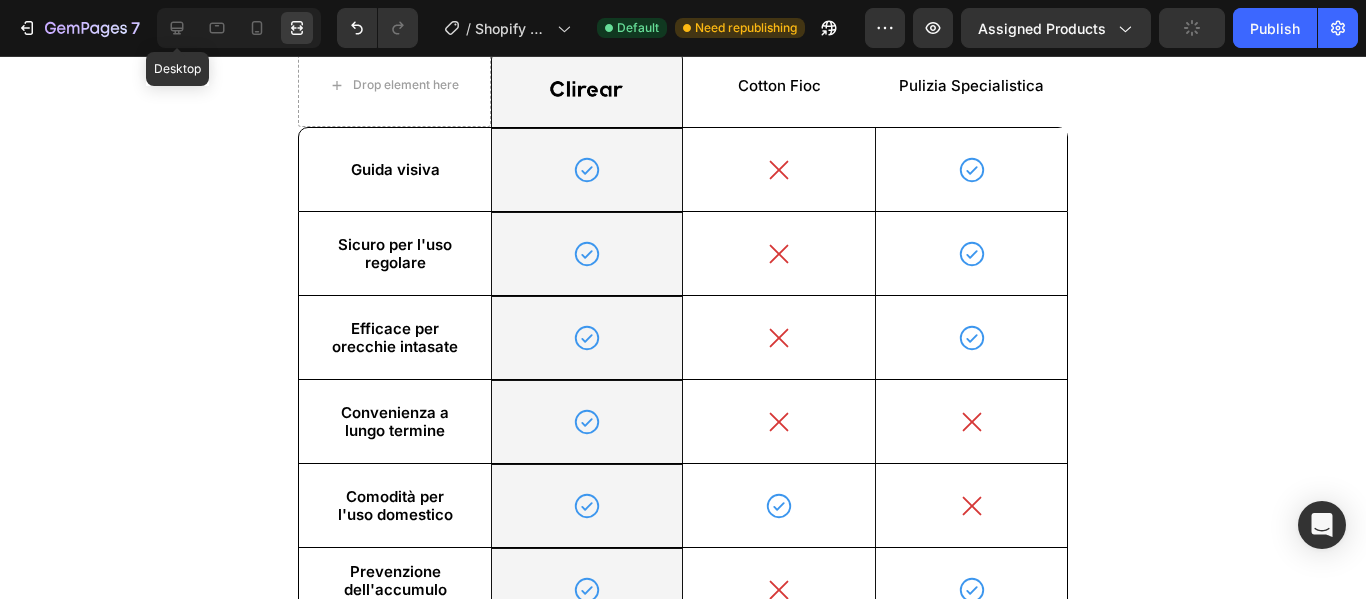 drag, startPoint x: 168, startPoint y: 17, endPoint x: 320, endPoint y: 172, distance: 217.09215 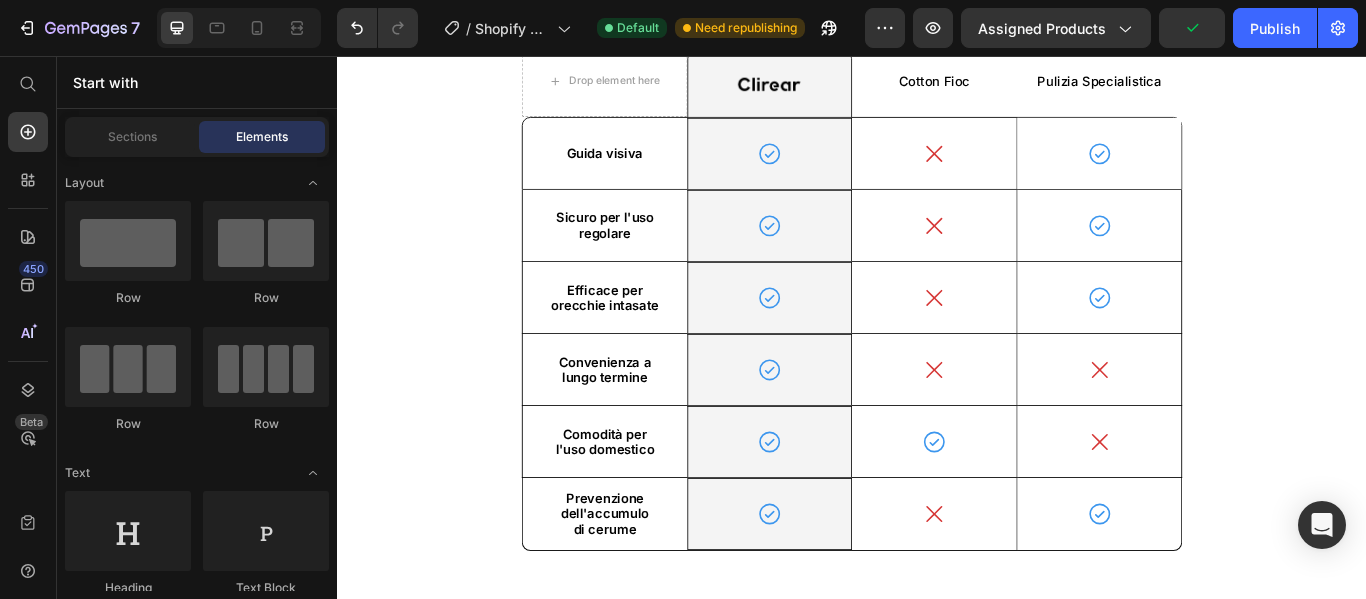 scroll, scrollTop: 2714, scrollLeft: 0, axis: vertical 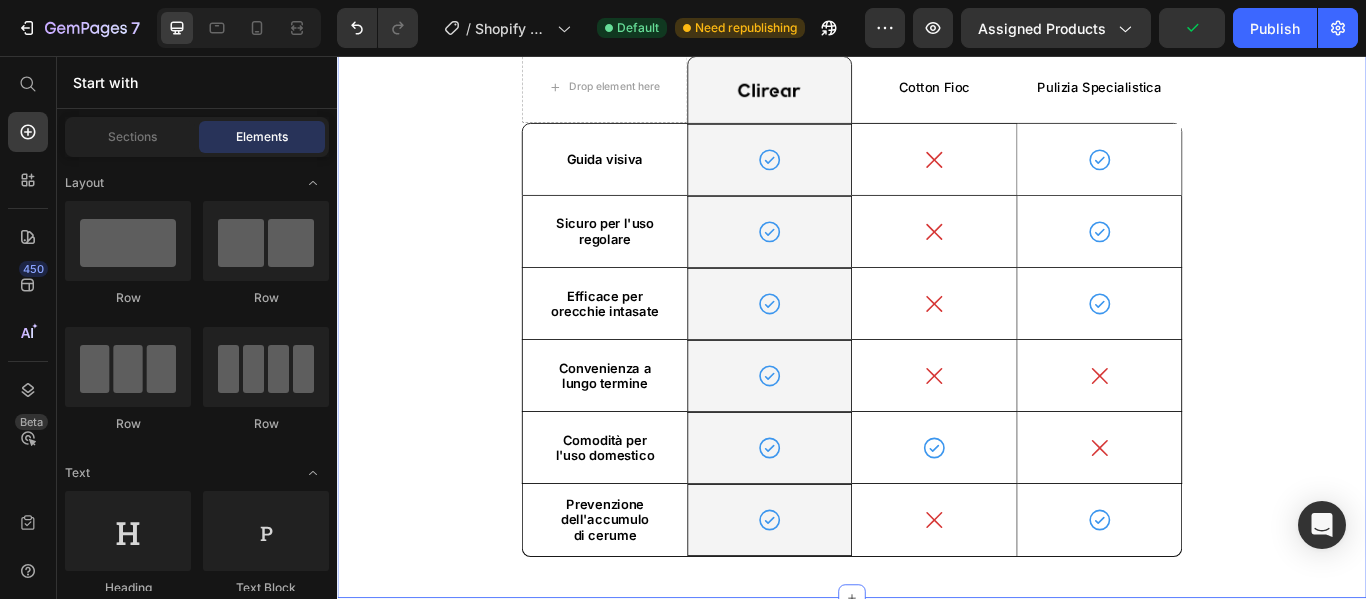 click on "Perchè Clirear è la Miglior Scelta Heading
Drop element here Image Row Cotton Fioc Text Block Pulizia Specialistica Text Block Row Guida visiva Text Block
Icon Row
Icon
Icon Hero Banner Row Sicuro per l'uso regolare Text Block
Icon Row
Icon
Icon Hero Banner Row Efficace per orecchie intasate Text Block
Icon Row
Icon
Icon Hero Banner Row Convenienza a lungo termine Text Block
Icon Row
Icon
Icon Hero Banner Row Comodità per l'uso domestico Text Block
Icon Row
Icon
Icon Hero Banner Row Prevenzione dell'accumulo di cerume Text Block
Icon Row
Icon
Icon Hero Banner Row Row Section 10/25" at bounding box center (937, 300) 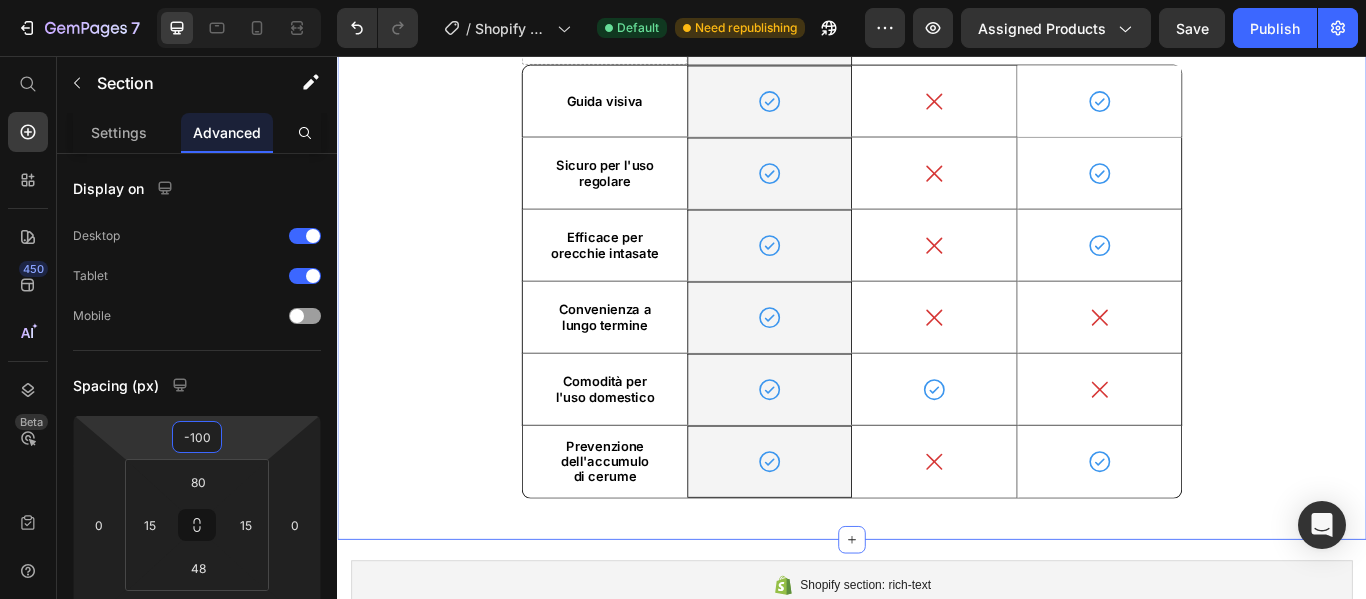 type on "-88" 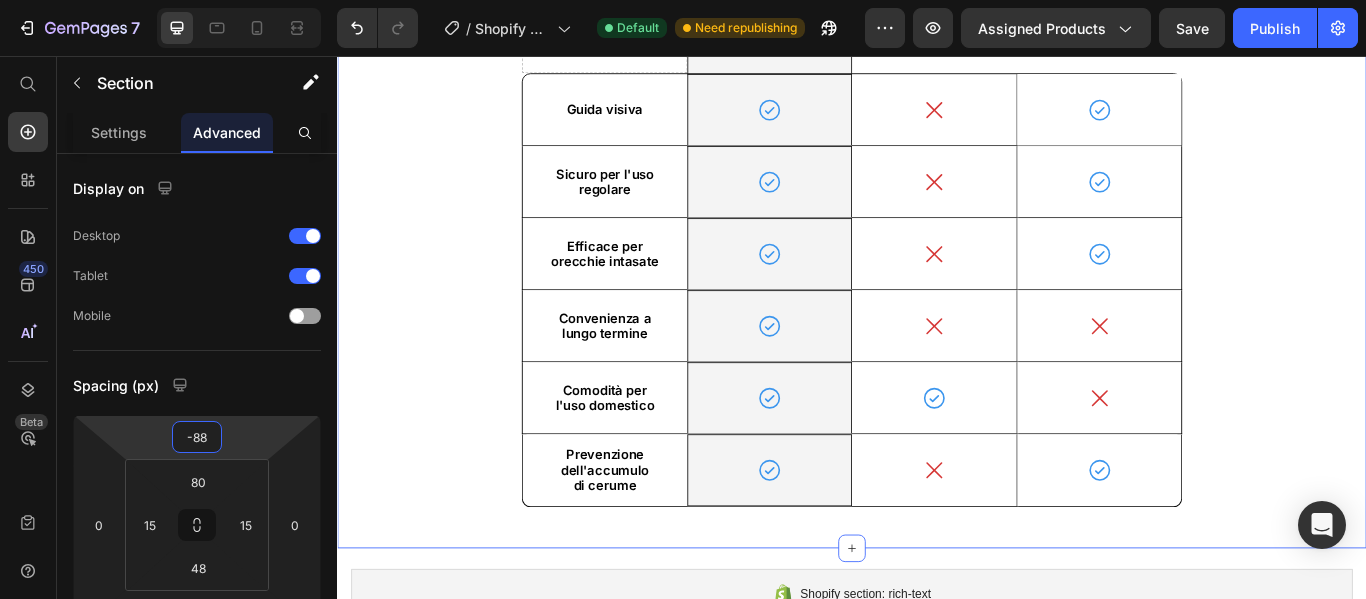 drag, startPoint x: 226, startPoint y: 447, endPoint x: 217, endPoint y: 476, distance: 30.364452 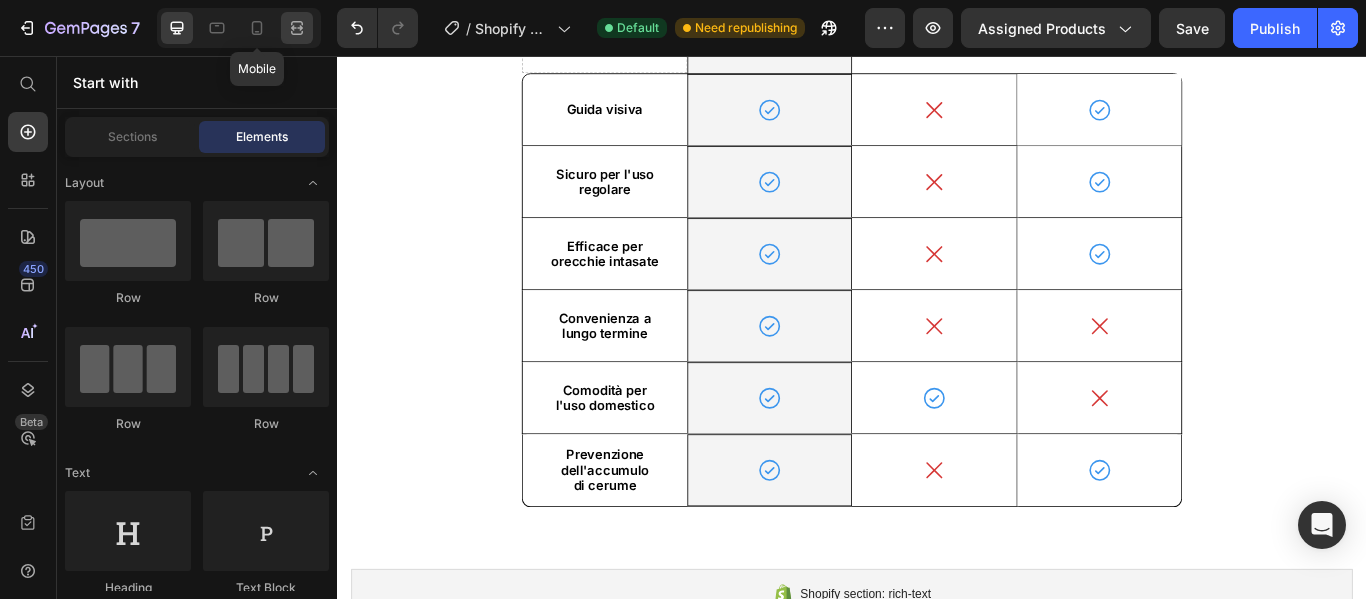 click 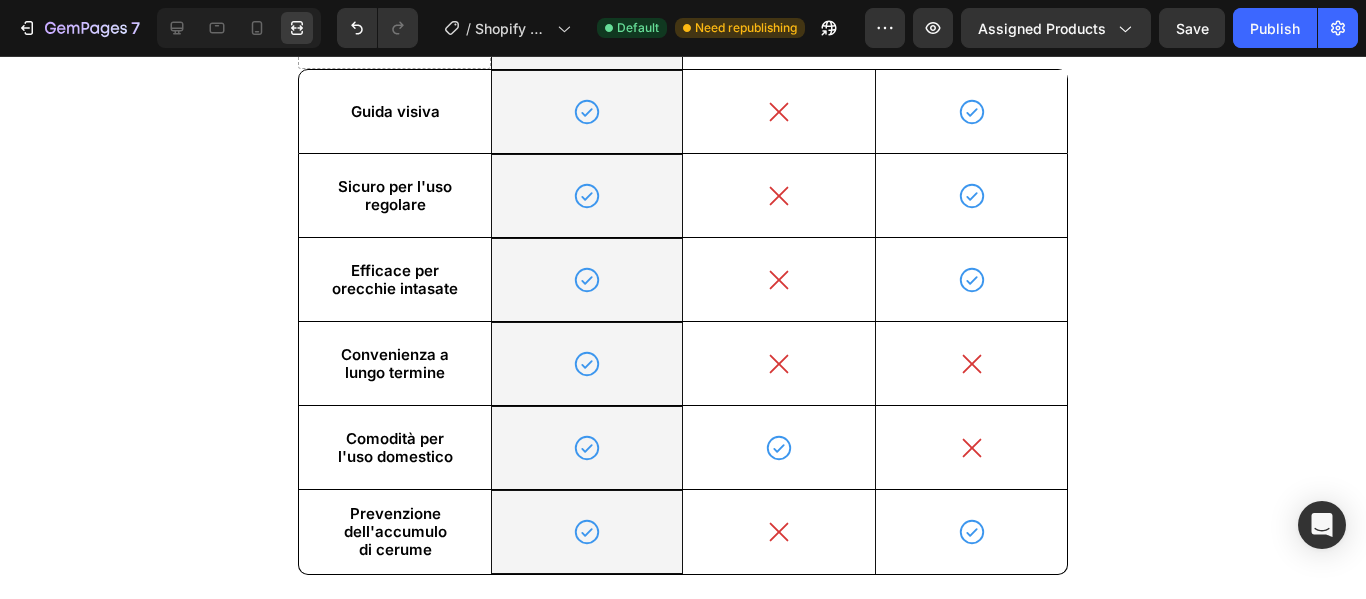 scroll, scrollTop: 2821, scrollLeft: 0, axis: vertical 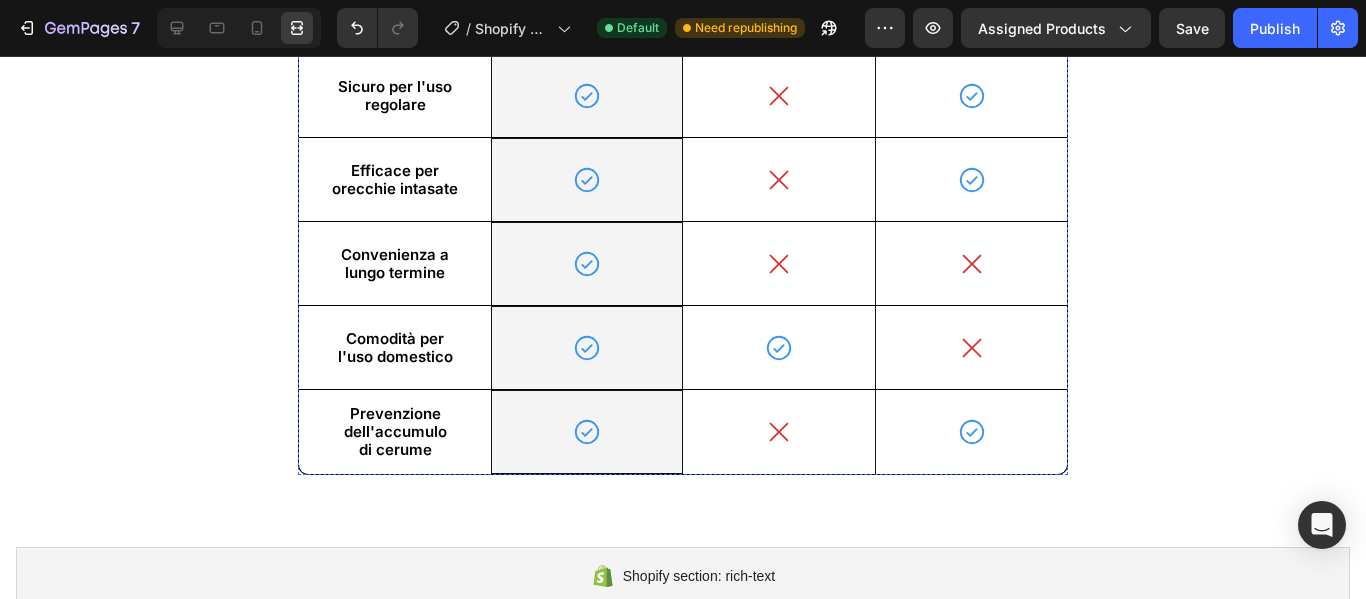click on "Perchè Clirear è la Miglior Scelta" at bounding box center (683, -161) 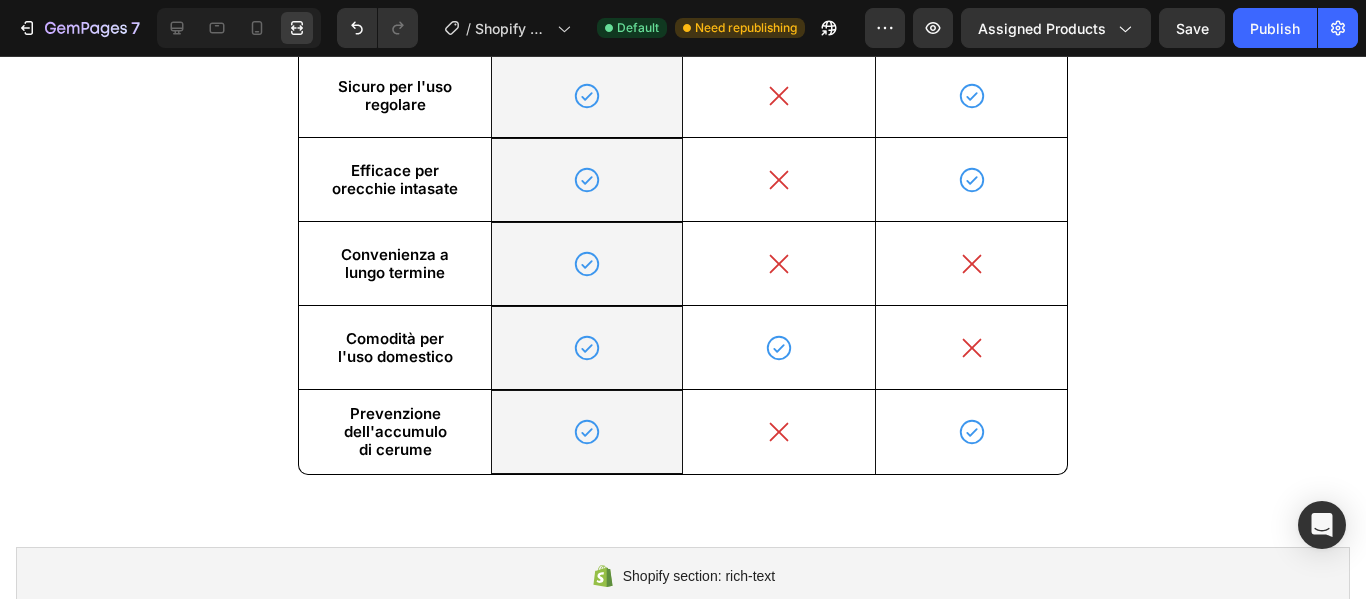 click on "Perchè Clirear è la Miglior Scelta" at bounding box center [683, -161] 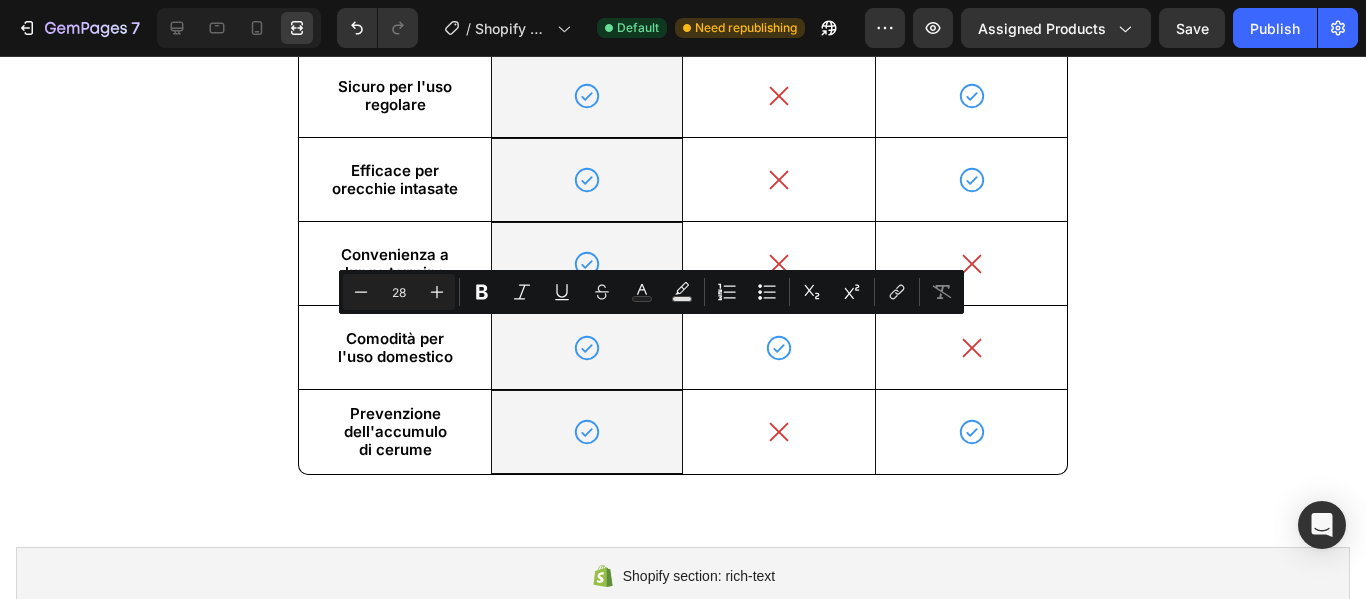 click on "Perchè Clirear è la Miglior Scelta" at bounding box center [683, -161] 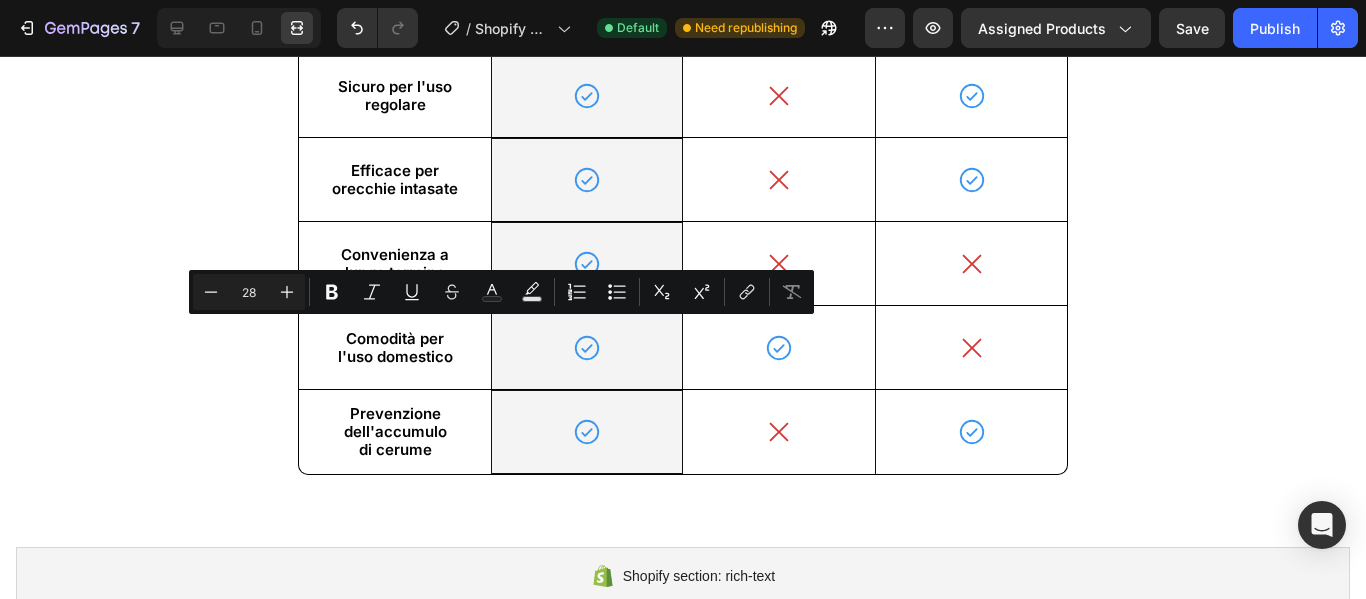 drag, startPoint x: 551, startPoint y: 337, endPoint x: 420, endPoint y: 337, distance: 131 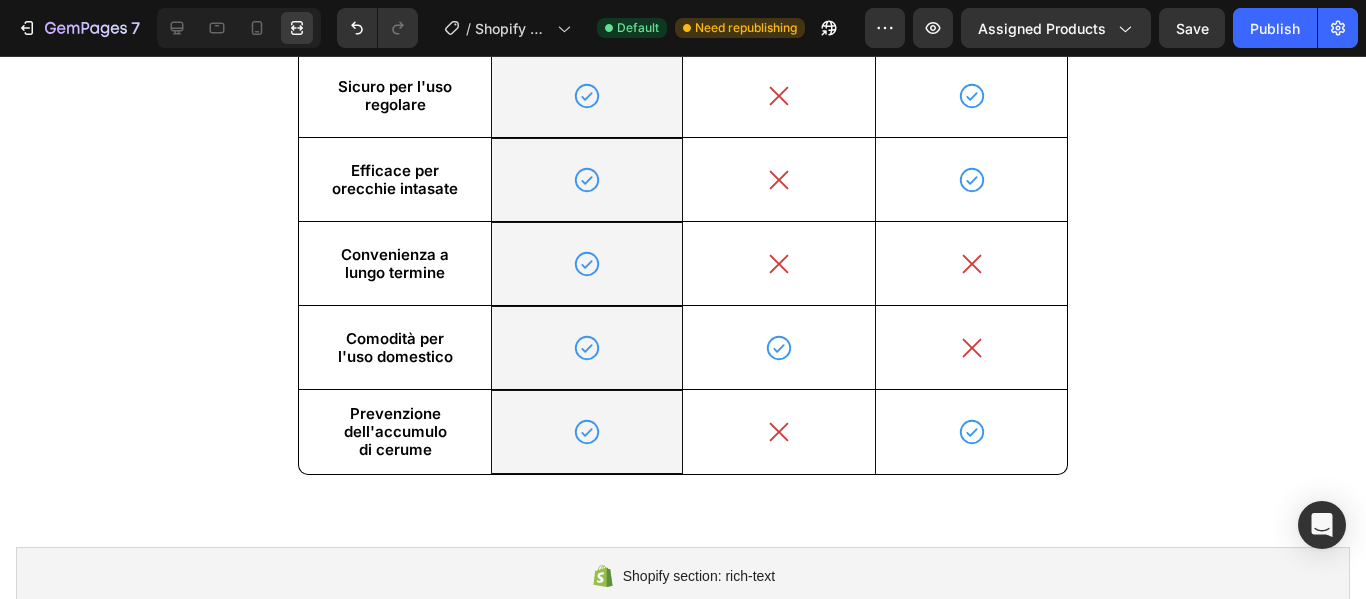 click on "Perchè Clirear è la Miglior Scelta" at bounding box center [683, -161] 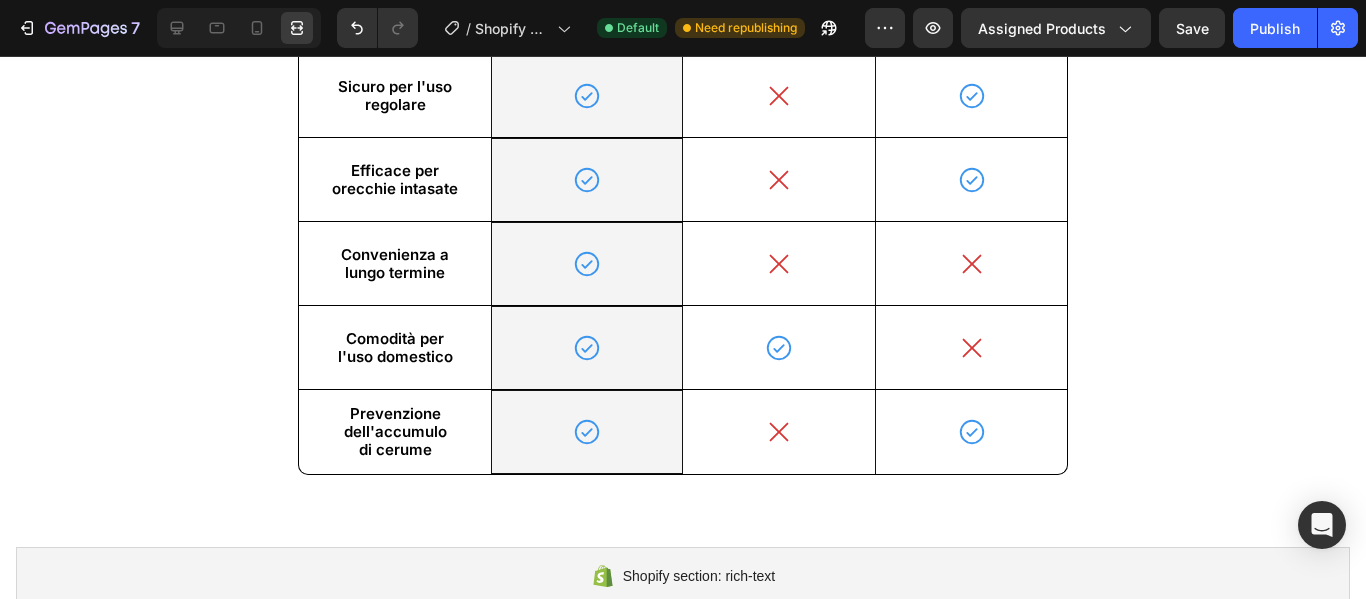 click on "Ecco perchè Clirear è la Miglior Scelta" at bounding box center (683, -161) 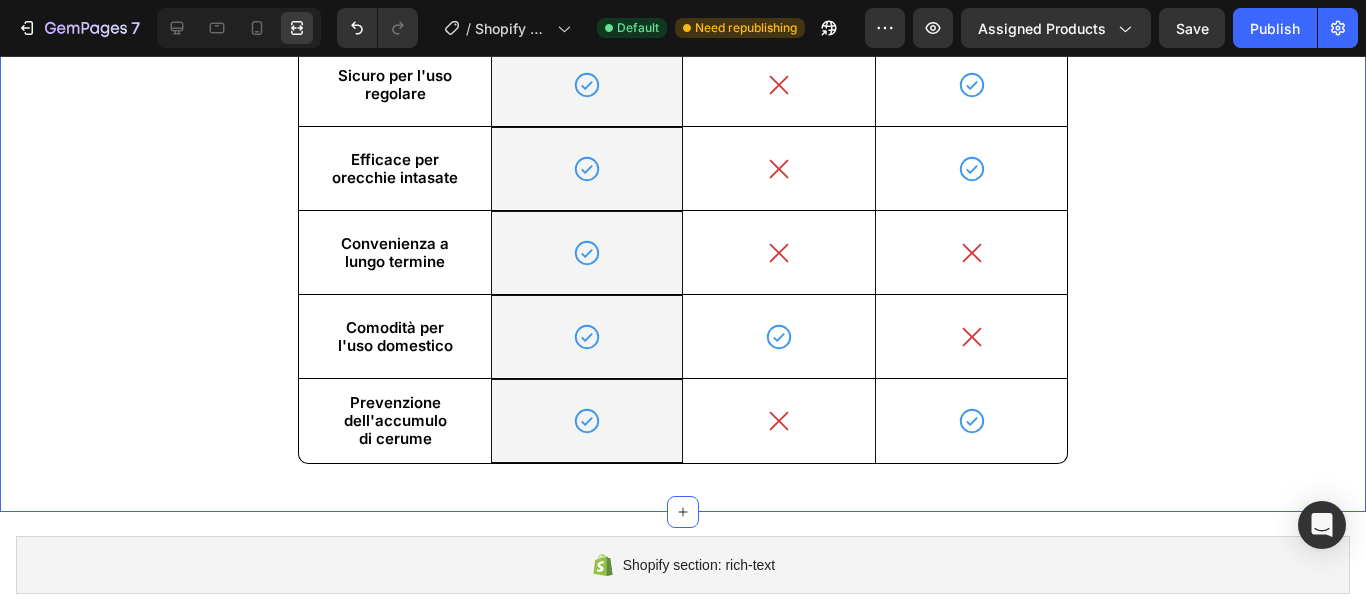scroll, scrollTop: 2821, scrollLeft: 0, axis: vertical 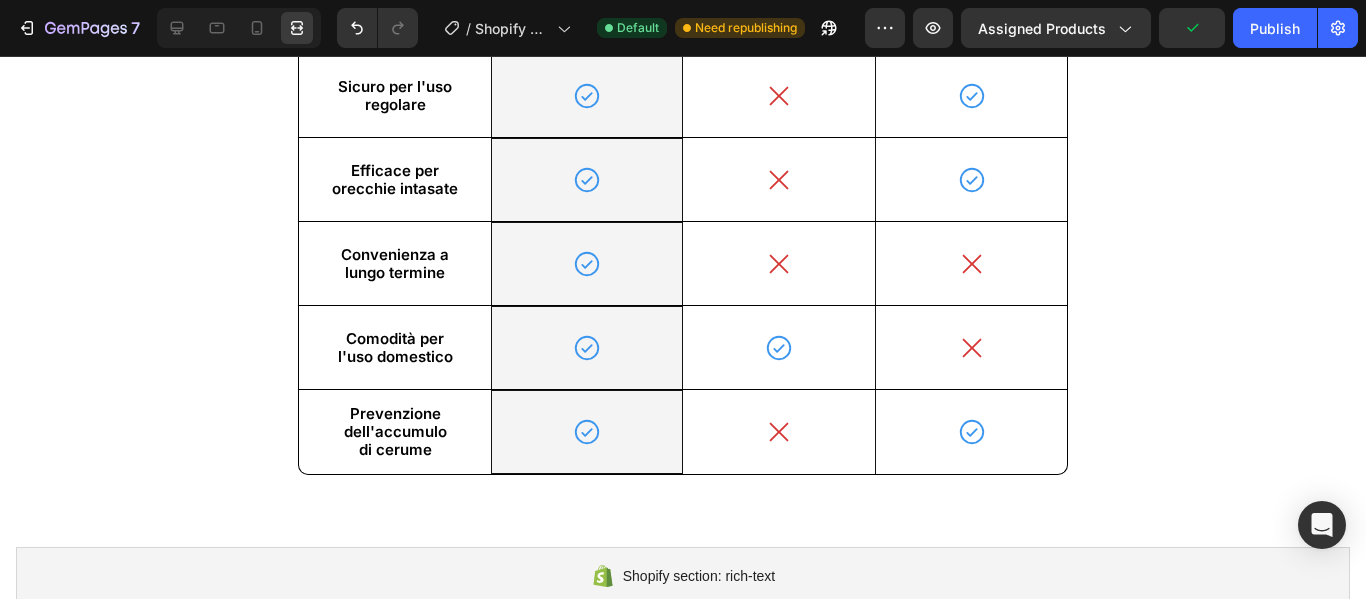 click on "Ecco perchè Clirear è la Miglior Scelta" at bounding box center (683, -161) 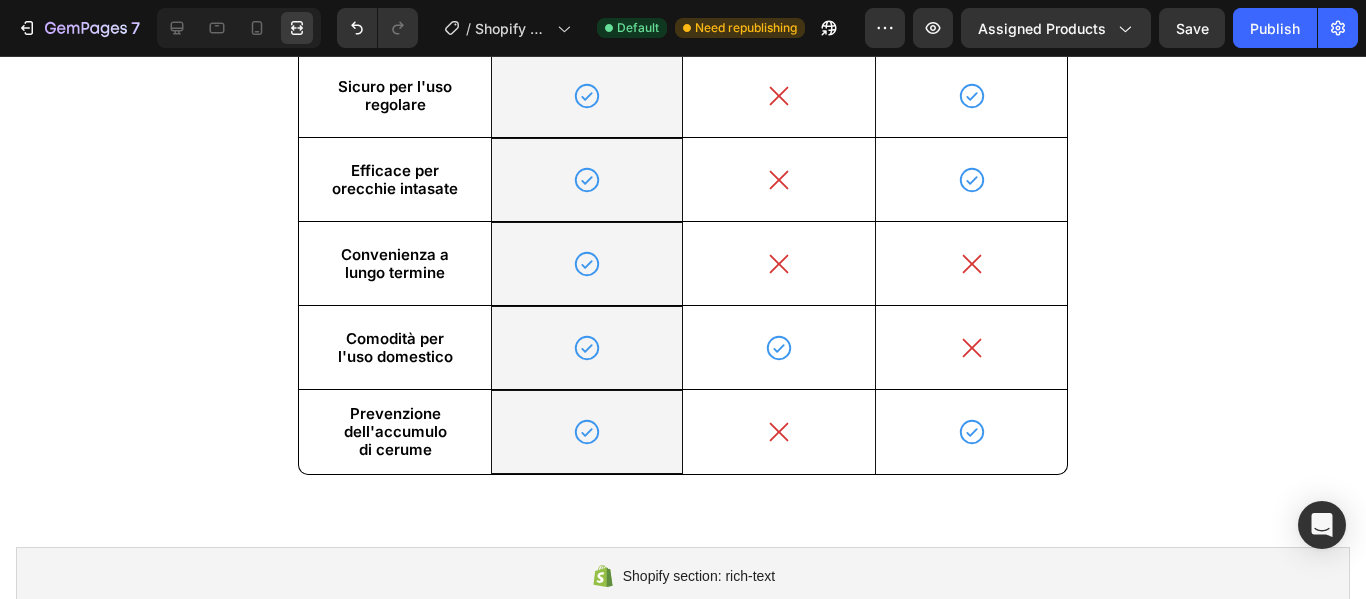 click on "Clirear è la Miglior Scelta" at bounding box center [683, -161] 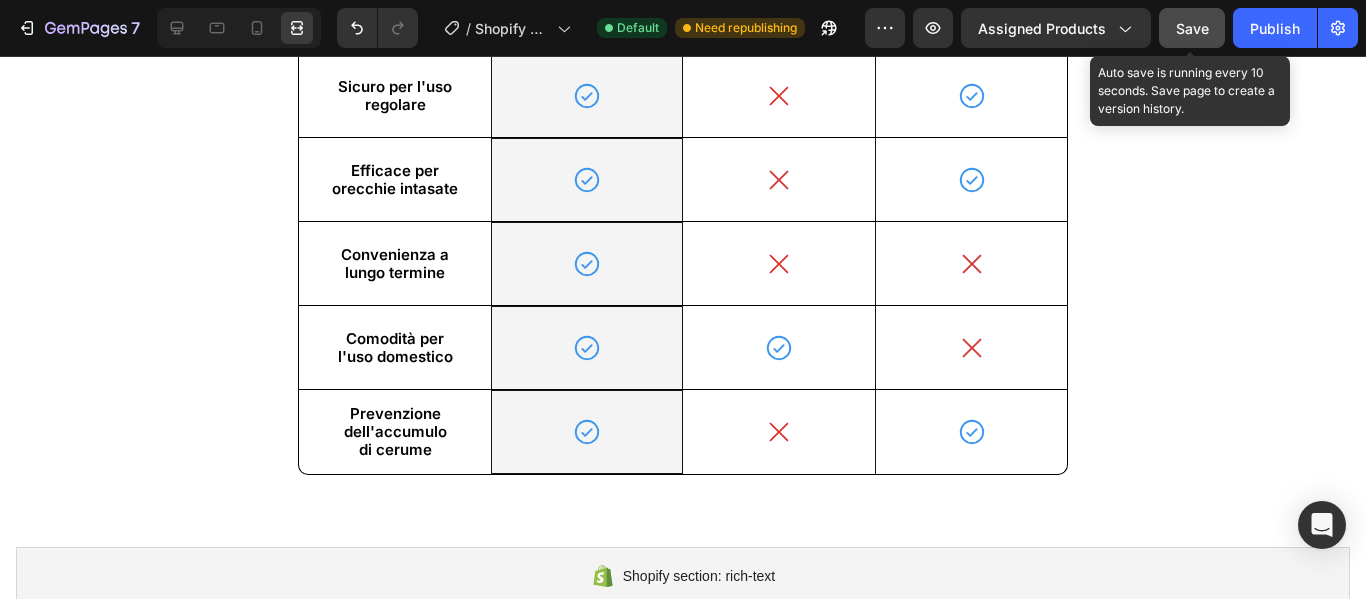drag, startPoint x: 1187, startPoint y: 41, endPoint x: 1243, endPoint y: 174, distance: 144.3087 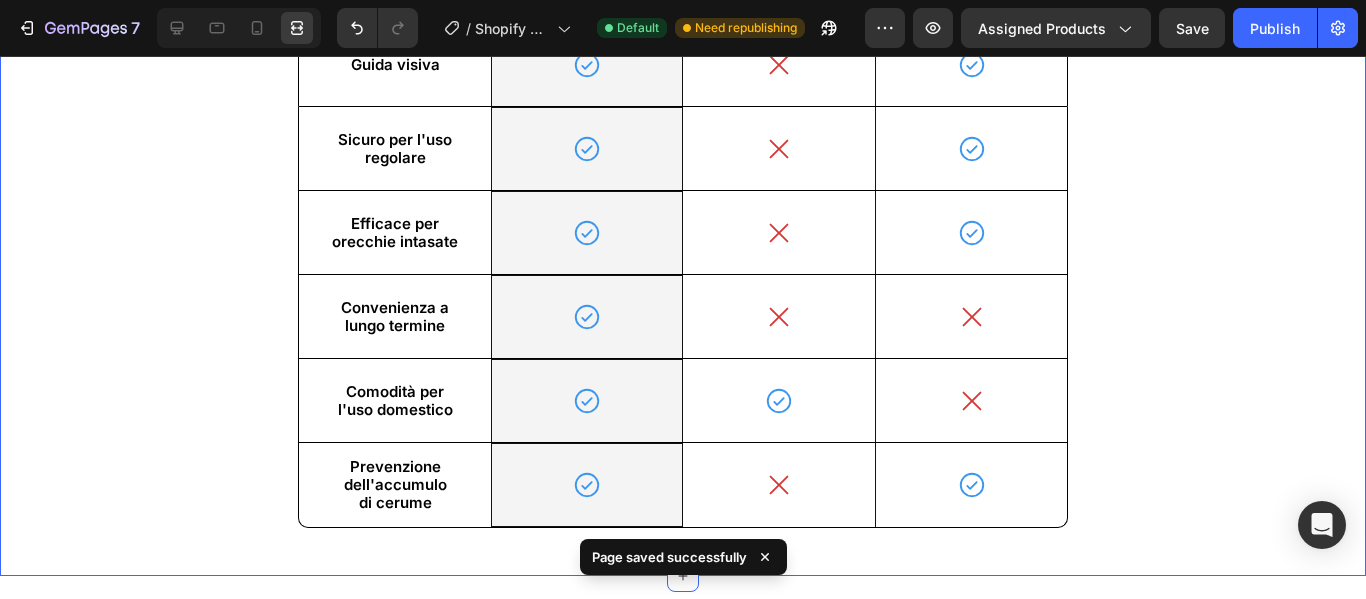 scroll, scrollTop: 2721, scrollLeft: 0, axis: vertical 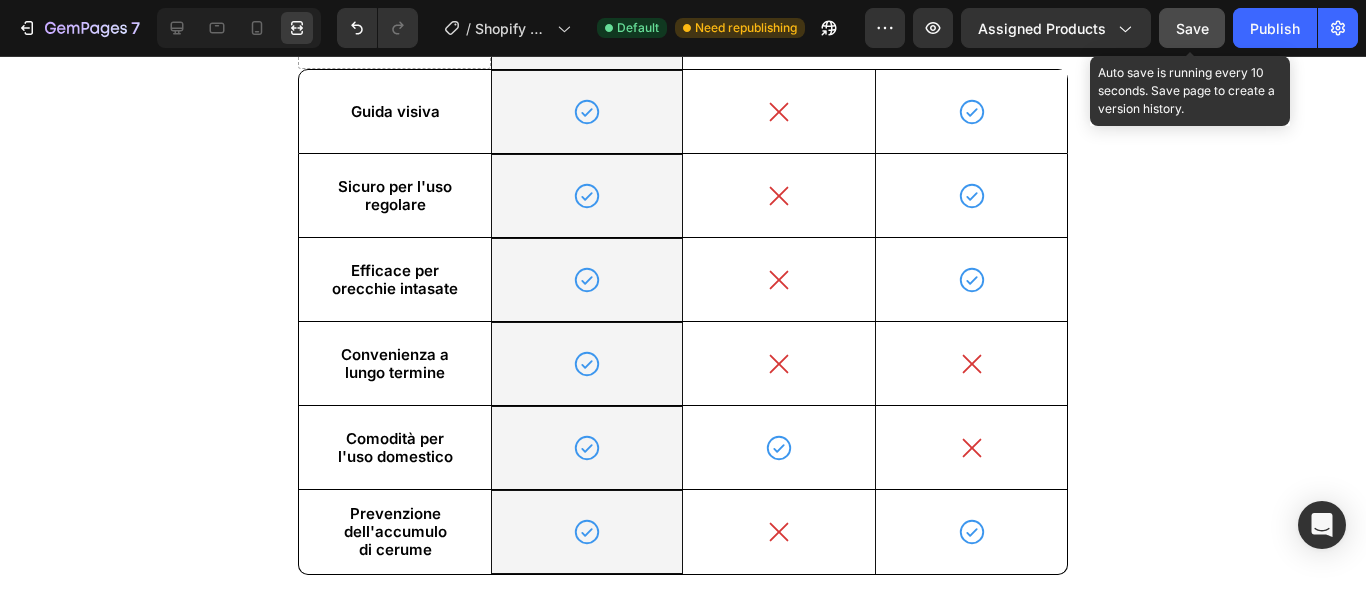 click on "Save" at bounding box center (1192, 28) 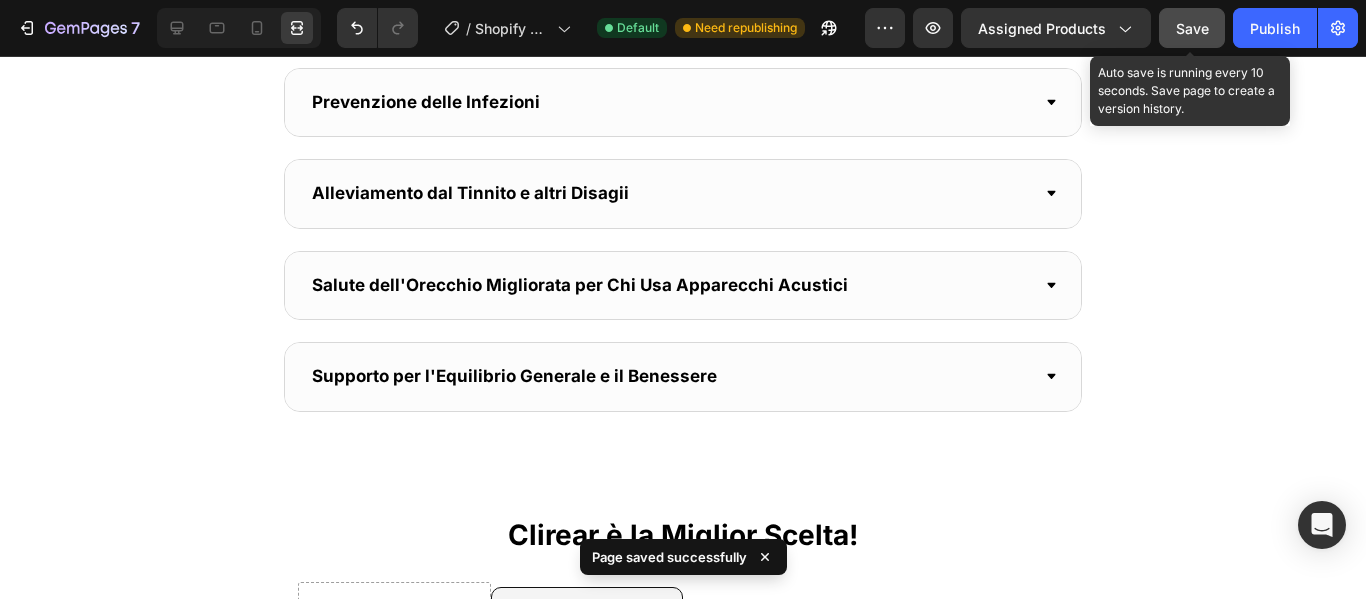 scroll, scrollTop: 2121, scrollLeft: 0, axis: vertical 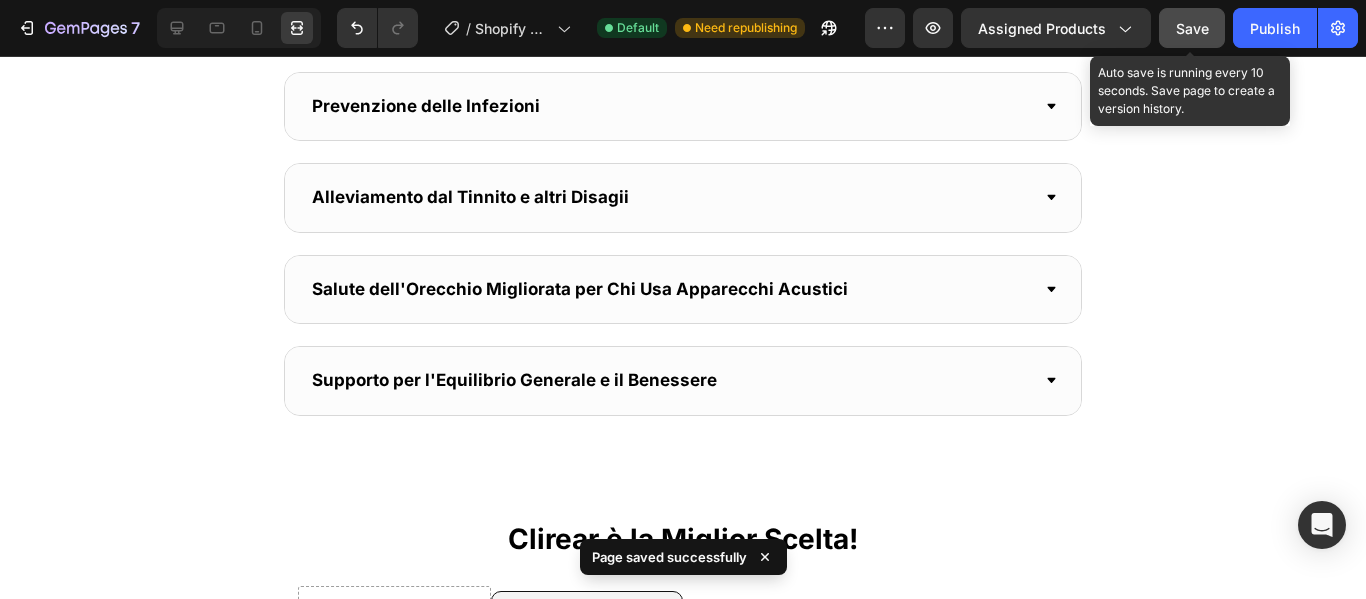 click at bounding box center (694, -422) 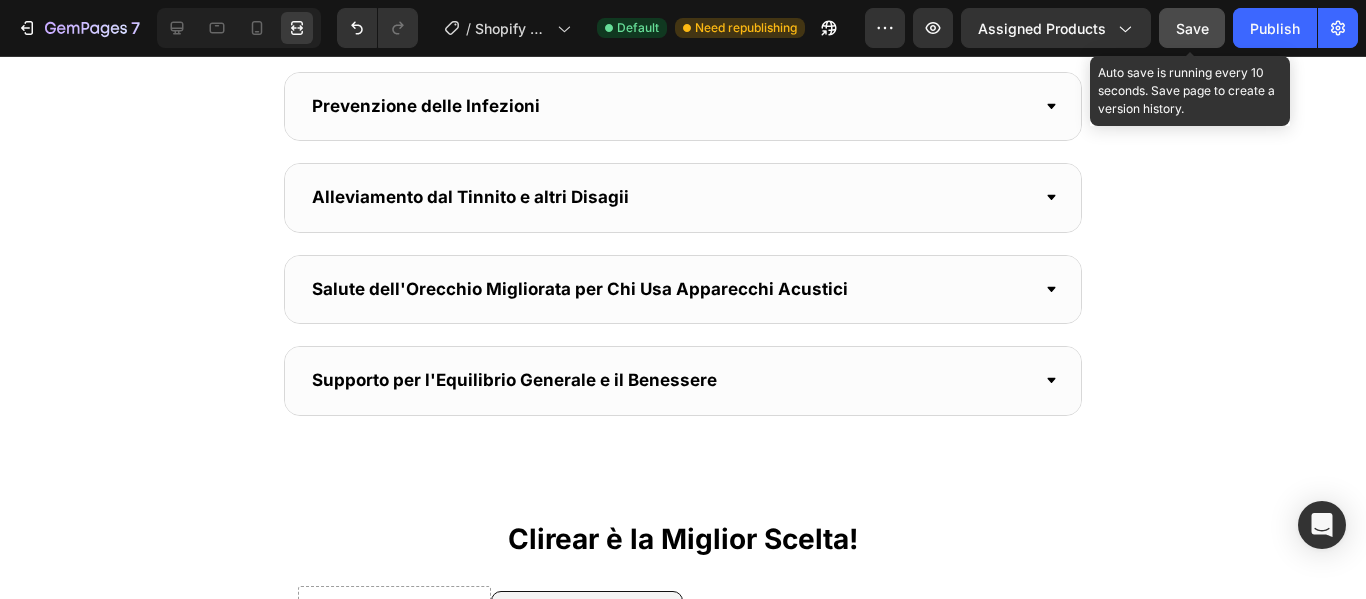 click on "Image Image   0 Image Image Image Image Image   0 Image Image Image Marquee" at bounding box center (683, -422) 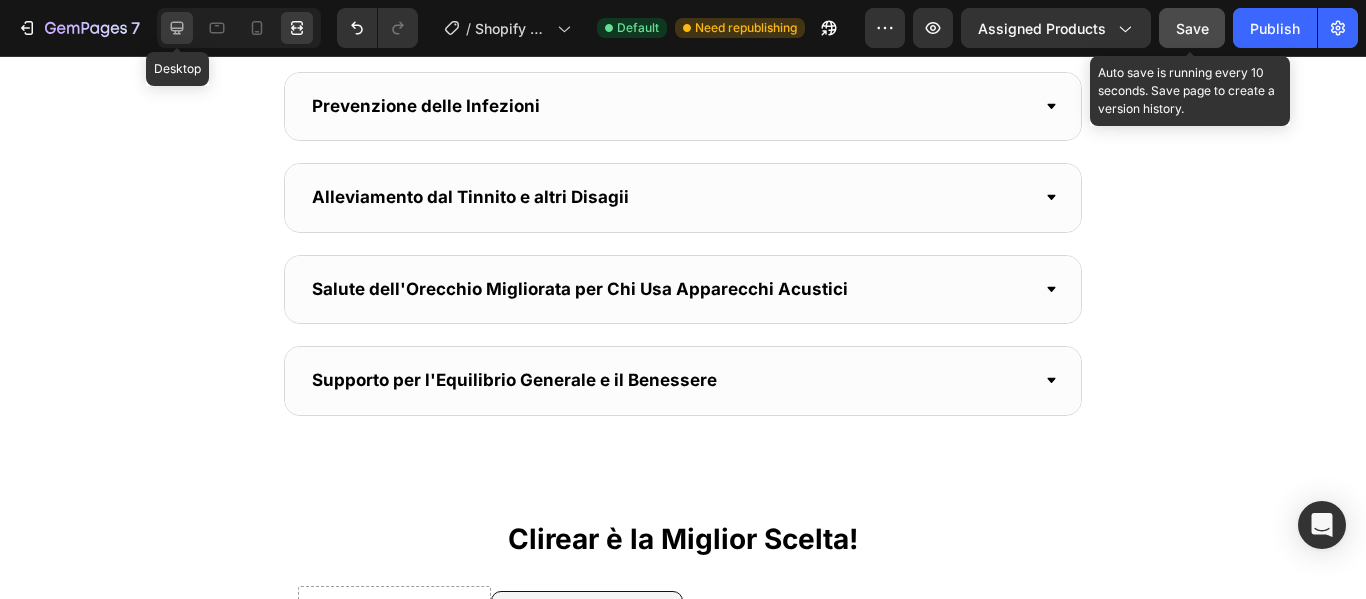 click 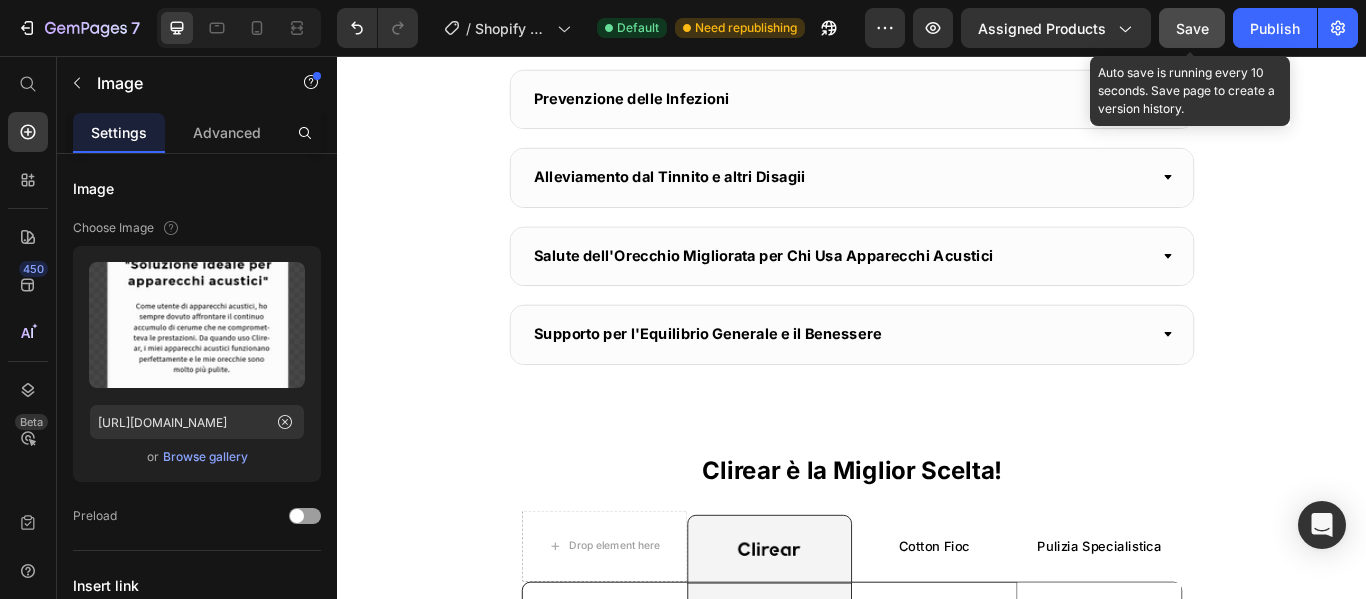 scroll, scrollTop: 2115, scrollLeft: 0, axis: vertical 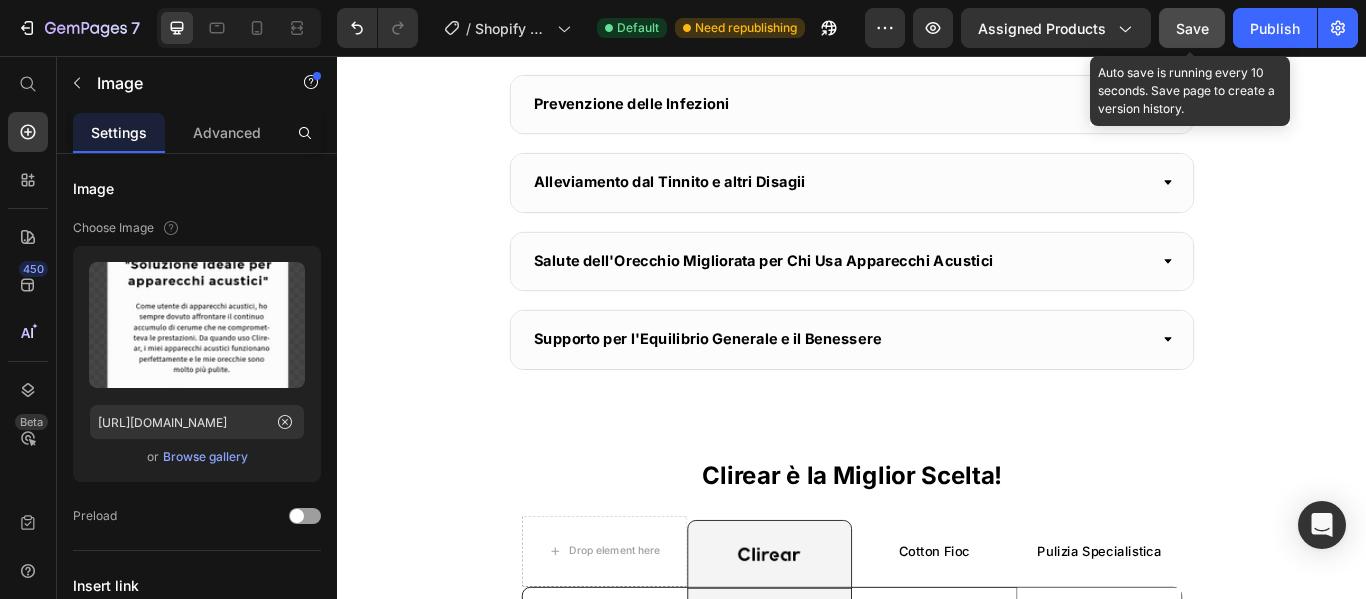 drag, startPoint x: 967, startPoint y: 313, endPoint x: 976, endPoint y: 296, distance: 19.235384 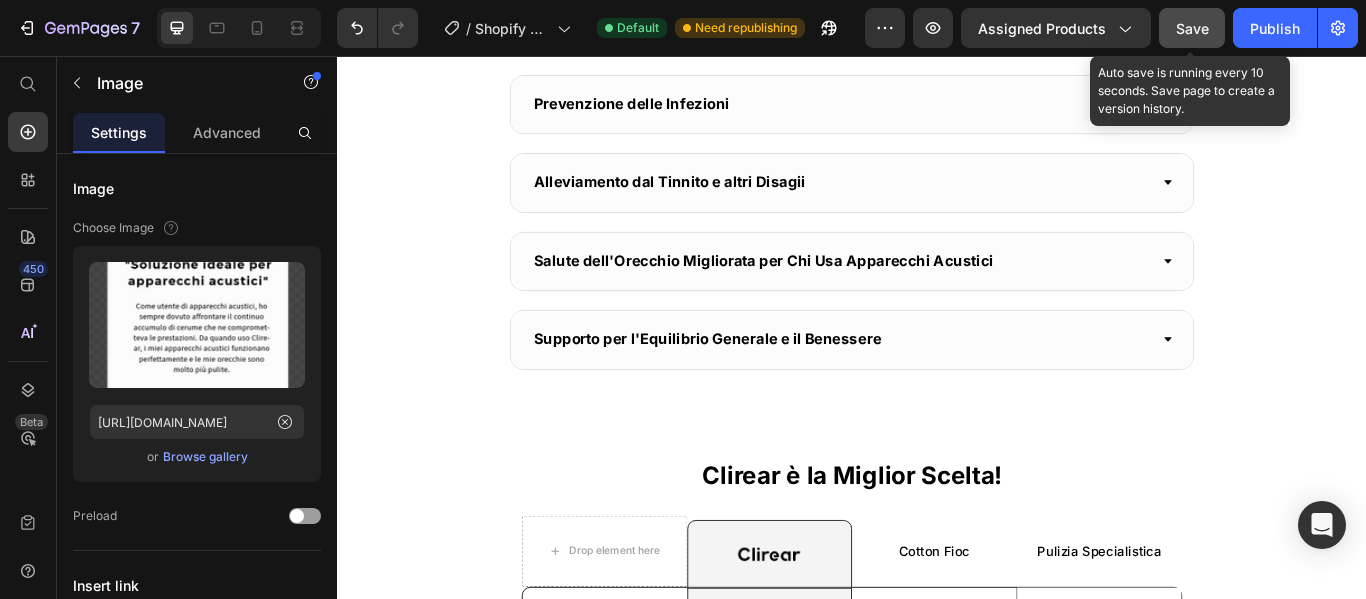 drag, startPoint x: 951, startPoint y: 314, endPoint x: 955, endPoint y: 296, distance: 18.439089 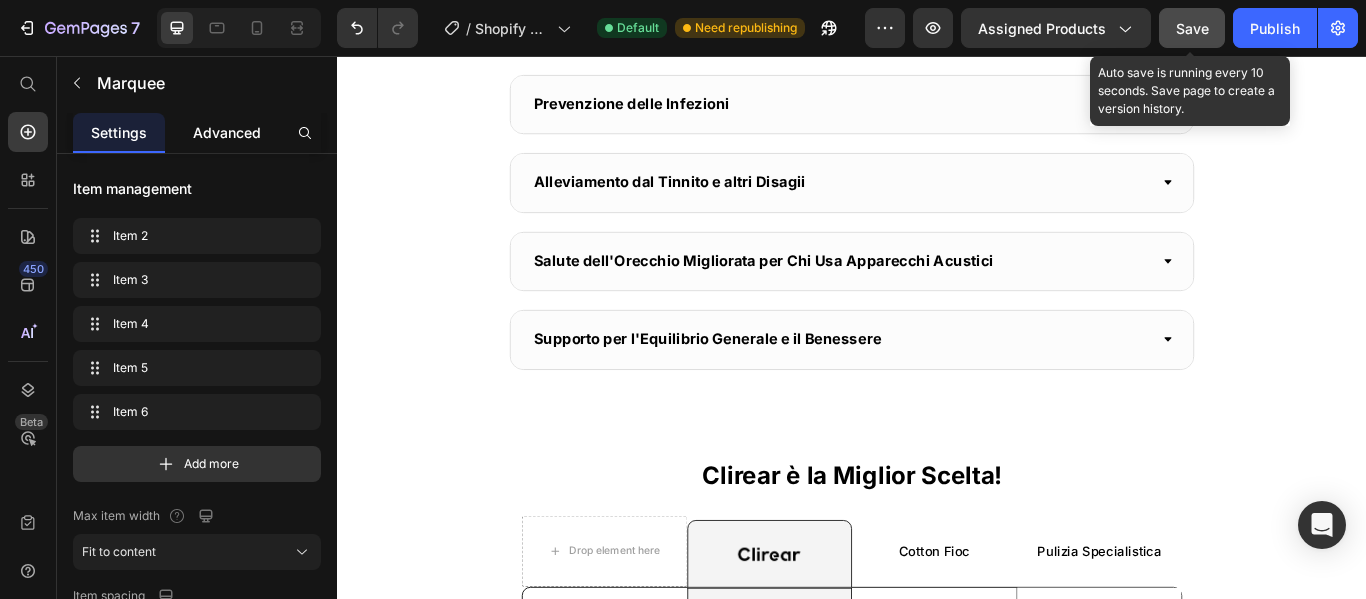 click on "Advanced" at bounding box center (227, 132) 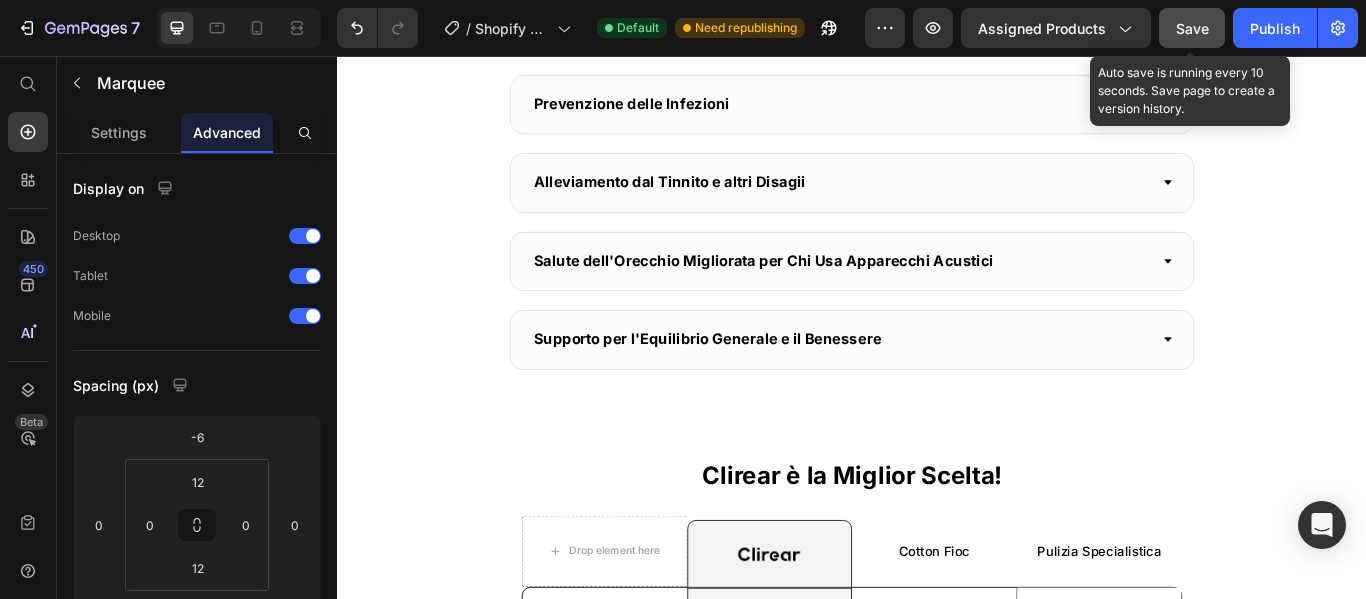 click on "Image Image Image Image Image Image Image Image Image Image Marquee   56" at bounding box center (937, -385) 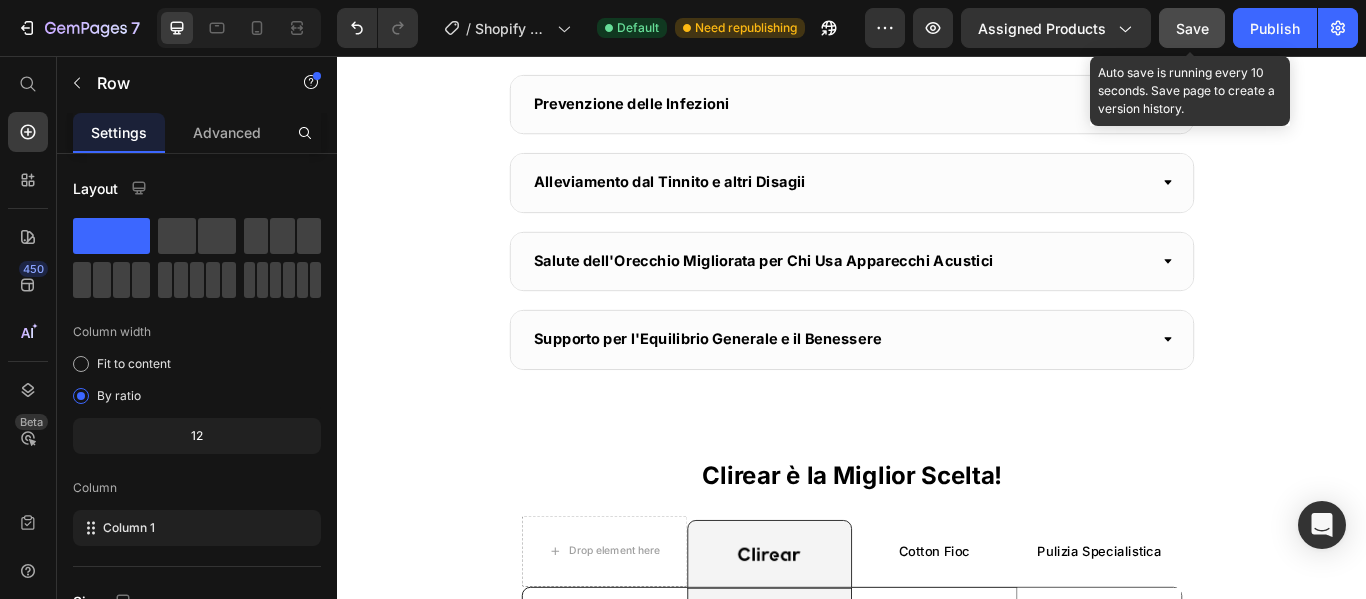 click on "Perchè tutti dovrebbero dare priorità all'igiene delle orecchie" at bounding box center (937, -73) 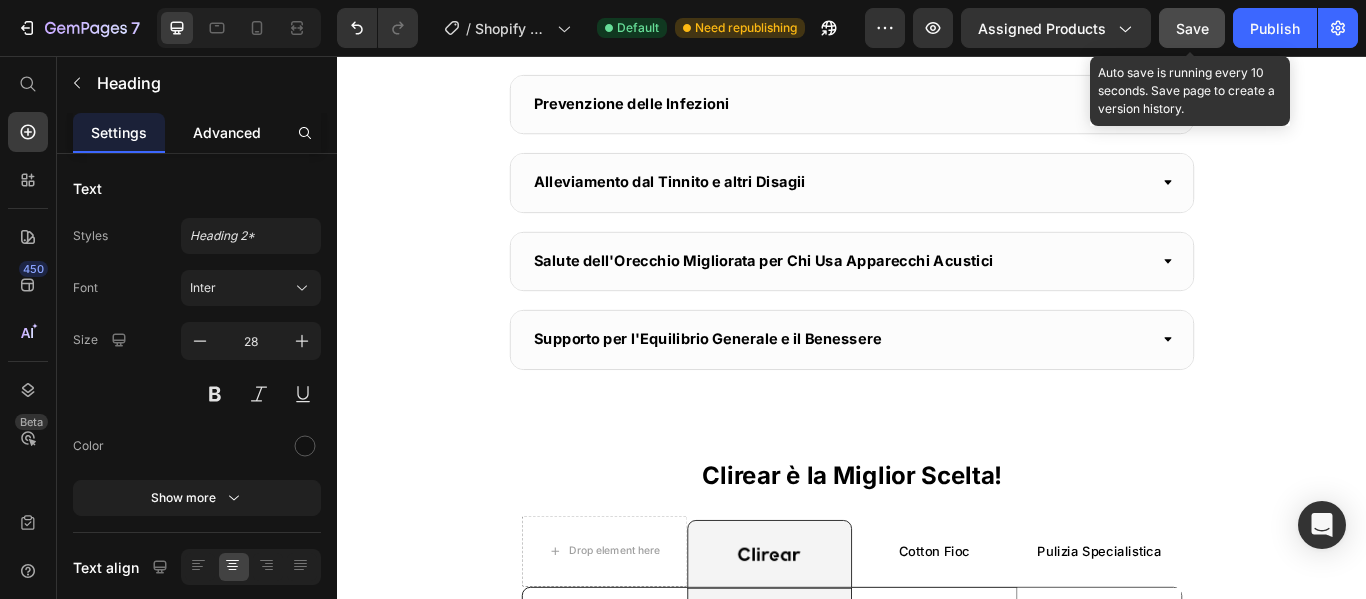 click on "Advanced" at bounding box center [227, 132] 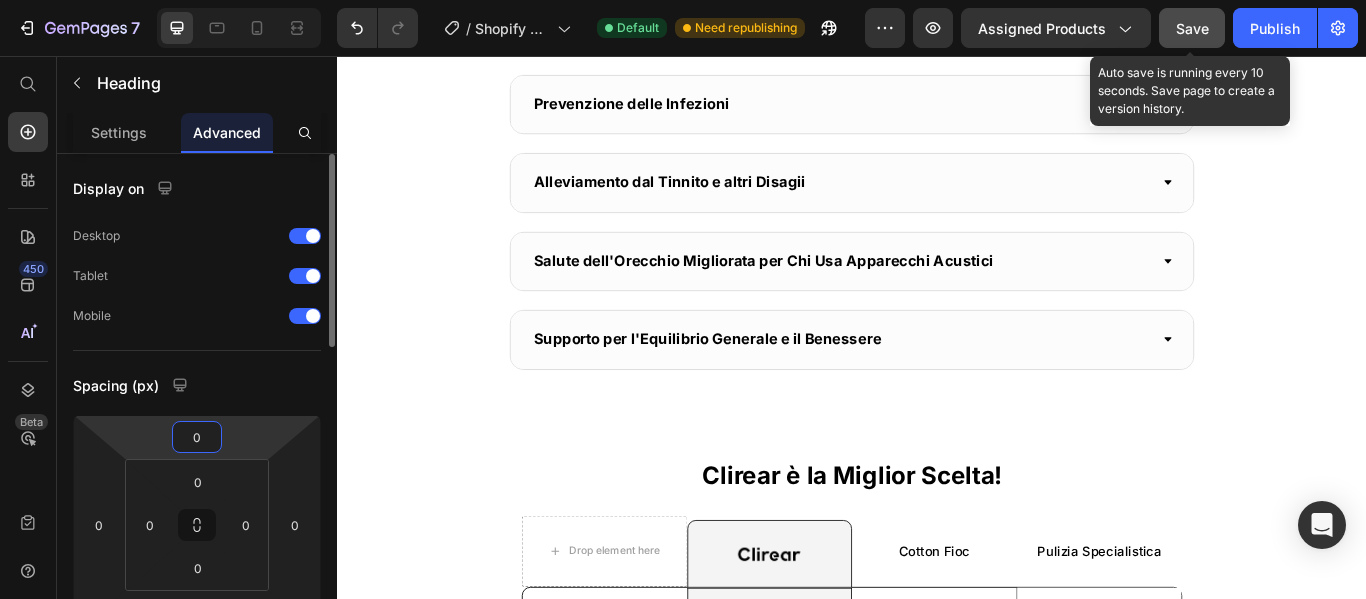 click on "0" at bounding box center (197, 437) 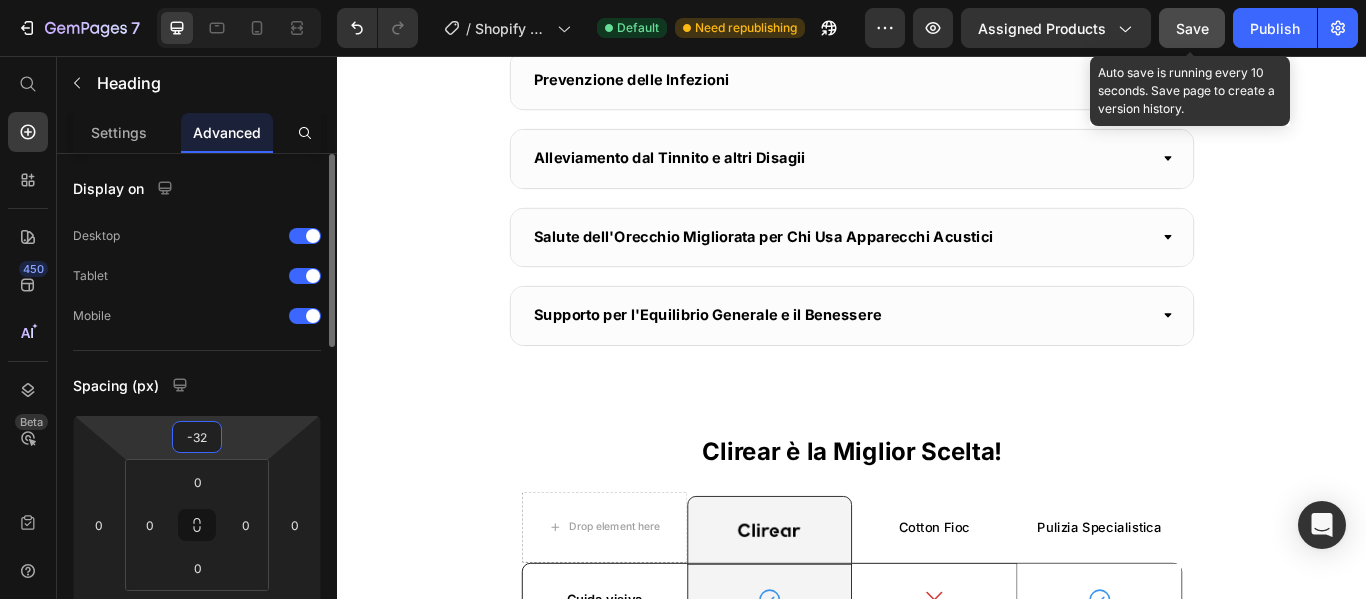 type on "-33" 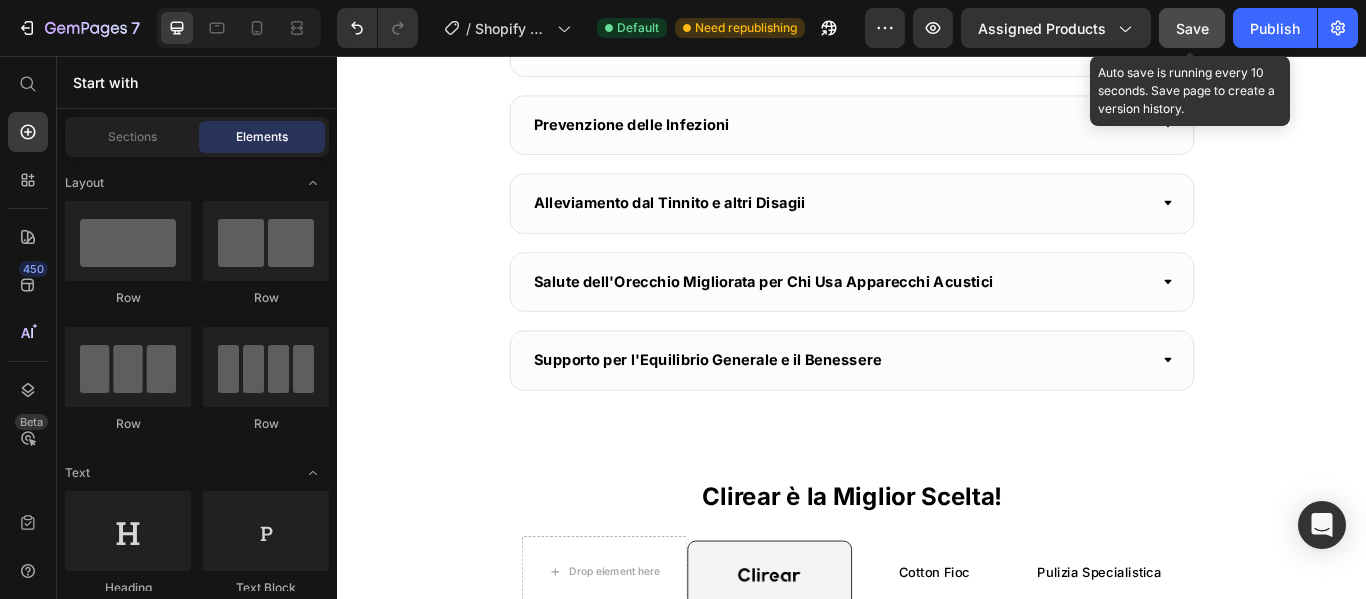 scroll, scrollTop: 2115, scrollLeft: 0, axis: vertical 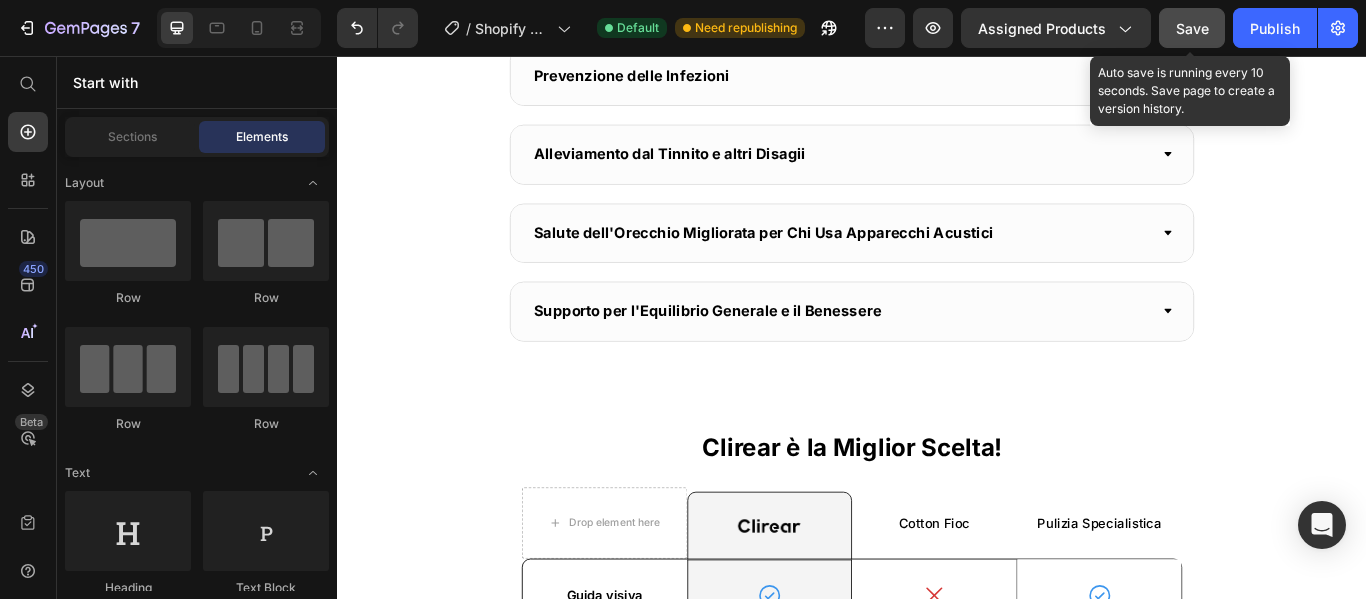 click on "Perchè tutti dovrebbero dare priorità all'igiene delle orecchie" at bounding box center (937, -106) 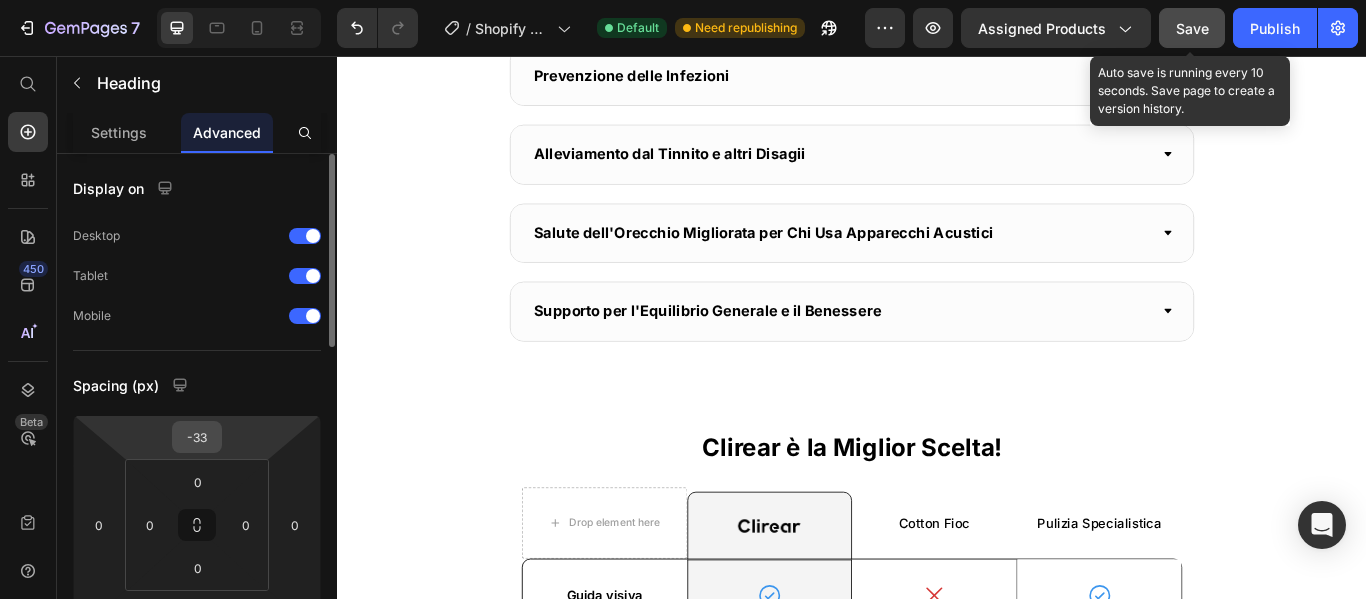 click on "-33" at bounding box center [197, 437] 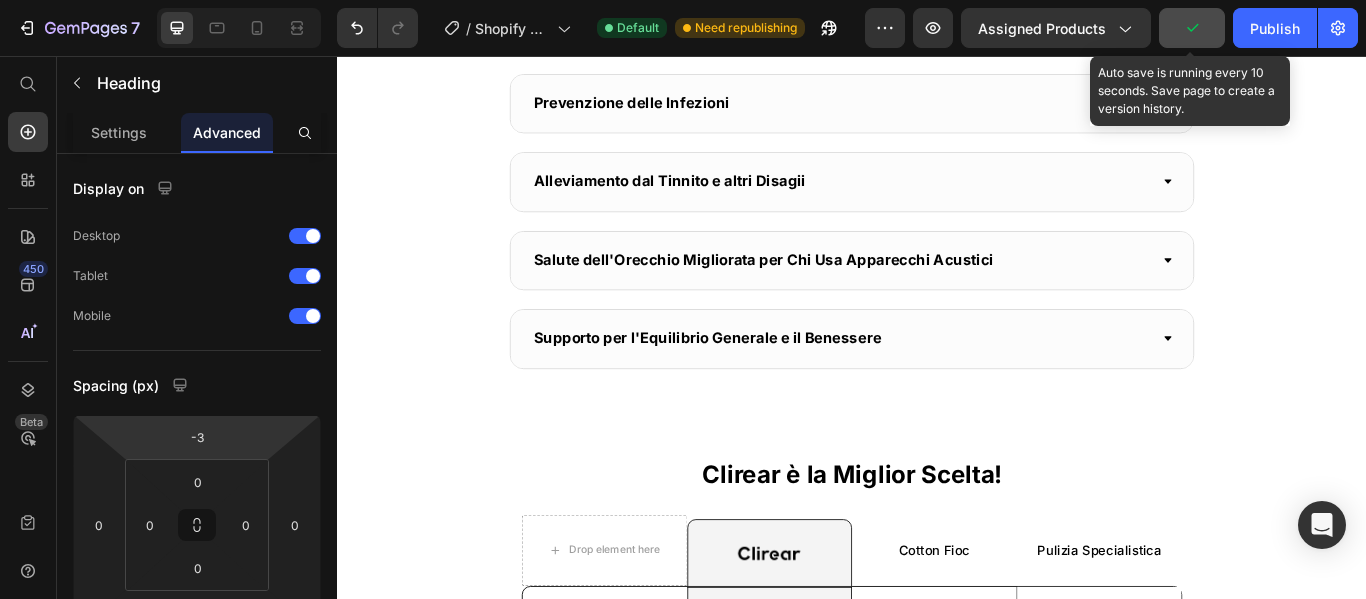 type on "-5" 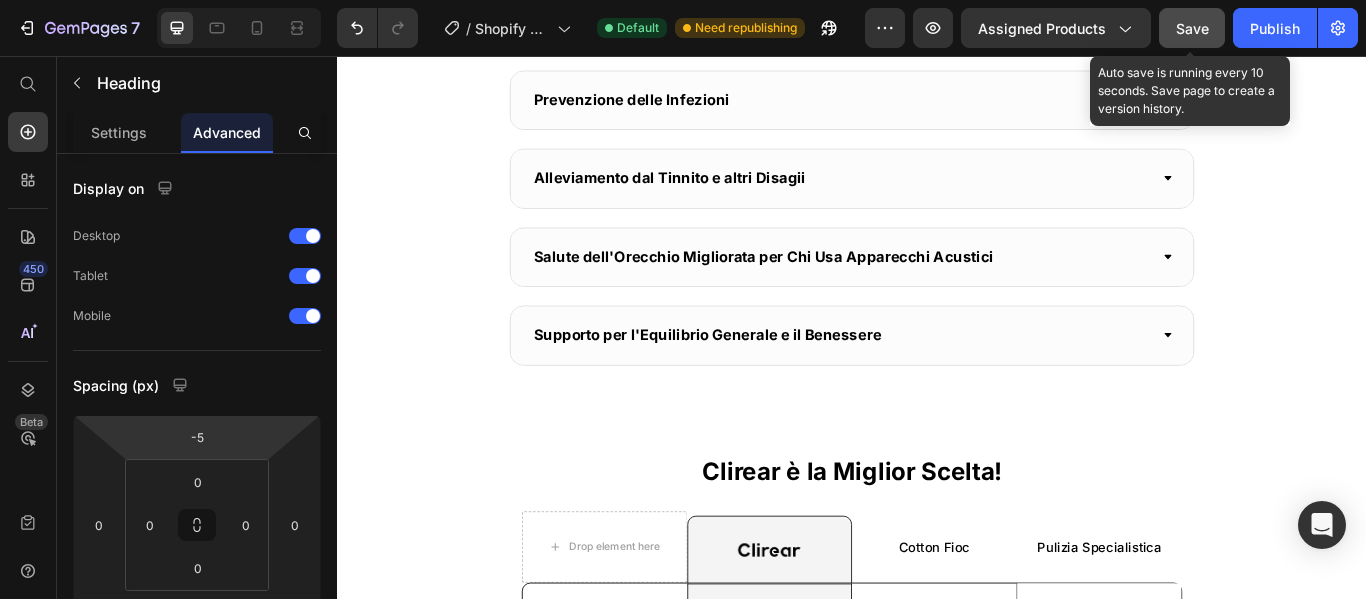 drag, startPoint x: 224, startPoint y: 438, endPoint x: 224, endPoint y: 424, distance: 14 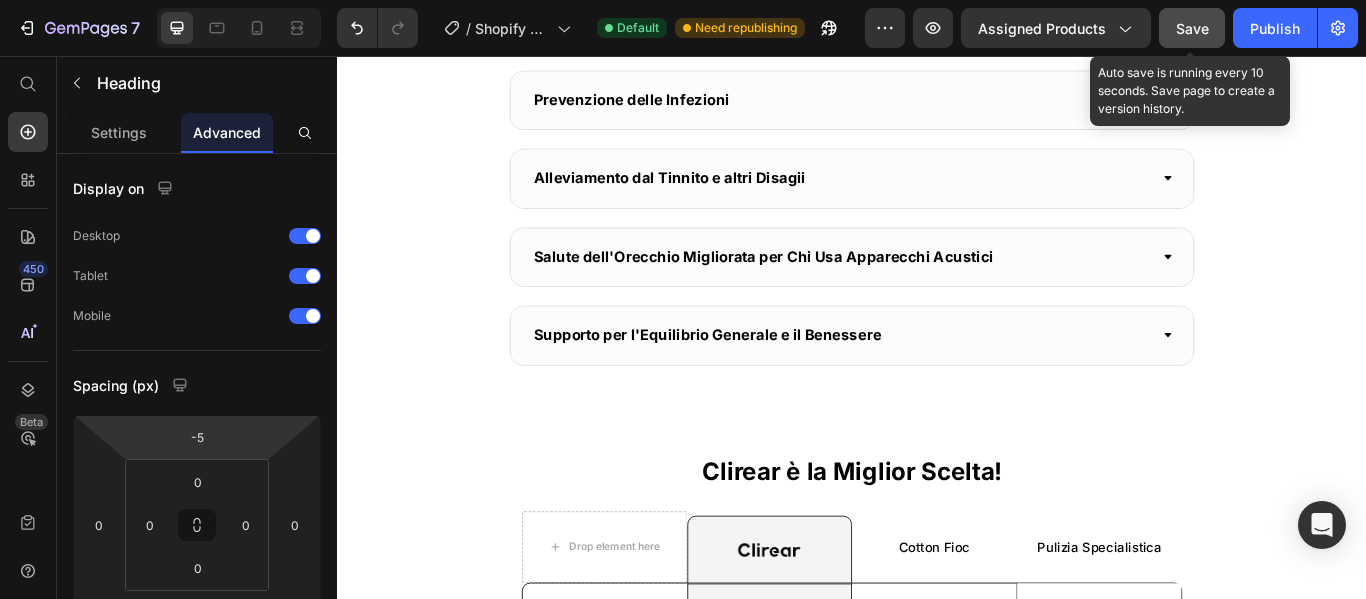 click on "7   /  Shopify Original Product Template Default Need republishing Preview Assigned Products  Save  Auto save is running every 10 seconds. Save page to create a version history.  Publish  450 Beta Start with Sections Elements Hero Section Product Detail Brands Trusted Badges Guarantee Product Breakdown How to use Testimonials Compare Bundle FAQs Social Proof Brand Story Product List Collection Blog List Contact Sticky Add to Cart Custom Footer Browse Library 450 Layout
Row
Row
Row
Row Text
Heading
Text Block Button
Button
Button" at bounding box center (683, 0) 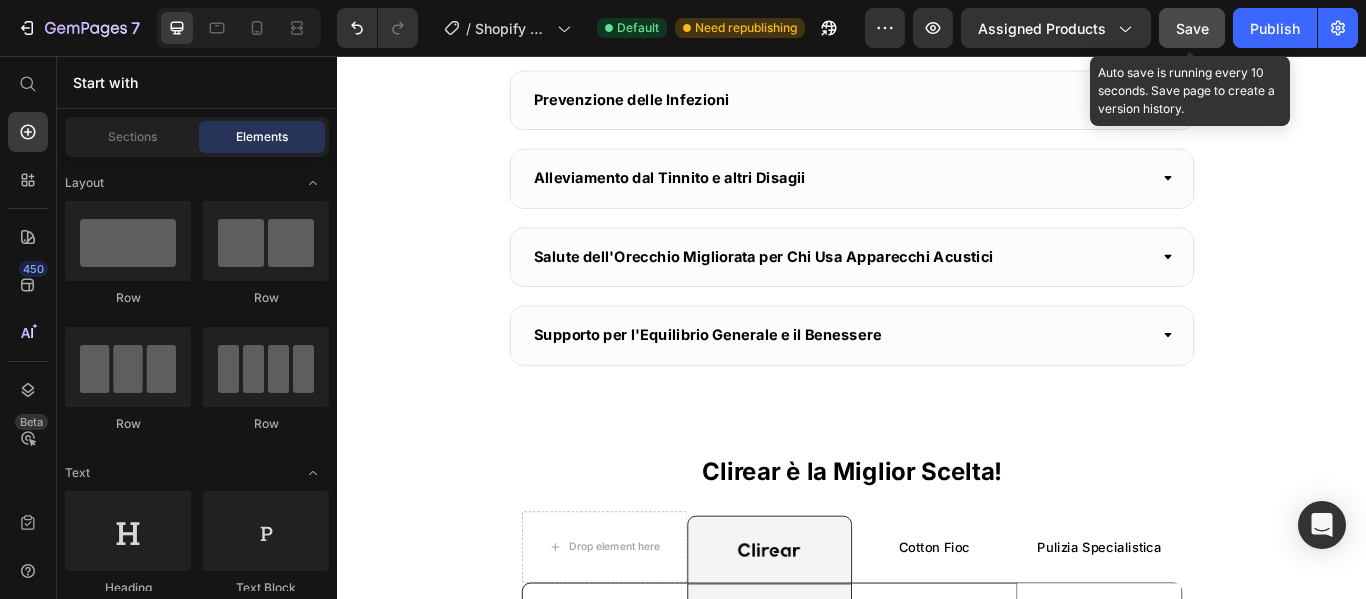 click on "Save" at bounding box center (1192, 28) 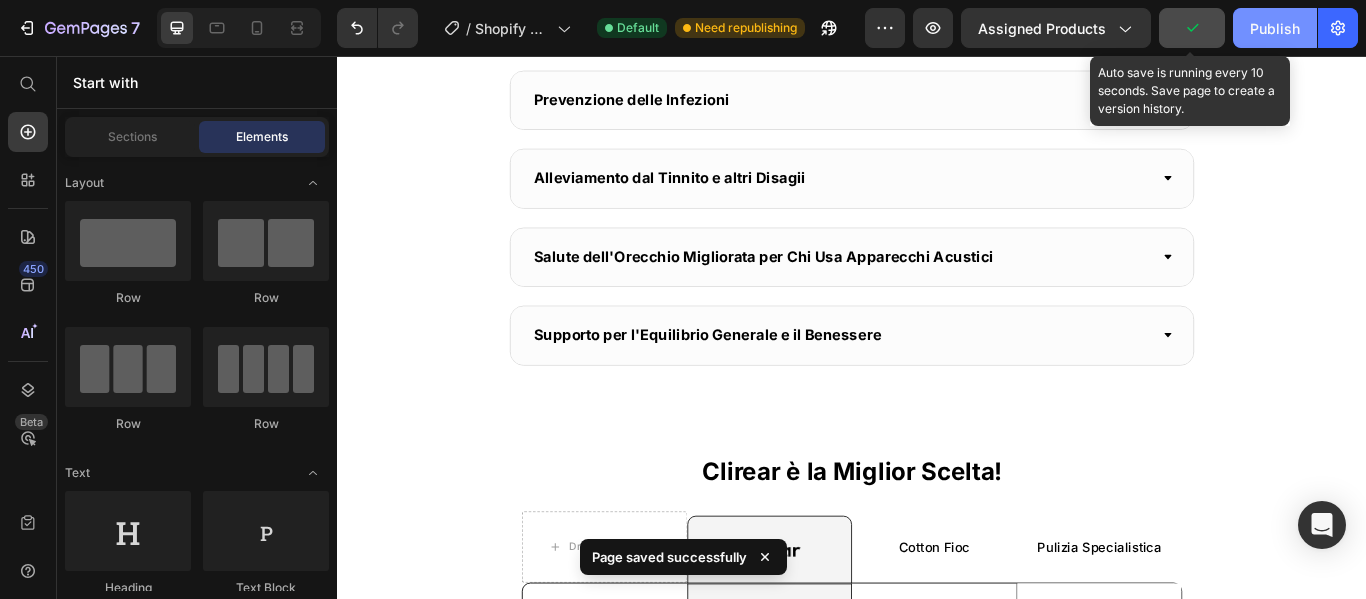 click on "Publish" at bounding box center [1275, 28] 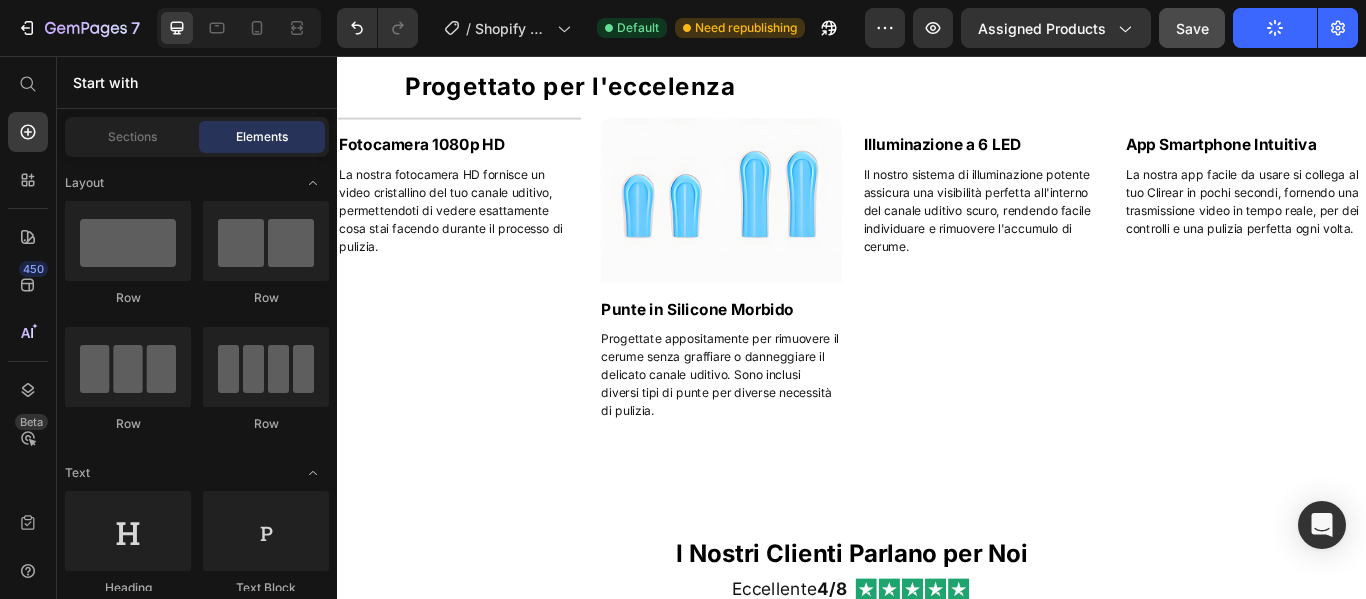 scroll, scrollTop: 1215, scrollLeft: 0, axis: vertical 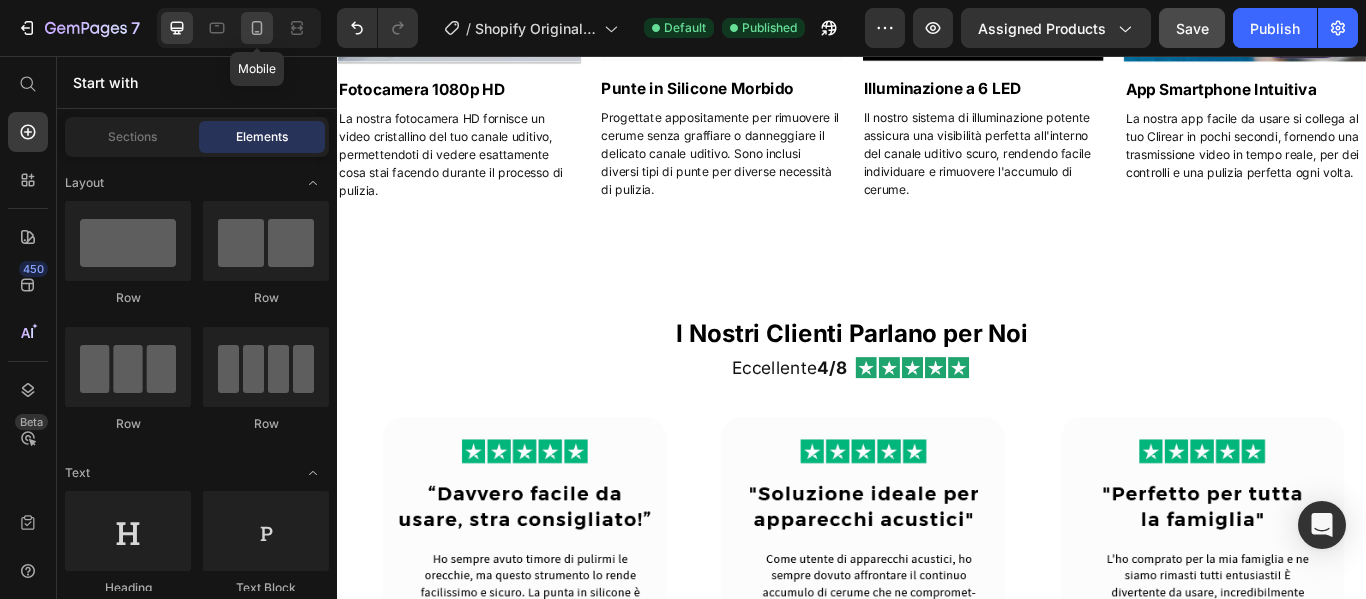 click 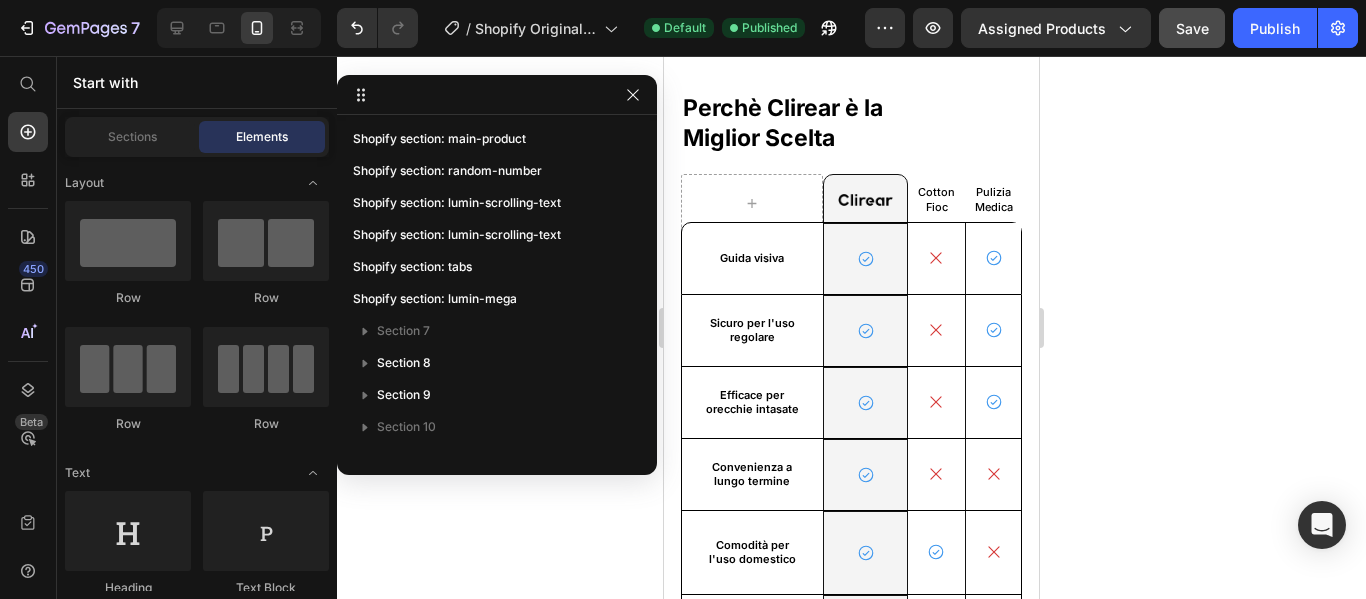 scroll, scrollTop: 4915, scrollLeft: 0, axis: vertical 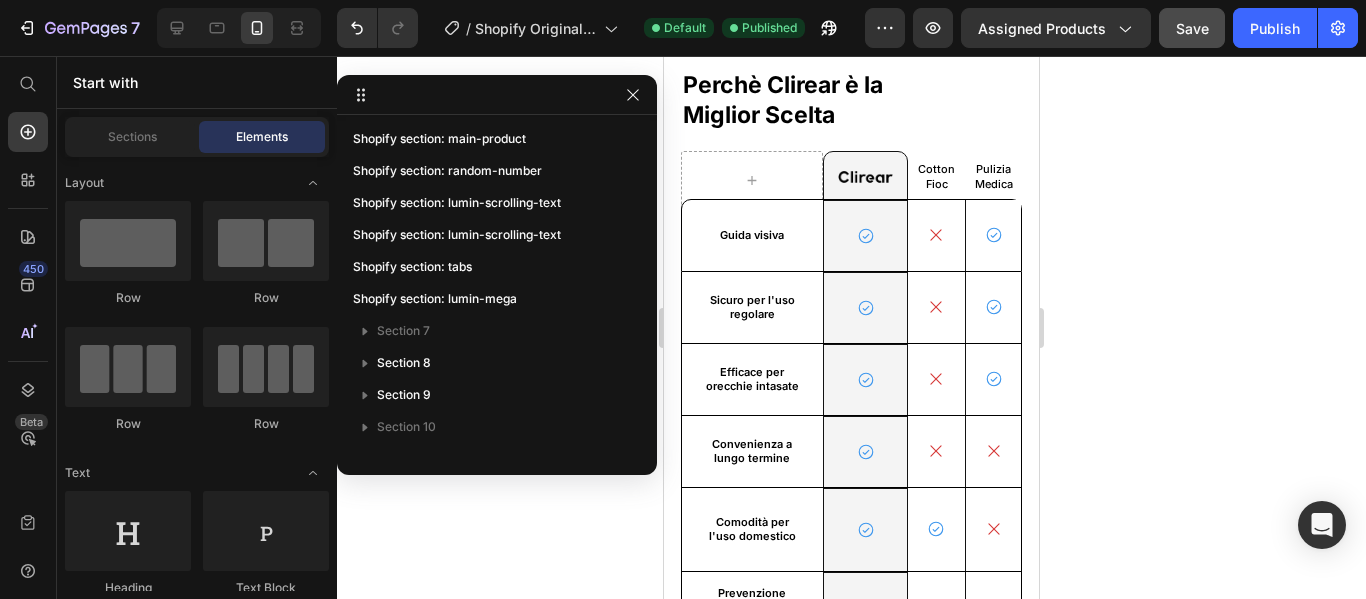 click on "I Nostri Clienti Parlano per Noi" at bounding box center (851, -367) 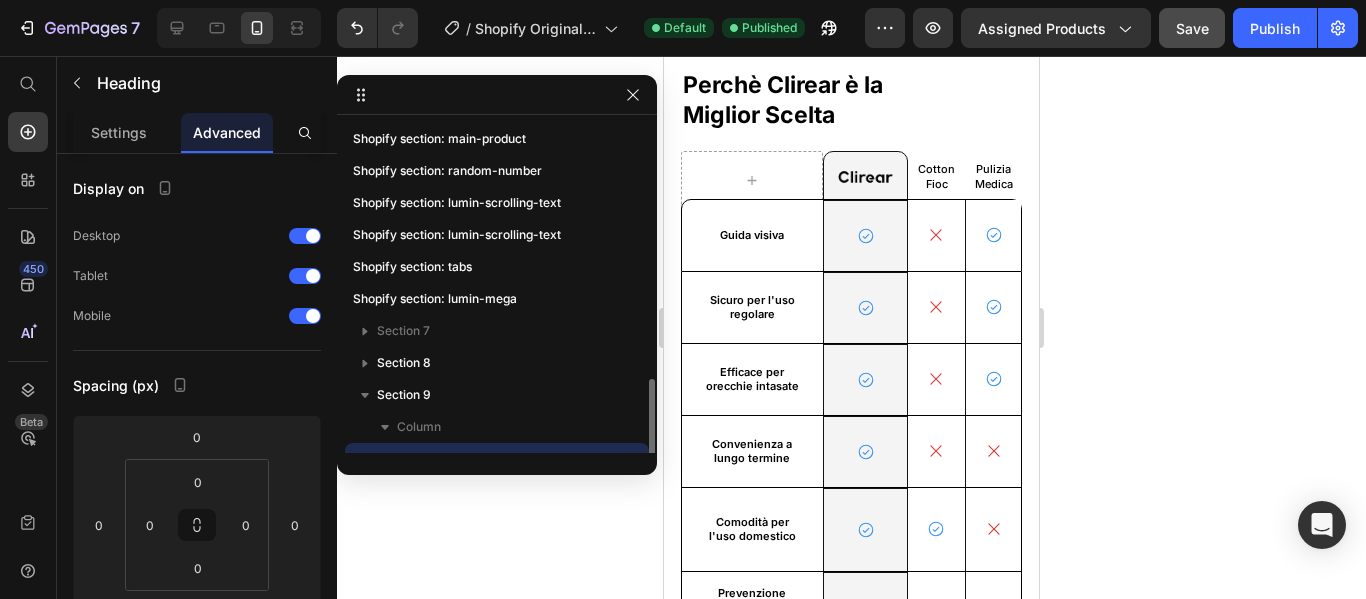 scroll, scrollTop: 187, scrollLeft: 0, axis: vertical 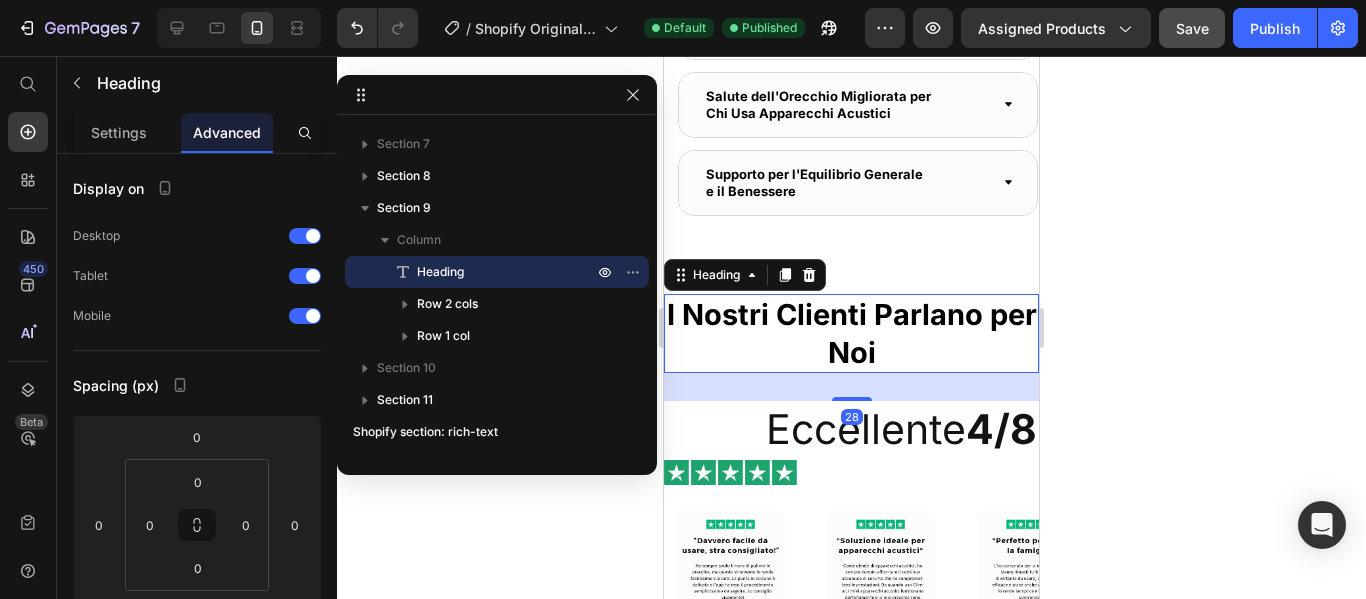 click on "Perchè tutti dovrebbero dare priorità all'igiene delle orecchie" at bounding box center (858, -227) 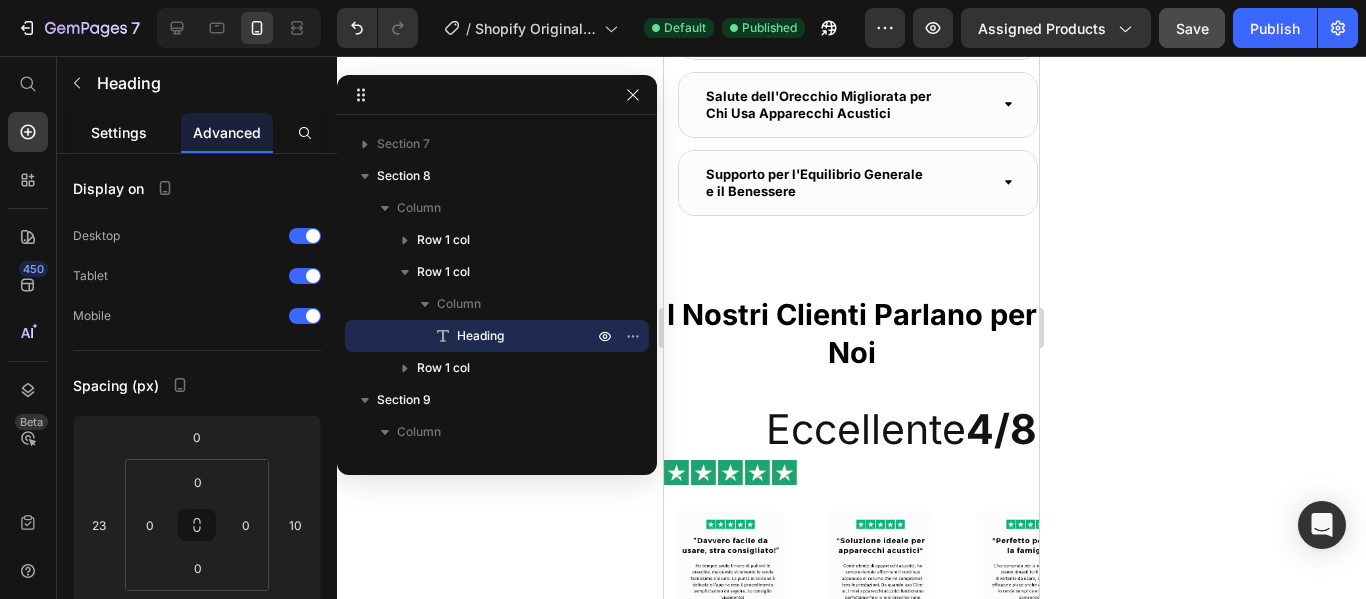 click on "Settings" at bounding box center [119, 132] 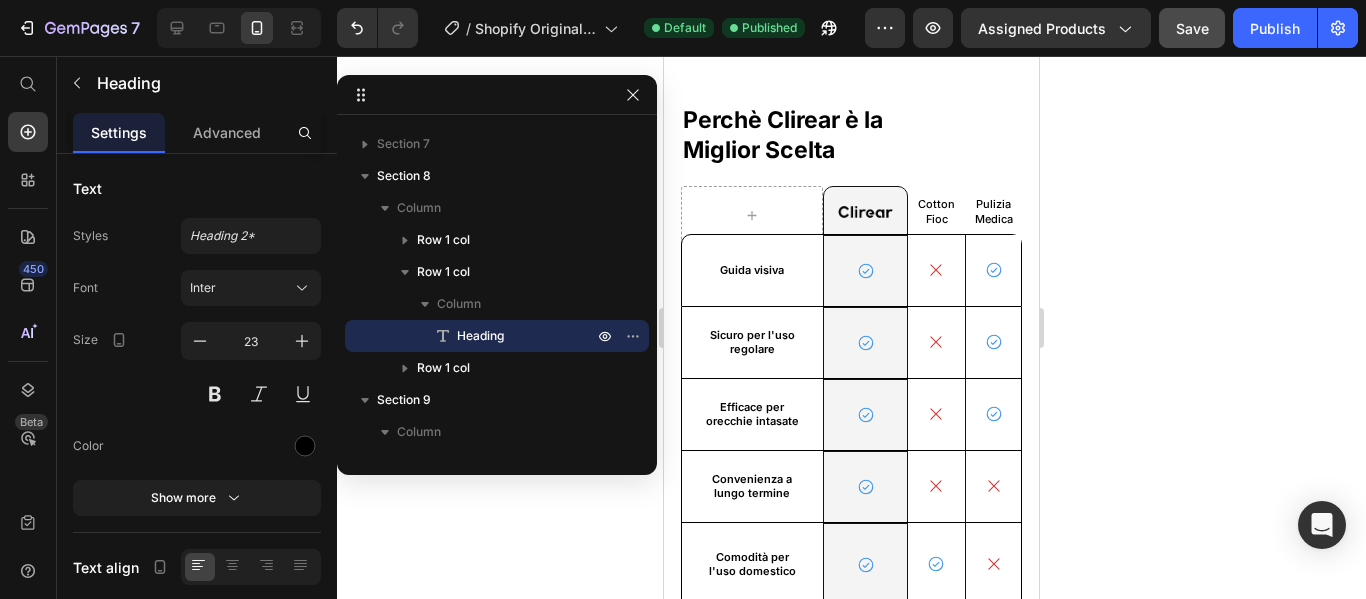scroll, scrollTop: 4915, scrollLeft: 0, axis: vertical 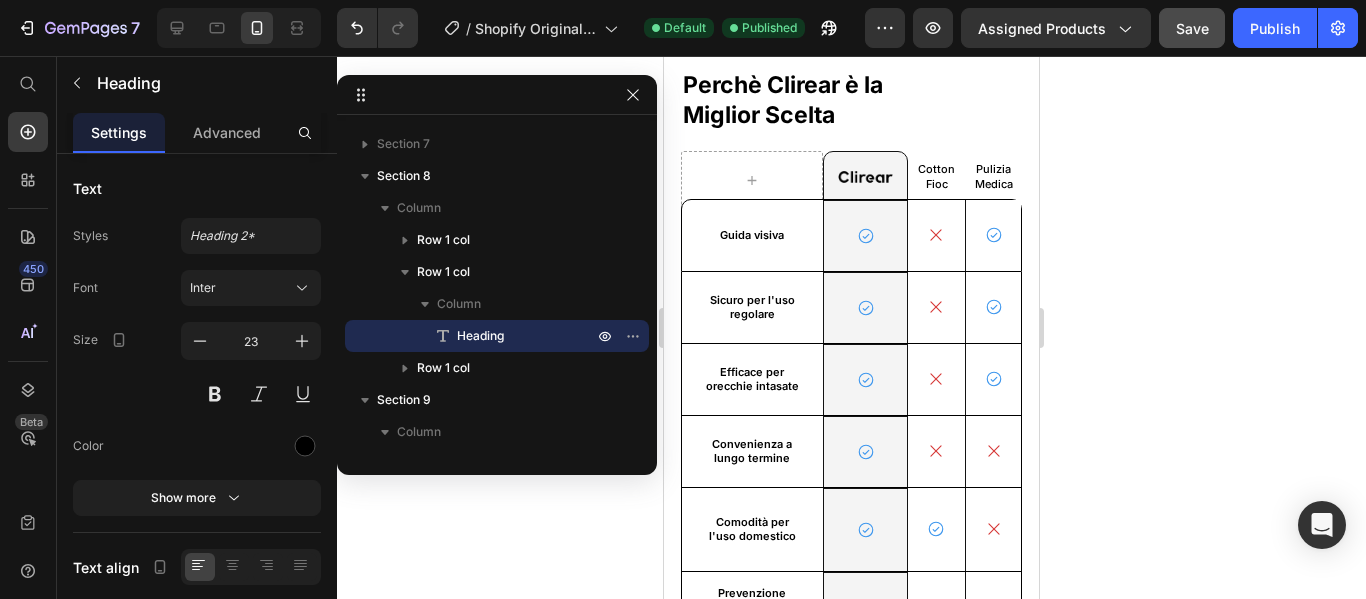 click on "I Nostri Clienti Parlano per Noi" at bounding box center [851, -367] 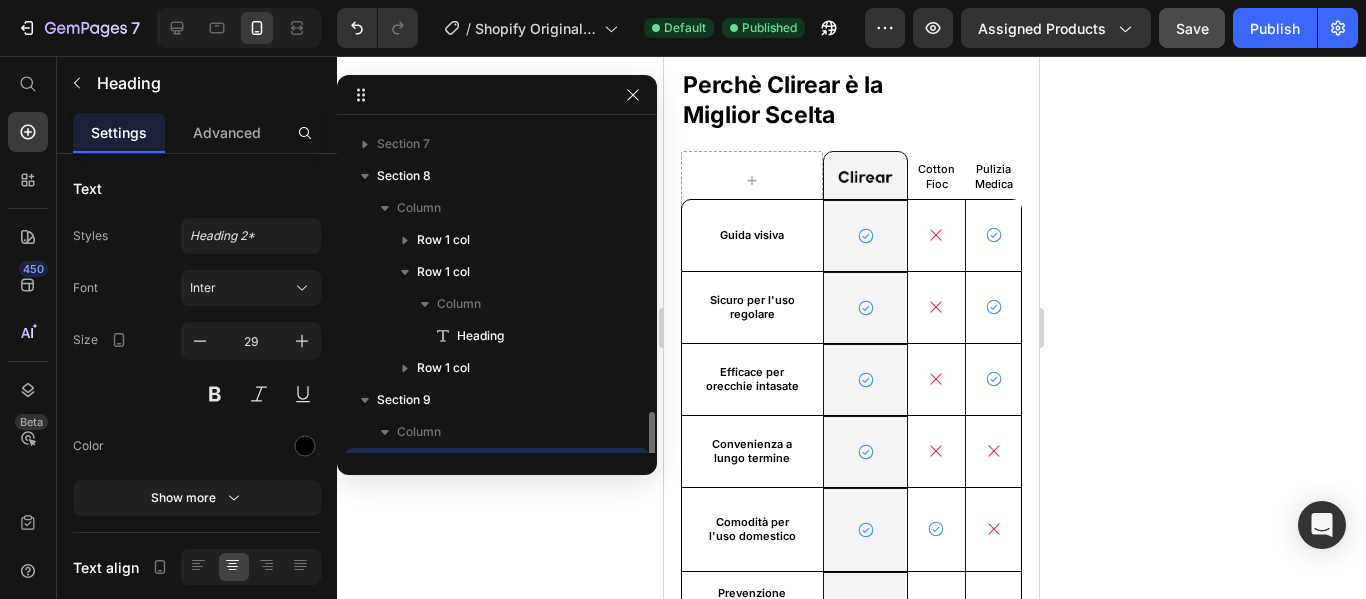 scroll, scrollTop: 379, scrollLeft: 0, axis: vertical 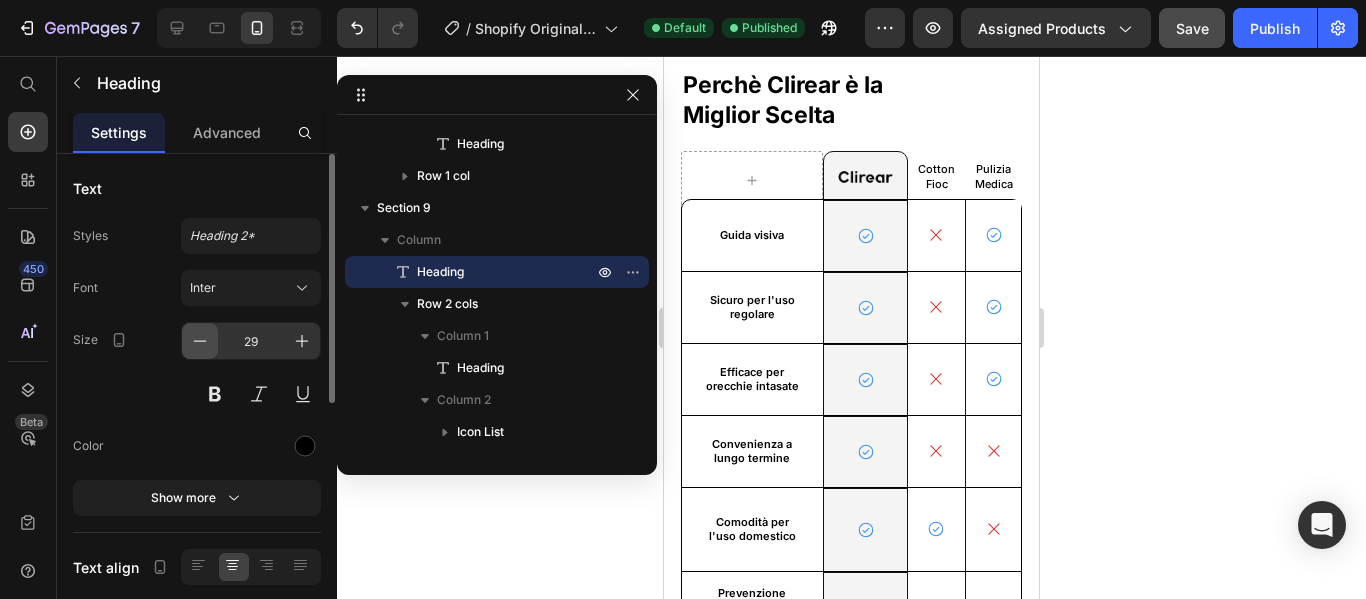 click at bounding box center (200, 341) 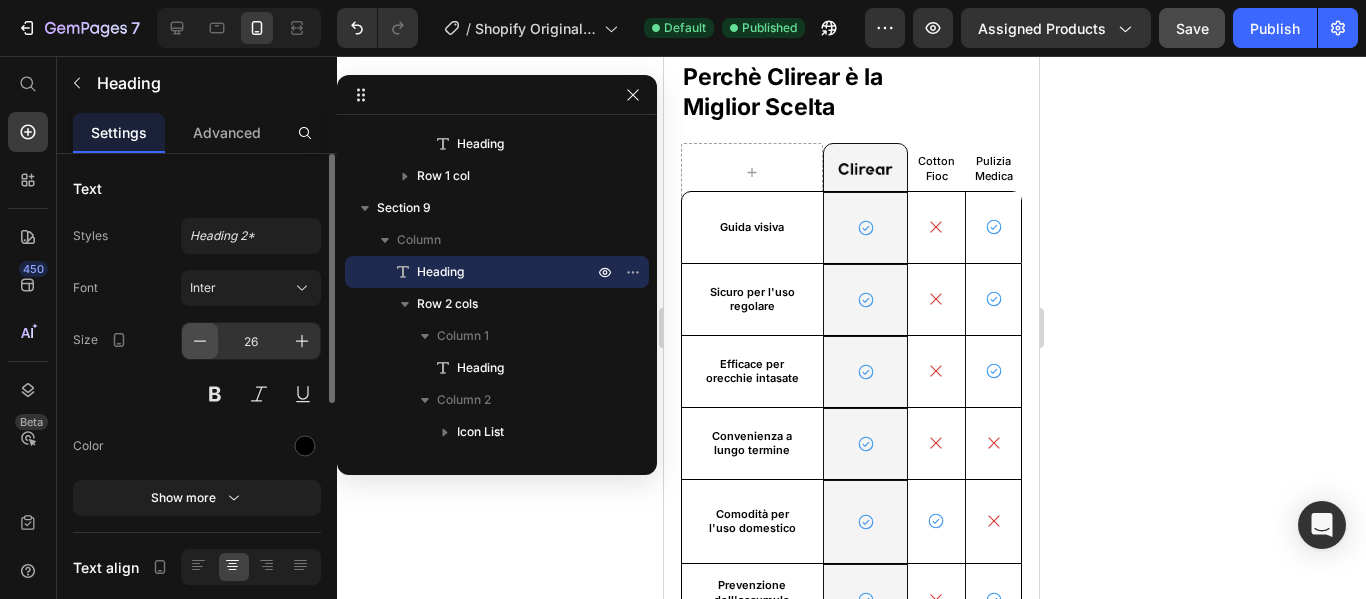 click at bounding box center [200, 341] 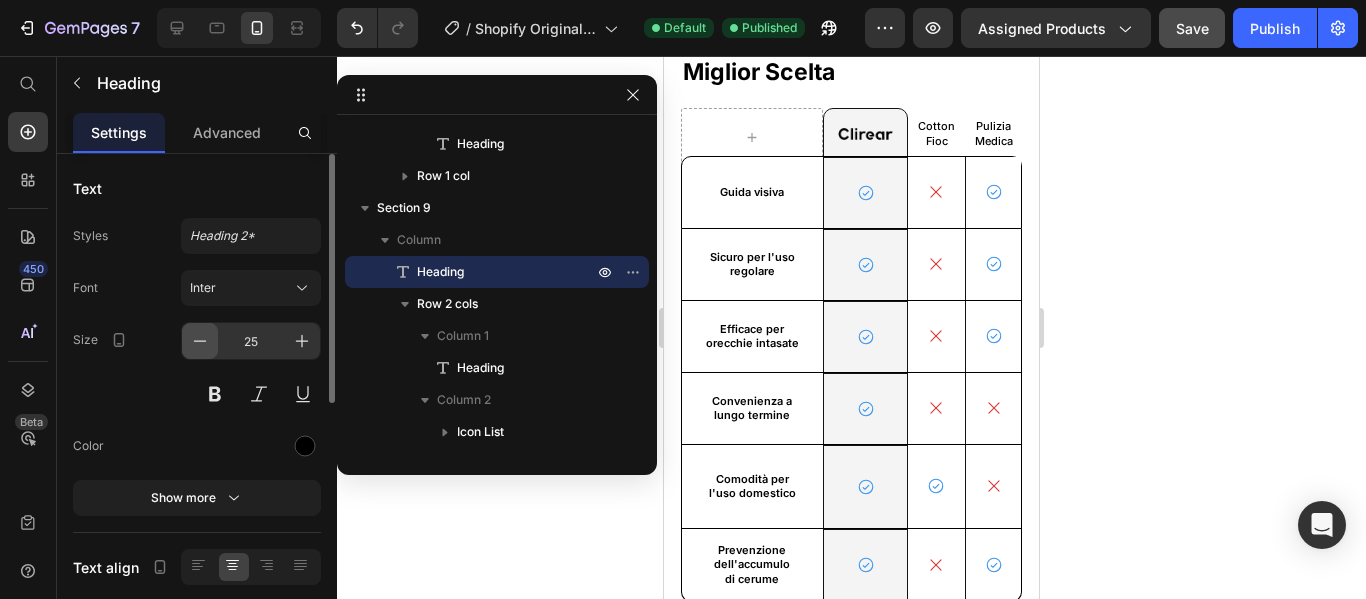 click at bounding box center (200, 341) 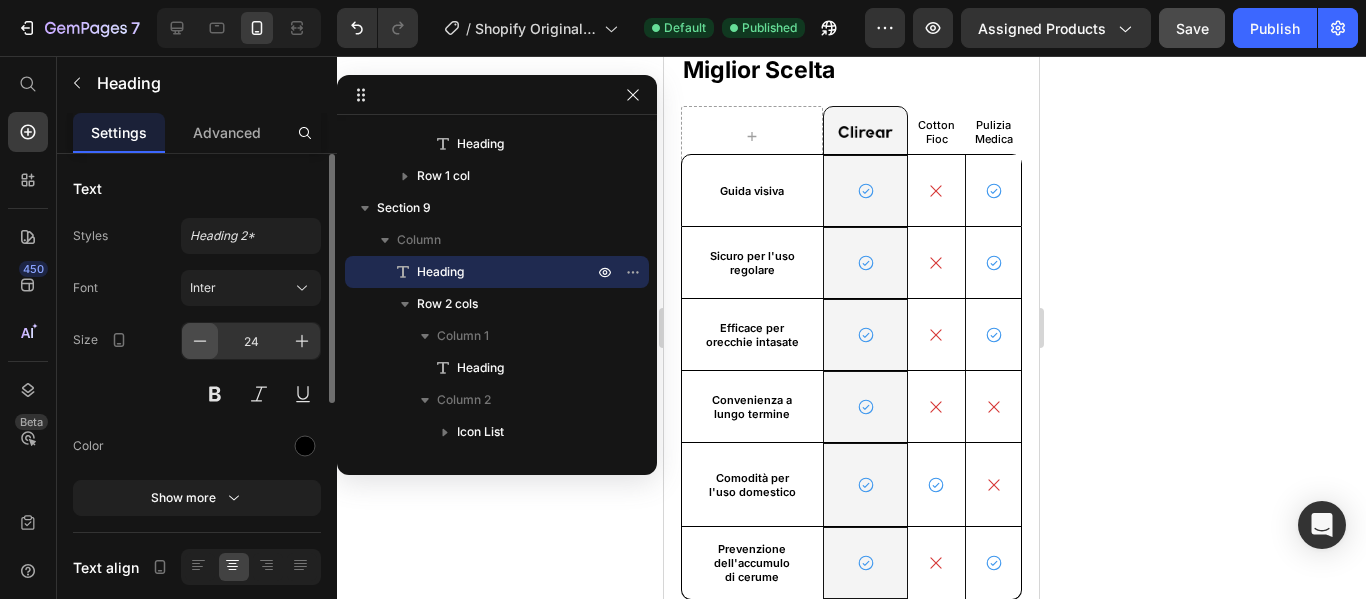 click at bounding box center (200, 341) 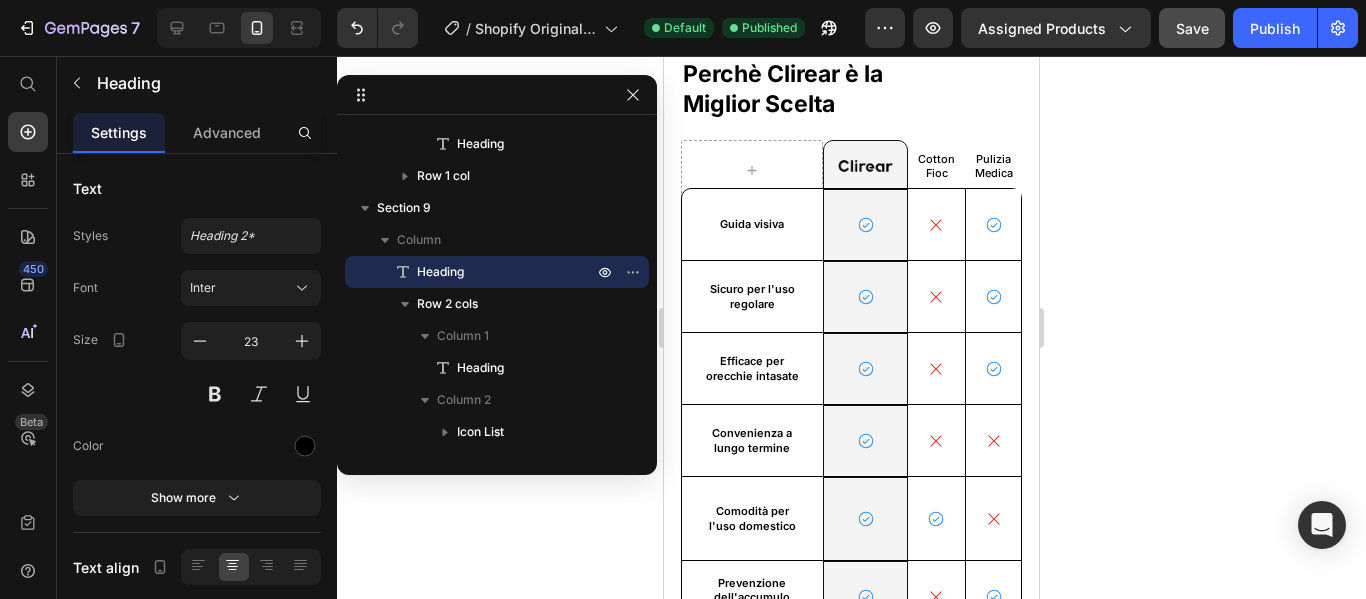 scroll, scrollTop: 4915, scrollLeft: 0, axis: vertical 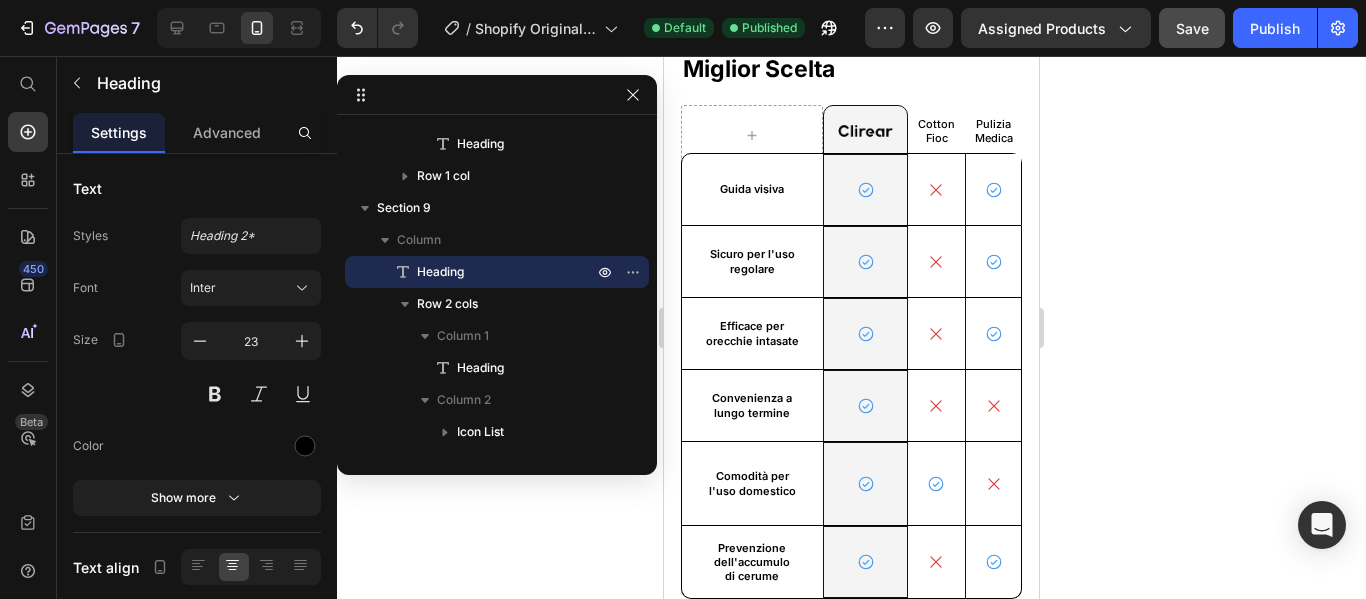 click on "I Nostri Clienti Parlano per Noi" at bounding box center [851, -389] 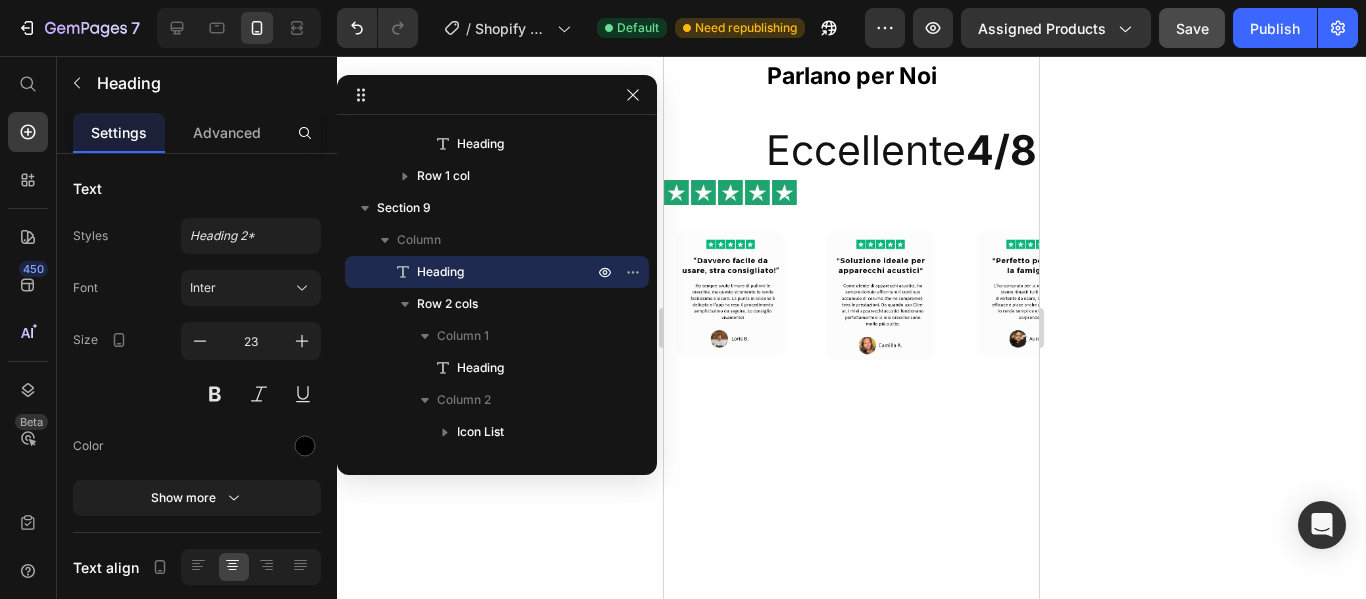 scroll, scrollTop: 4415, scrollLeft: 0, axis: vertical 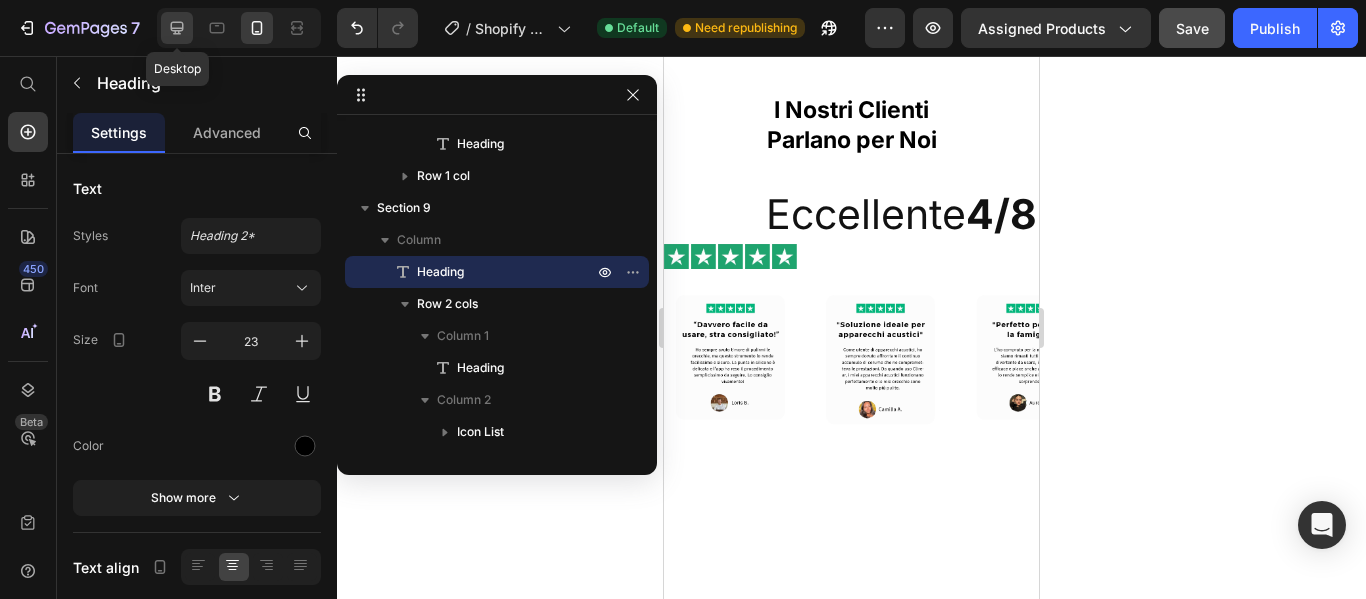 click 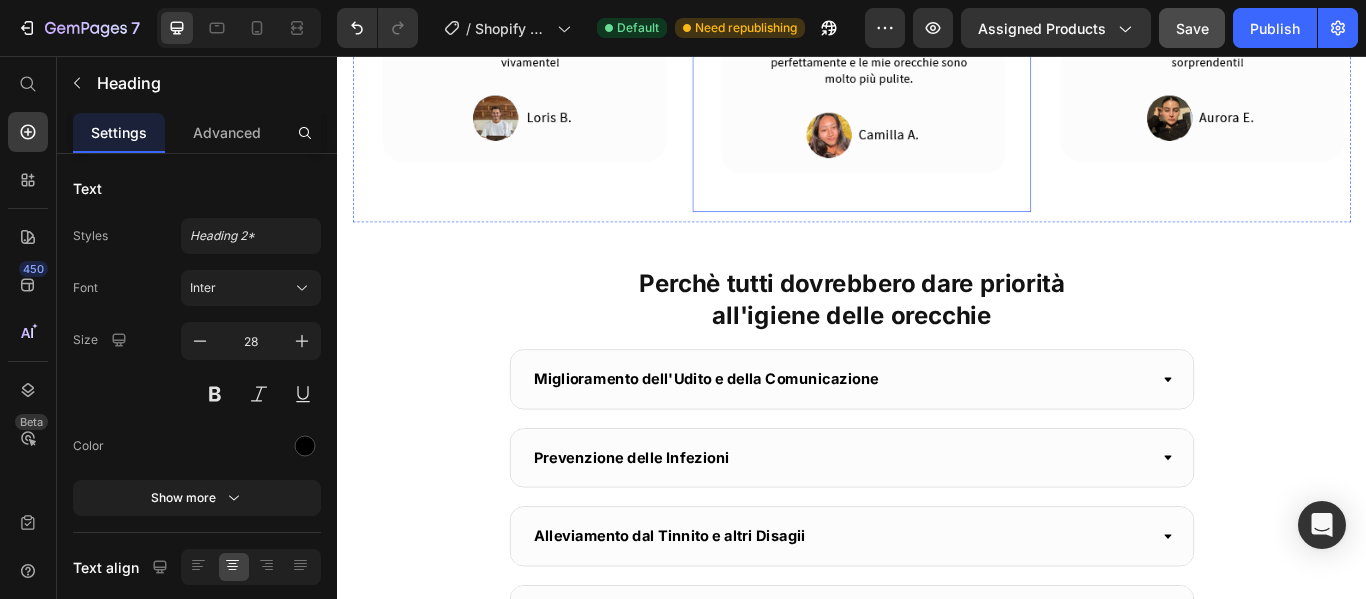 scroll, scrollTop: 1792, scrollLeft: 0, axis: vertical 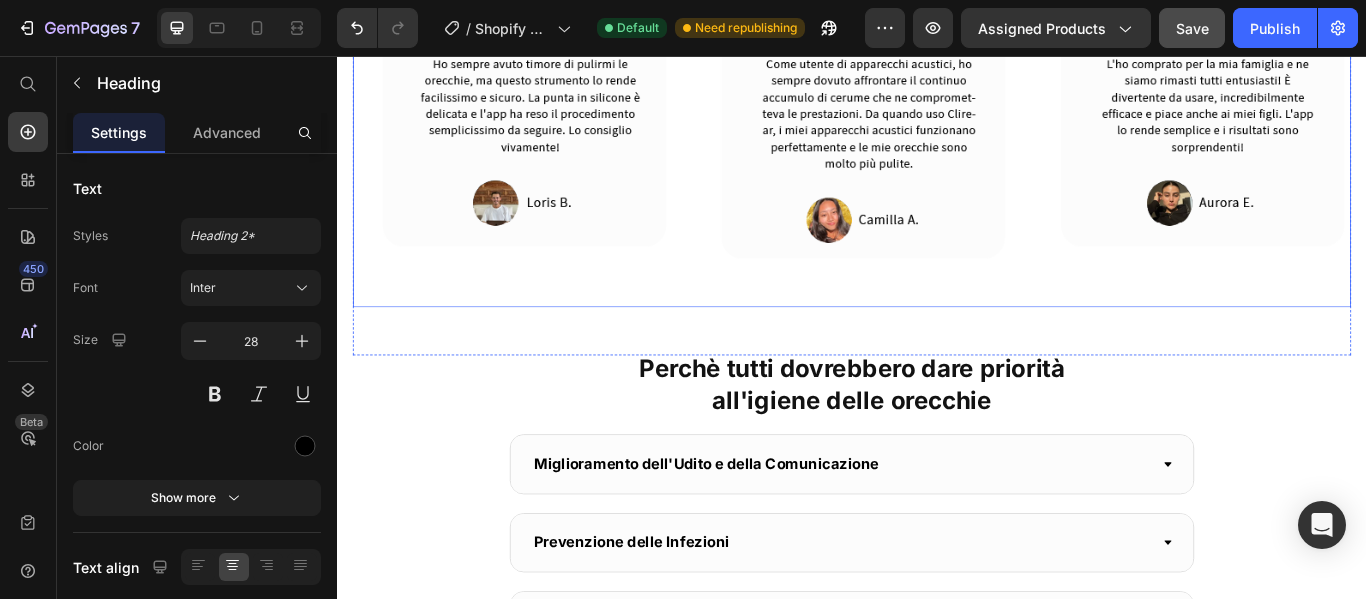 click on "Image Image Image Image Image Image Image Image Image Image Marquee" at bounding box center [937, 100] 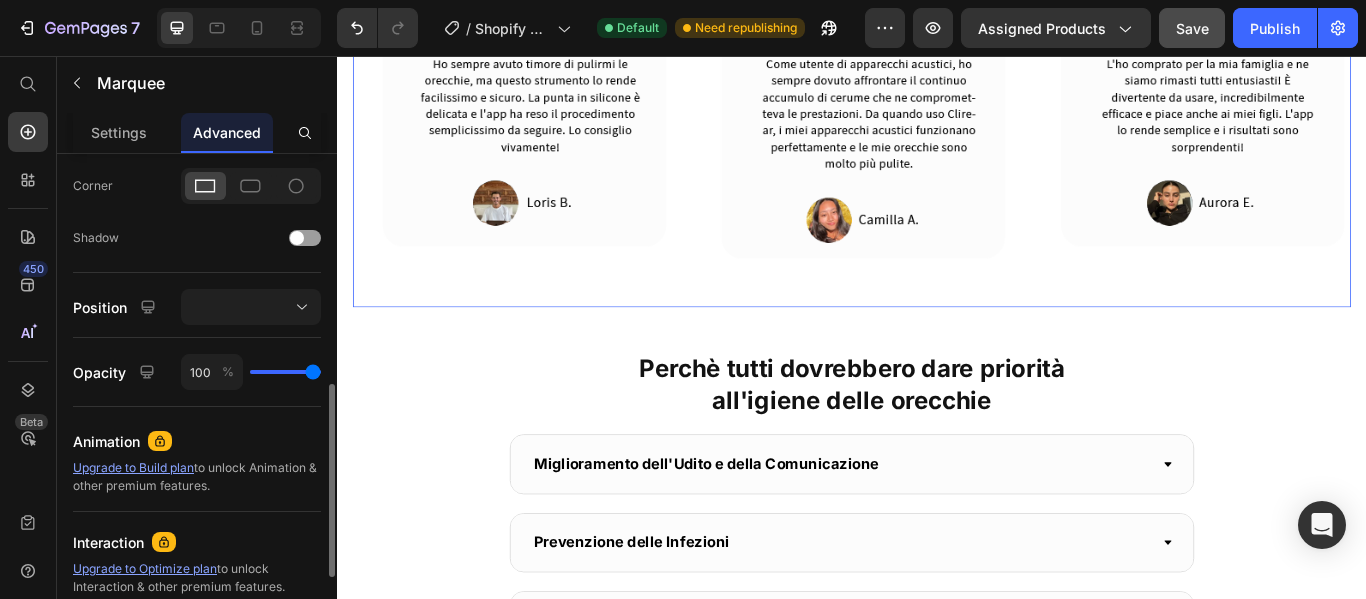 scroll, scrollTop: 803, scrollLeft: 0, axis: vertical 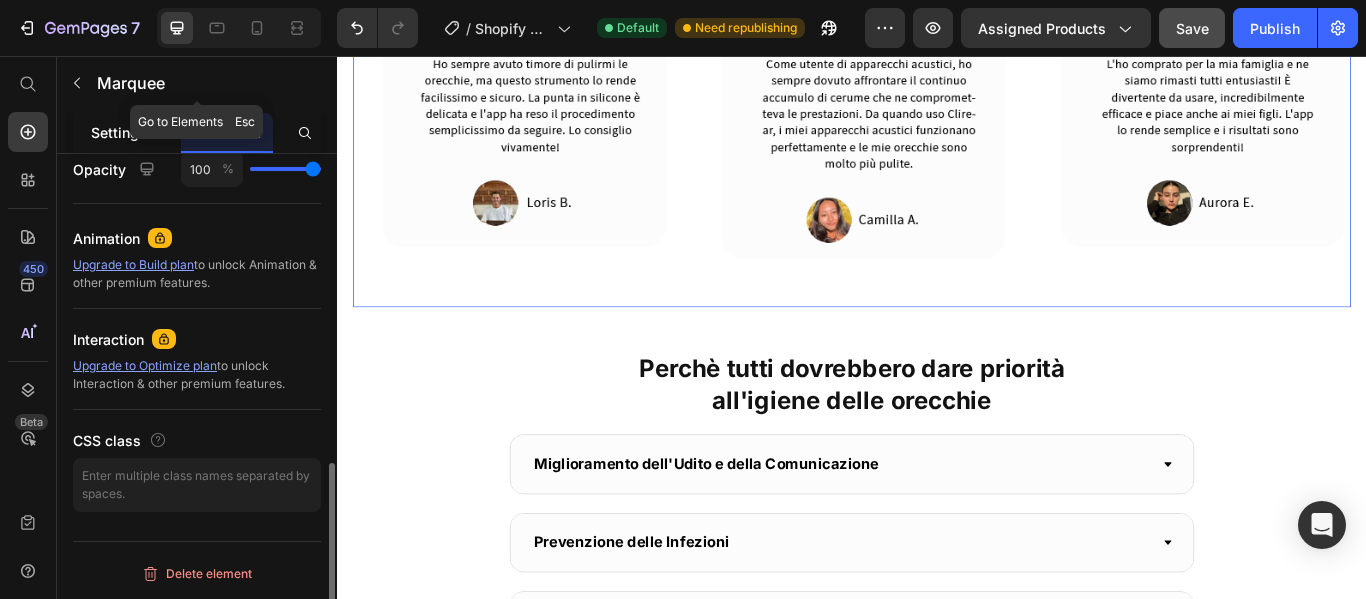 click on "Settings" 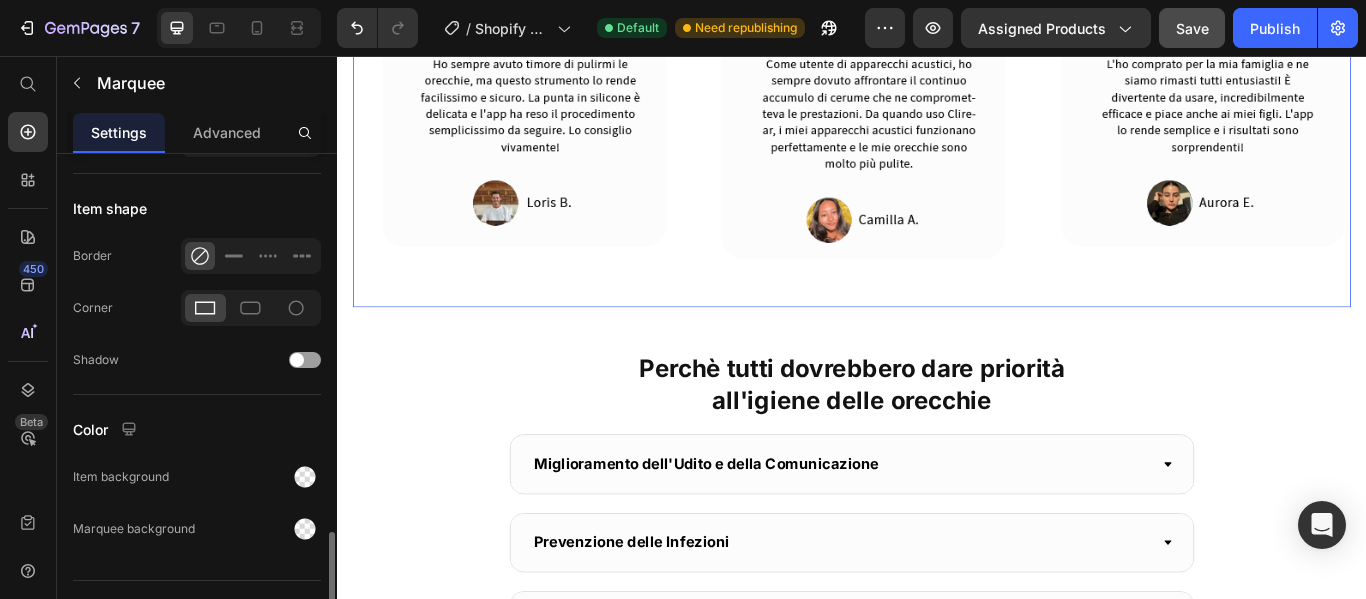 scroll, scrollTop: 1039, scrollLeft: 0, axis: vertical 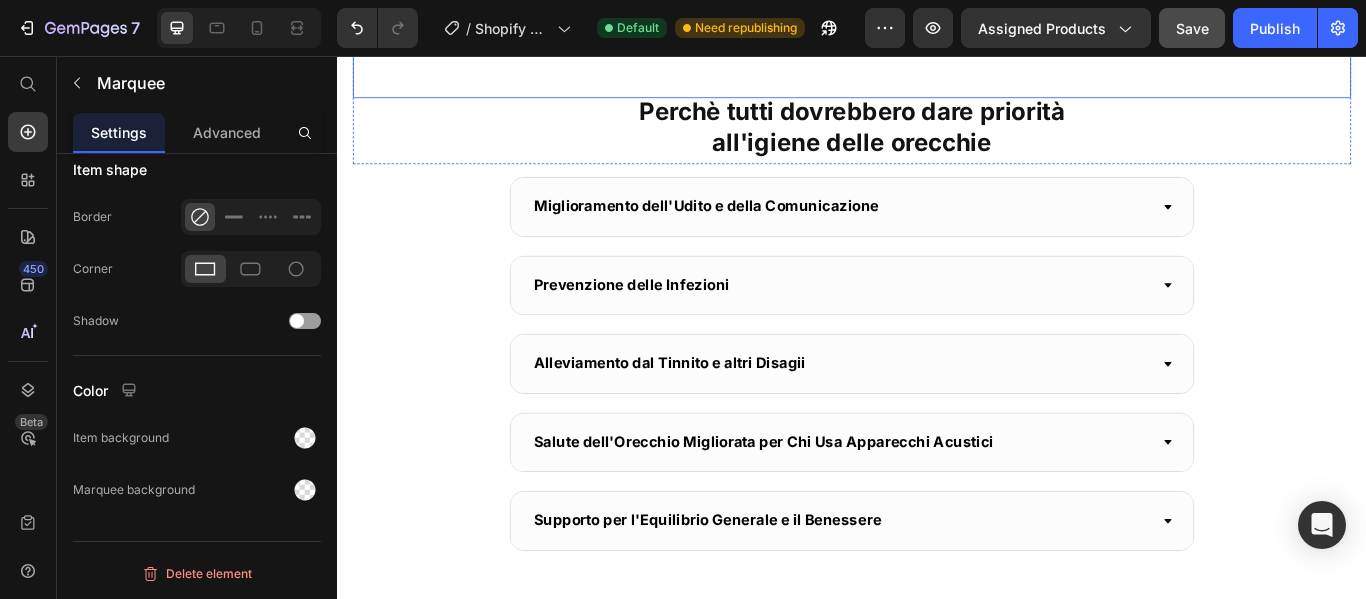 click on "Image Image Image Image Image Image Image Image Image Image Marquee   56" at bounding box center (937, -169) 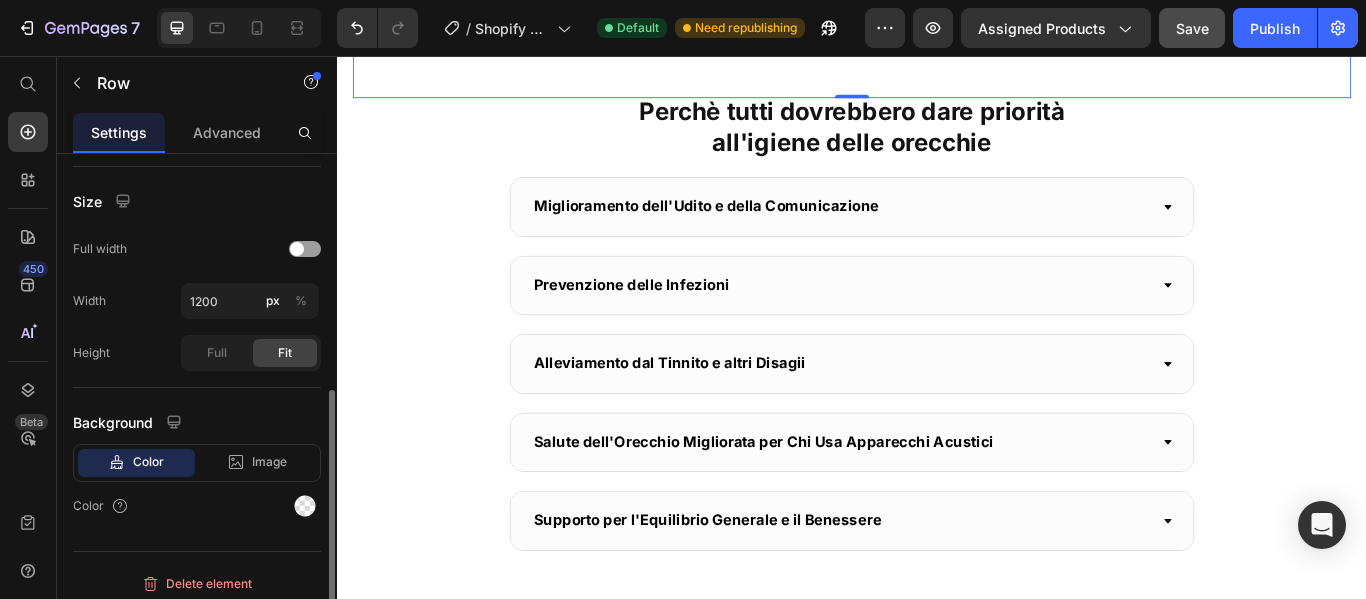scroll, scrollTop: 410, scrollLeft: 0, axis: vertical 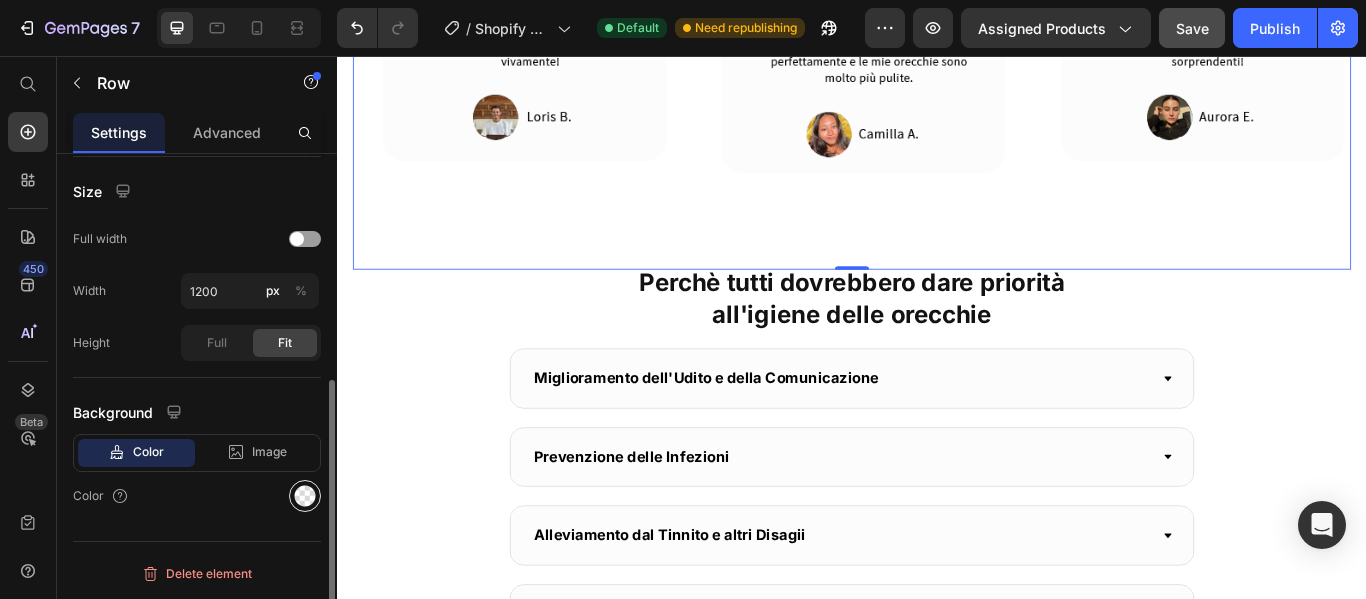 click at bounding box center (305, 496) 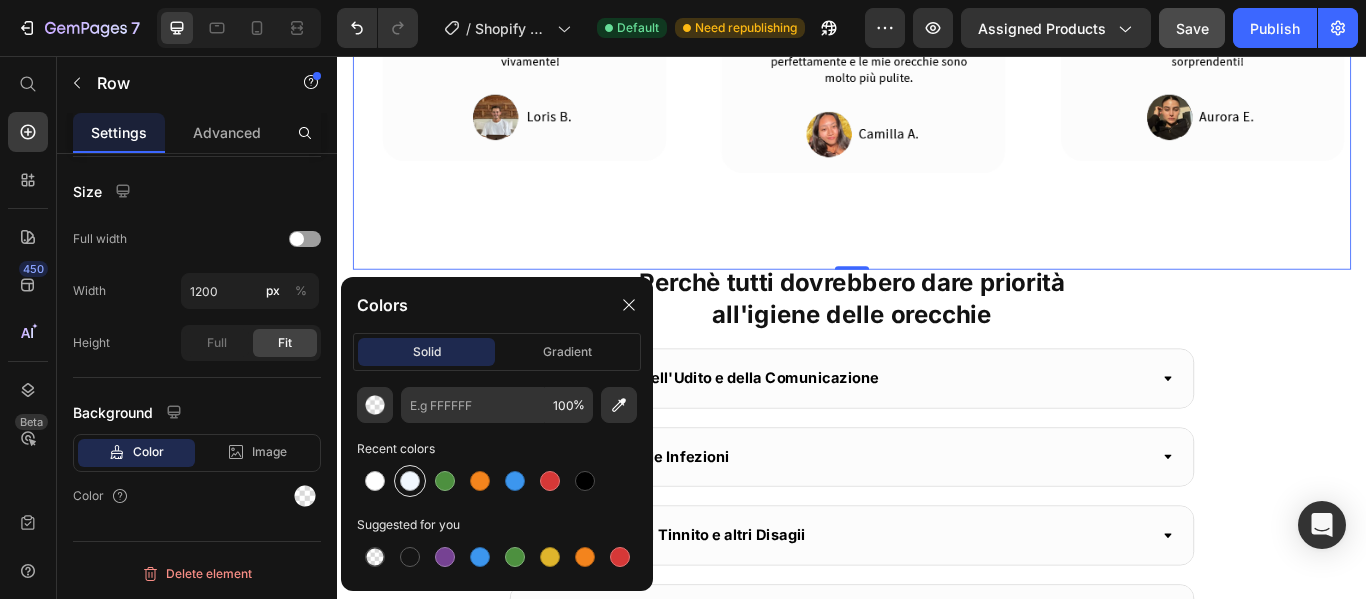 click at bounding box center [410, 481] 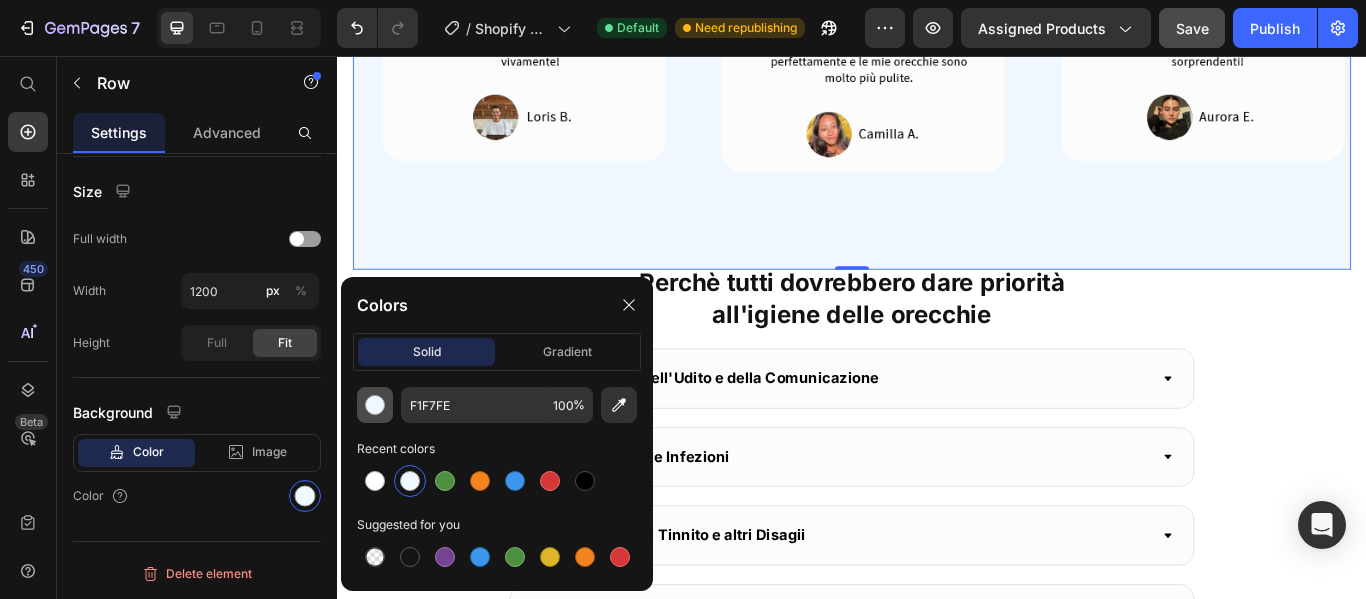 click at bounding box center (375, 405) 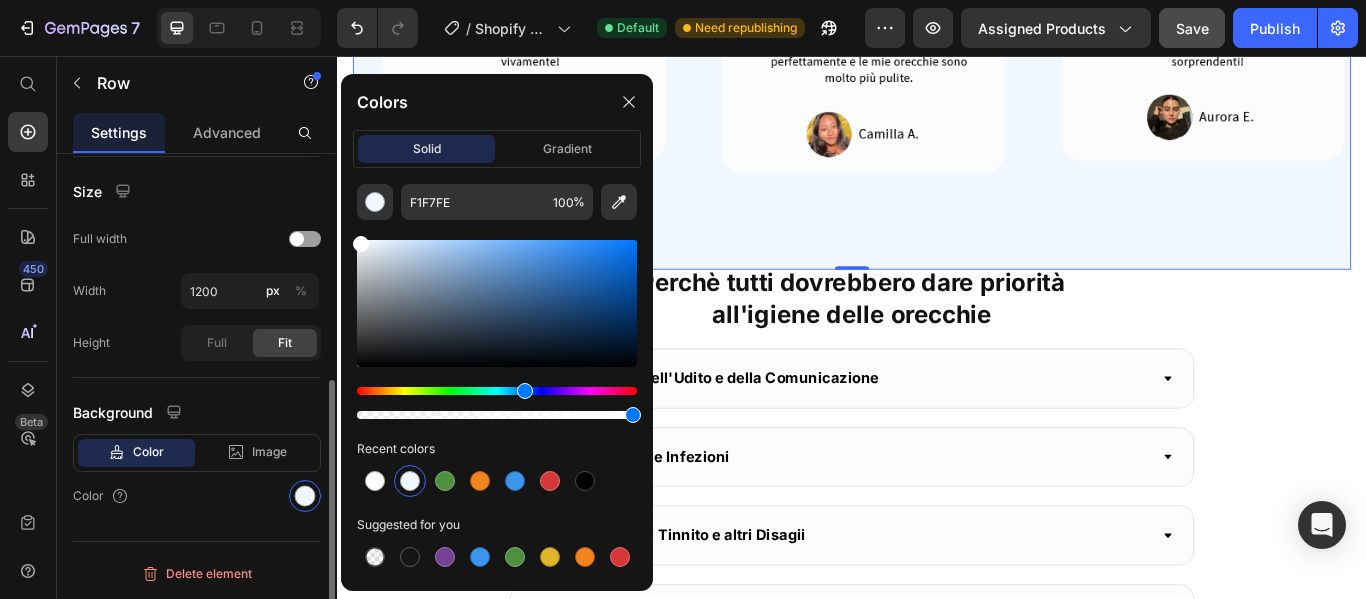 drag, startPoint x: 379, startPoint y: 281, endPoint x: 293, endPoint y: 173, distance: 138.05795 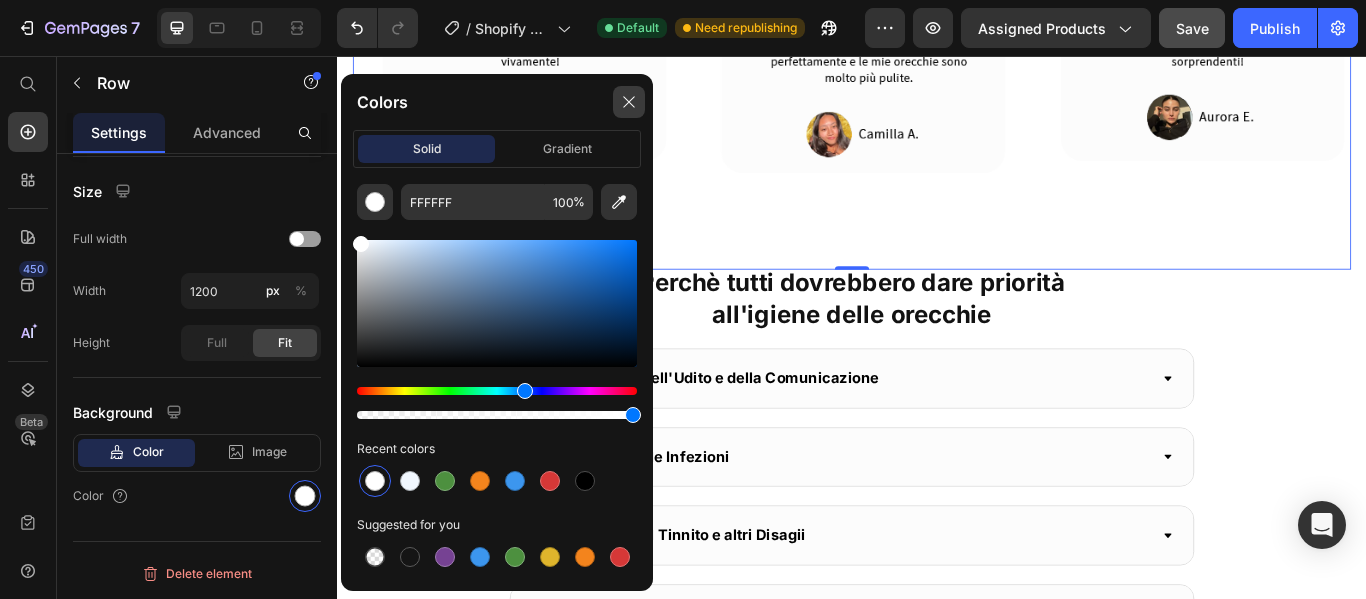 click 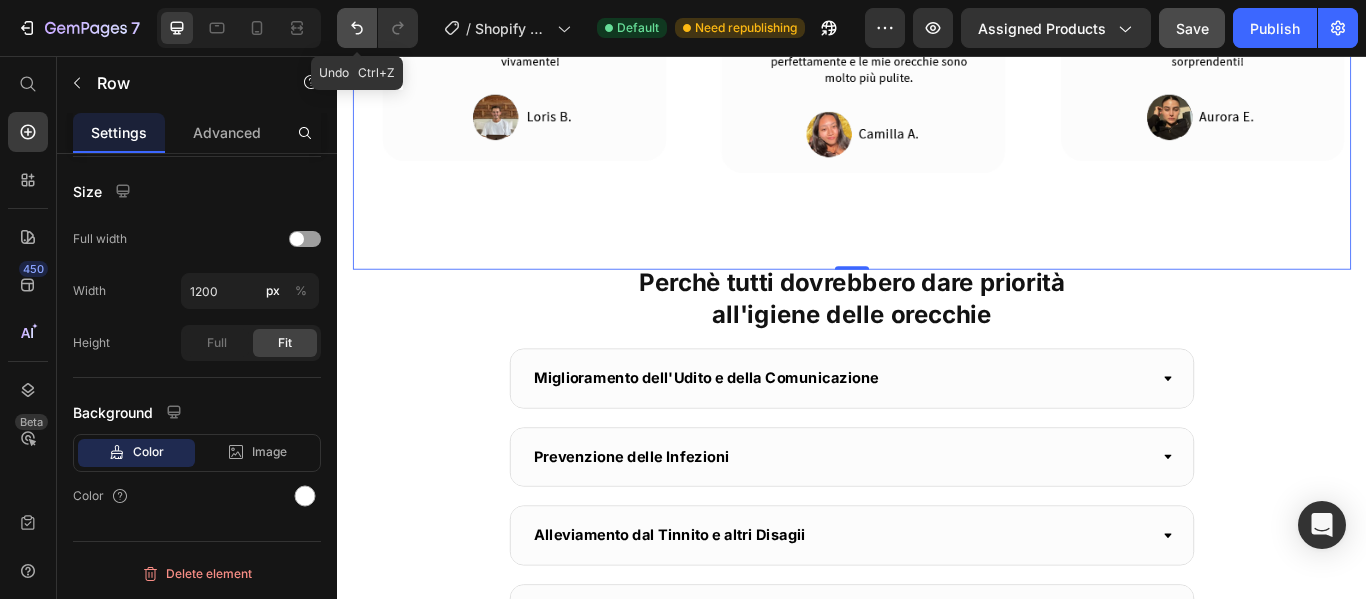 click 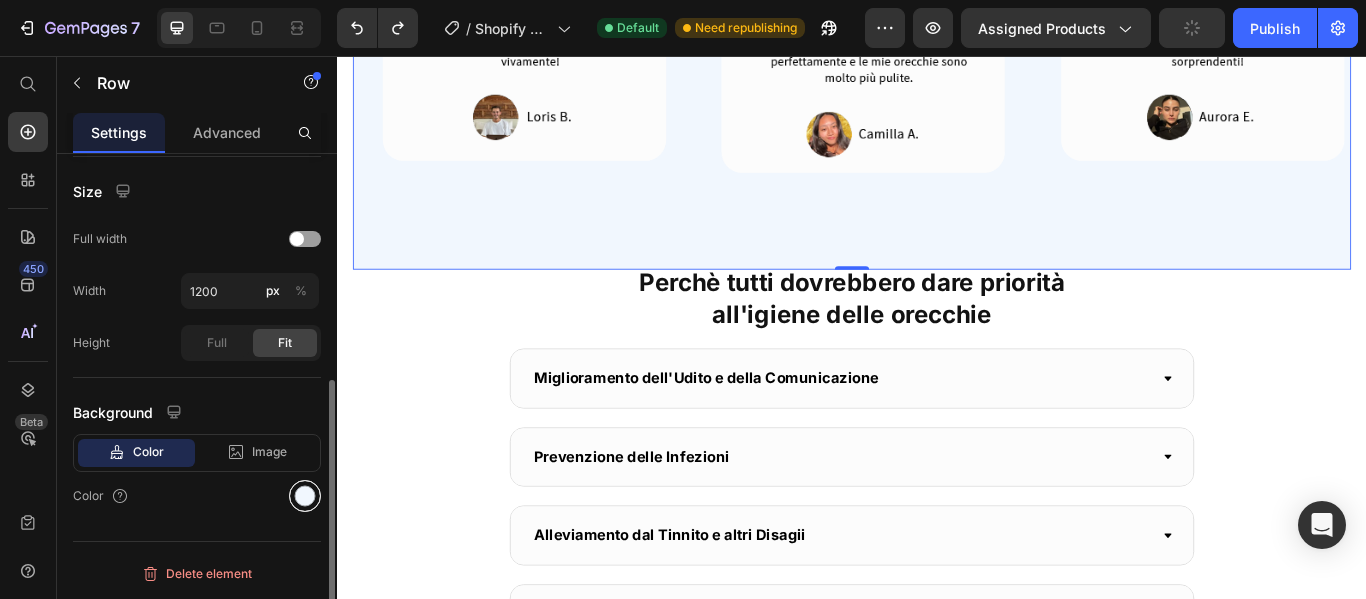 click at bounding box center (305, 496) 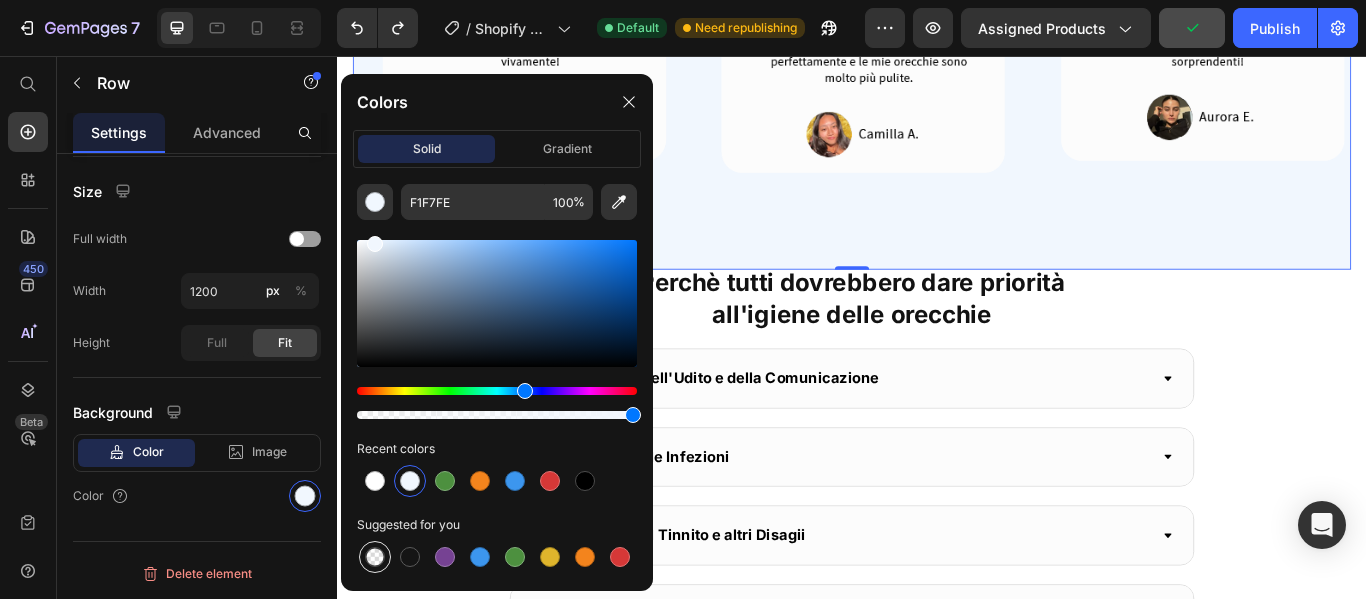 click at bounding box center (375, 557) 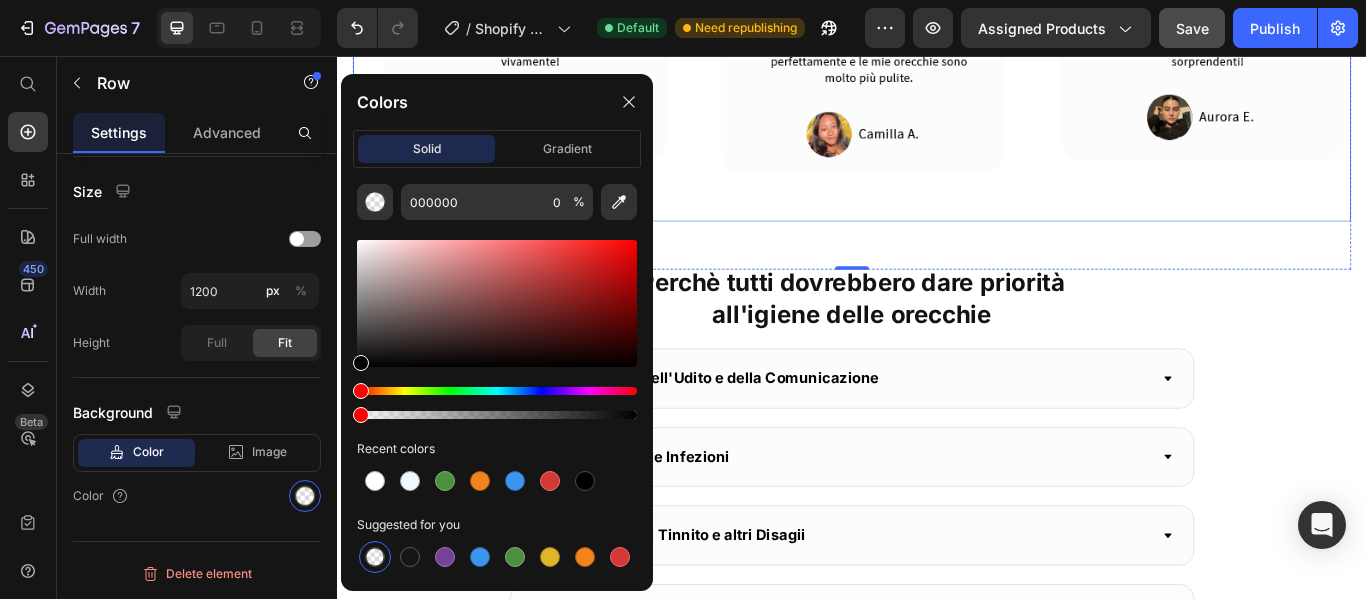 click on "Image Image Image Image Image Image Image Image Image Image Marquee" at bounding box center [937, 0] 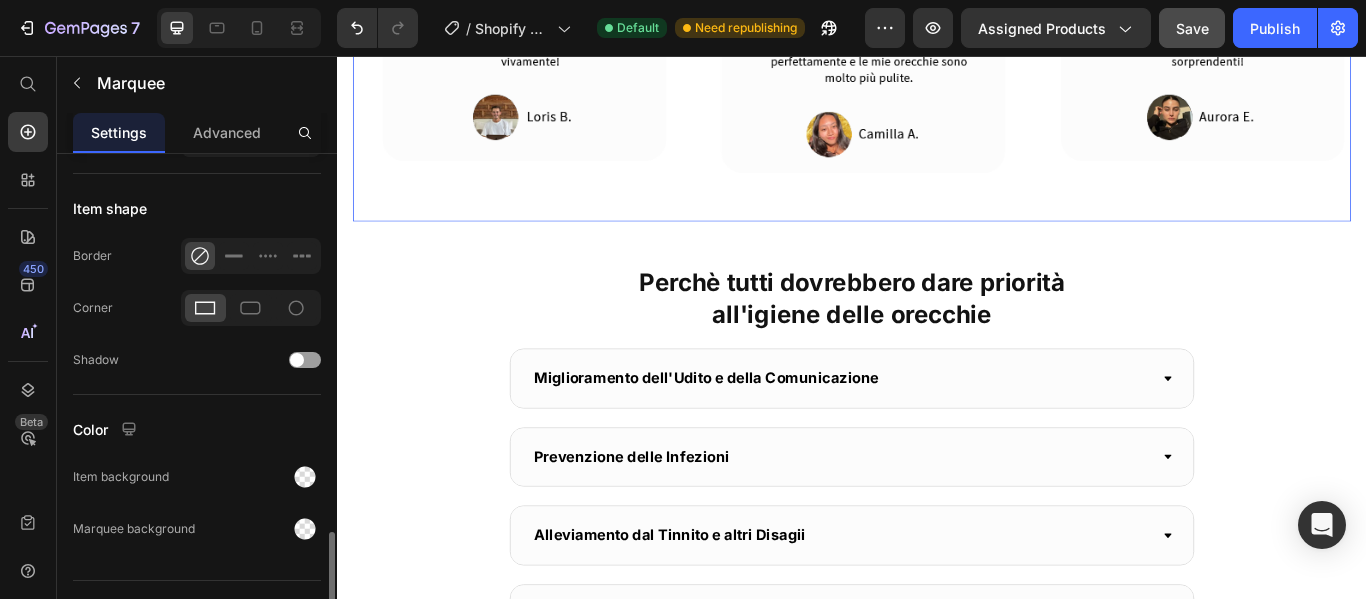 scroll, scrollTop: 1039, scrollLeft: 0, axis: vertical 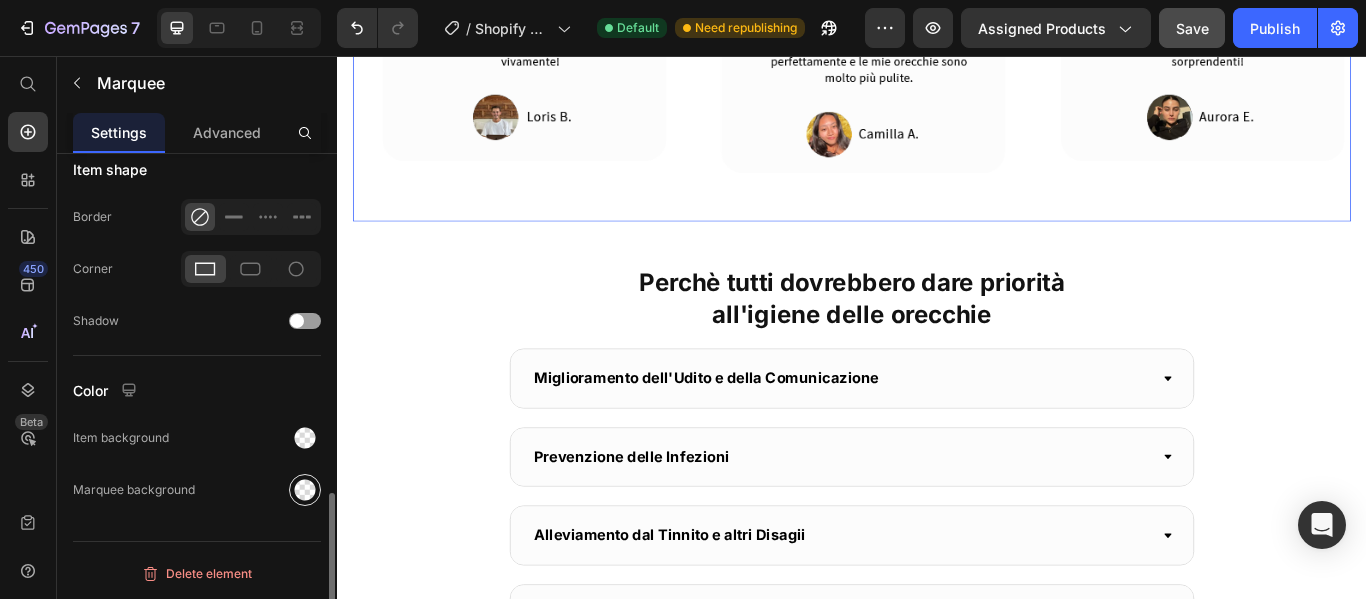 click at bounding box center [305, 490] 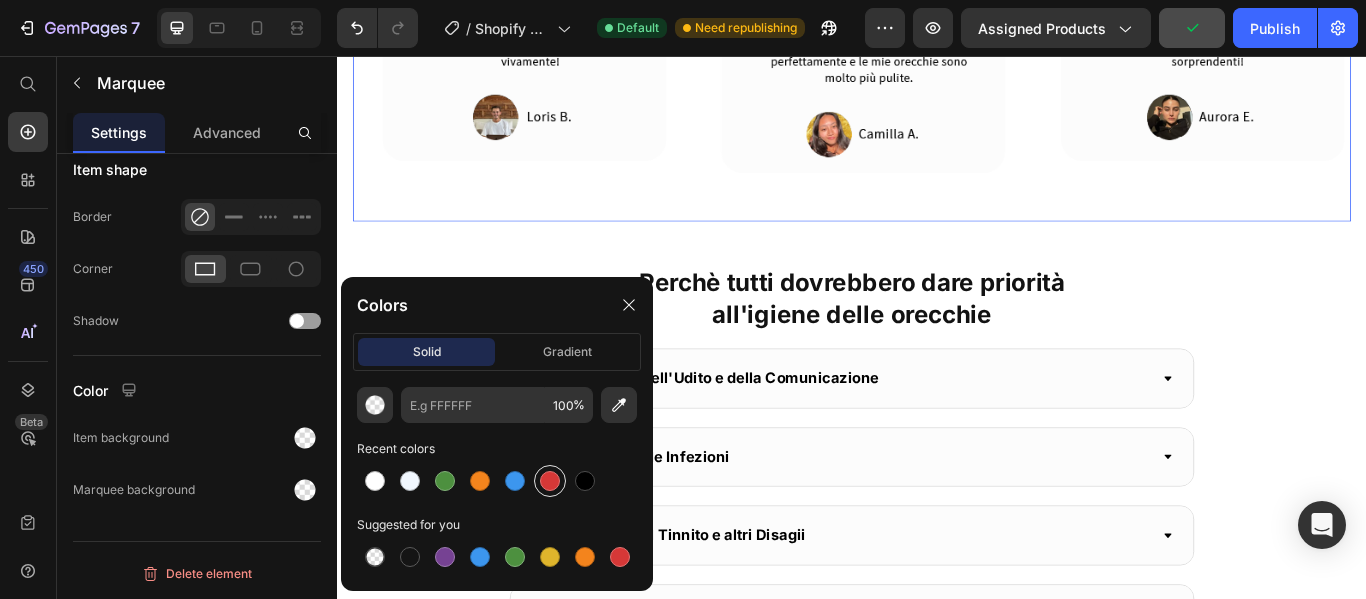 click at bounding box center [550, 481] 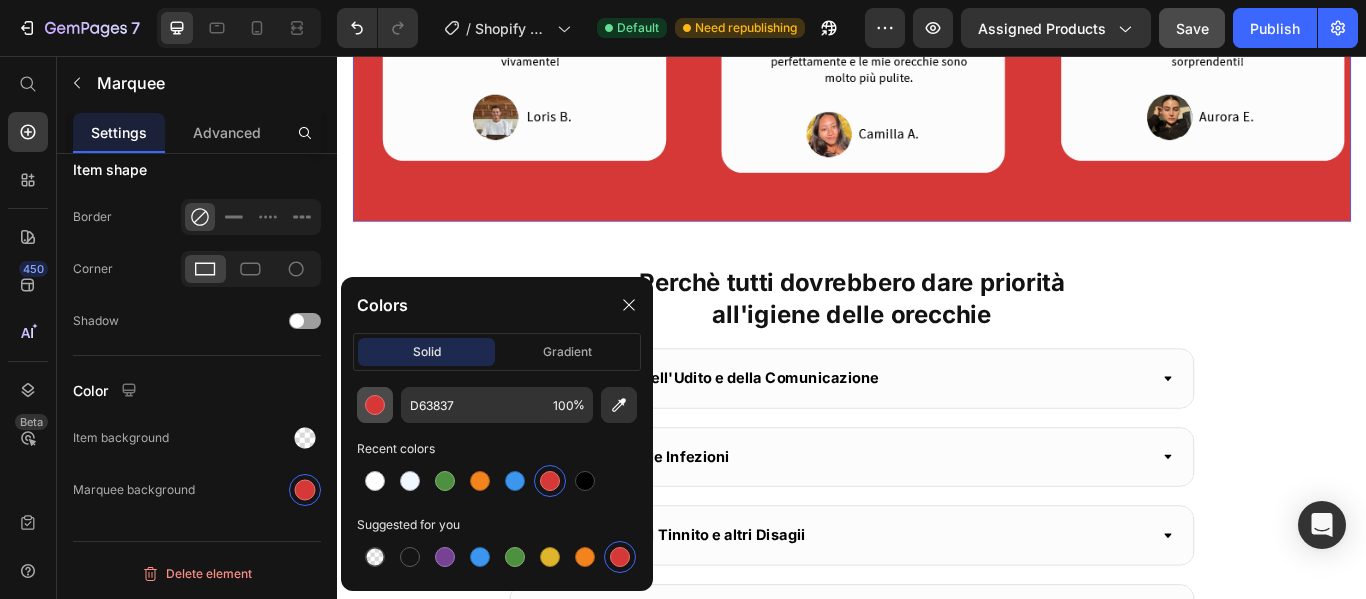 click at bounding box center (375, 405) 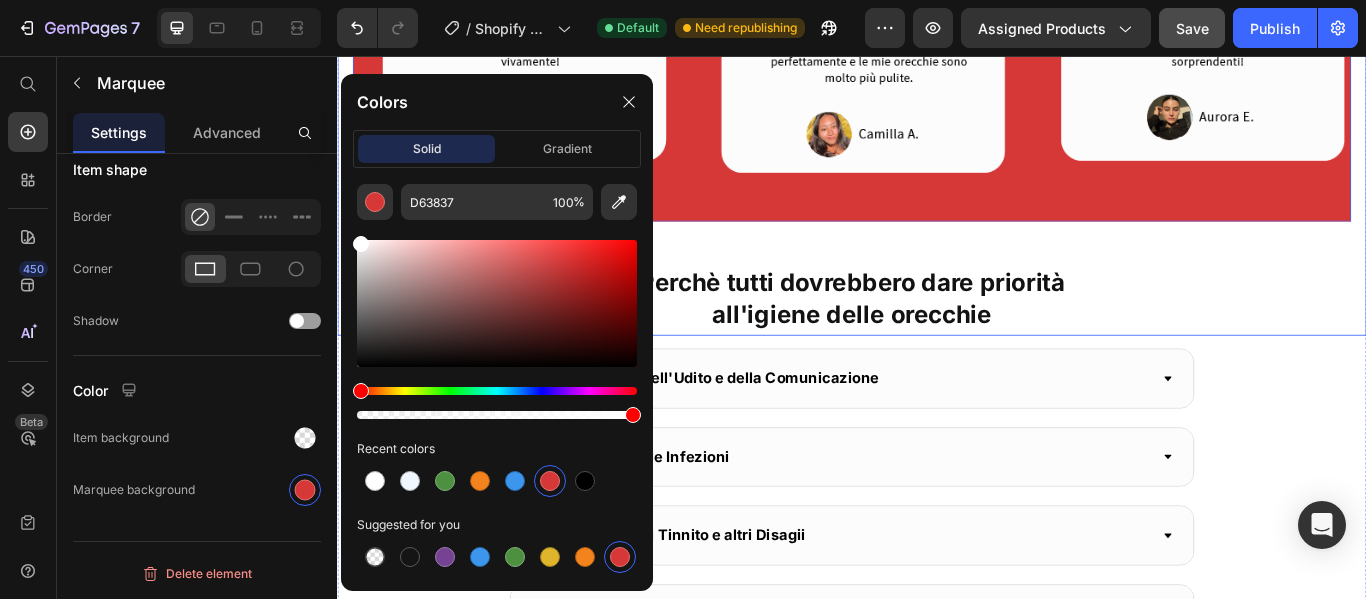 type on "FFFFFF" 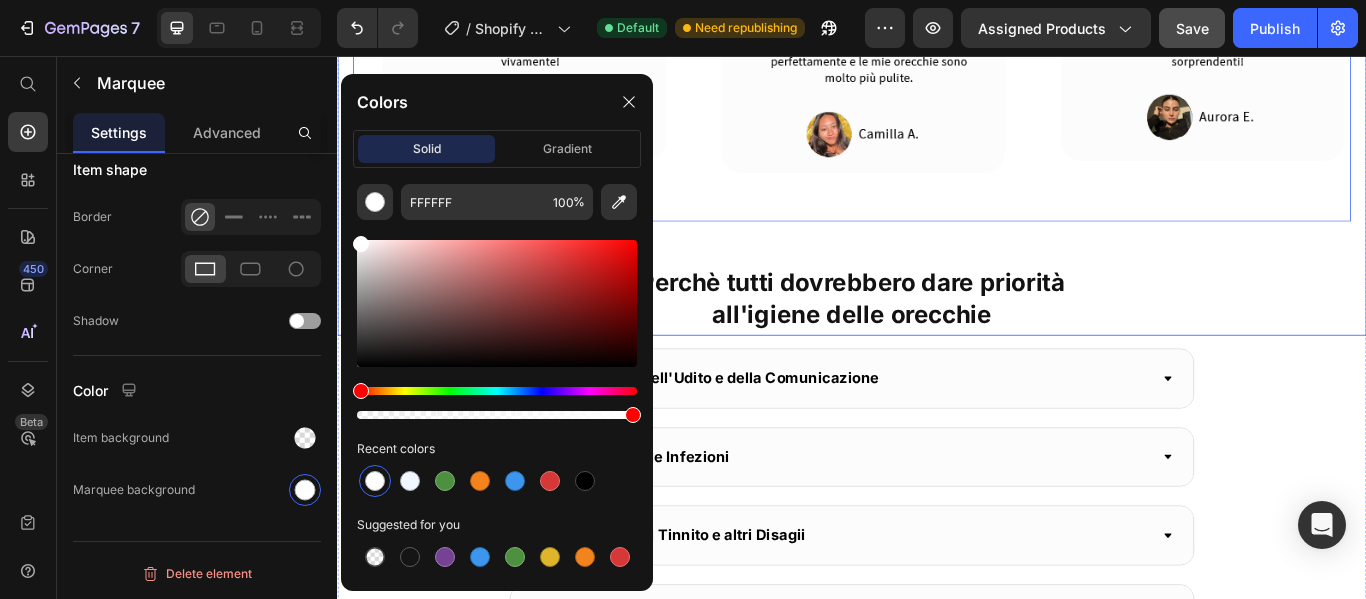 drag, startPoint x: 358, startPoint y: 254, endPoint x: 337, endPoint y: 210, distance: 48.754486 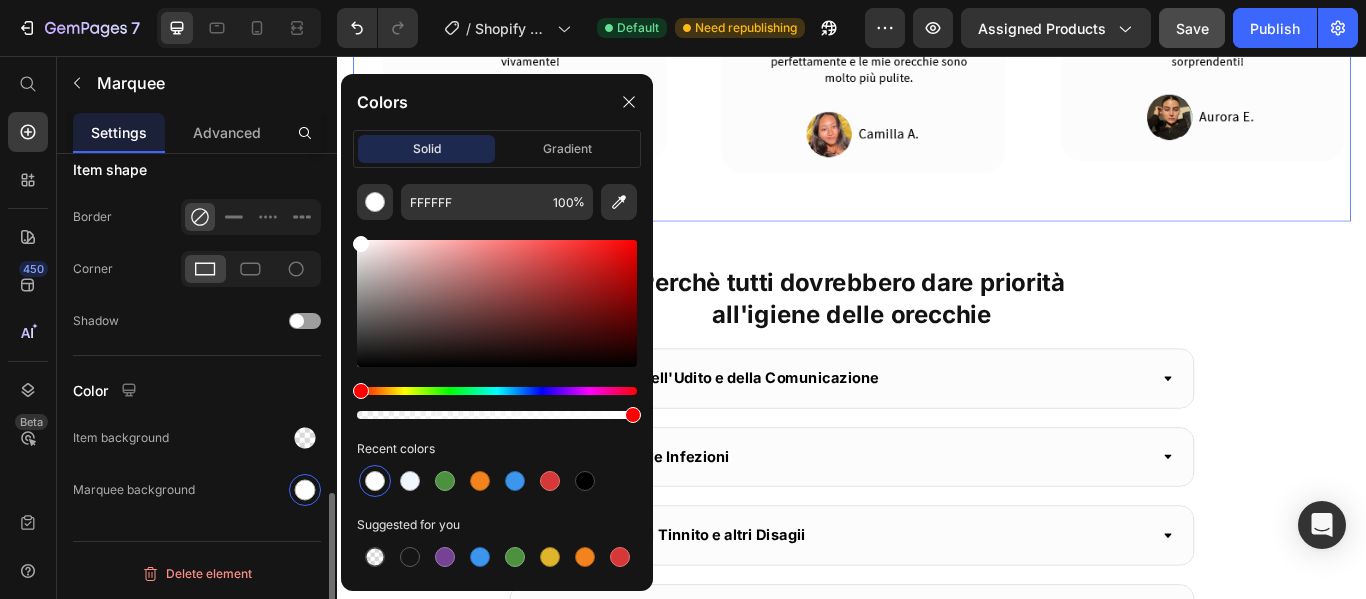click on "Color Item background Marquee background" 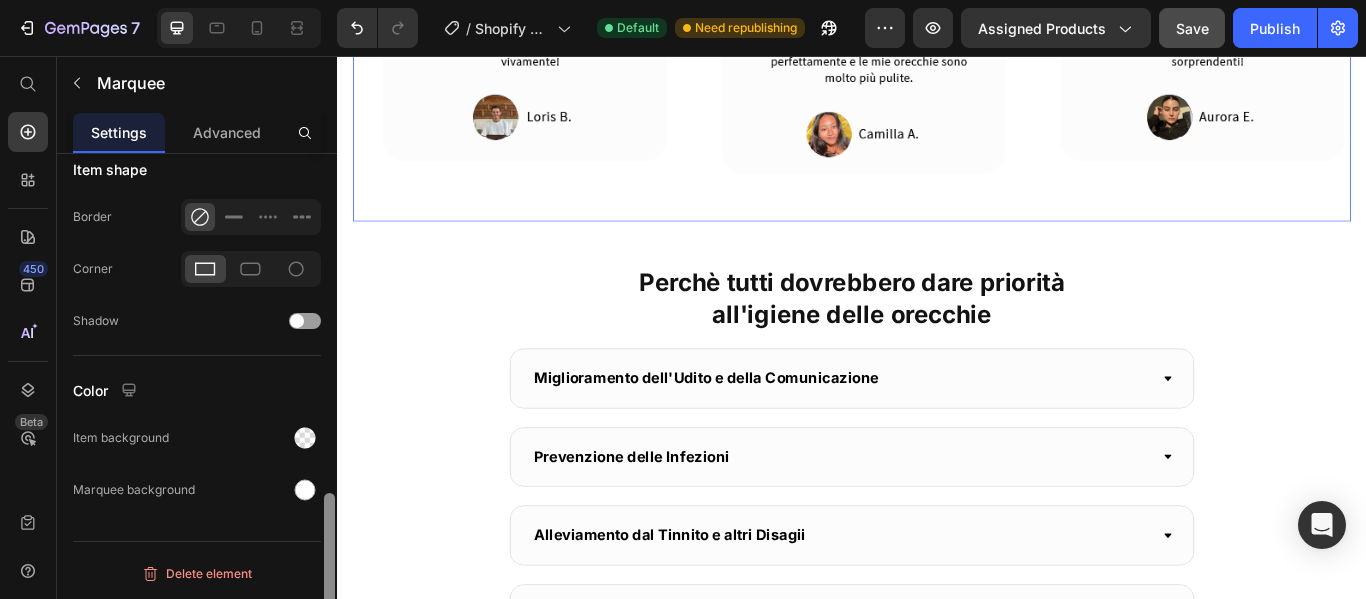 drag, startPoint x: 307, startPoint y: 437, endPoint x: 329, endPoint y: 429, distance: 23.409399 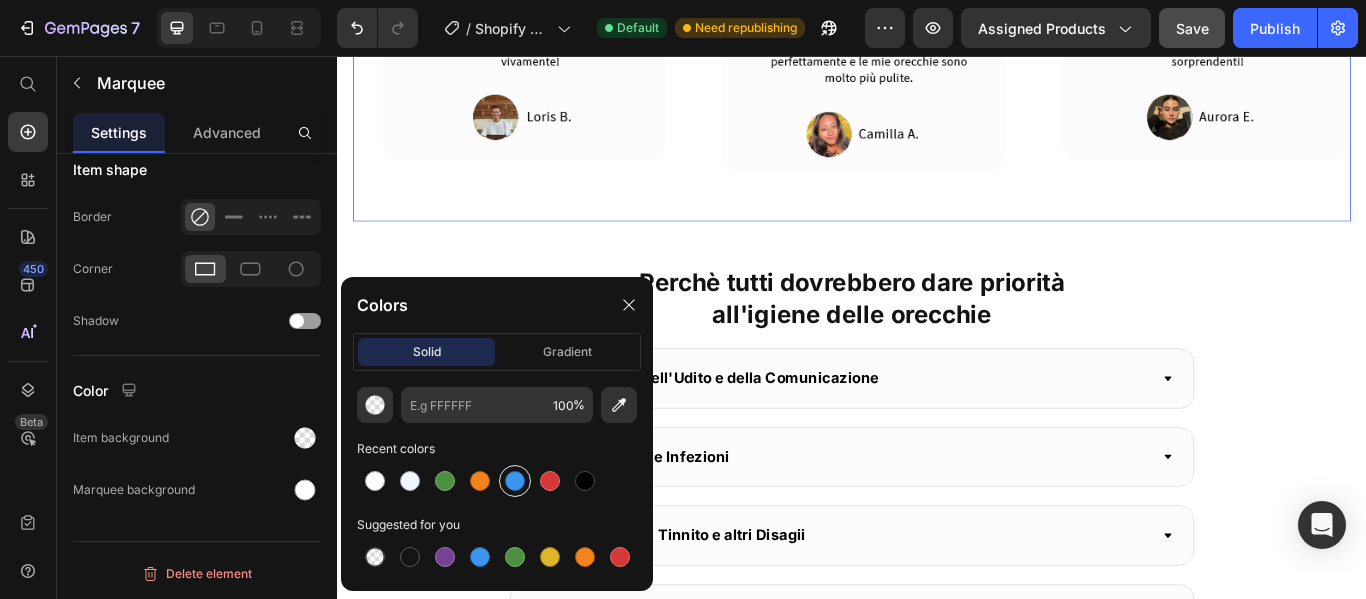click at bounding box center [515, 481] 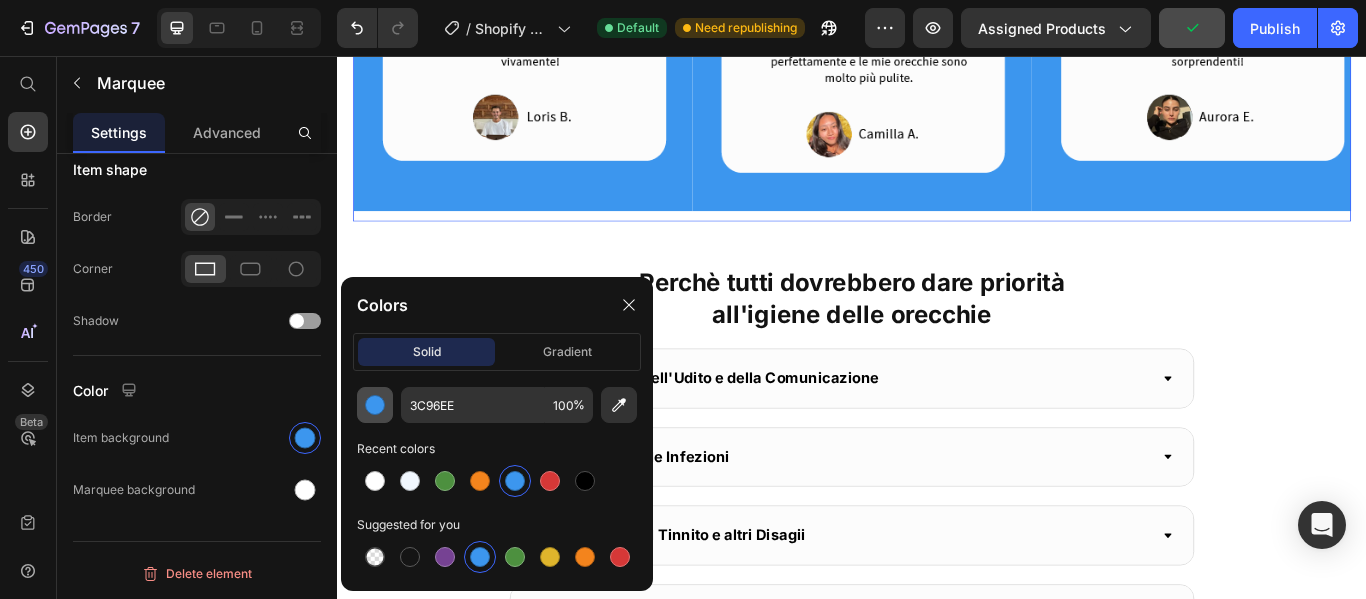 click at bounding box center [375, 405] 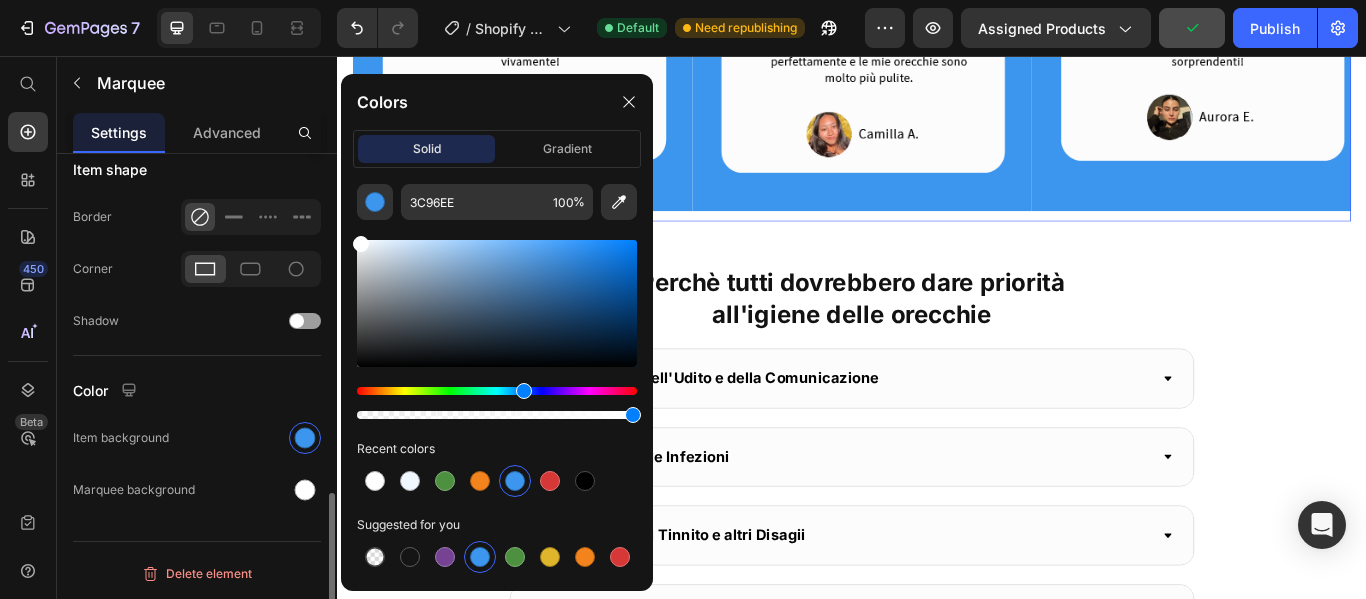 drag, startPoint x: 432, startPoint y: 287, endPoint x: 261, endPoint y: 168, distance: 208.33147 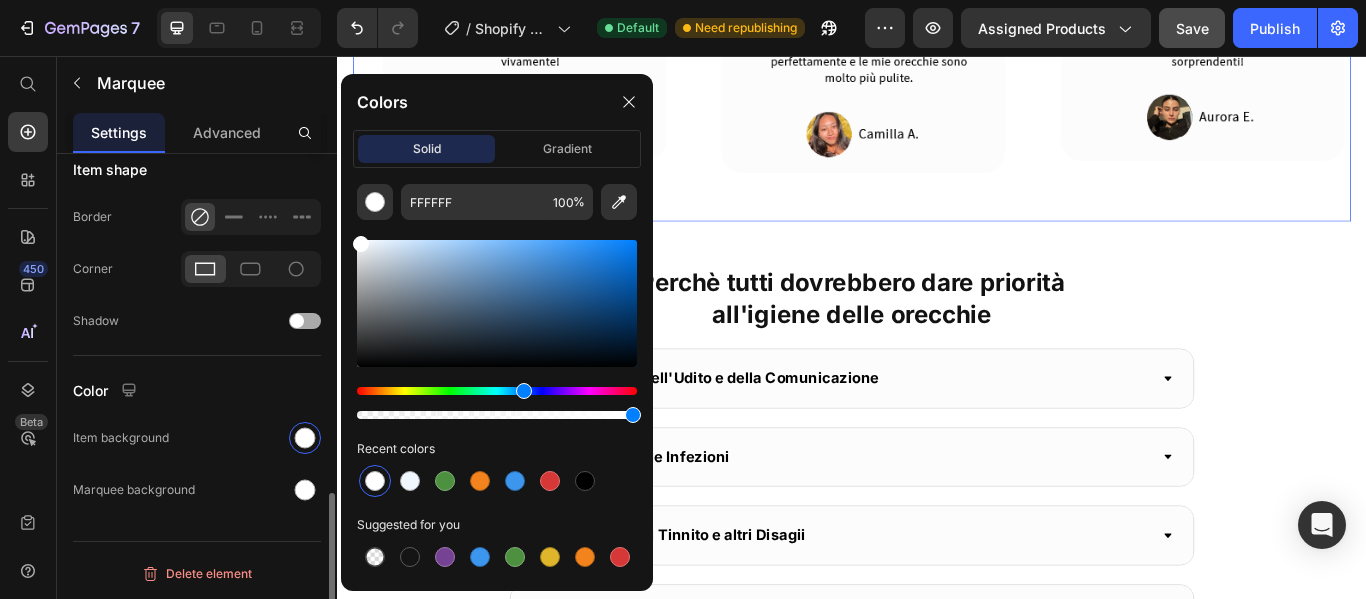 click on "Shadow" 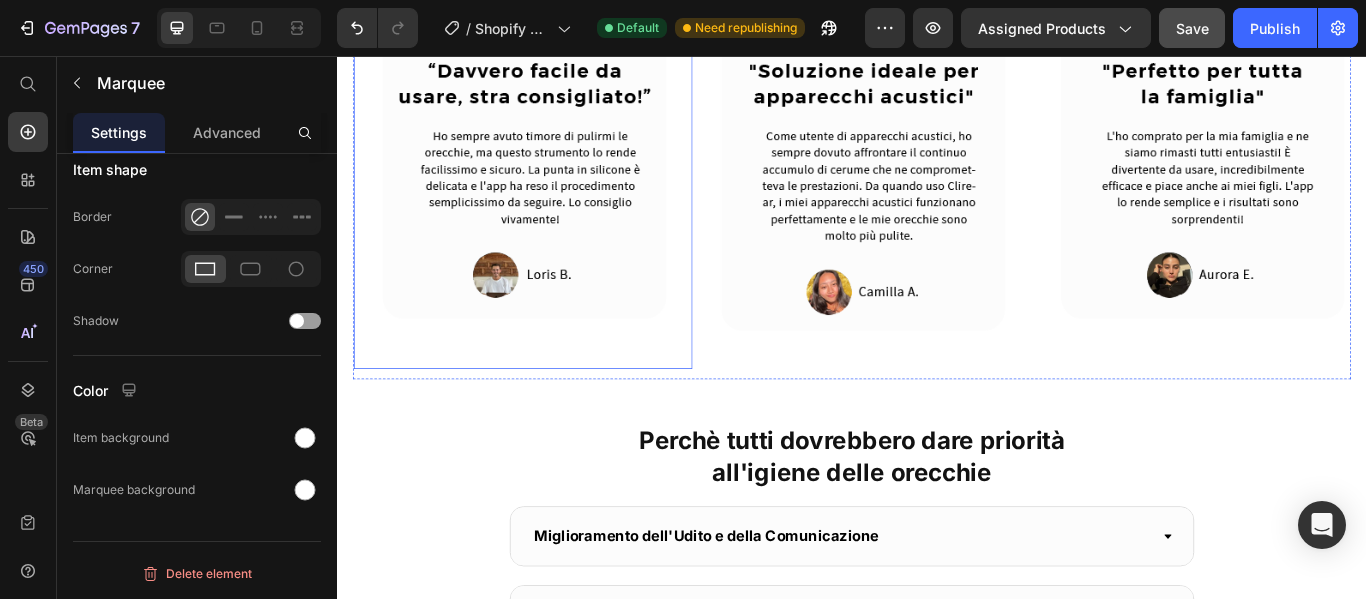 scroll, scrollTop: 1692, scrollLeft: 0, axis: vertical 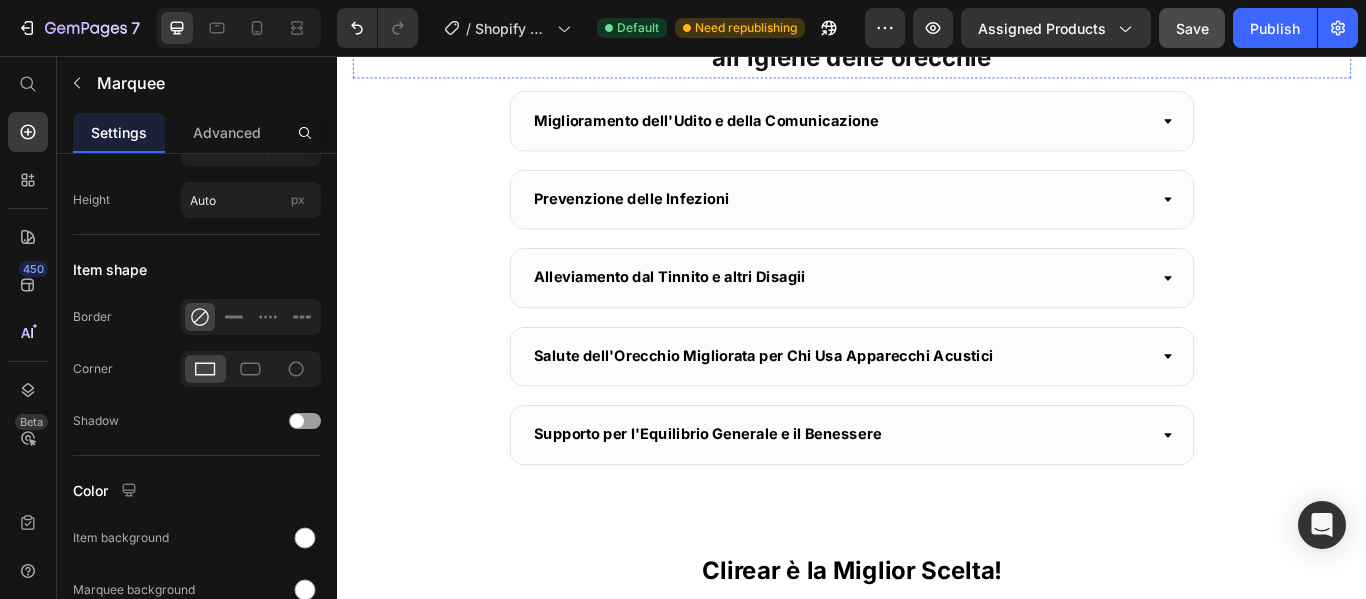 click on "Image Image Image Image Image Image Image Image Image Image Marquee   56" at bounding box center [937, -269] 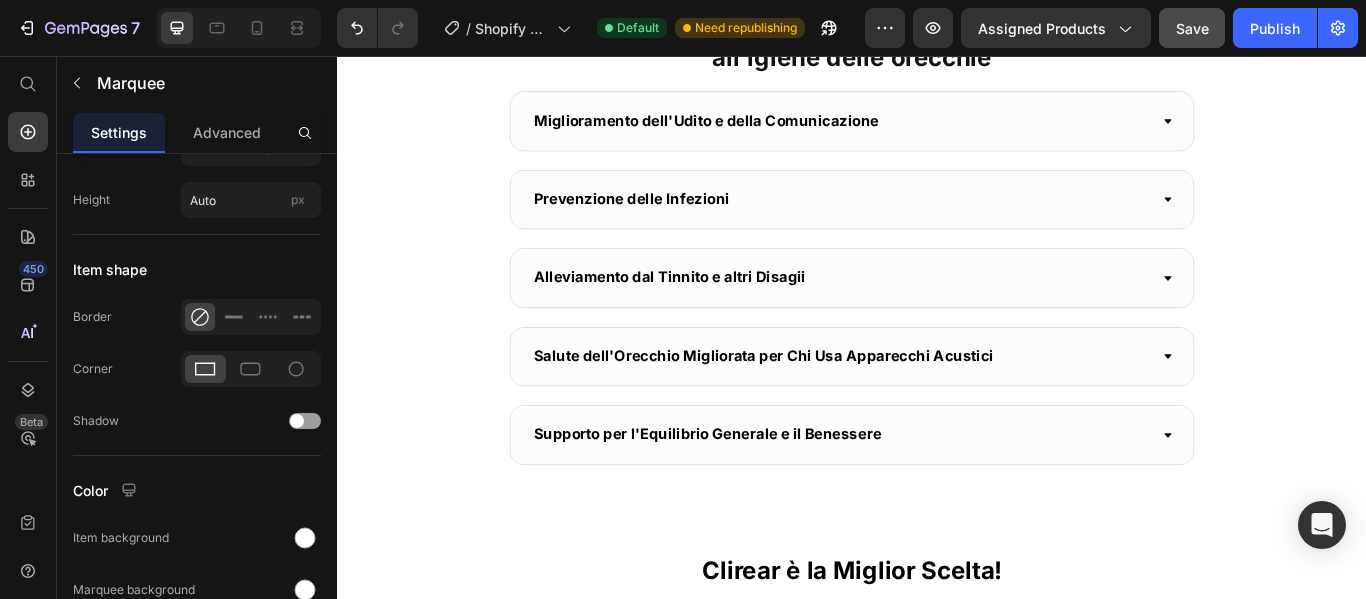 scroll, scrollTop: 0, scrollLeft: 0, axis: both 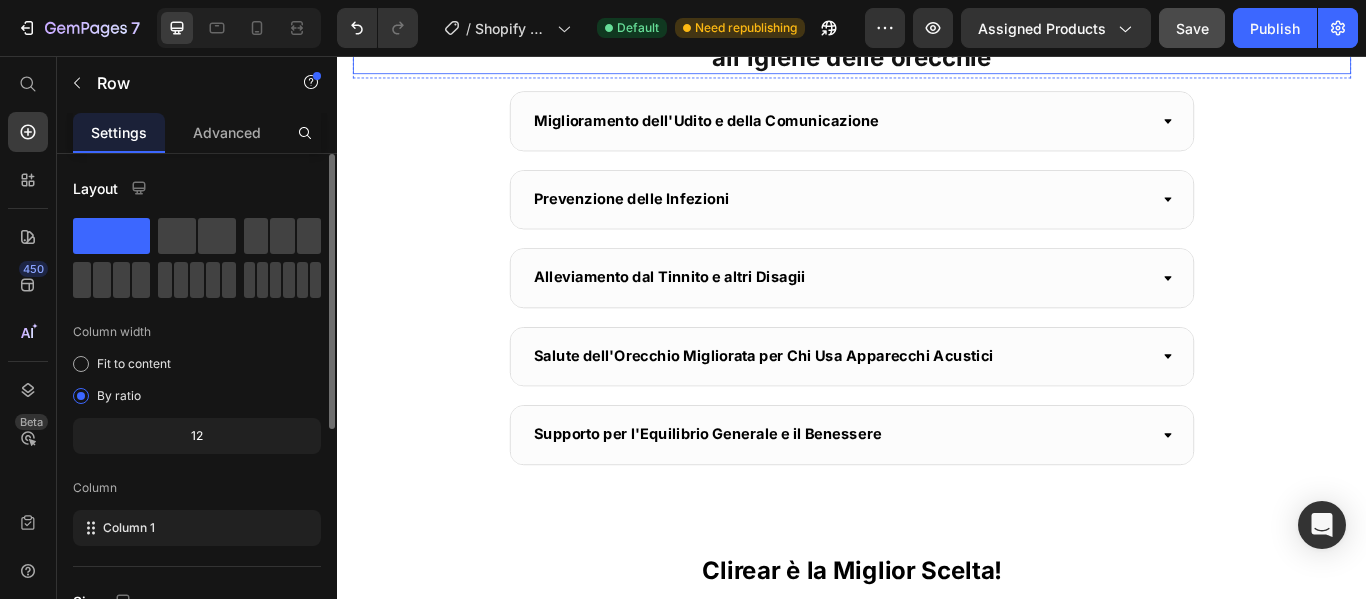 click on "Perchè tutti dovrebbero dare priorità all'igiene delle orecchie" at bounding box center [937, 38] 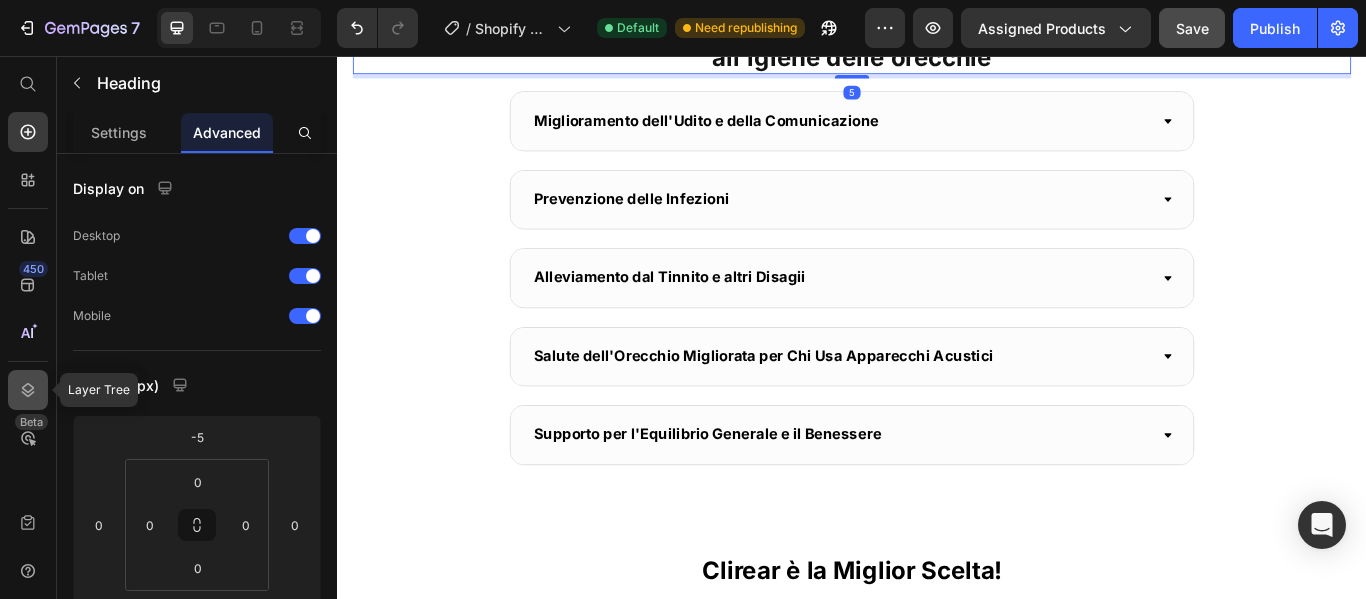 click 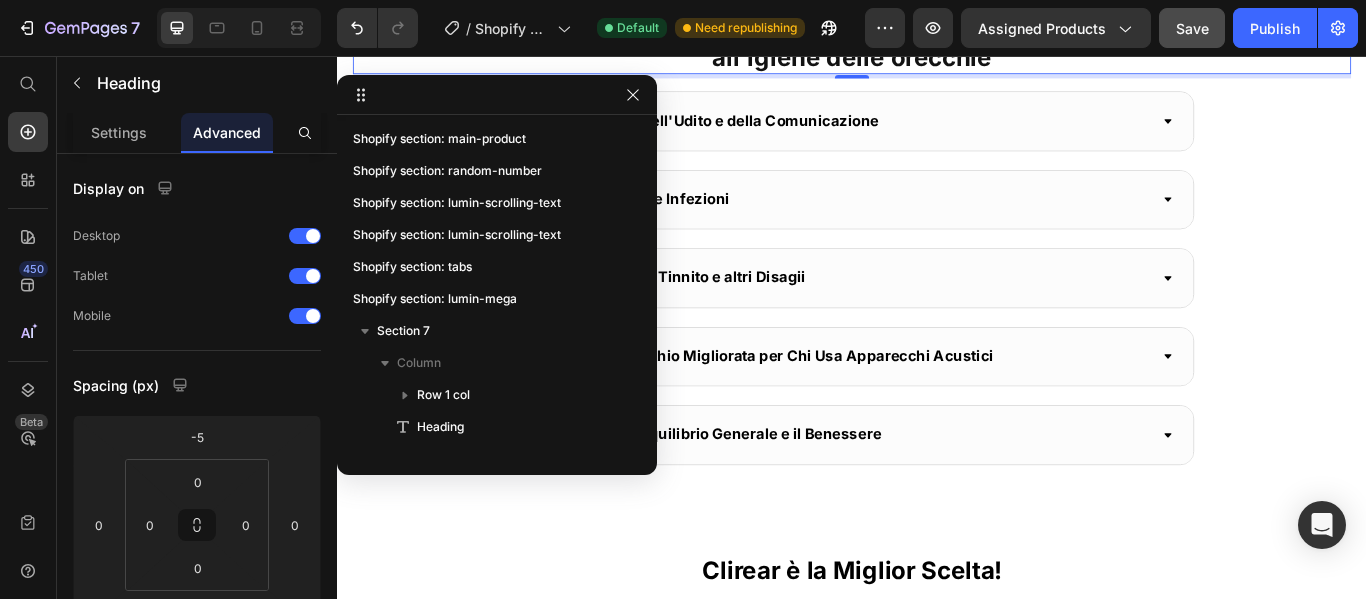 scroll, scrollTop: 411, scrollLeft: 0, axis: vertical 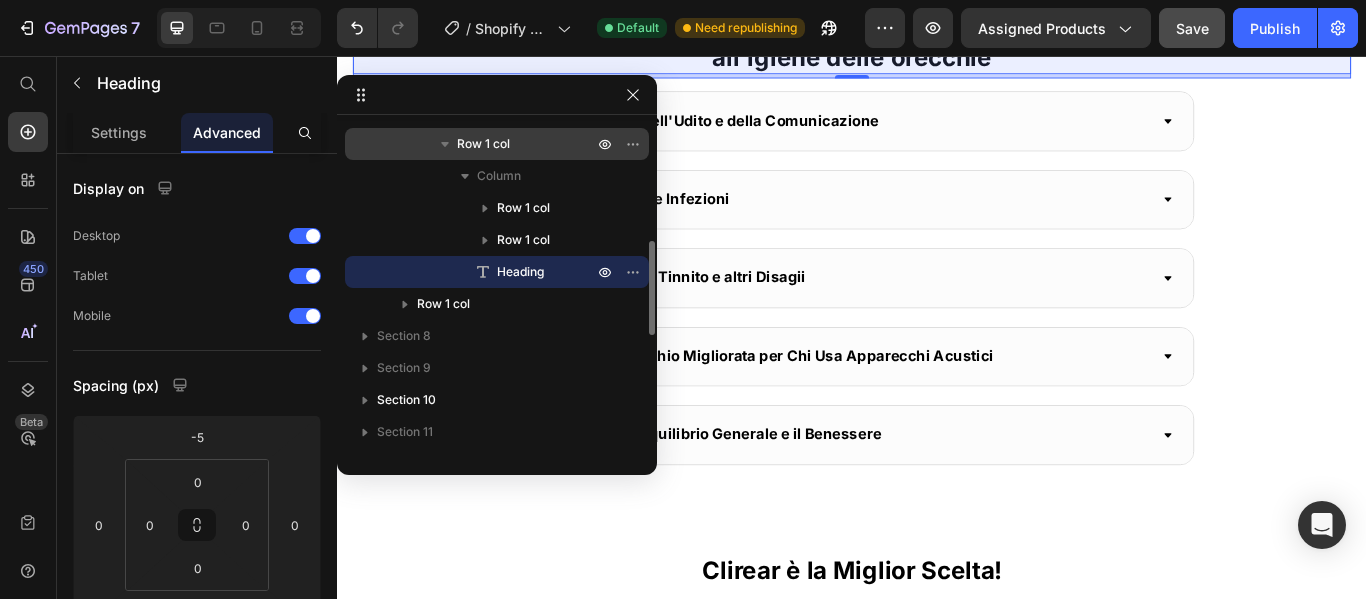 click on "Row 1 col" at bounding box center (527, 144) 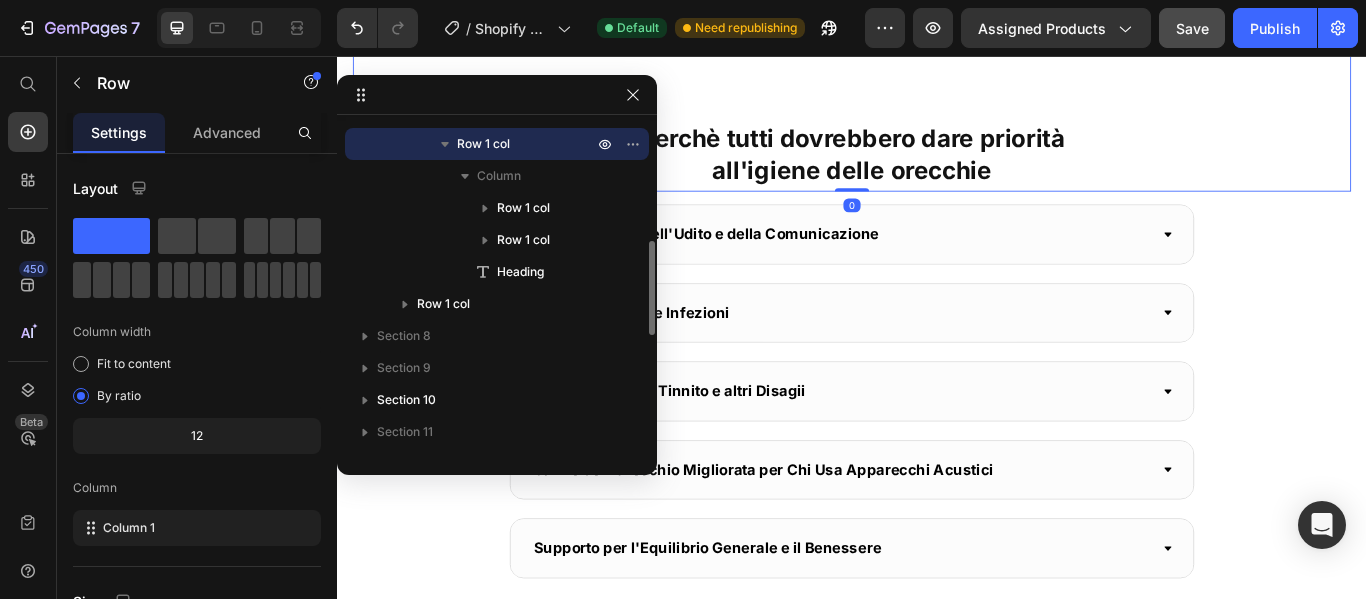 scroll, scrollTop: 1797, scrollLeft: 0, axis: vertical 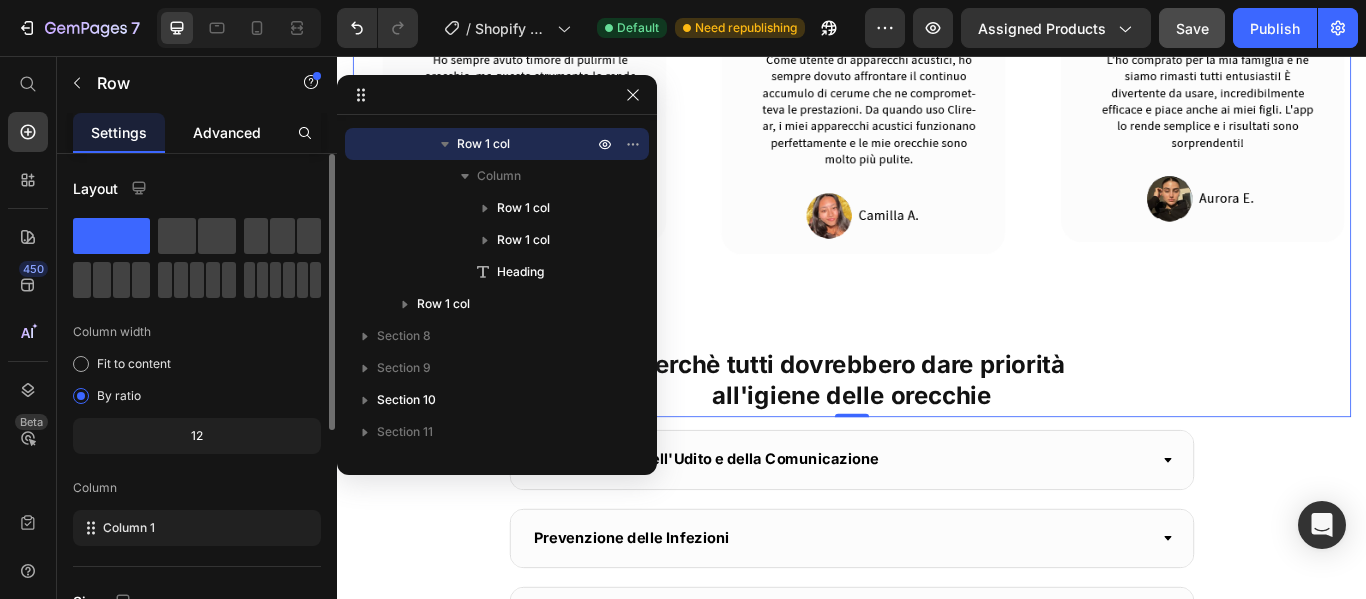 click on "Advanced" at bounding box center [227, 132] 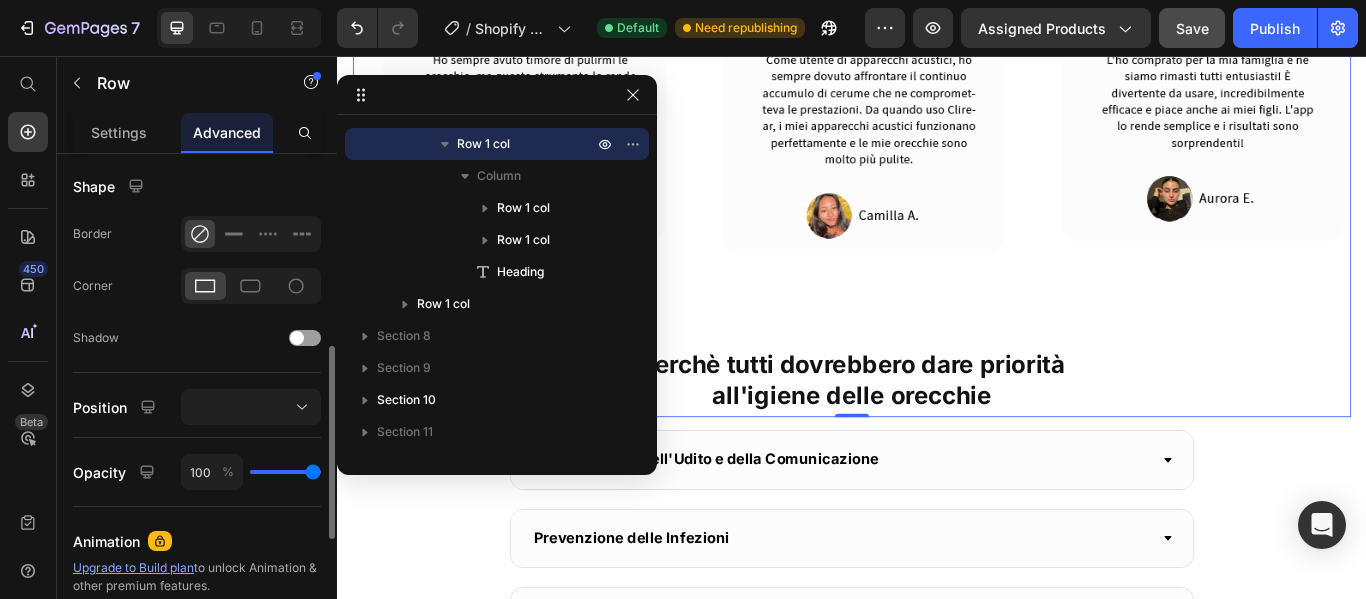 scroll, scrollTop: 600, scrollLeft: 0, axis: vertical 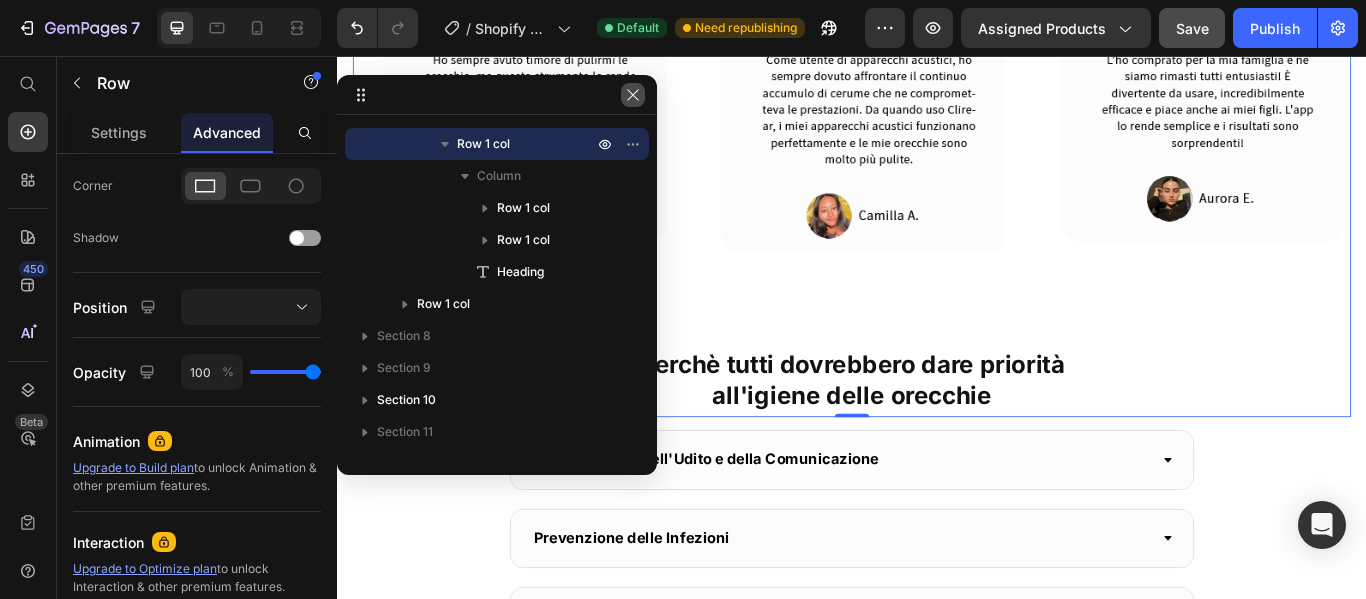 click 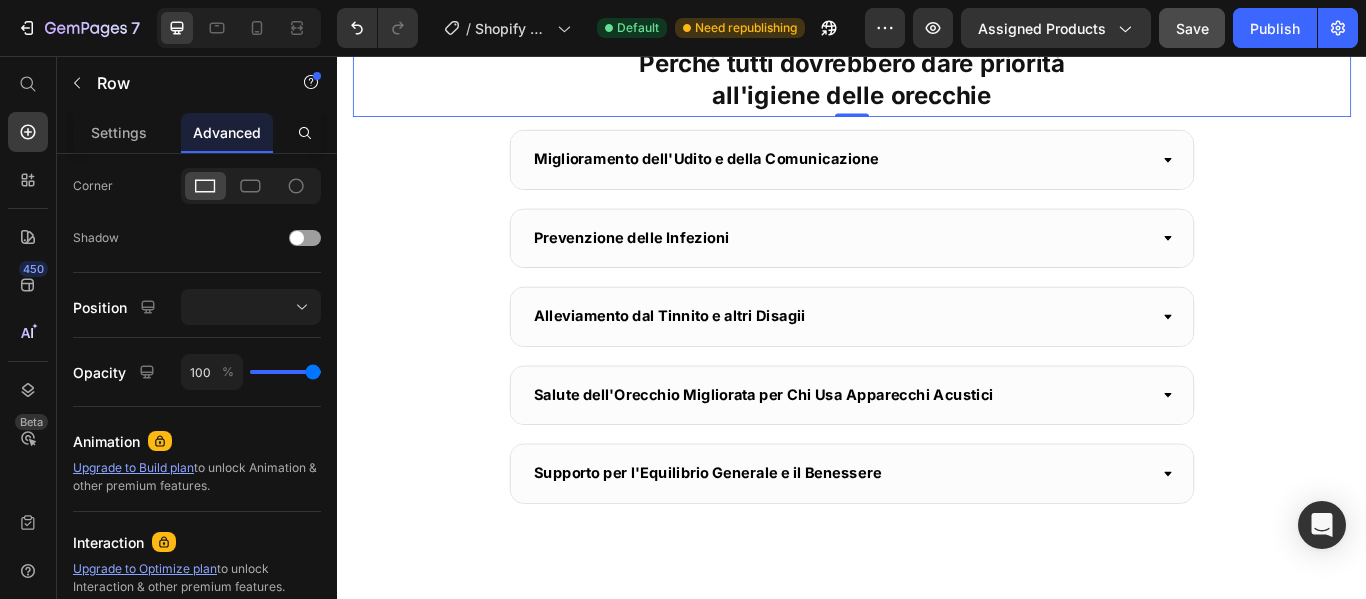 scroll, scrollTop: 2097, scrollLeft: 0, axis: vertical 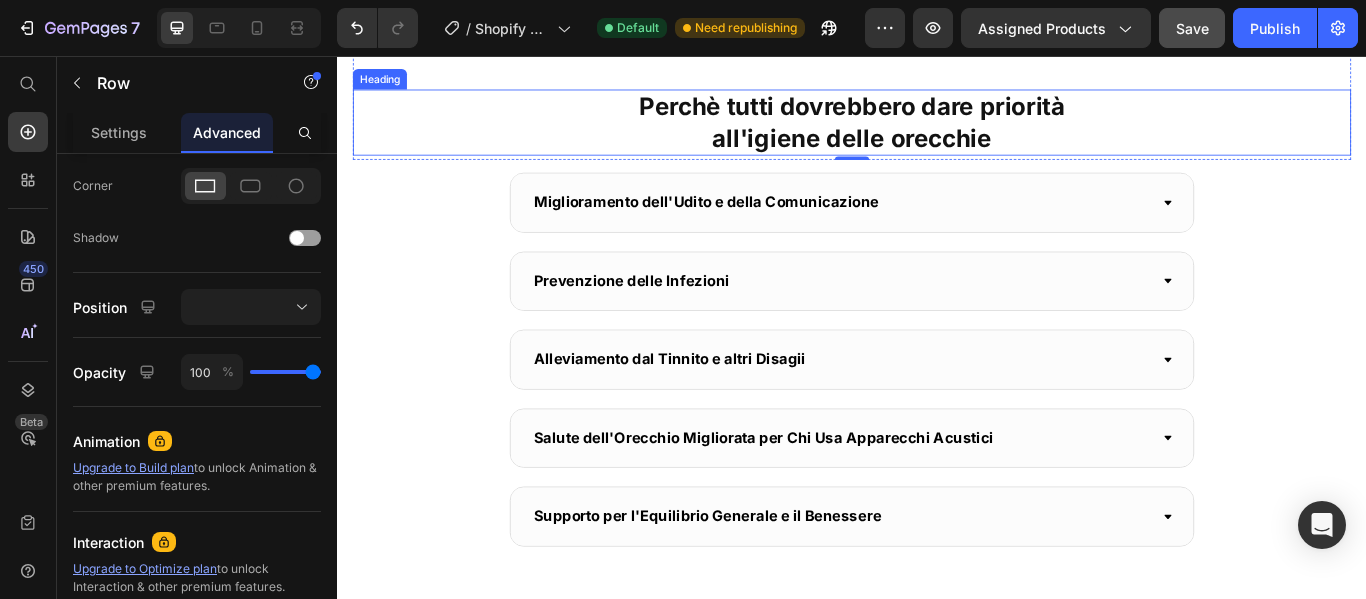 click on "Perchè tutti dovrebbero dare priorità all'igiene delle orecchie" at bounding box center (937, 133) 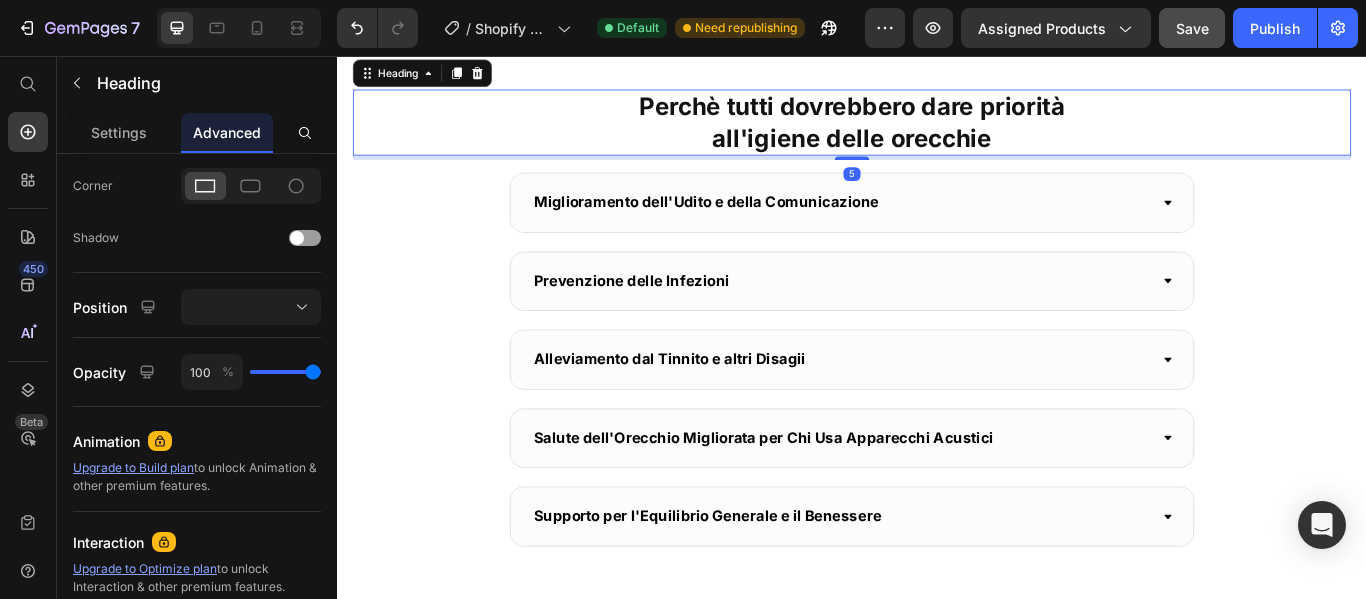 scroll, scrollTop: 0, scrollLeft: 0, axis: both 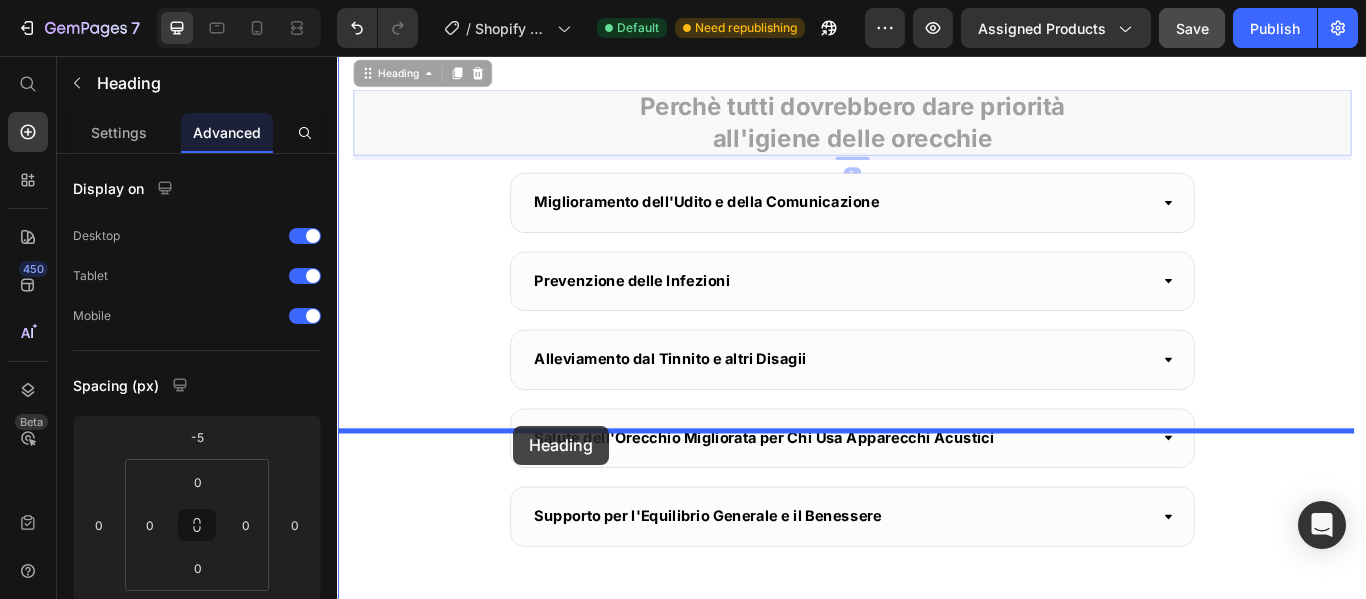 drag, startPoint x: 416, startPoint y: 382, endPoint x: 542, endPoint y: 487, distance: 164.01524 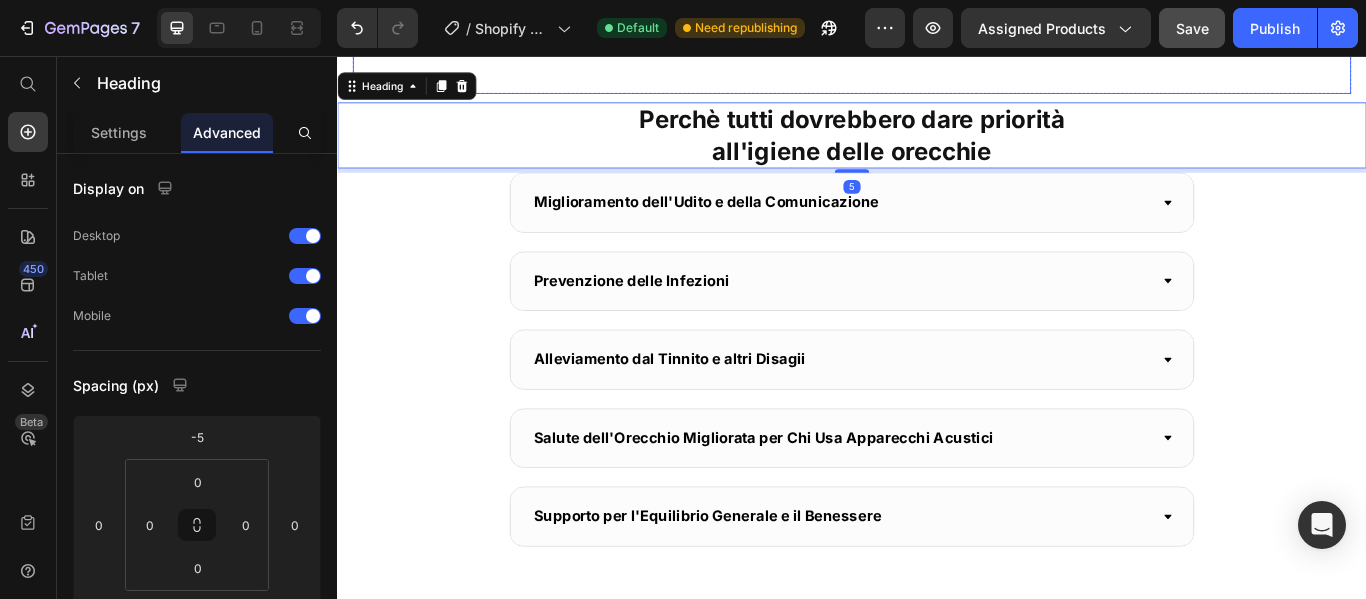 click on "Image Image Image Image Image Image Image Image Image Image Marquee" at bounding box center [937, -174] 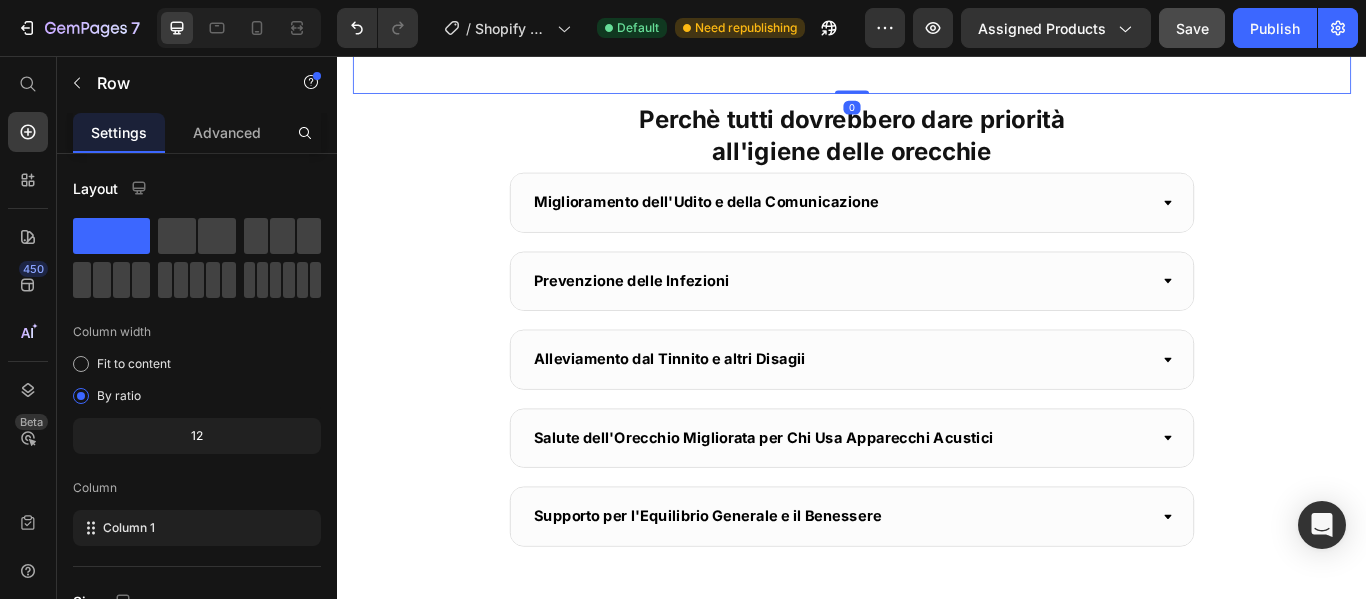 drag, startPoint x: 936, startPoint y: 397, endPoint x: 939, endPoint y: 351, distance: 46.09772 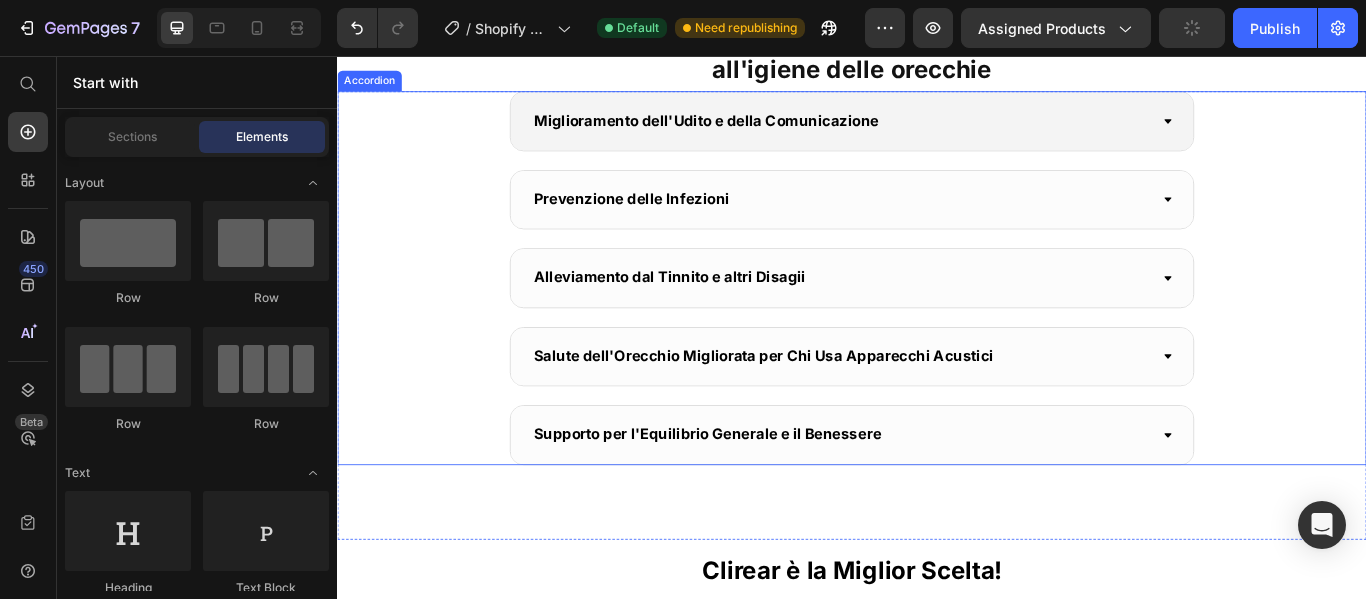 scroll, scrollTop: 2197, scrollLeft: 0, axis: vertical 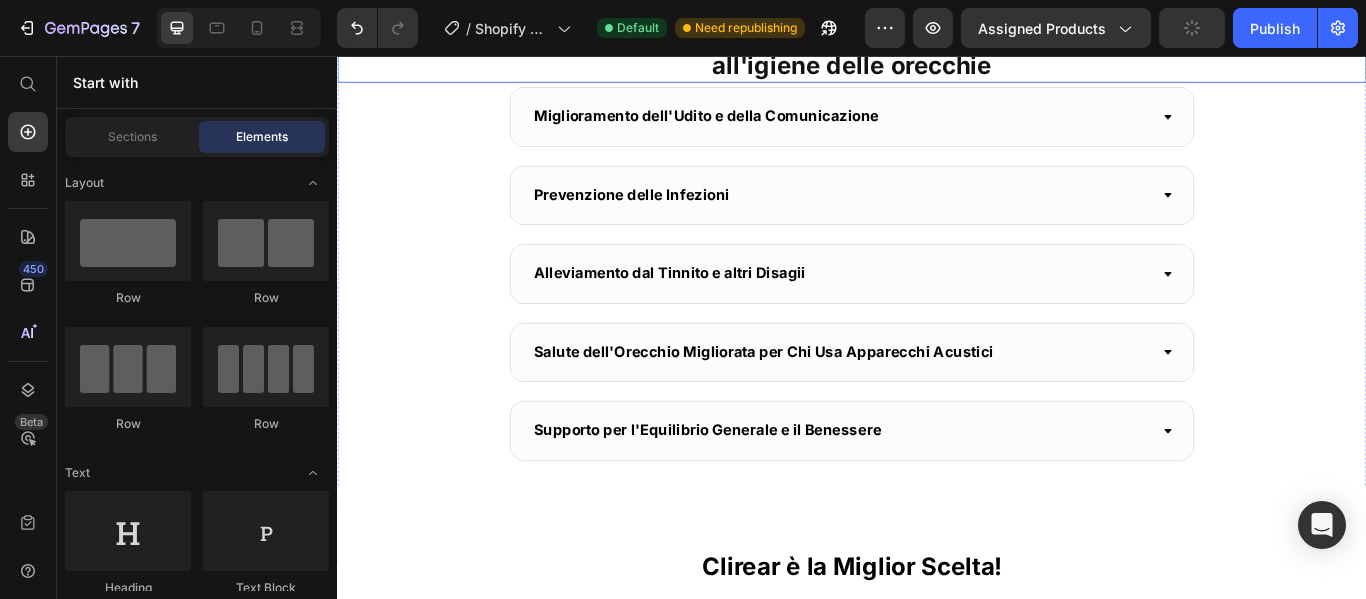click on "Perchè tutti dovrebbero dare priorità all'igiene delle orecchie" at bounding box center [937, 48] 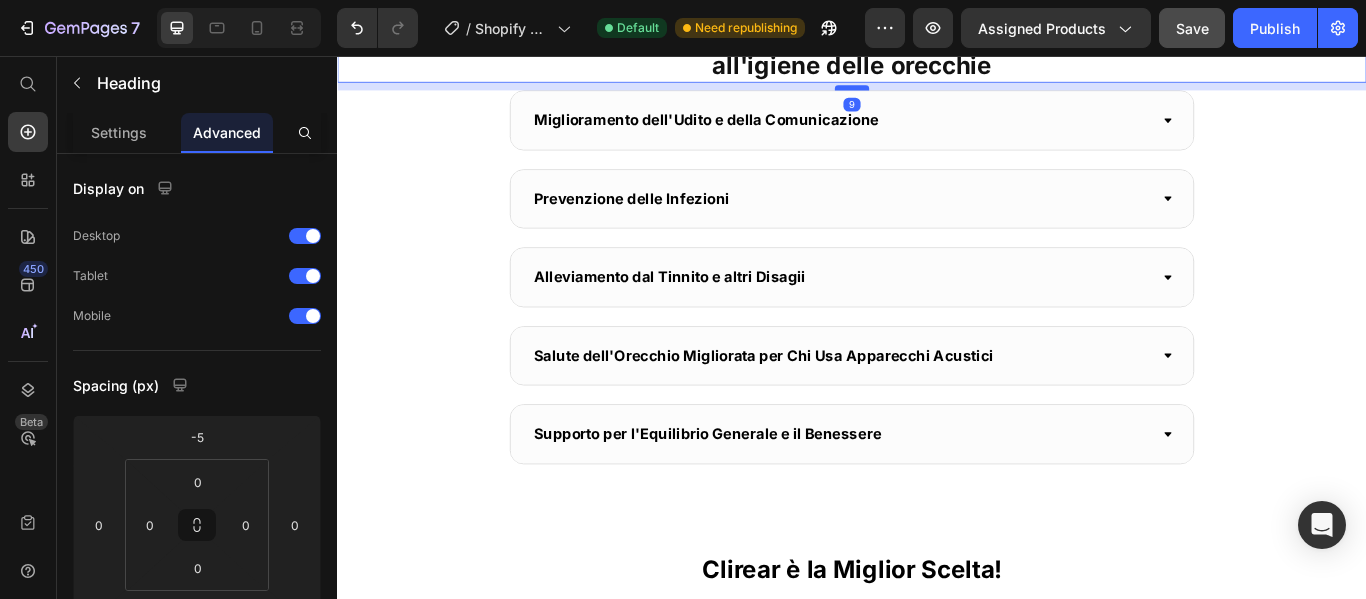 click at bounding box center (937, 93) 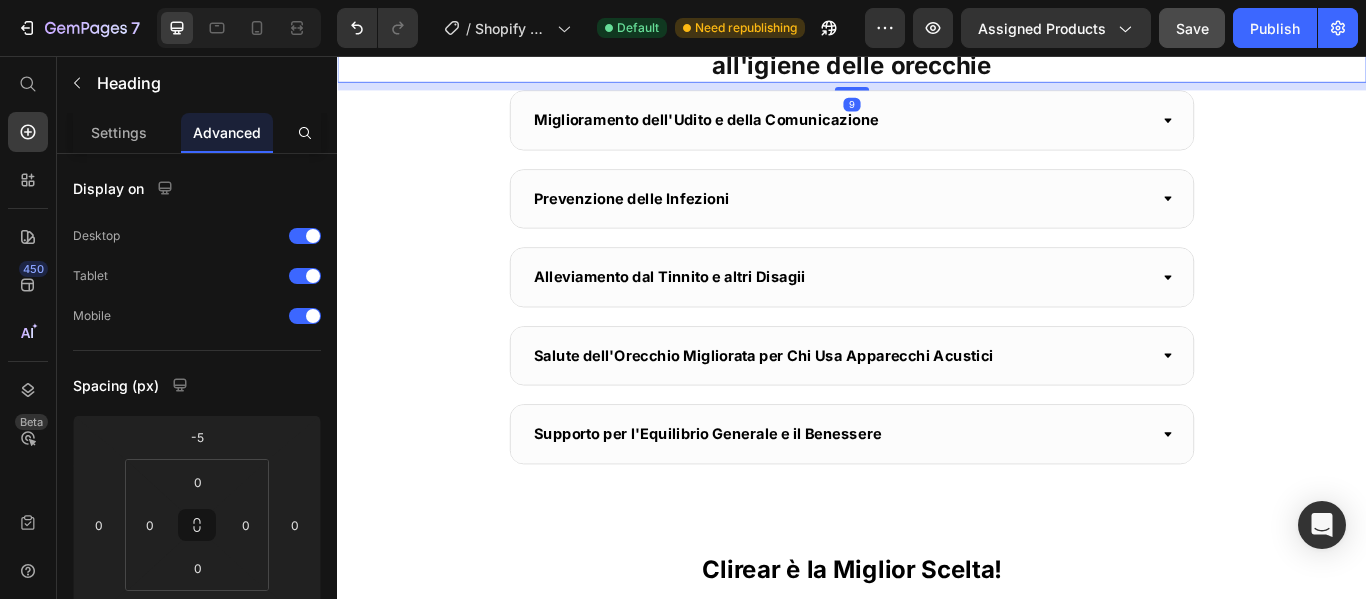 type on "9" 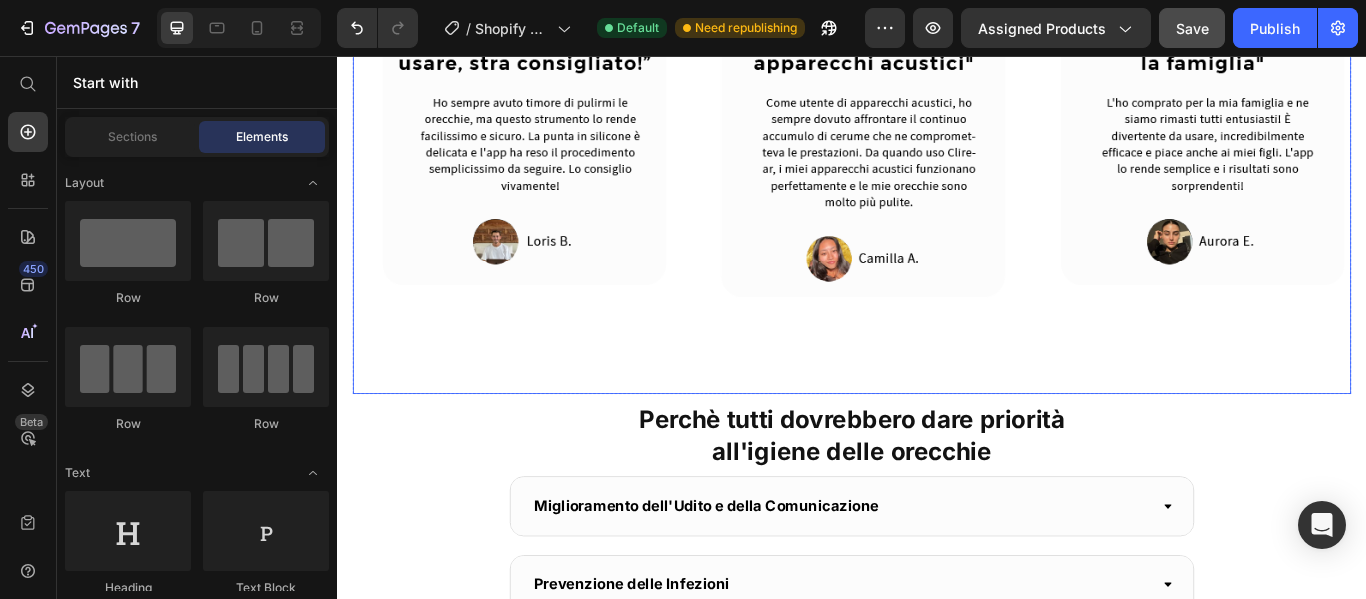 scroll, scrollTop: 1697, scrollLeft: 0, axis: vertical 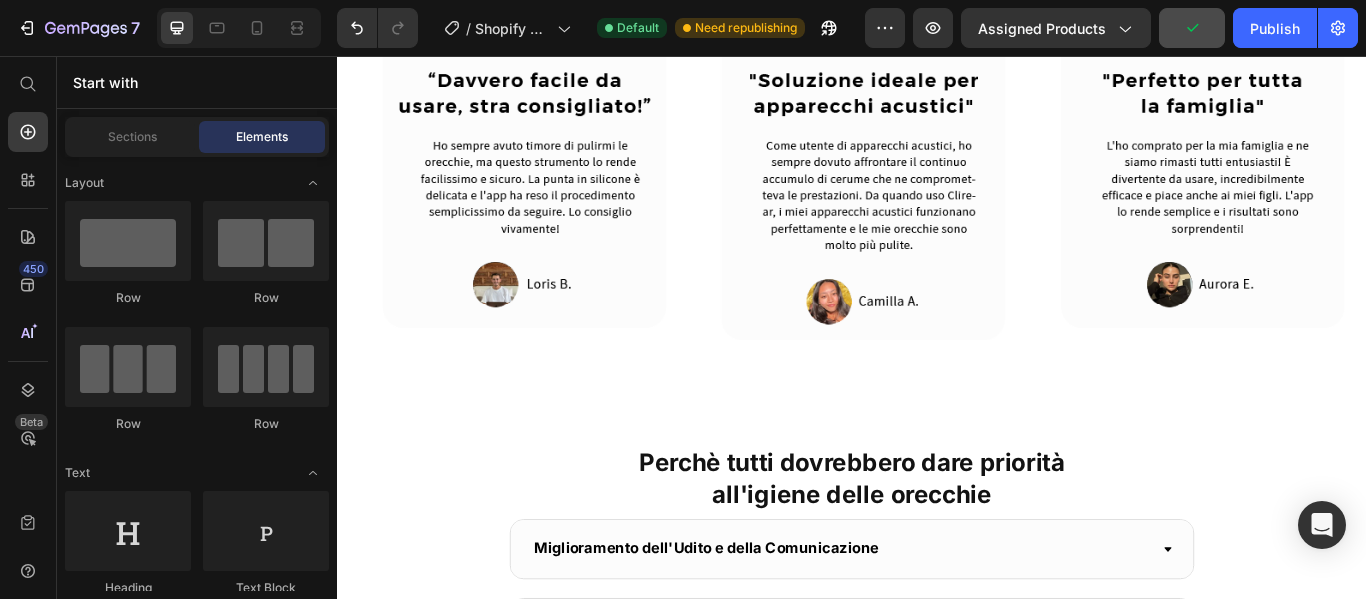 click on "I Nostri Clienti Parlano per Noi" at bounding box center (937, -103) 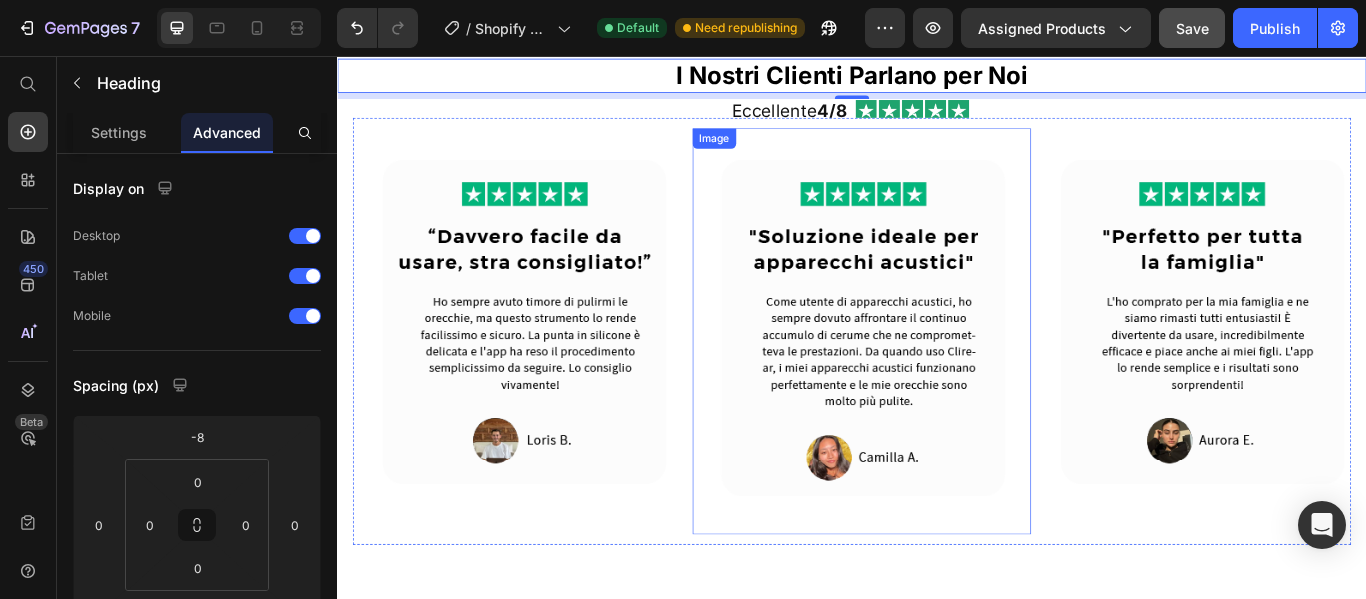scroll, scrollTop: 1497, scrollLeft: 0, axis: vertical 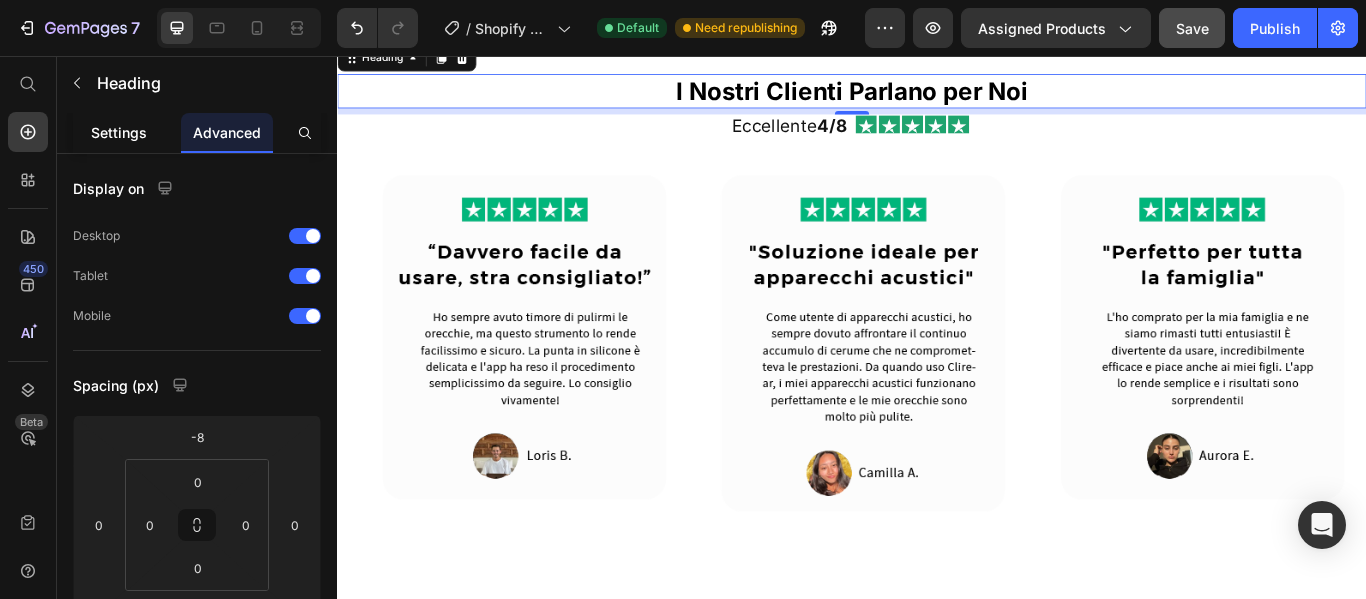 click on "Settings" 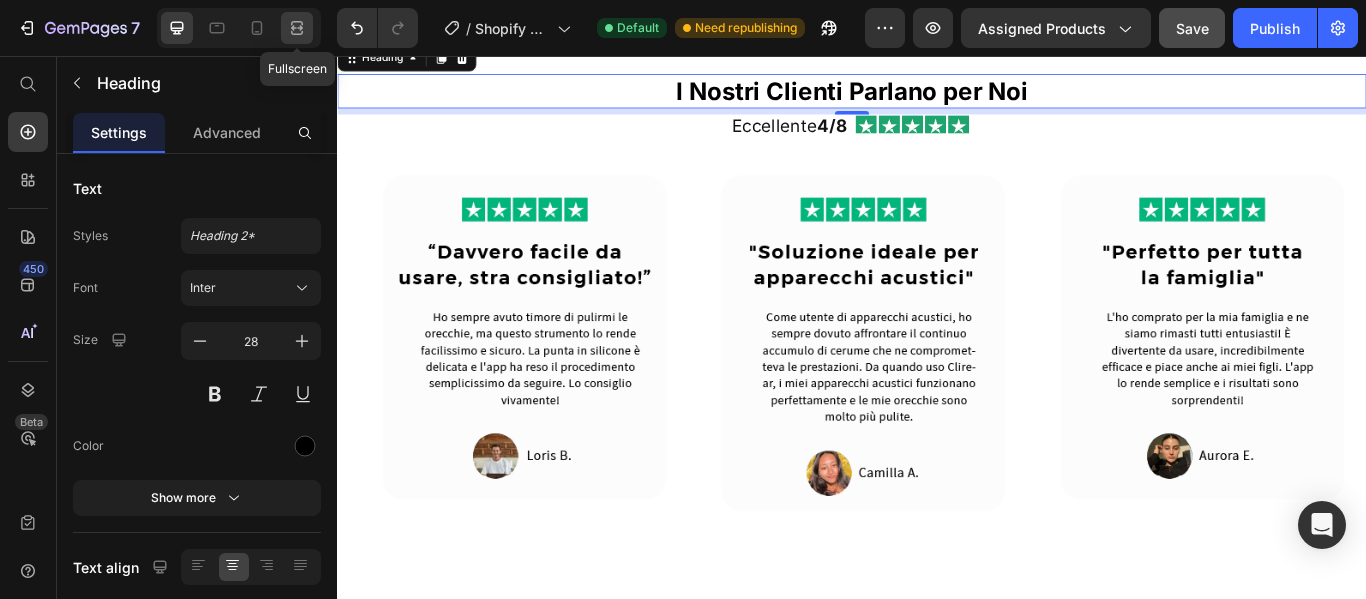 click 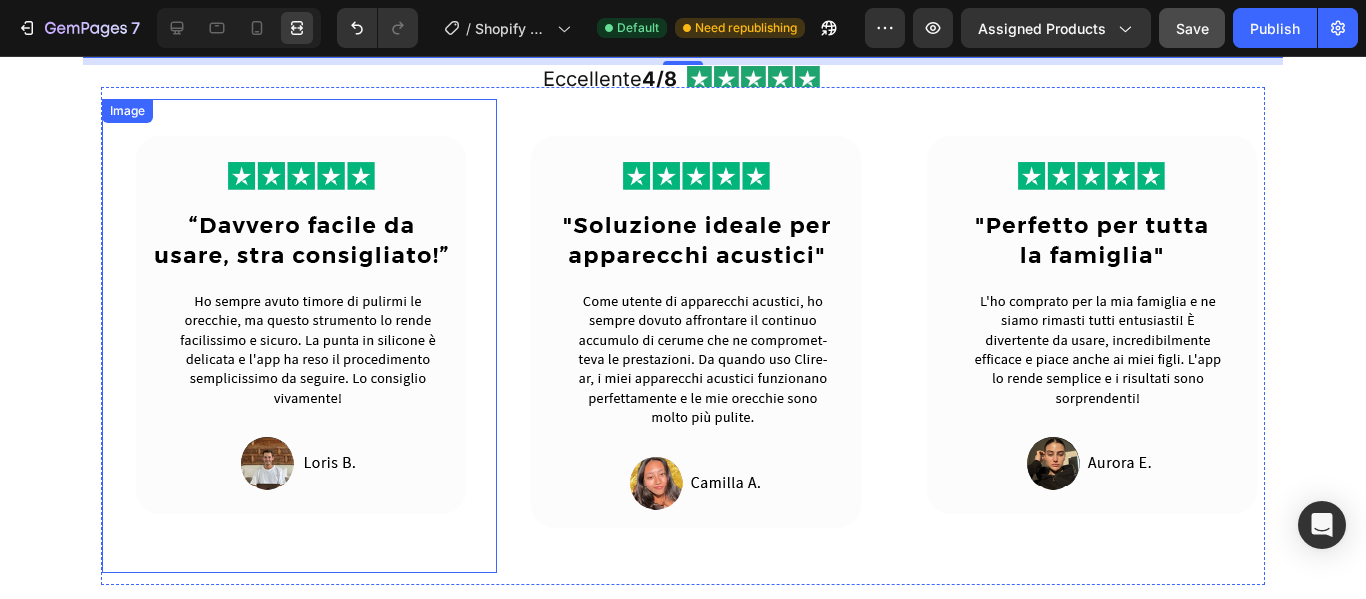 scroll, scrollTop: 1601, scrollLeft: 0, axis: vertical 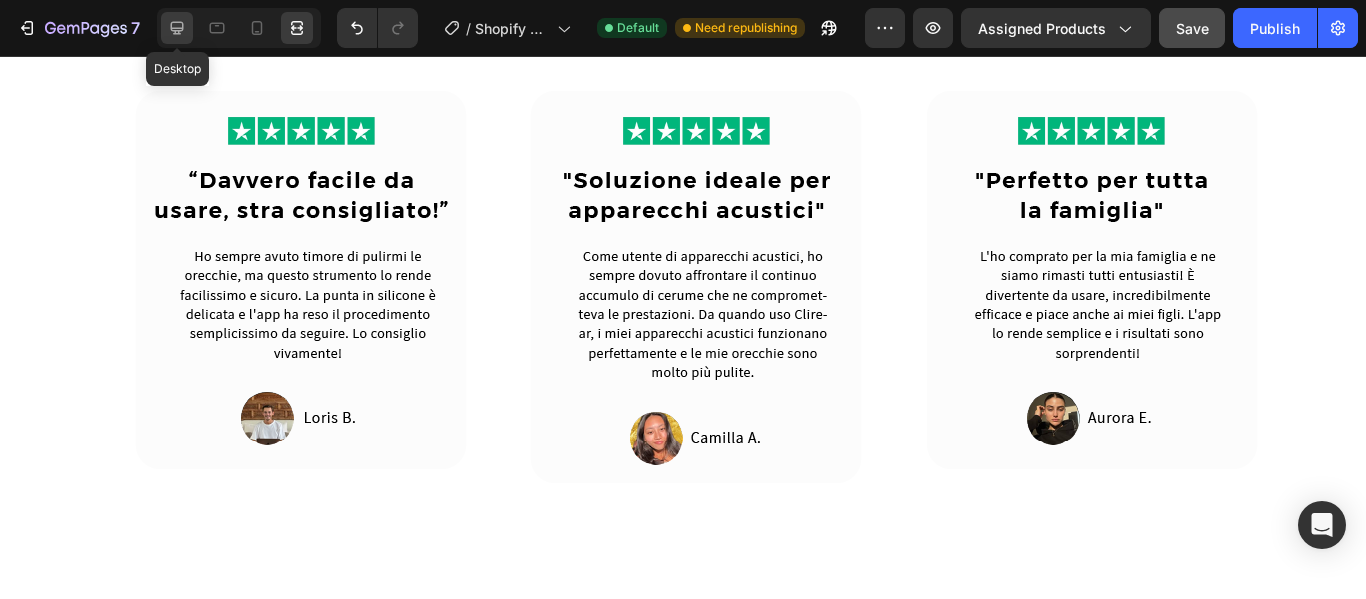 click 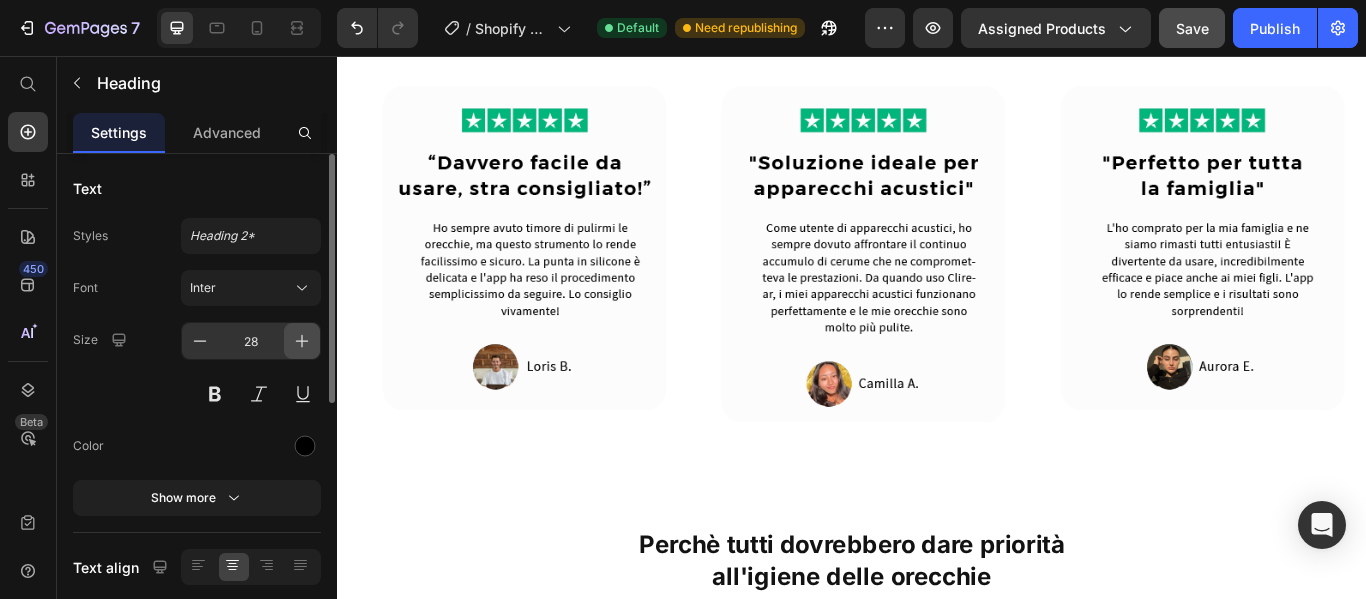 scroll, scrollTop: 1594, scrollLeft: 0, axis: vertical 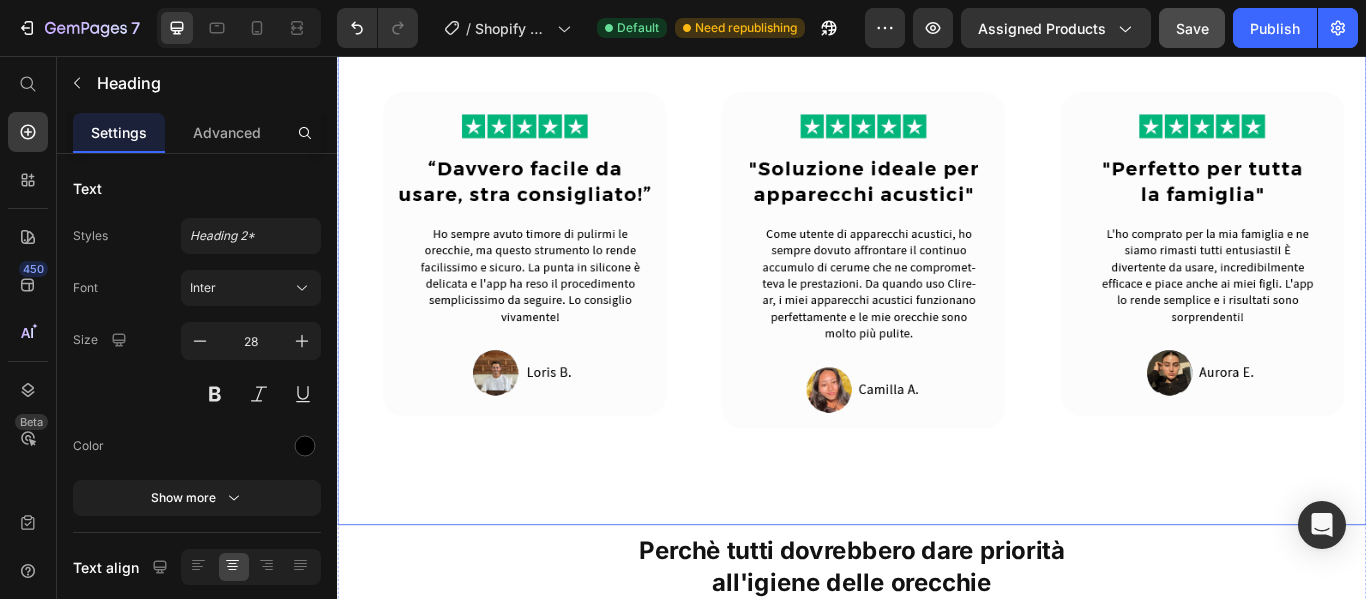 click on "Eccellente  4/8 Heading
Icon
Icon
Icon
Icon
Icon Icon List Row Row Image Image Image Image Image Image Image Image Image Image Marquee Row Row Row" at bounding box center (937, 315) 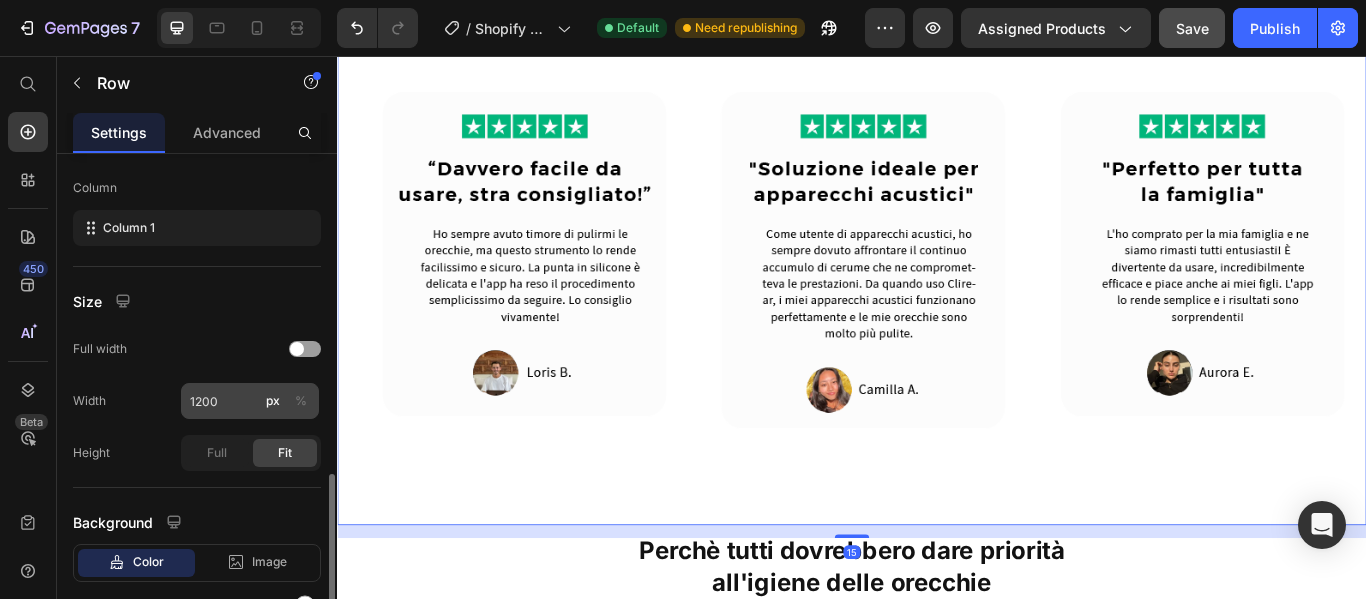 scroll, scrollTop: 410, scrollLeft: 0, axis: vertical 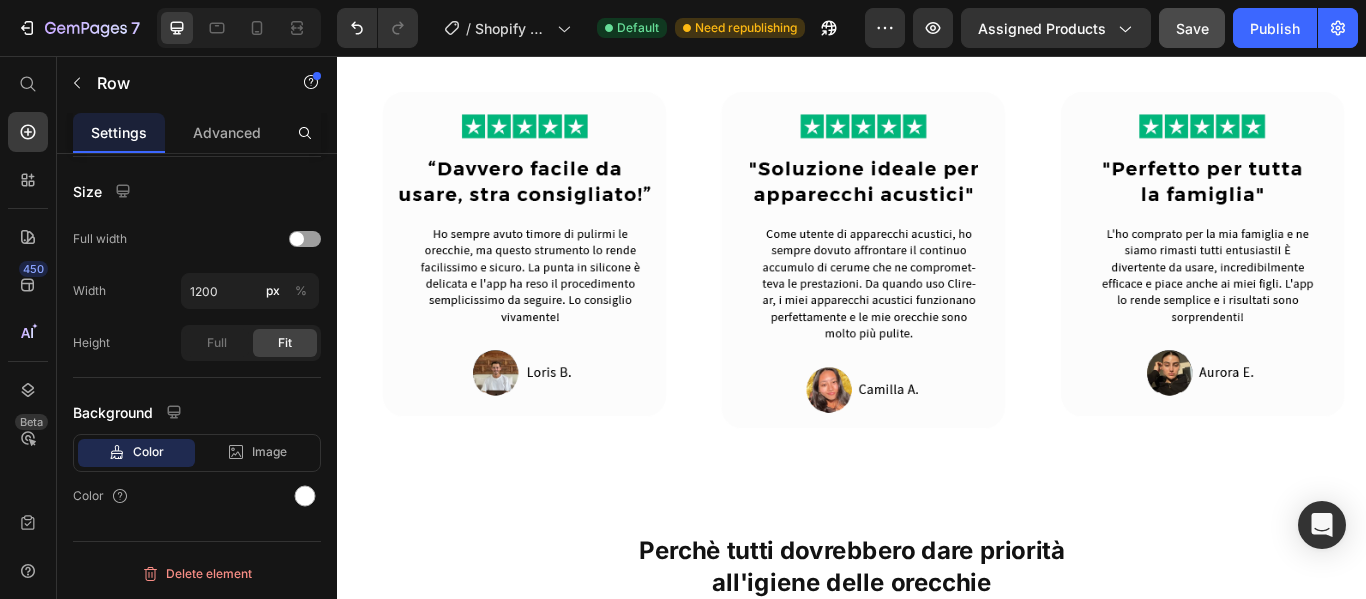 click on "Image Row Fotocamera 1080p HD Heading La nostra fotocamera HD fornisce un video cristallino del tuo canale uditivo, permettendoti di vedere esattamente cosa stai facendo durante il processo di pulizia. Text Block Image Row Punte in Silicone Morbido Heading Progettate appositamente per rimuovere il cerume senza graffiare o danneggiare il delicato canale uditivo. Sono inclusi diversi tipi di punte per diverse necessità di pulizia. Text Block Image Row Illuminazione a 6 LED Heading Il nostro sistema di illuminazione potente assicura una visibilità perfetta all'interno del canale uditivo scuro, rendendo facile individuare e rimuovere l'accumulo di cerume. Text Block Image App Smartphone Intuitiva Heading La nostra app facile da usare si collega al tuo Clirear in pochi secondi, fornendo una trasmissione video in tempo reale, per dei controlli e una pulizia perfetta ogni volta. Text Block Row I Nostri Clienti Parlano per [GEOGRAPHIC_DATA]" at bounding box center [937, -241] 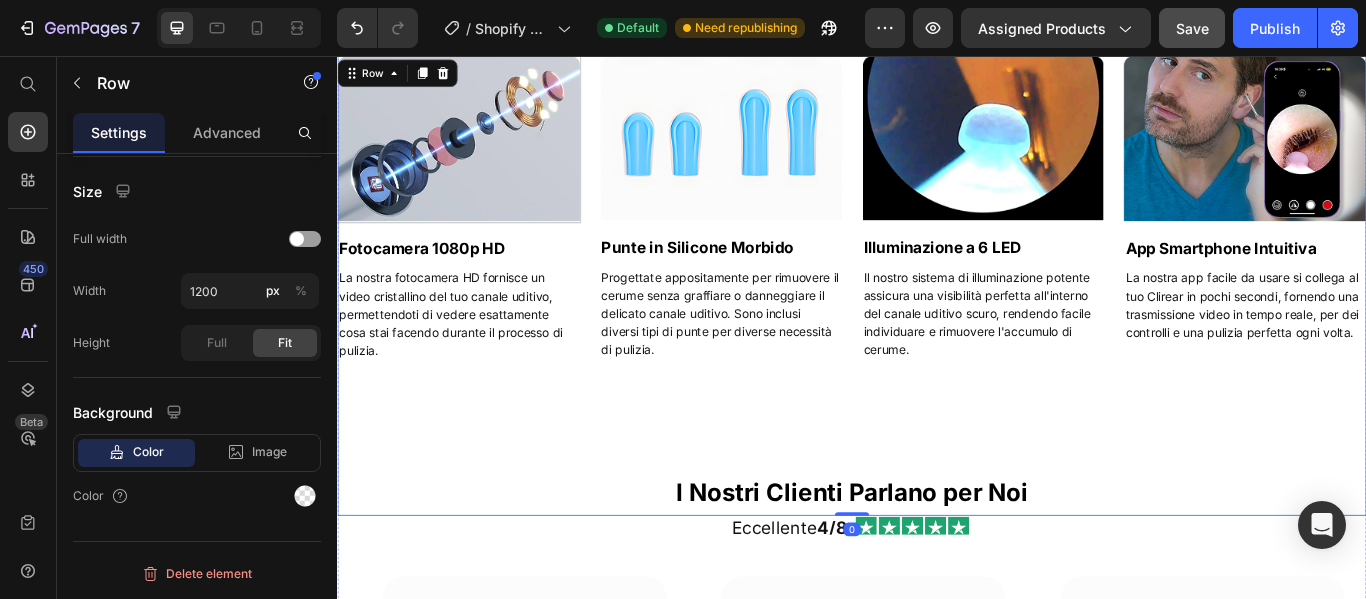 scroll, scrollTop: 994, scrollLeft: 0, axis: vertical 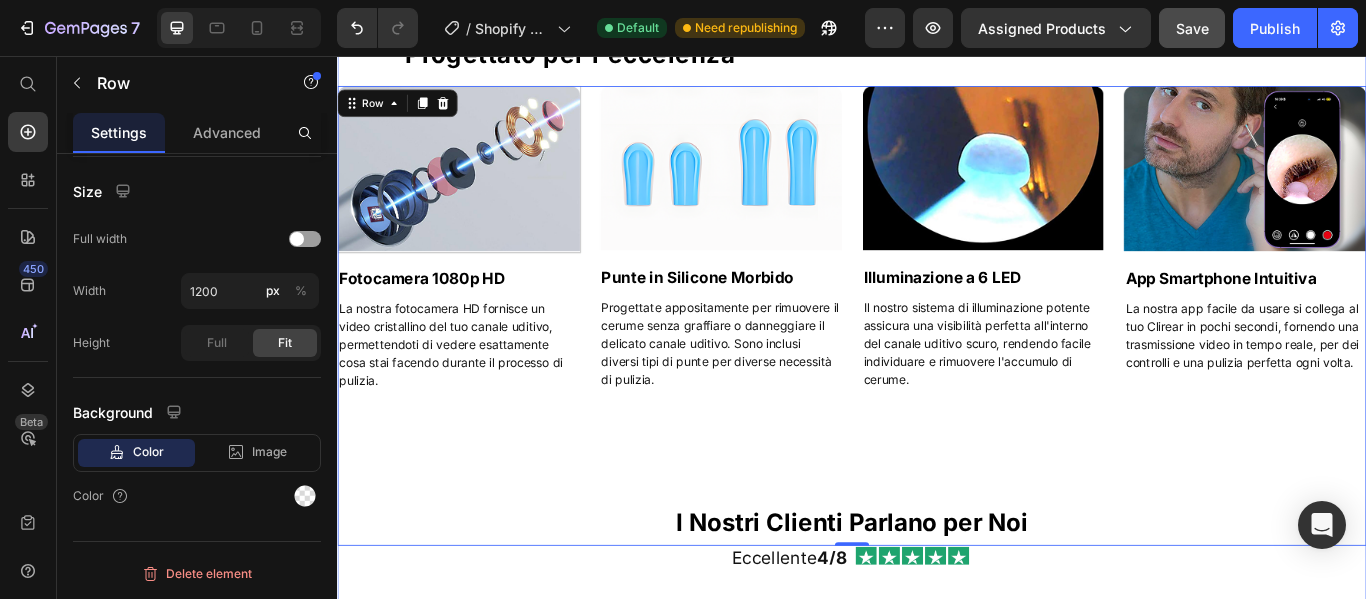 click on "Risultati Reali e Visibili Heading Image Row Ripristina il 100% del Tuo Udito Heading [GEOGRAPHIC_DATA] l'accumulo di cerume che blocca le onde sonore, permettendoti di ascoltare chiaramente le conversazioni senza dover continuamente chiedere "Cosa?". Text Block Image Row Guarda e Pulisci in Sicurezza Heading La telecamera HD ti permette di vedere esattamente cosa stai facendo, eliminando i pericoli dei metodi di pulizia alla cieca come i cotton fioc. Text Block Image Row Risparmia sulle Visite Heading Una visita apposita per la pulizia delle orecchie costa fino a 200 dollari per visita. Il Clirear si ripaga da solo dopo una solo utilizzo, facendoti risparmiare centinaia di euro ogni anno. Text Block Row Row Row Progettato per l'eccelenza Heading Image Row Fotocamera 1080p HD Heading La nostra fotocamera HD fornisce un video cristallino del tuo canale uditivo, permettendoti di vedere esattamente cosa stai facendo durante il processo di pulizia. Text Block Image Row Punte in Silicone Morbido Heading Text Block Image Row" at bounding box center [937, 796] 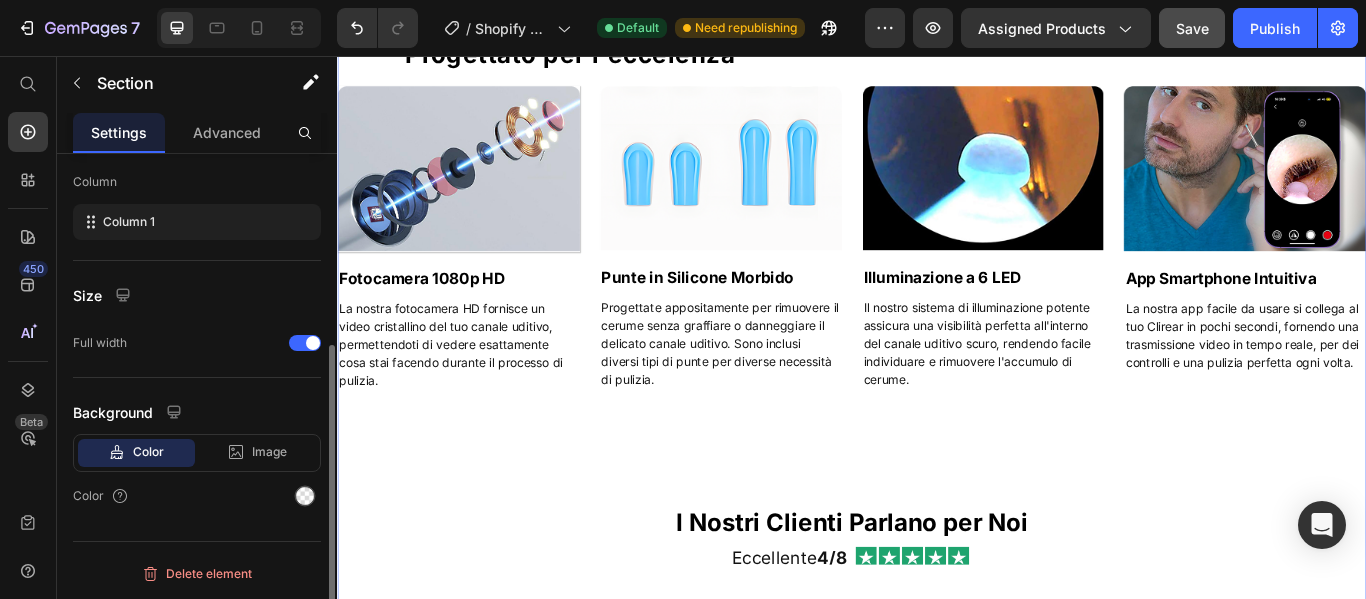 scroll, scrollTop: 0, scrollLeft: 0, axis: both 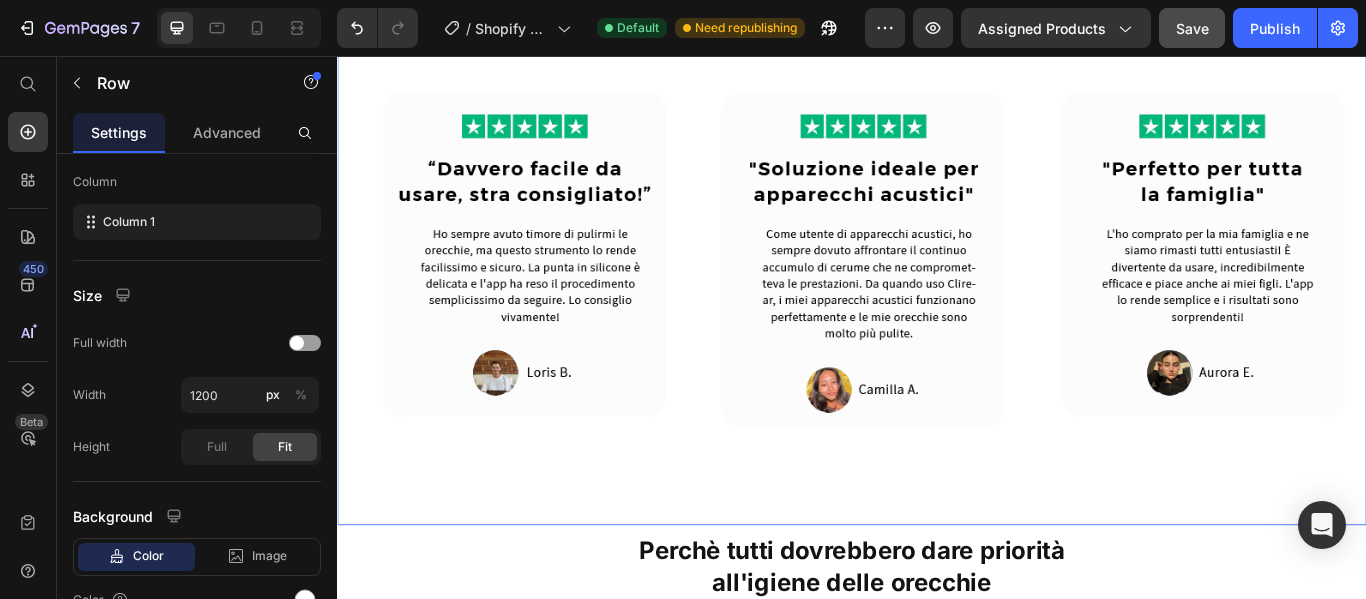 click on "Eccellente  4/8 Heading
Icon
Icon
Icon
Icon
Icon Icon List Row Row Image Image Image Image Image Image Image Image Image Image Marquee Row Row Row   0" at bounding box center (937, 315) 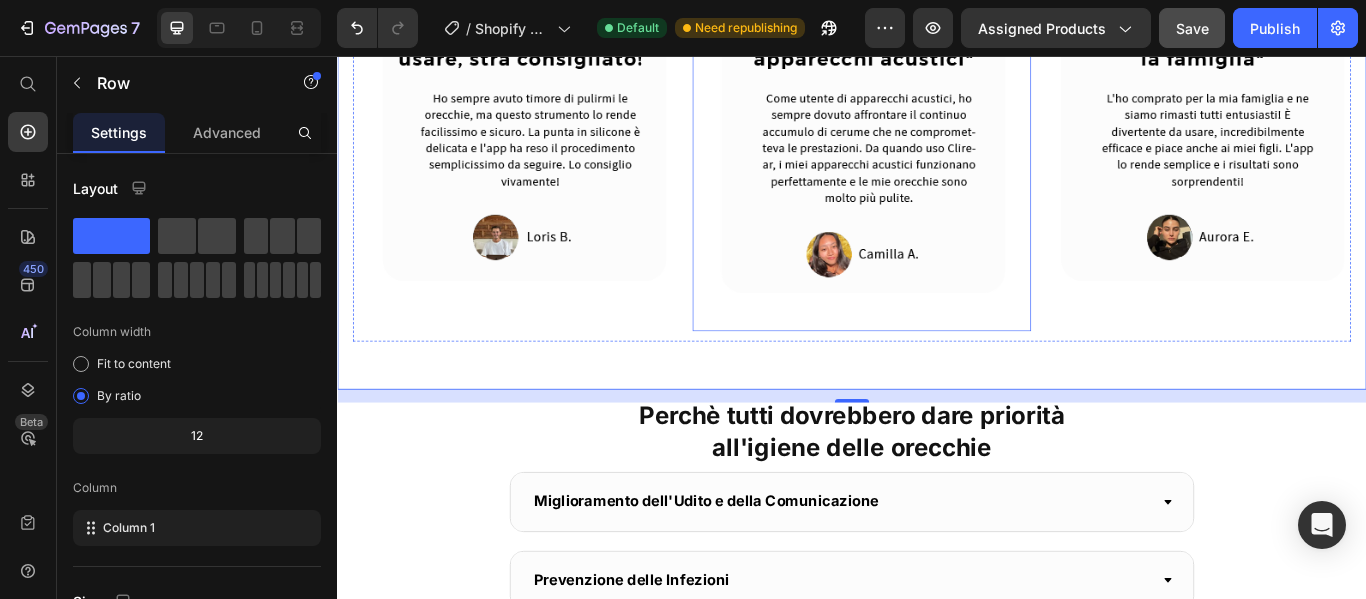scroll, scrollTop: 1694, scrollLeft: 0, axis: vertical 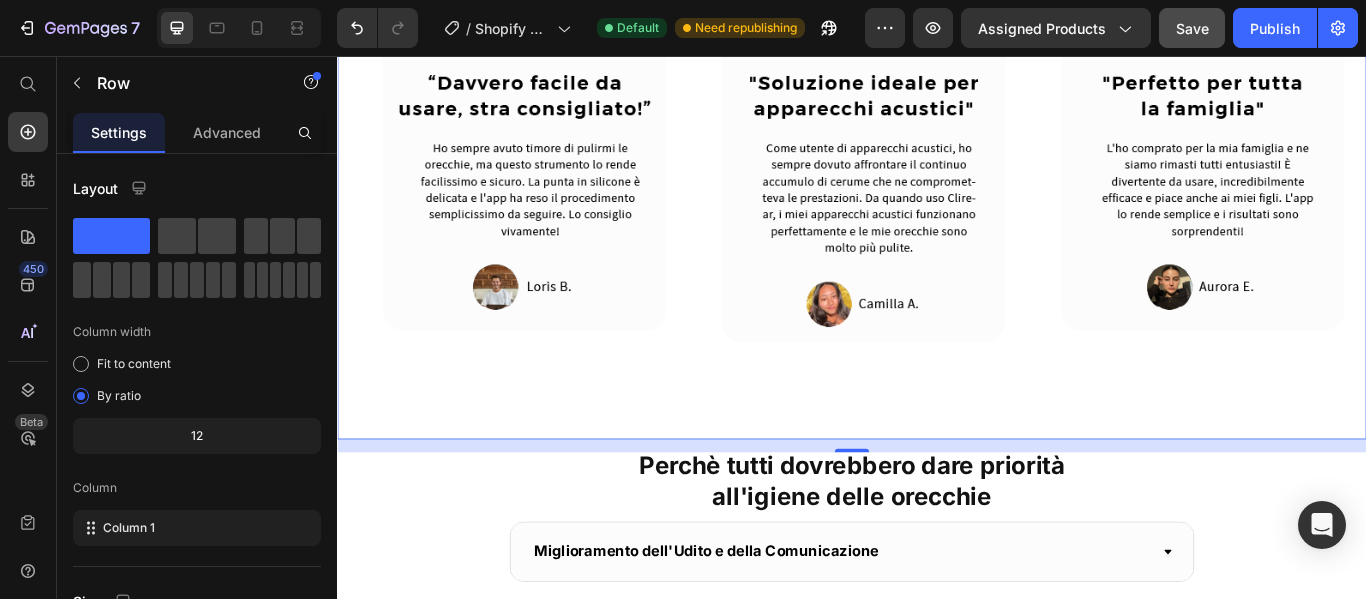click on "I Nostri Clienti Parlano per Noi" at bounding box center [937, -100] 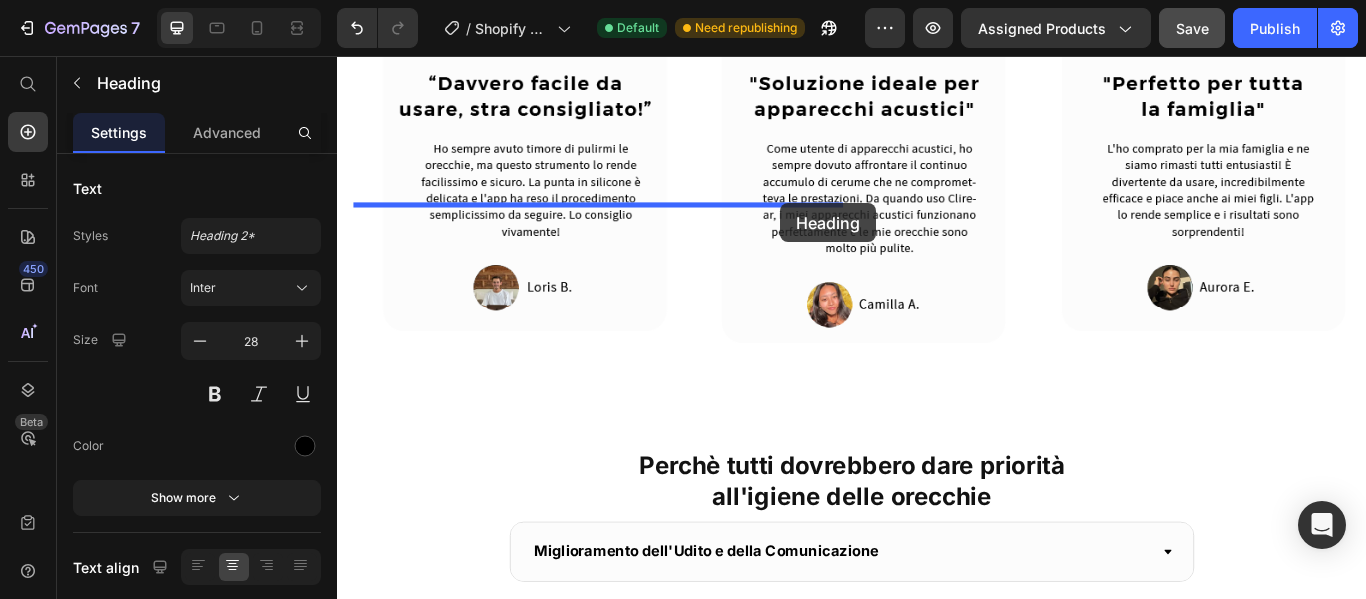 drag, startPoint x: 399, startPoint y: 166, endPoint x: 854, endPoint y: 228, distance: 459.20474 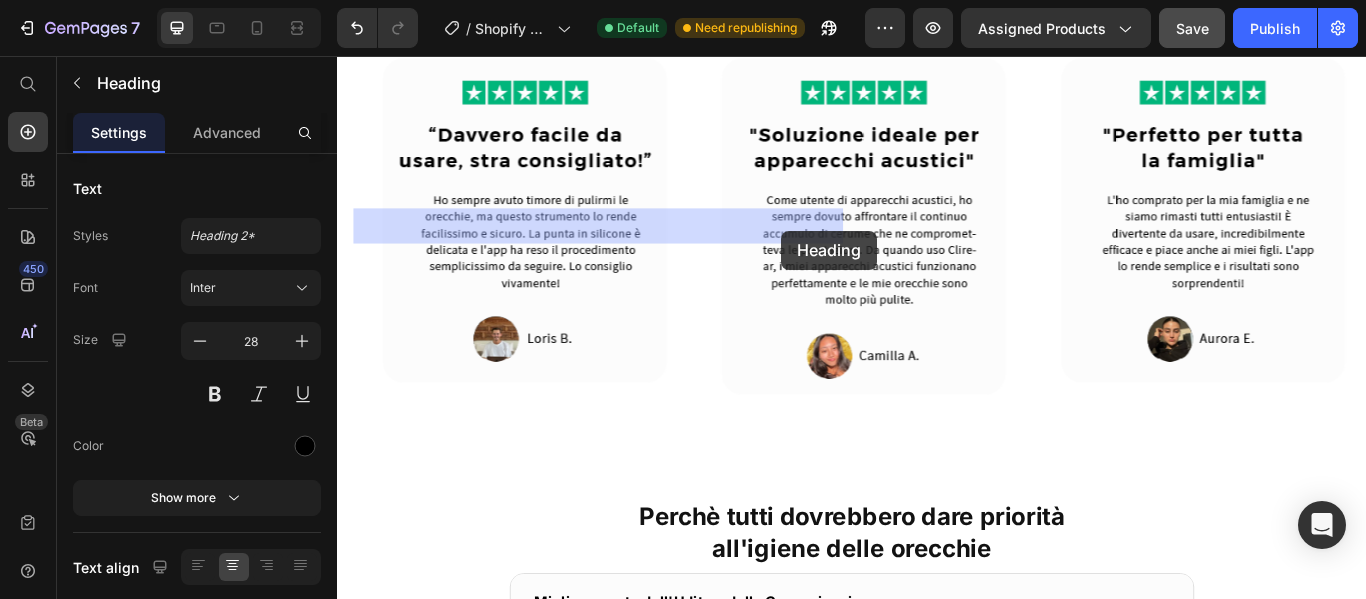 drag, startPoint x: 406, startPoint y: 218, endPoint x: 855, endPoint y: 260, distance: 450.96008 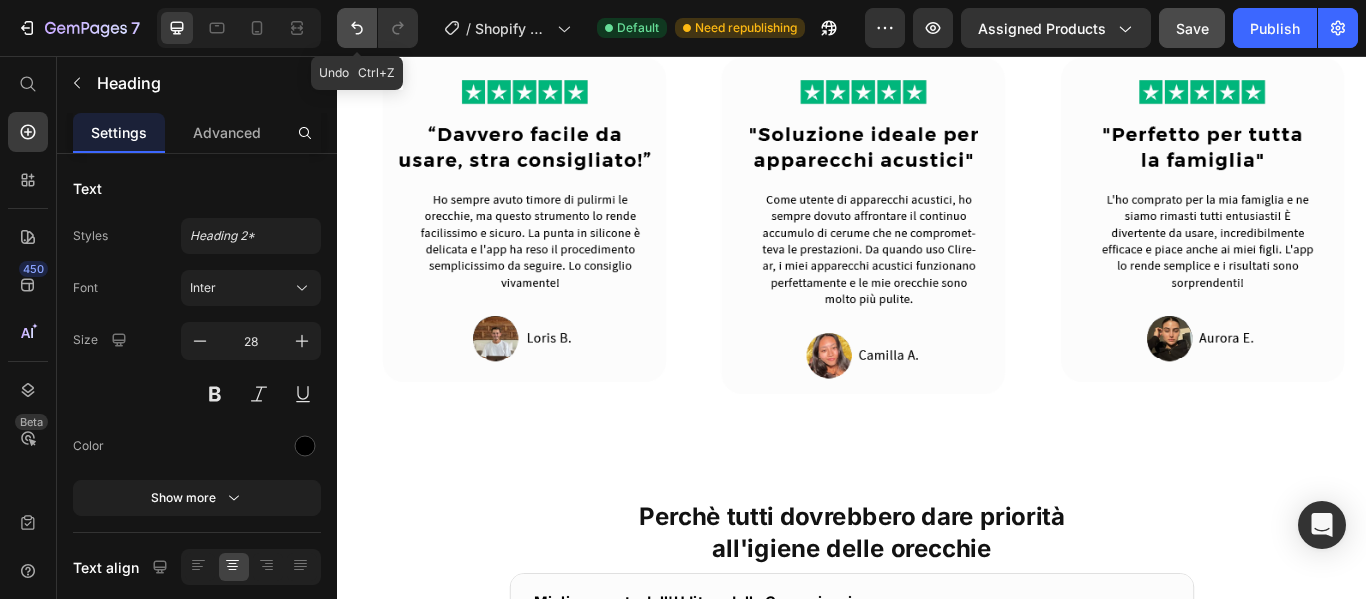 click 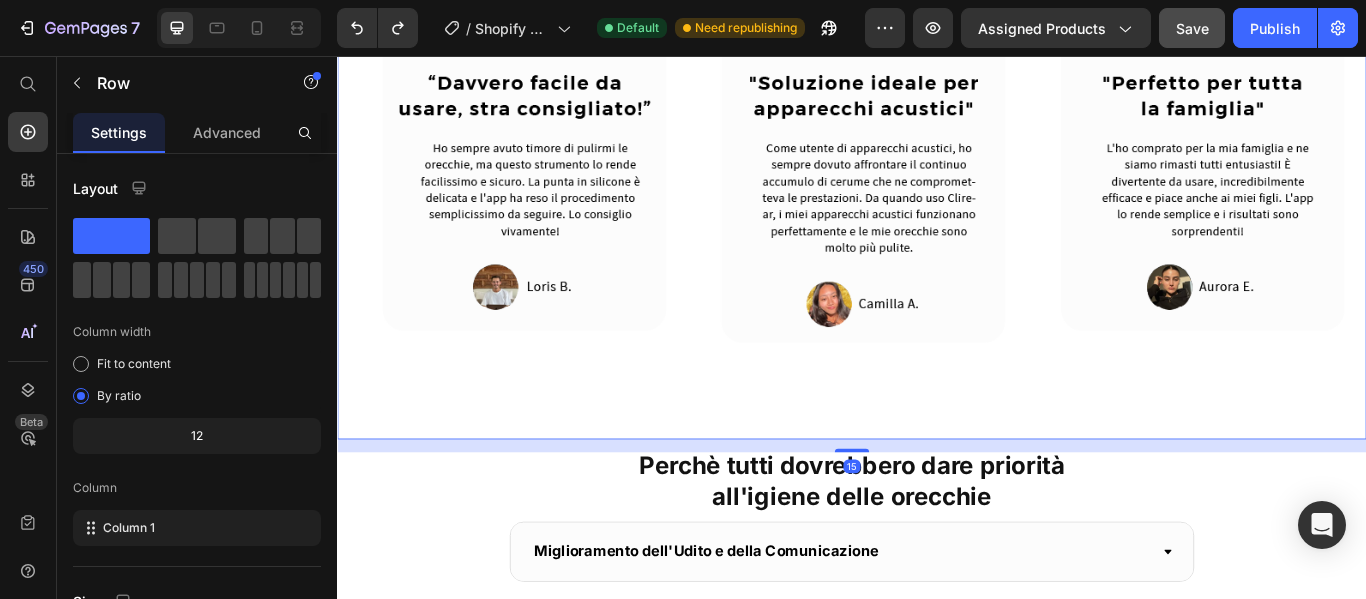 click on "Eccellente  4/8 Heading
Icon
Icon
Icon
Icon
Icon Icon List Row Row Image Image Image Image Image Image Image Image Image Image Marquee Row Row Row   15" at bounding box center (937, 215) 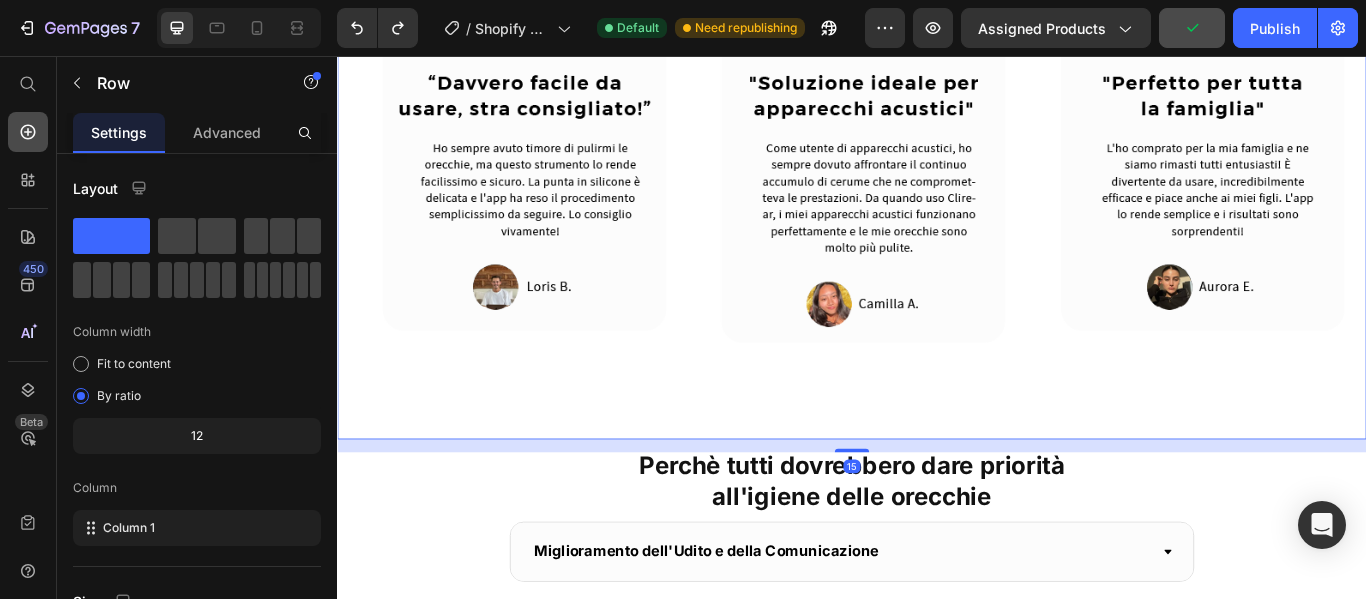 click 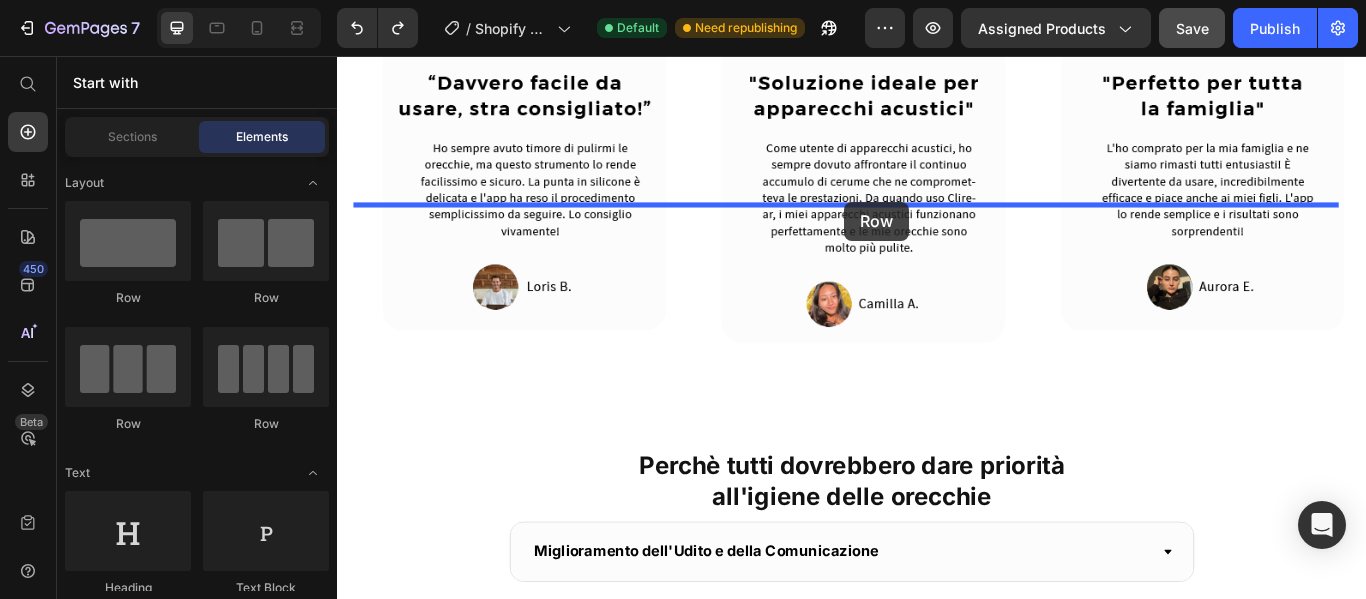 drag, startPoint x: 495, startPoint y: 331, endPoint x: 928, endPoint y: 226, distance: 445.5491 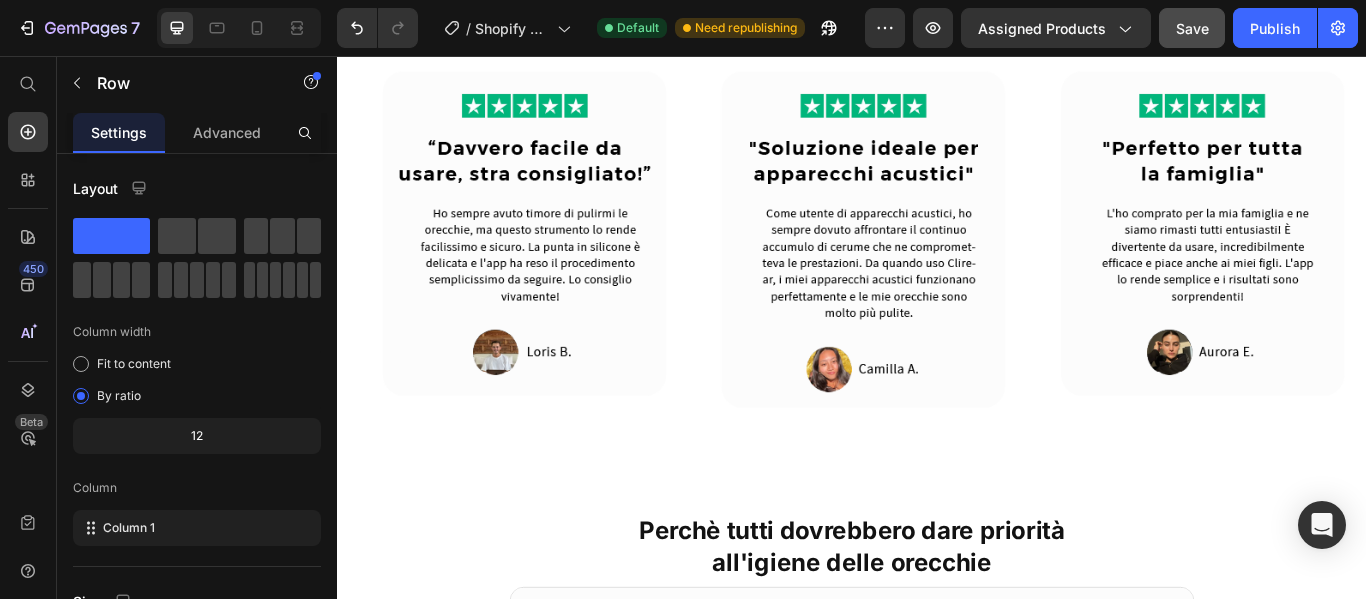 click on "I Nostri Clienti Parlano per Noi" at bounding box center [937, -100] 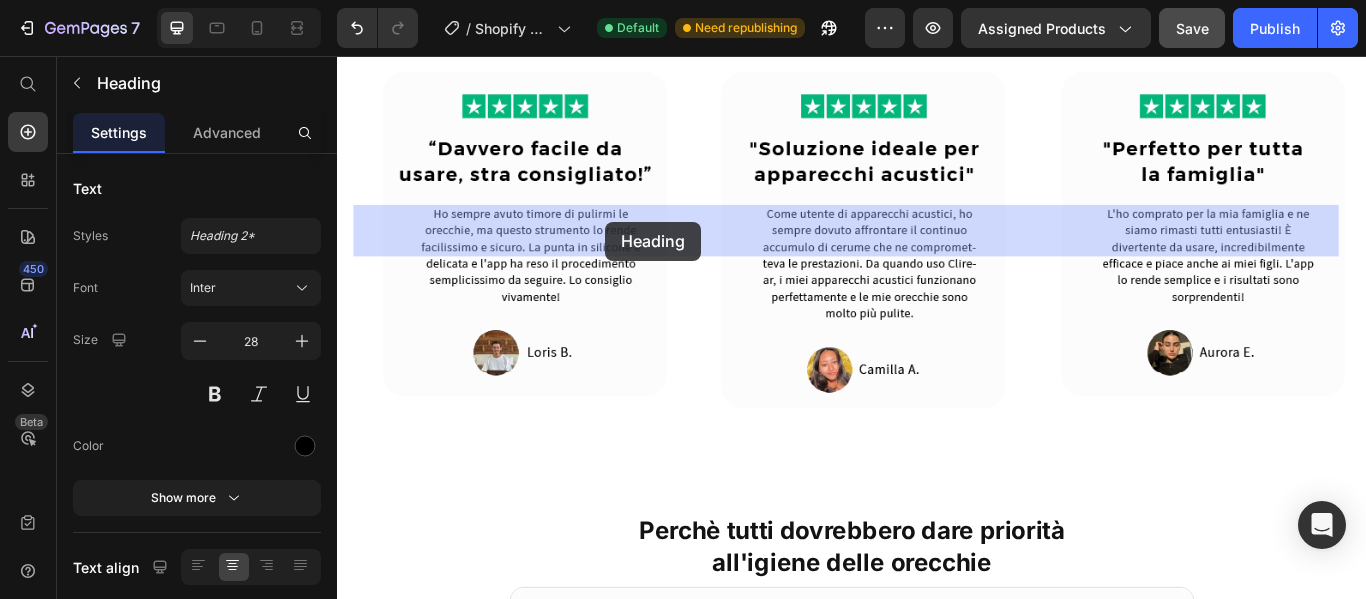 drag, startPoint x: 389, startPoint y: 166, endPoint x: 605, endPoint y: 248, distance: 231.04112 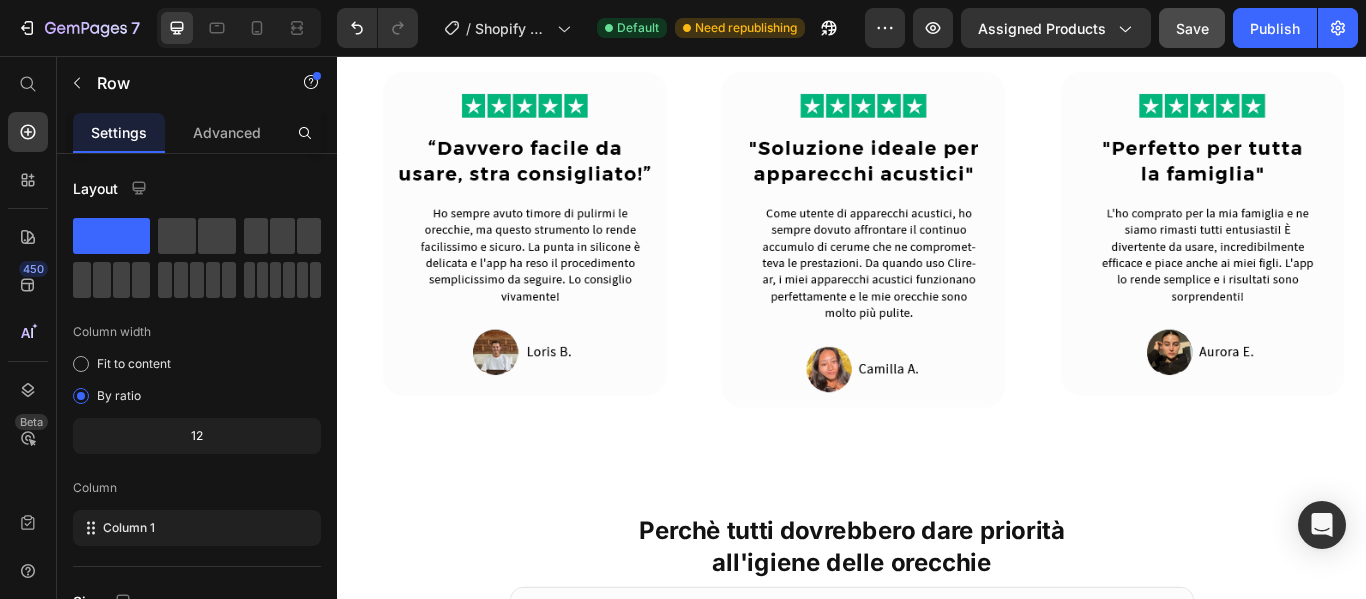 click on "Drop element here" at bounding box center (937, -82) 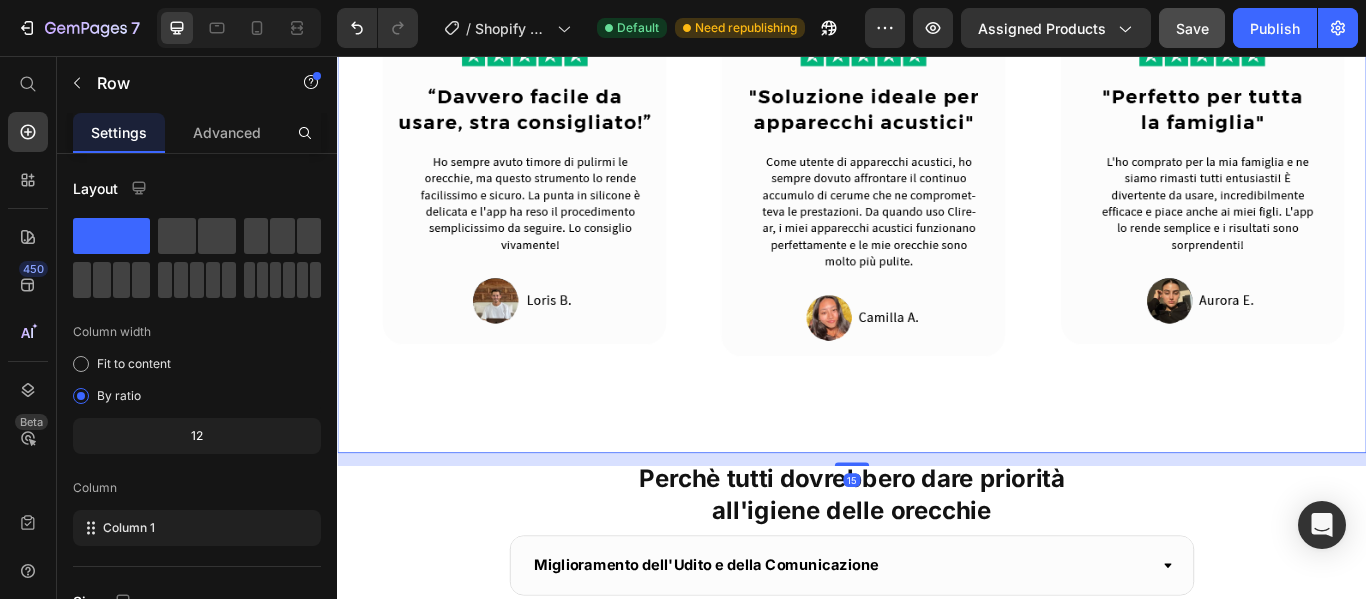 click on "I Nostri Clienti Parlano per Noi Heading Row Eccellente  4/8 Heading
Icon
Icon
Icon
Icon
Icon Icon List Row Row Image Image Image Image Image Image Image Image Image Image Marquee Row Row Row   15" at bounding box center (937, 203) 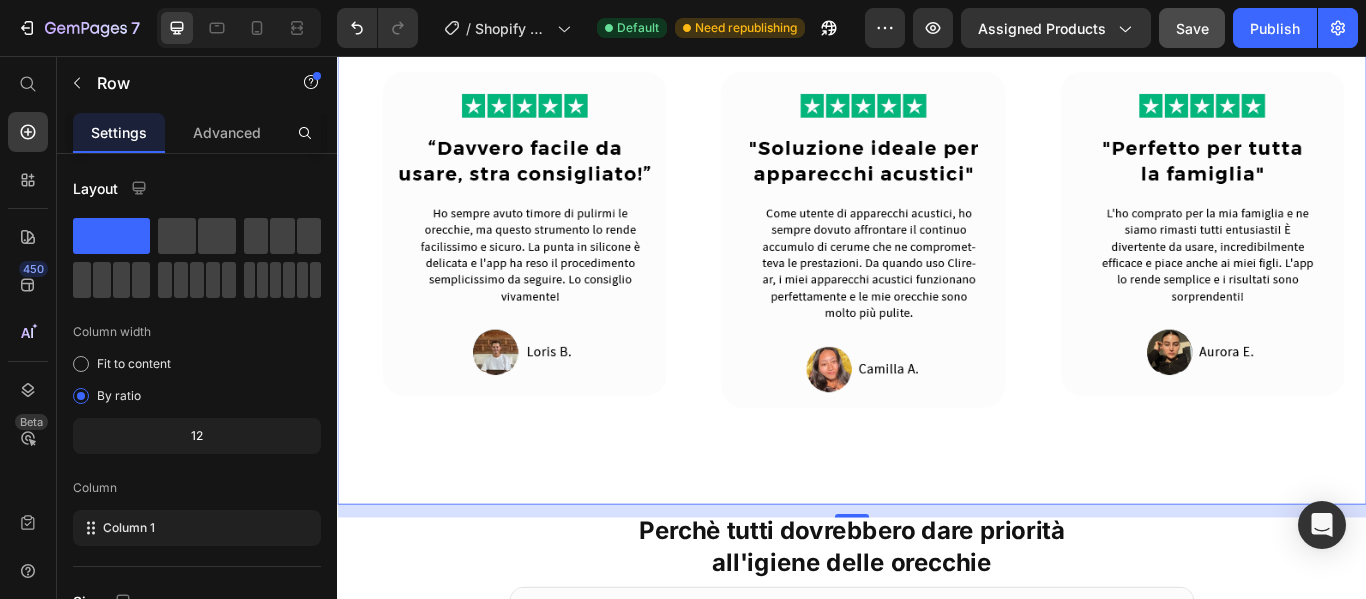scroll, scrollTop: 1494, scrollLeft: 0, axis: vertical 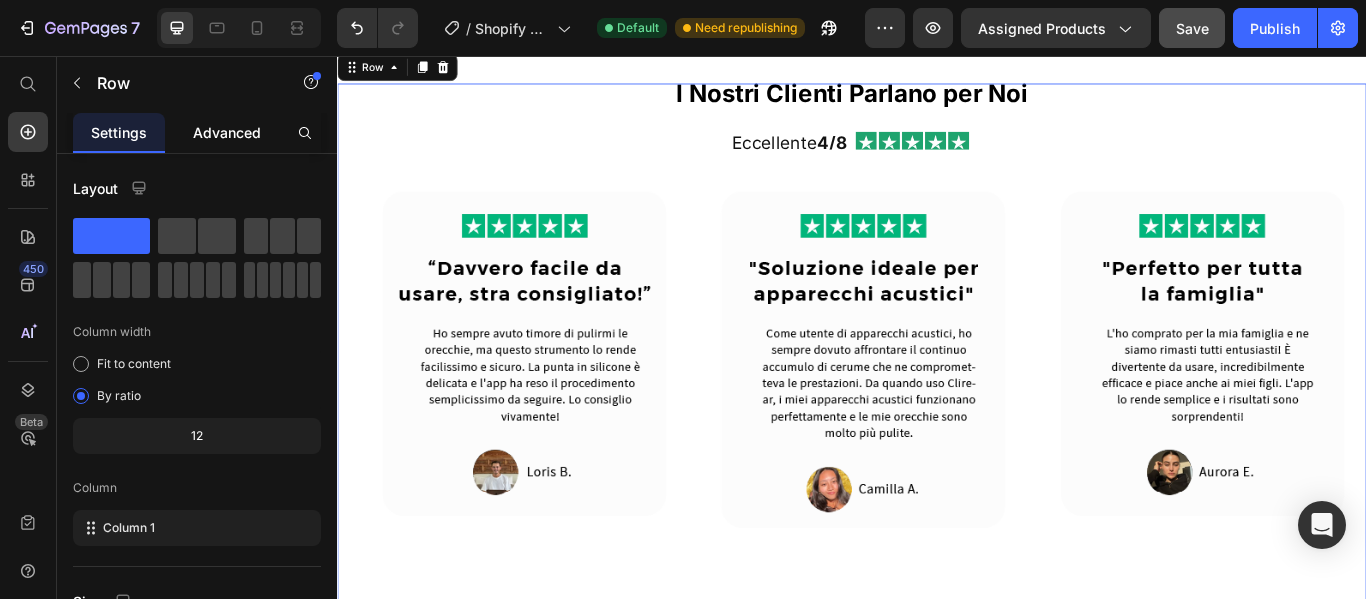 click on "Advanced" at bounding box center (227, 132) 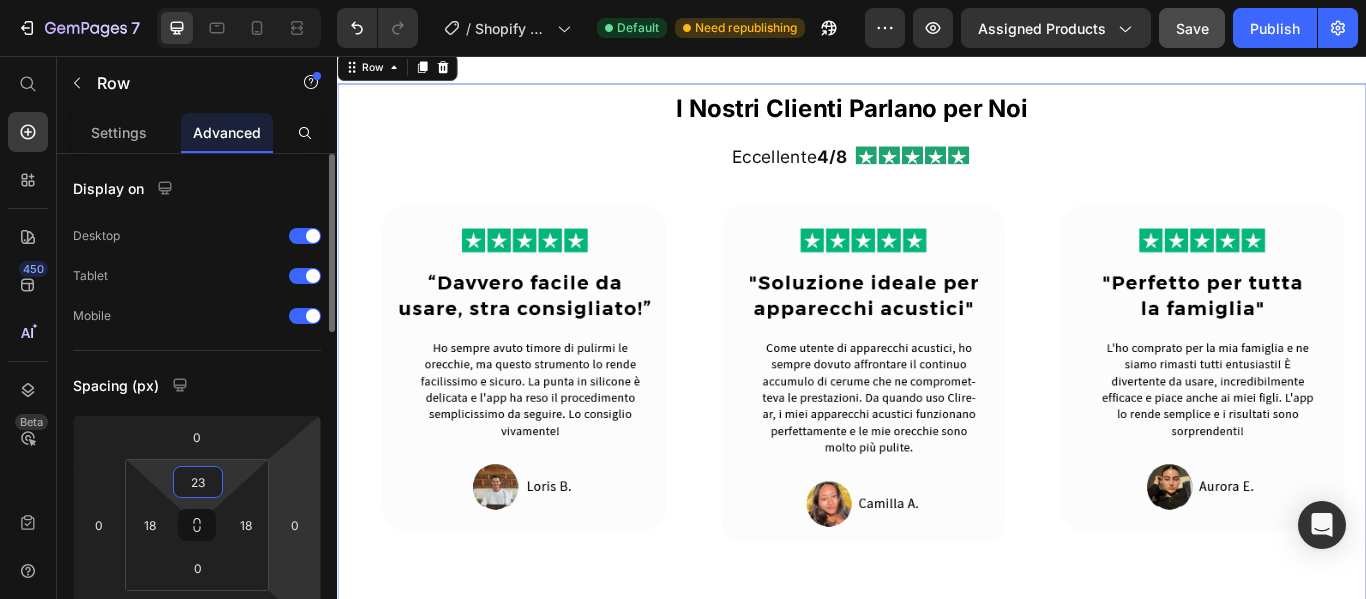 type on "24" 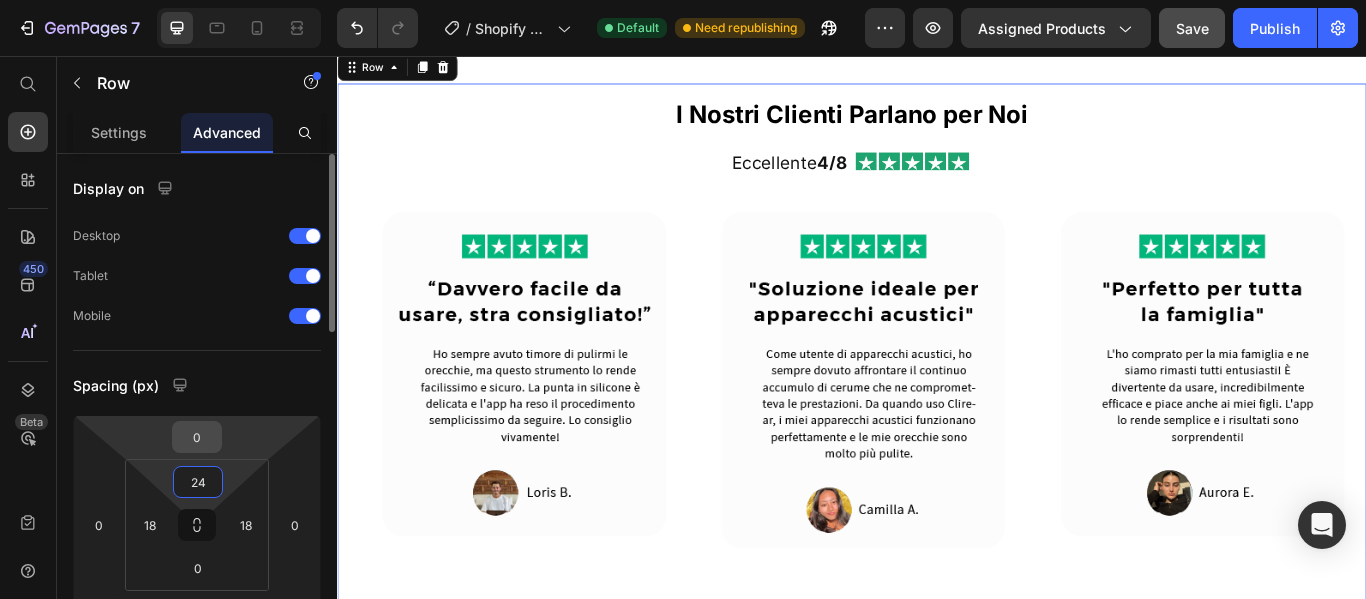 click on "0" at bounding box center [197, 437] 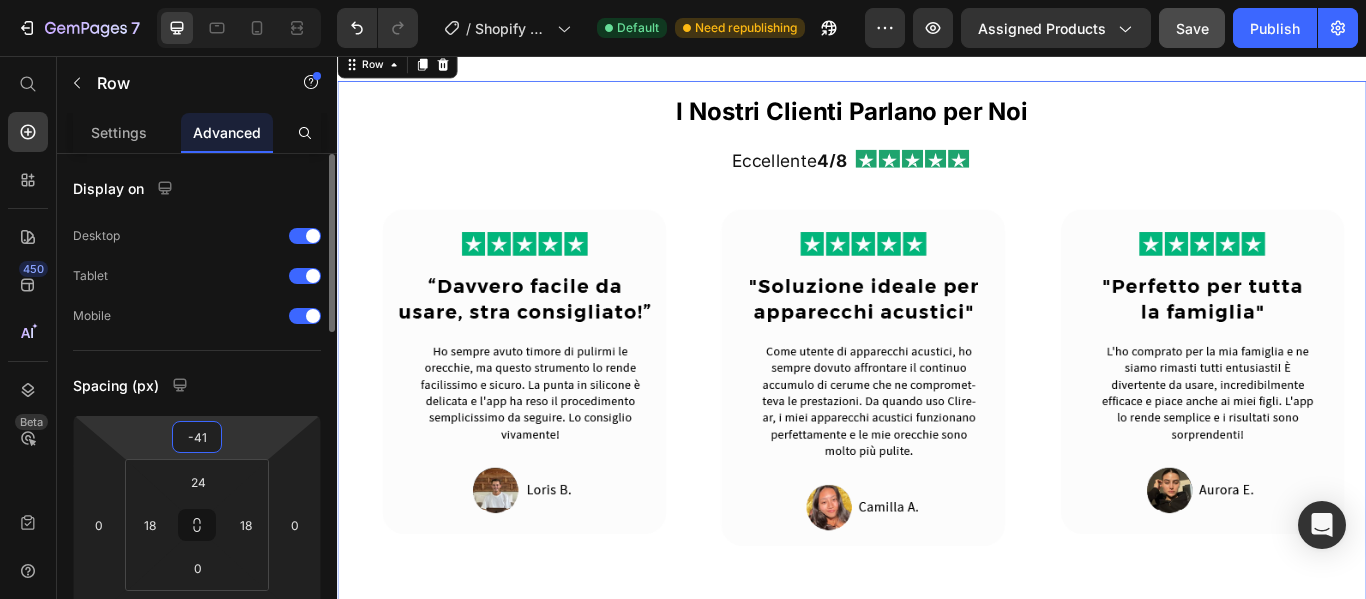 type on "-42" 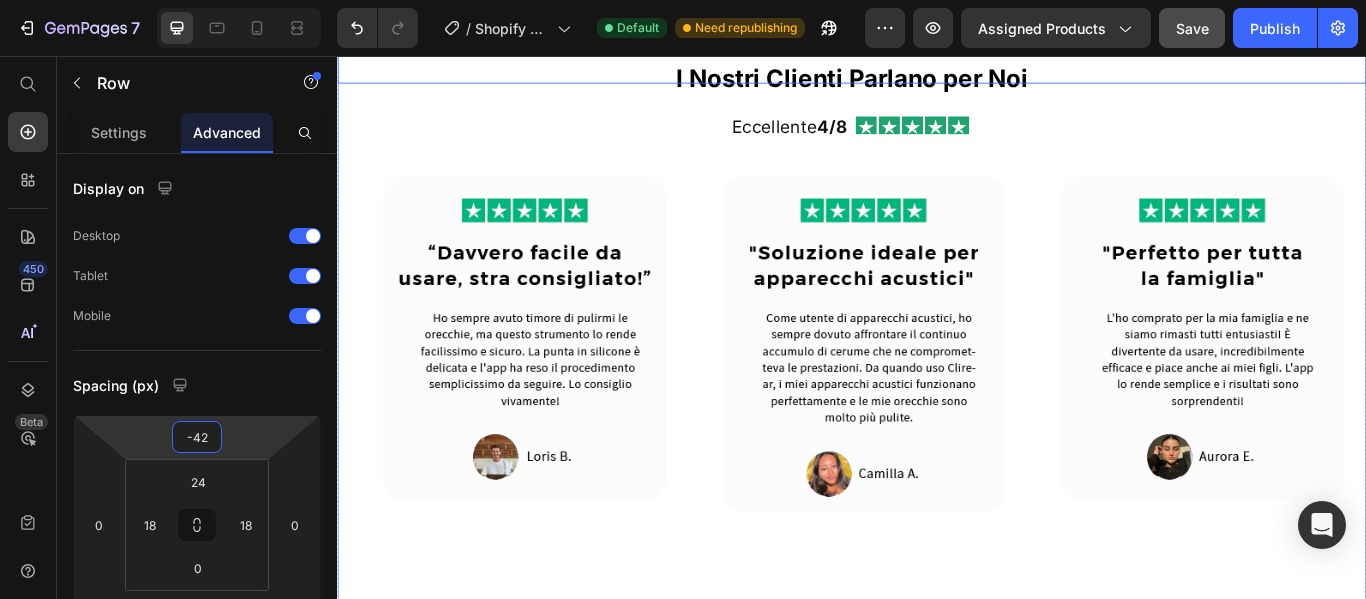 click on "Image Row Fotocamera 1080p HD Heading La nostra fotocamera HD fornisce un video cristallino del tuo canale uditivo, permettendoti di vedere esattamente cosa stai facendo durante il processo di pulizia. Text Block Image Row Punte in Silicone Morbido Heading Progettate appositamente per rimuovere il cerume senza graffiare o danneggiare il delicato canale uditivo. Sono inclusi diversi tipi di punte per diverse necessità di pulizia. Text Block Image Row Illuminazione a 6 LED Heading Il nostro sistema di illuminazione potente assicura una visibilità perfetta all'interno del canale uditivo scuro, rendendo facile individuare e rimuovere l'accumulo di cerume. Text Block Image App Smartphone Intuitiva Heading La nostra app facile da usare si collega al tuo Clirear in pochi secondi, fornendo una trasmissione video in tempo reale, per dei controlli e una pulizia perfetta ogni volta. Text Block Row" at bounding box center [937, -161] 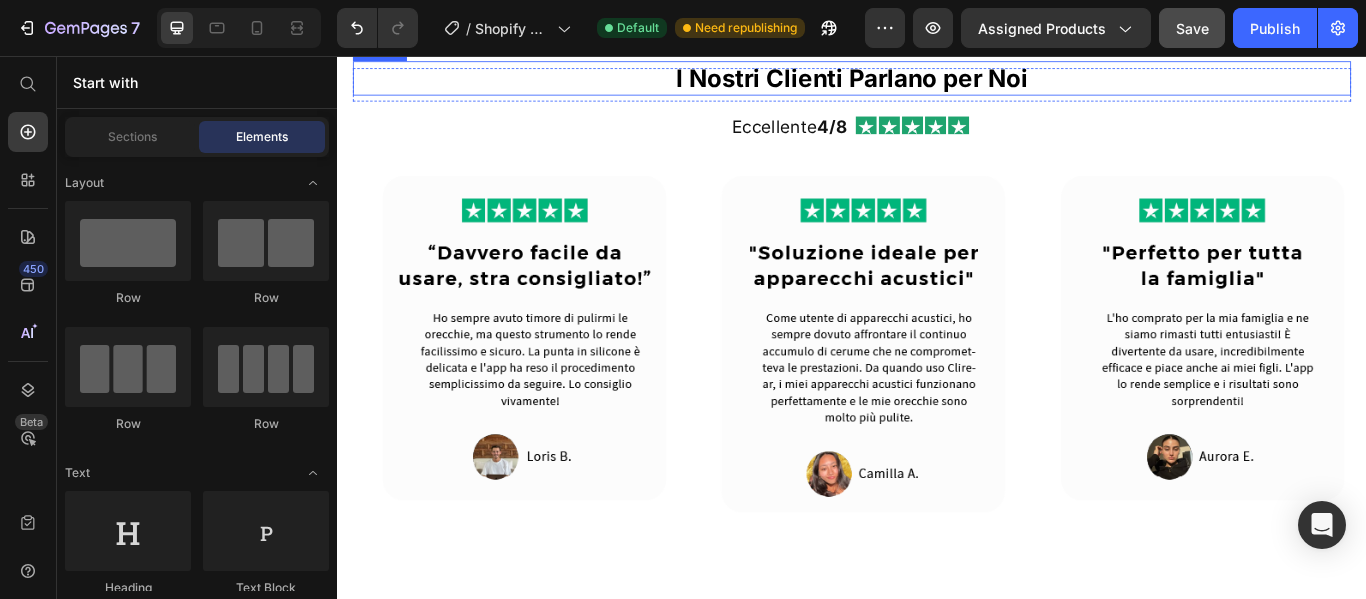 click on "I Nostri Clienti Parlano per Noi" at bounding box center (937, 82) 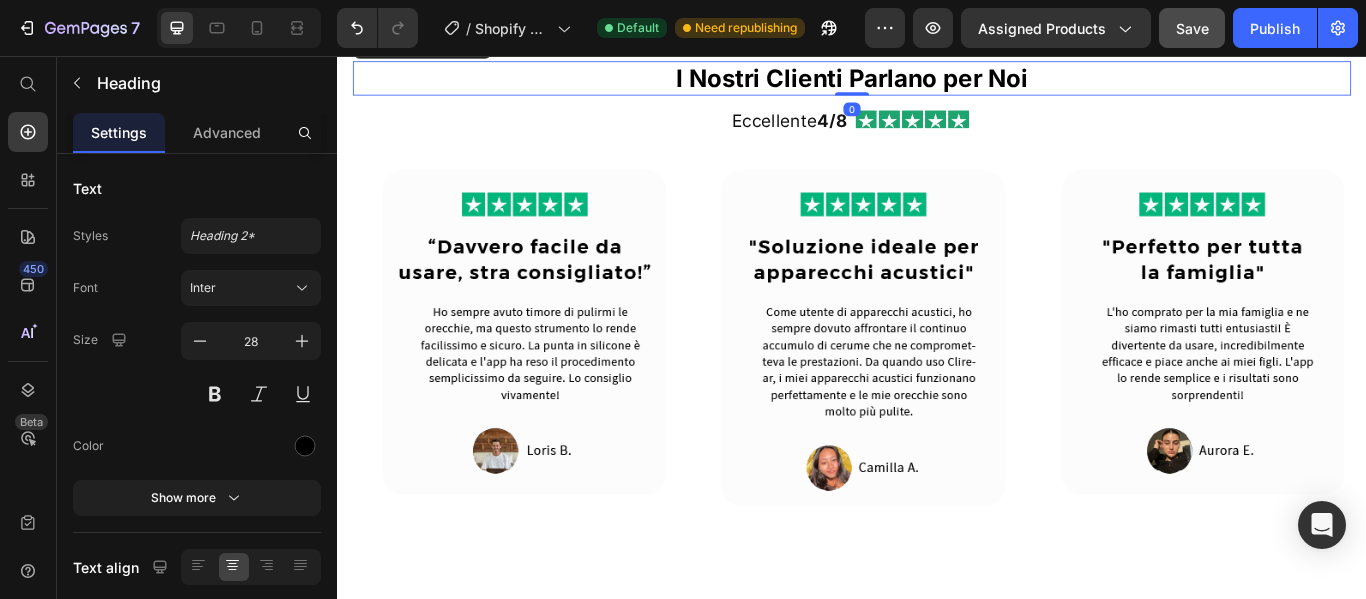 drag, startPoint x: 938, startPoint y: 410, endPoint x: 939, endPoint y: 383, distance: 27.018513 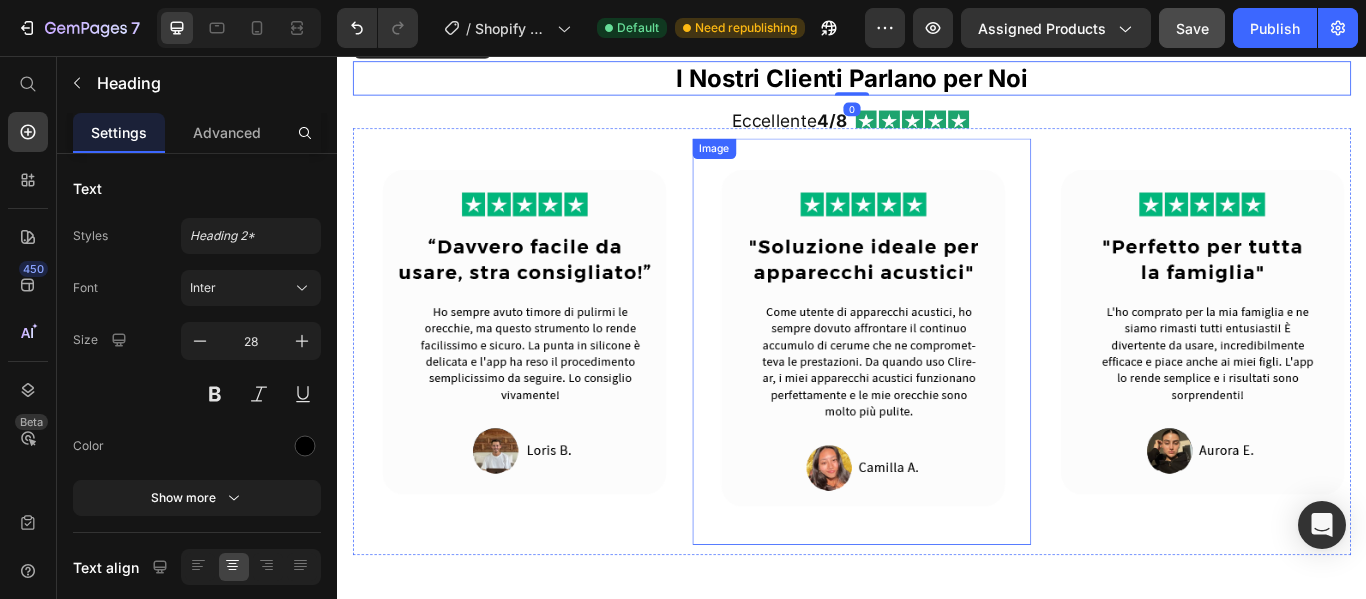 click at bounding box center [948, 389] 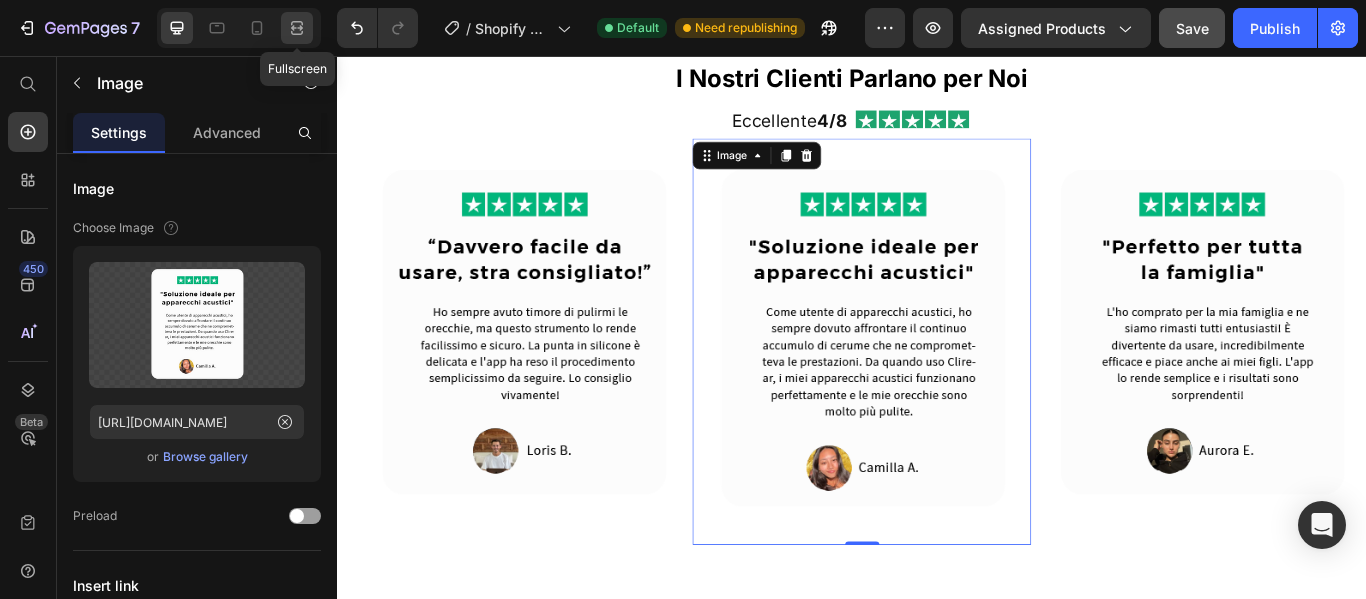 click 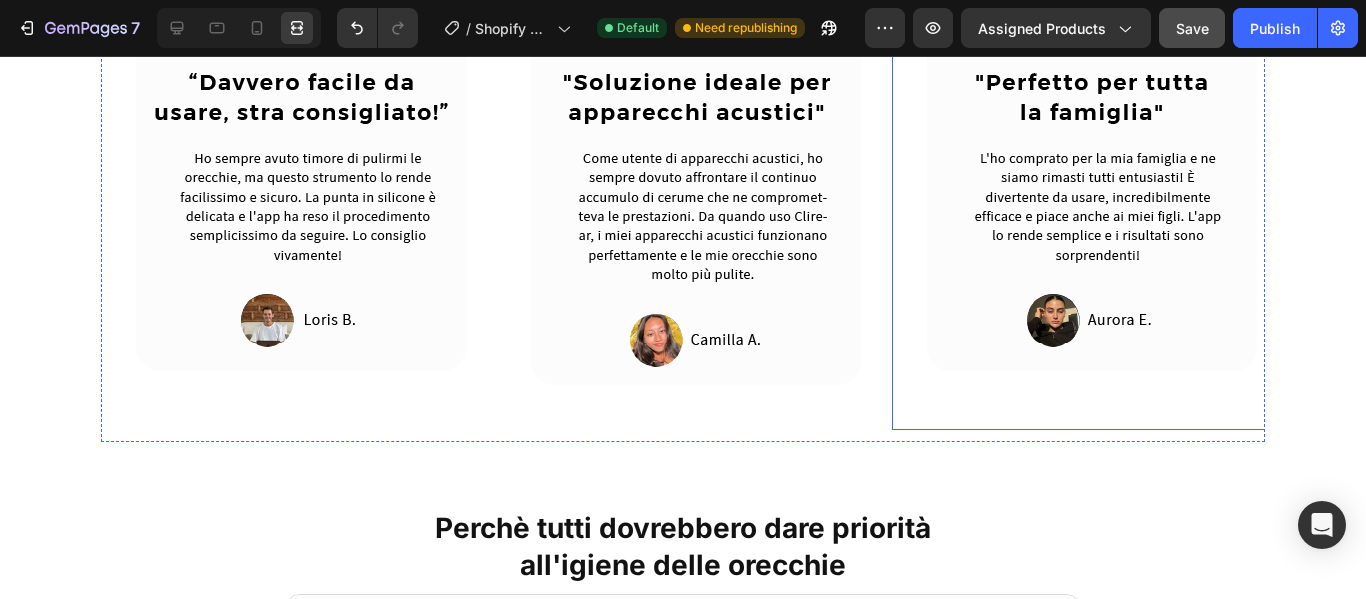 scroll, scrollTop: 1698, scrollLeft: 0, axis: vertical 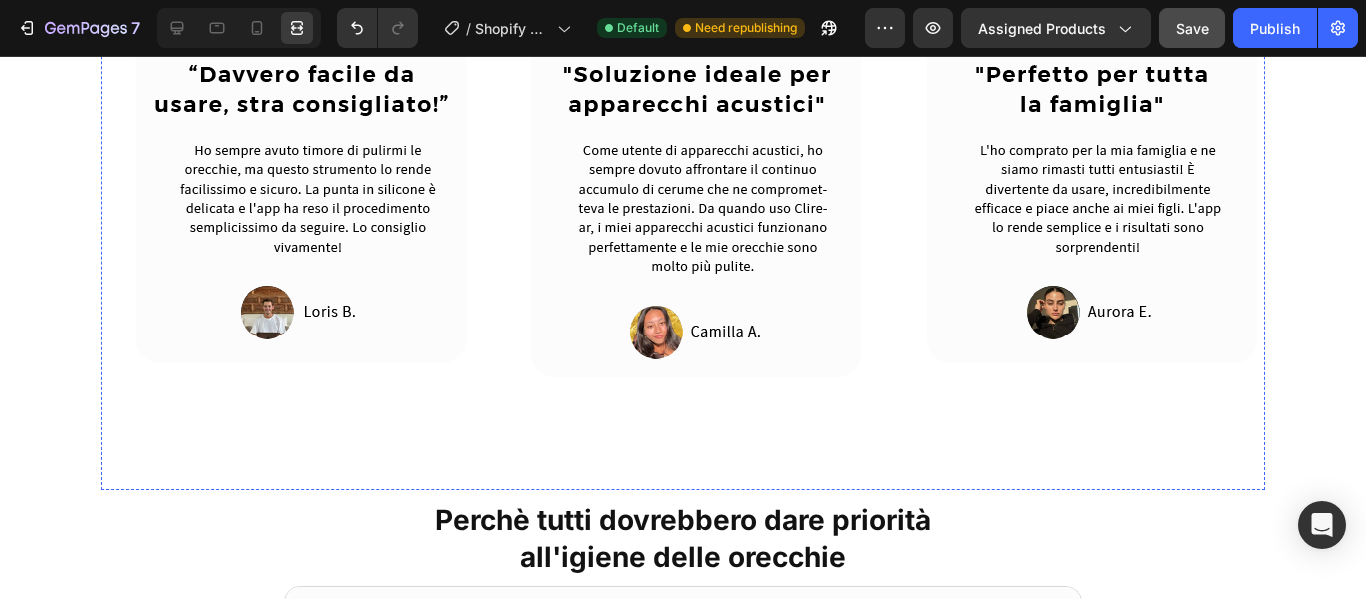 click on "I Nostri Clienti Parlano per Noi Heading Row Eccellente  4/8 Heading
Icon
Icon
Icon
Icon
Icon Icon List Row" at bounding box center [683, -96] 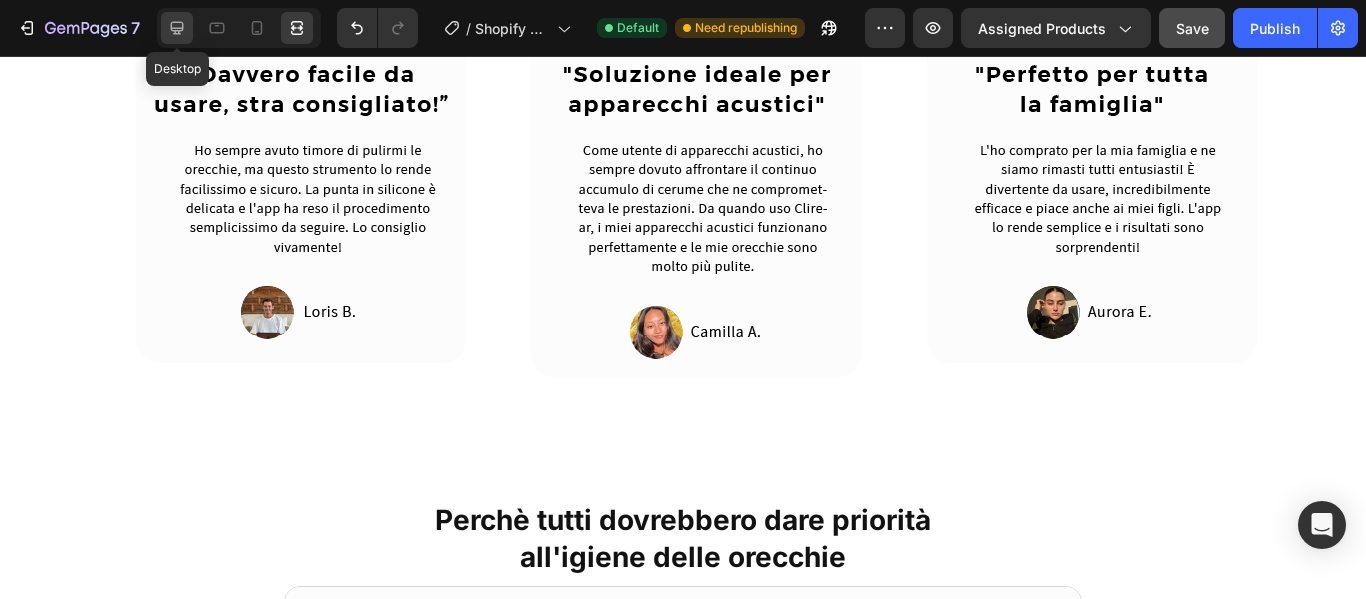 click 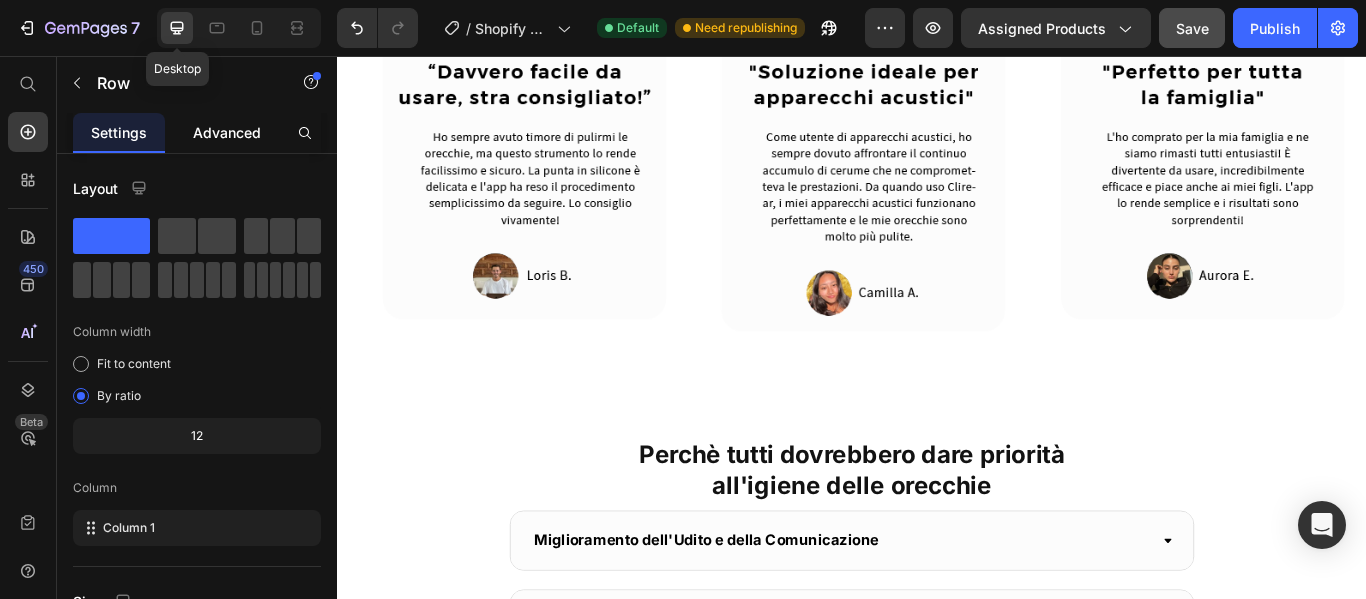 scroll, scrollTop: 1694, scrollLeft: 0, axis: vertical 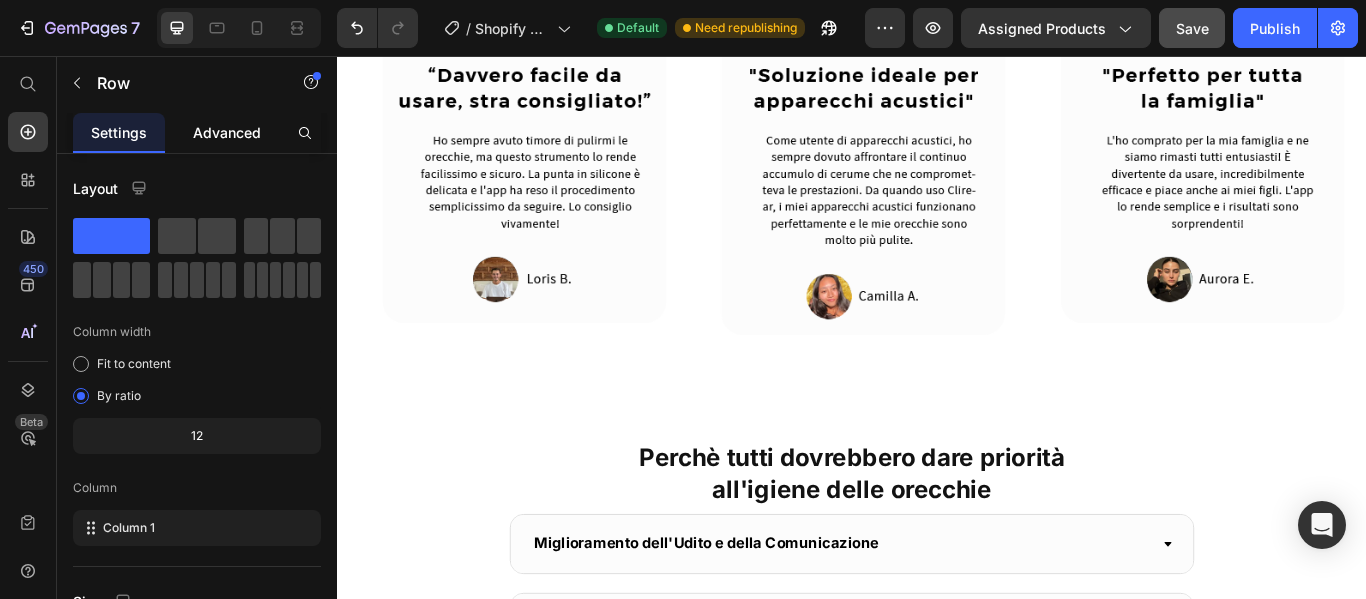 click on "Advanced" at bounding box center (227, 132) 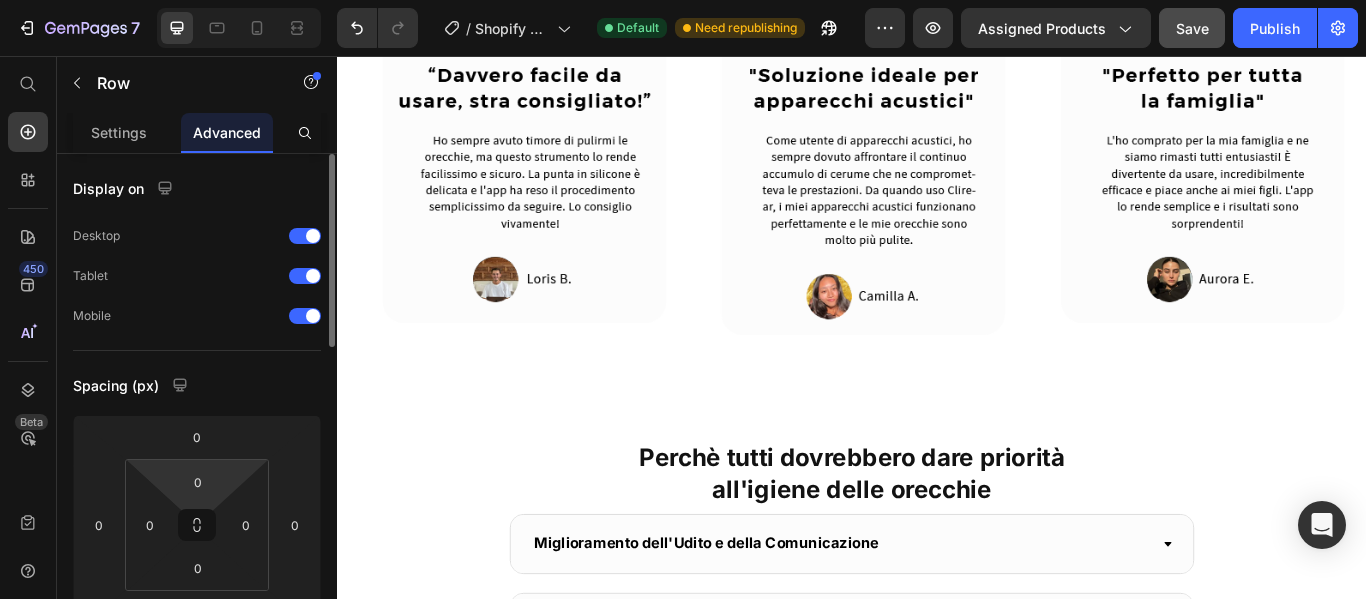 scroll, scrollTop: 100, scrollLeft: 0, axis: vertical 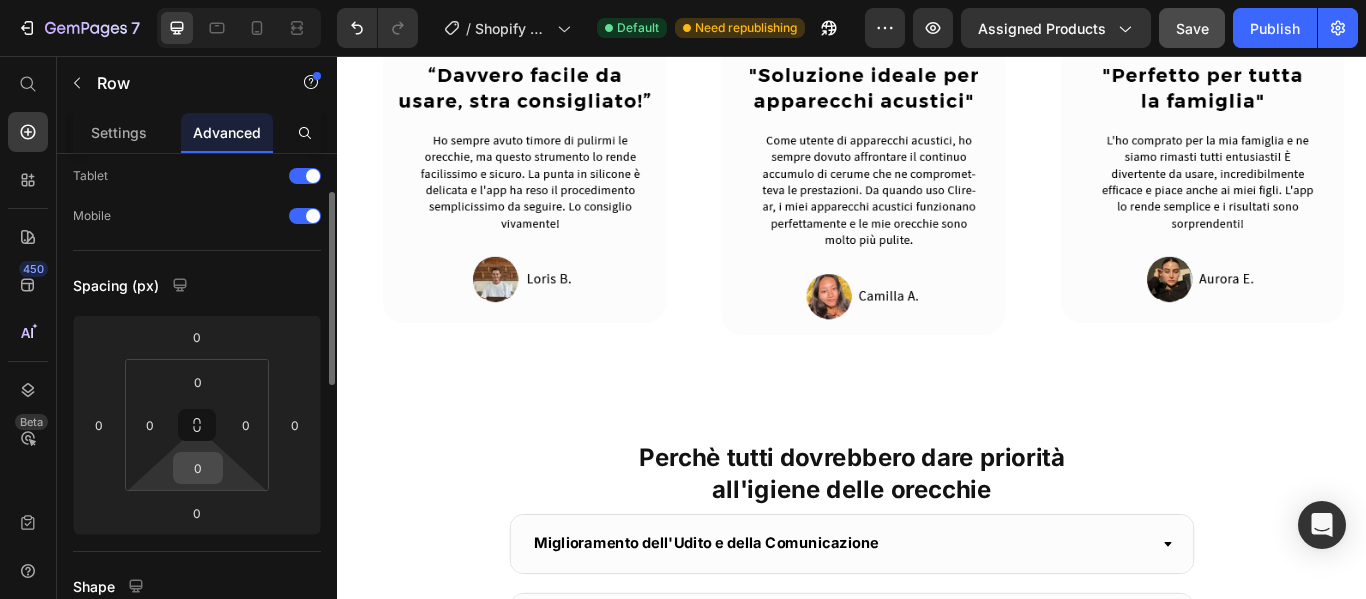 click on "0" at bounding box center [198, 468] 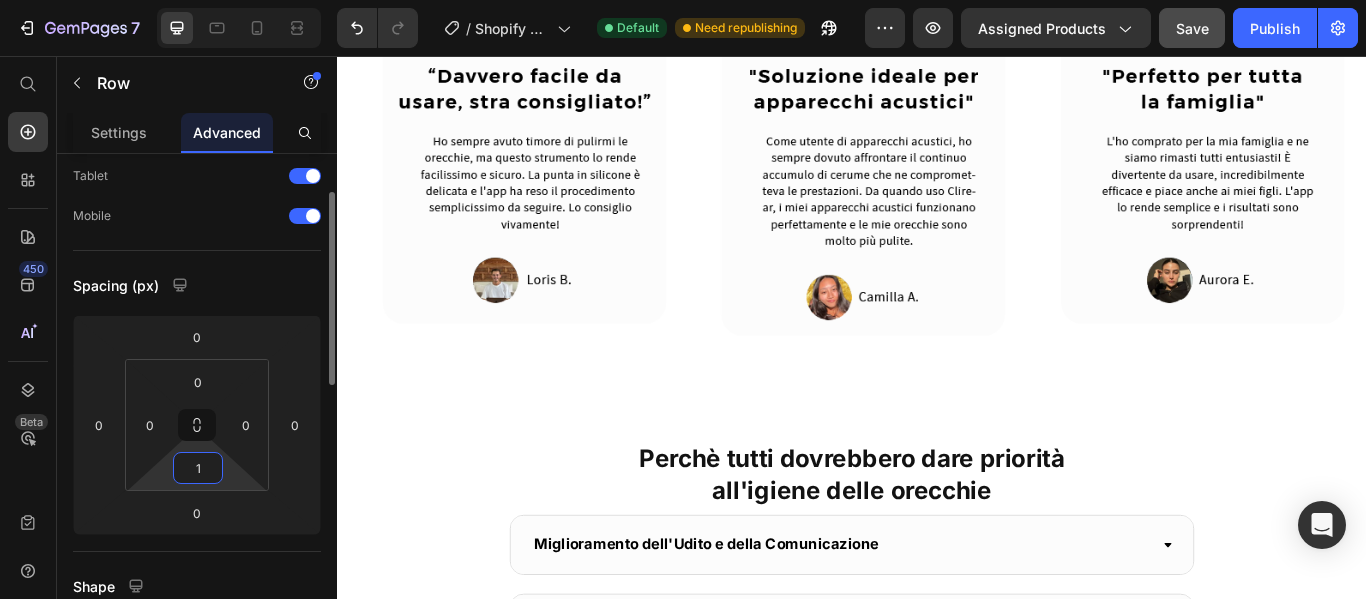 type on "0" 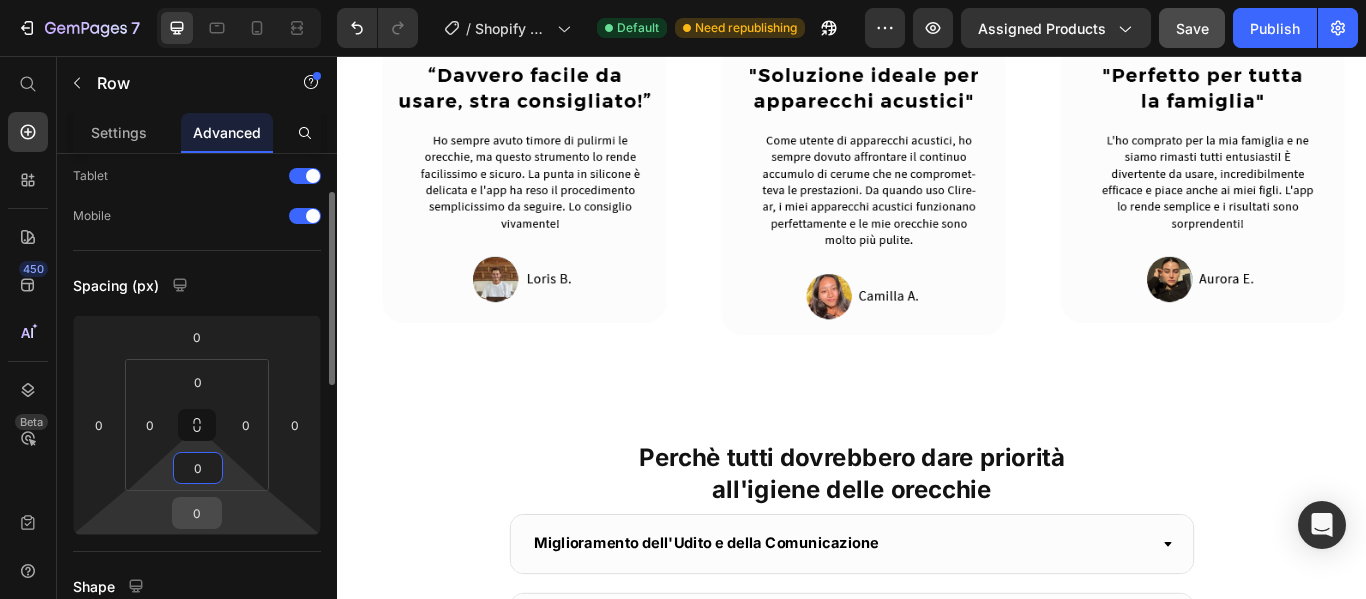 click on "0" at bounding box center [197, 513] 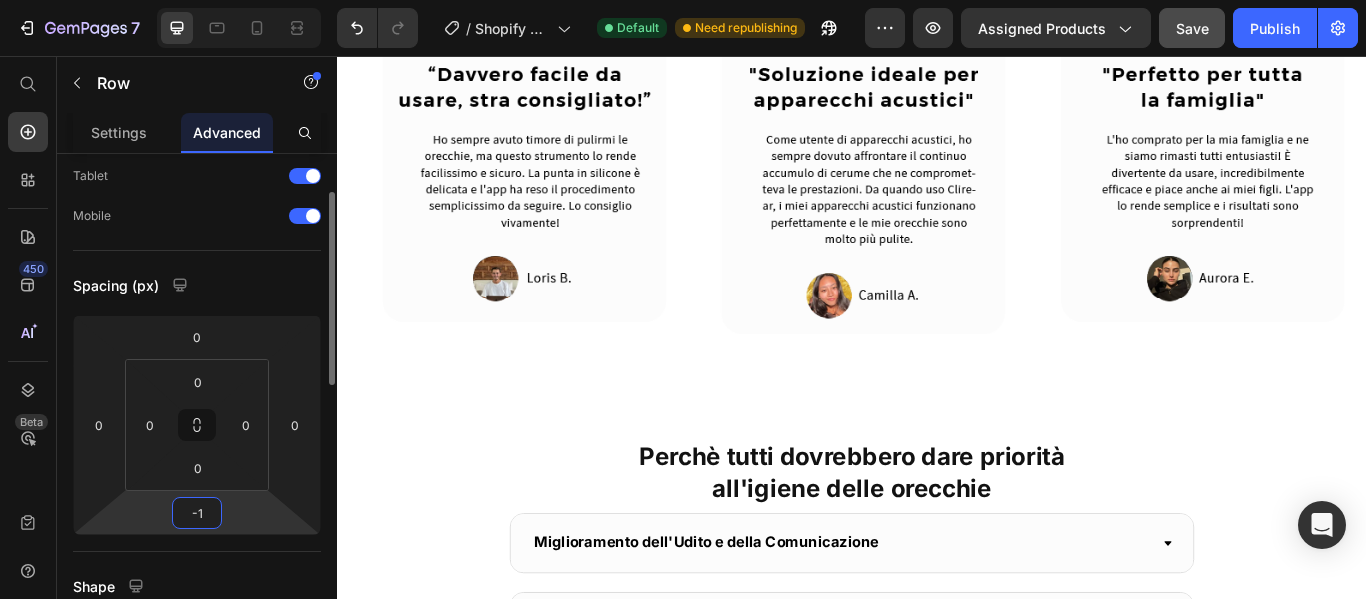 type on "0" 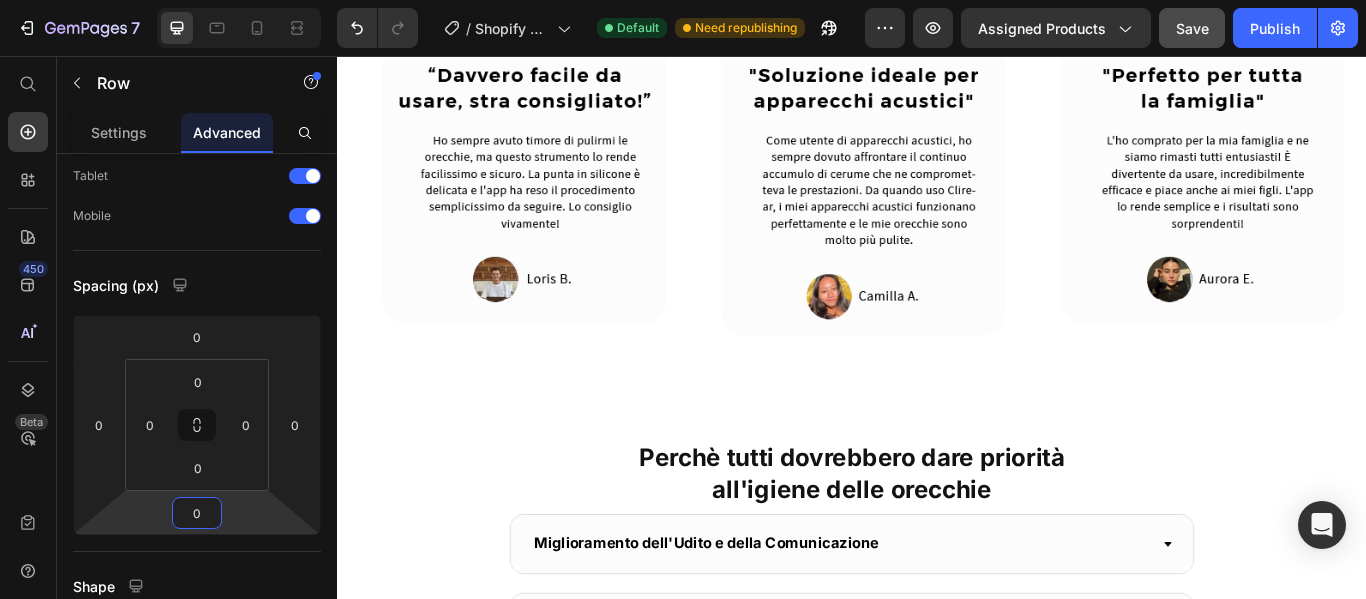 click on "Eccellente  4/8 Heading
Icon
Icon
Icon
Icon
Icon Icon List Row" at bounding box center (937, -68) 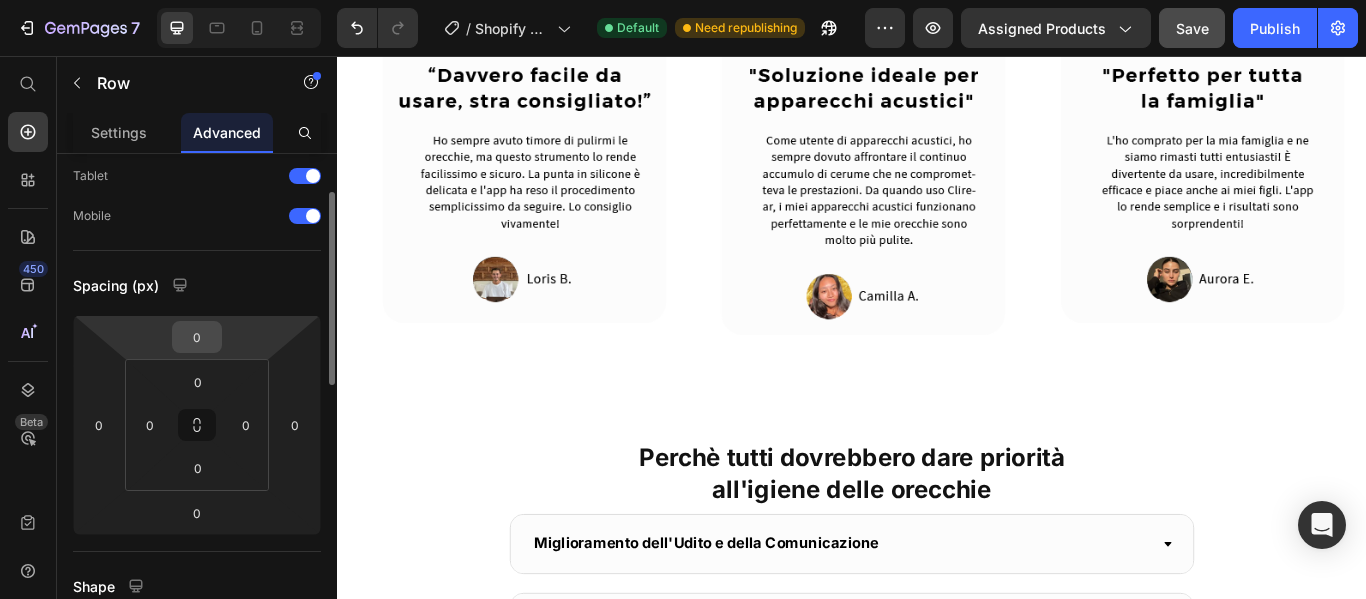 click on "0" at bounding box center (197, 337) 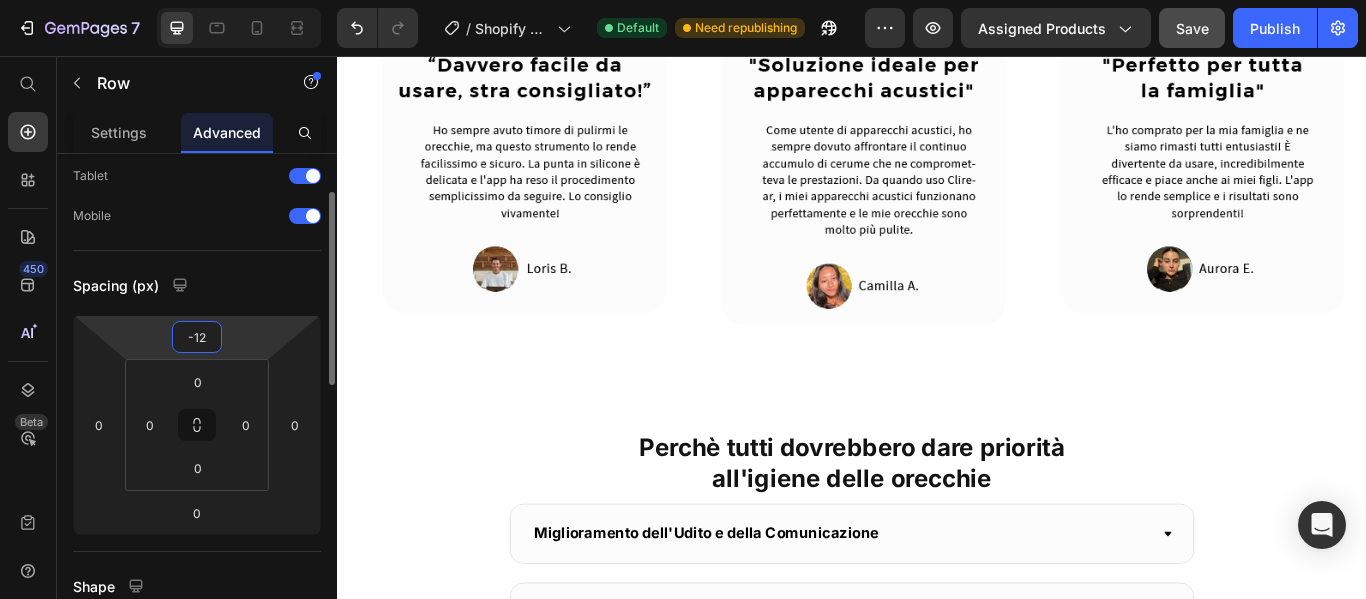type on "-13" 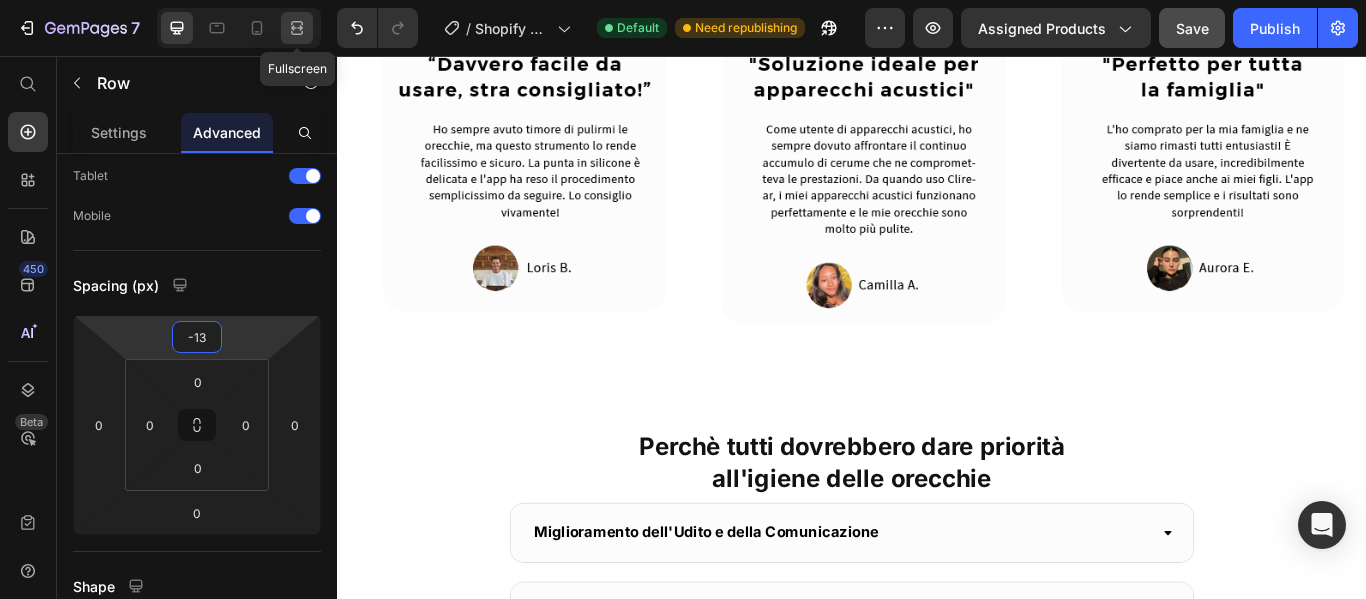 click 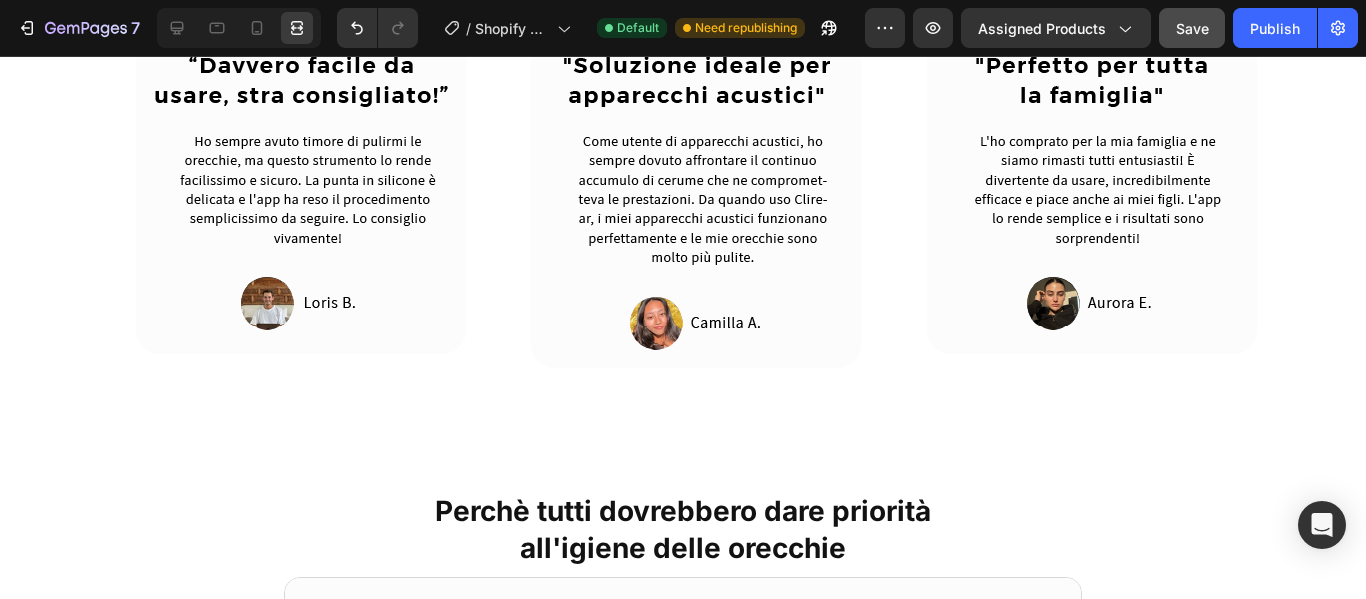 scroll, scrollTop: 1698, scrollLeft: 0, axis: vertical 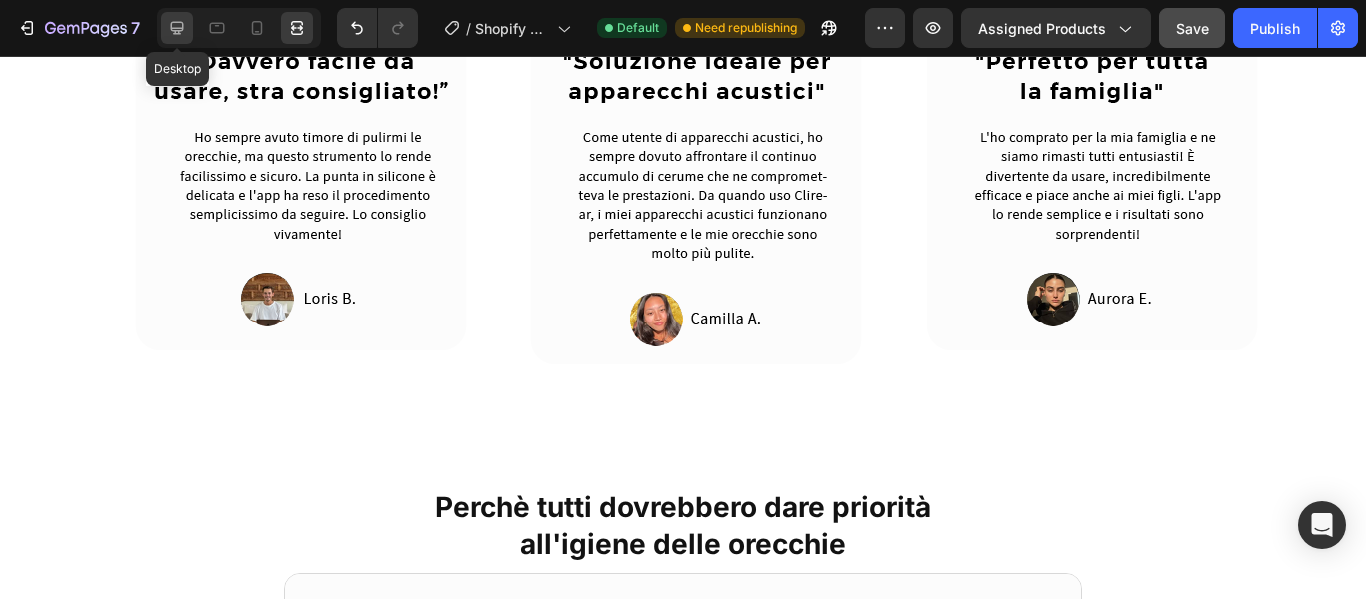 click 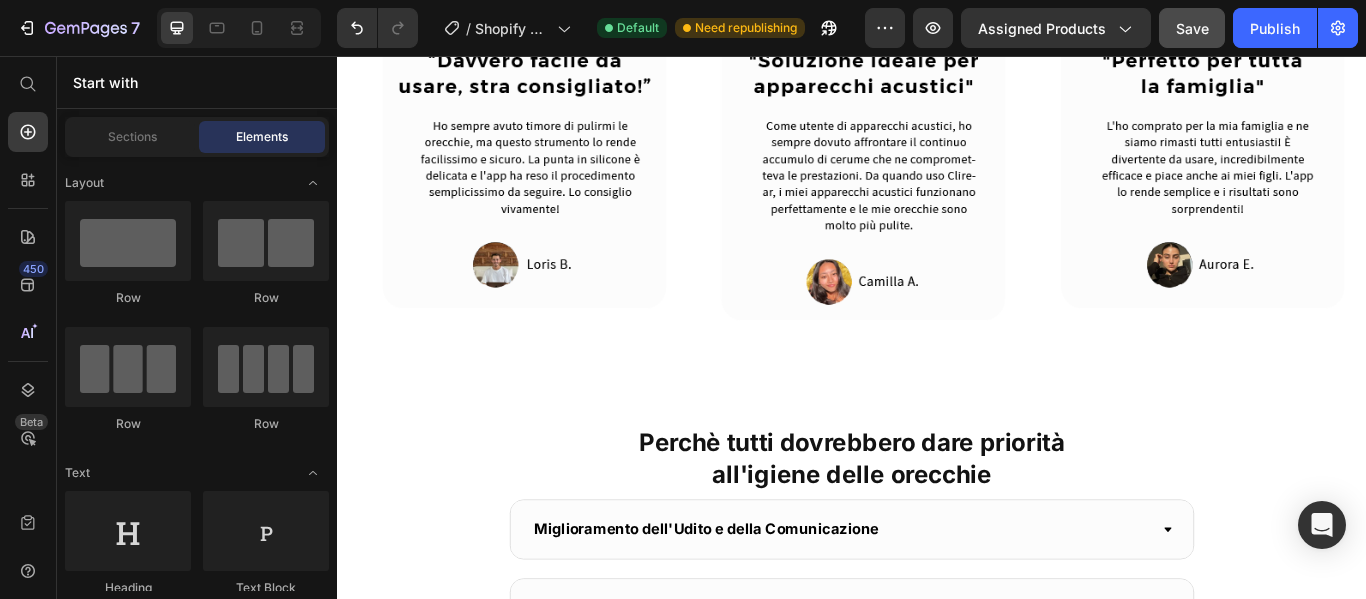scroll, scrollTop: 1694, scrollLeft: 0, axis: vertical 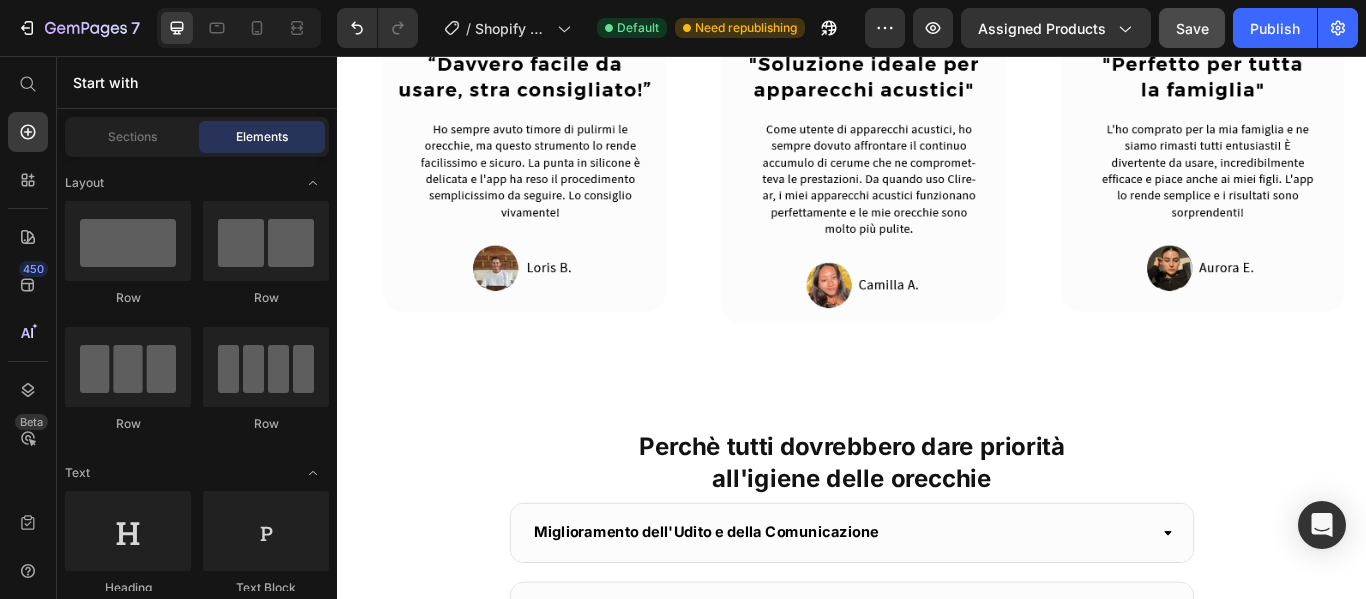 click on "Eccellente  4/8 Heading
Icon
Icon
Icon
Icon
Icon Icon List Row" at bounding box center [937, -81] 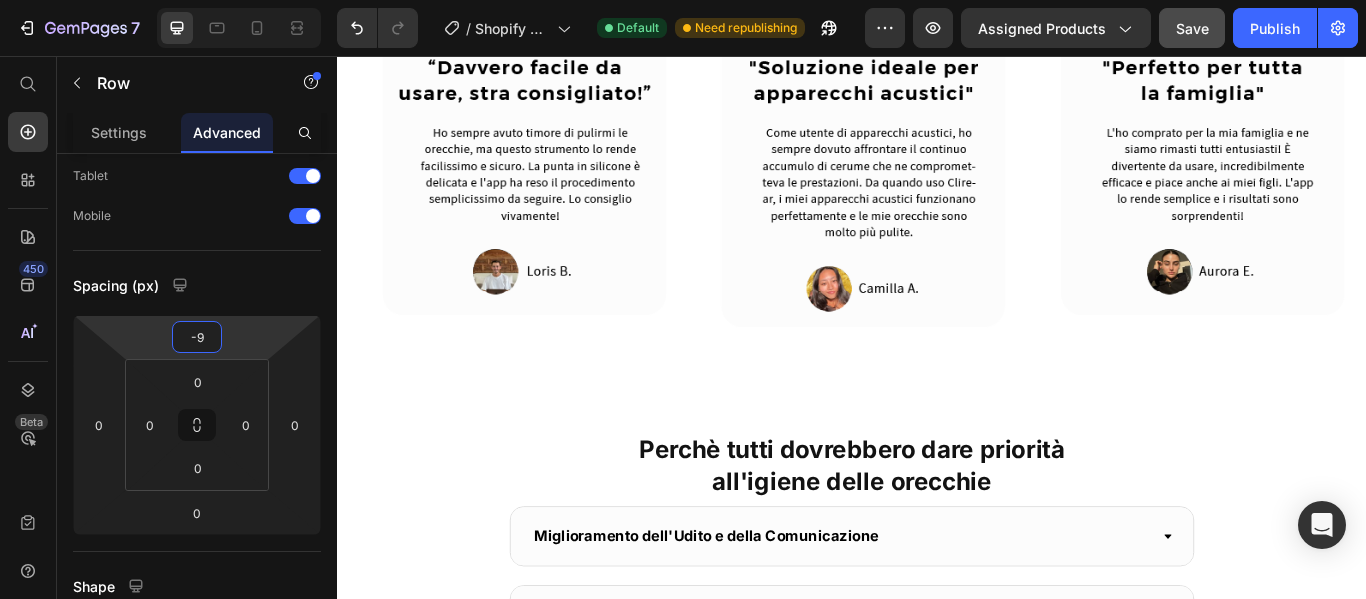 click on "7   /  Shopify Original Product Template Default Need republishing Preview Assigned Products  Save   Publish  450 Beta Start with Sections Elements Hero Section Product Detail Brands Trusted Badges Guarantee Product Breakdown How to use Testimonials Compare Bundle FAQs Social Proof Brand Story Product List Collection Blog List Contact Sticky Add to Cart Custom Footer Browse Library 450 Layout
Row
Row
Row
Row Text
Heading
Text Block Button
Button
Button
Sticky Back to top Media" at bounding box center (683, 0) 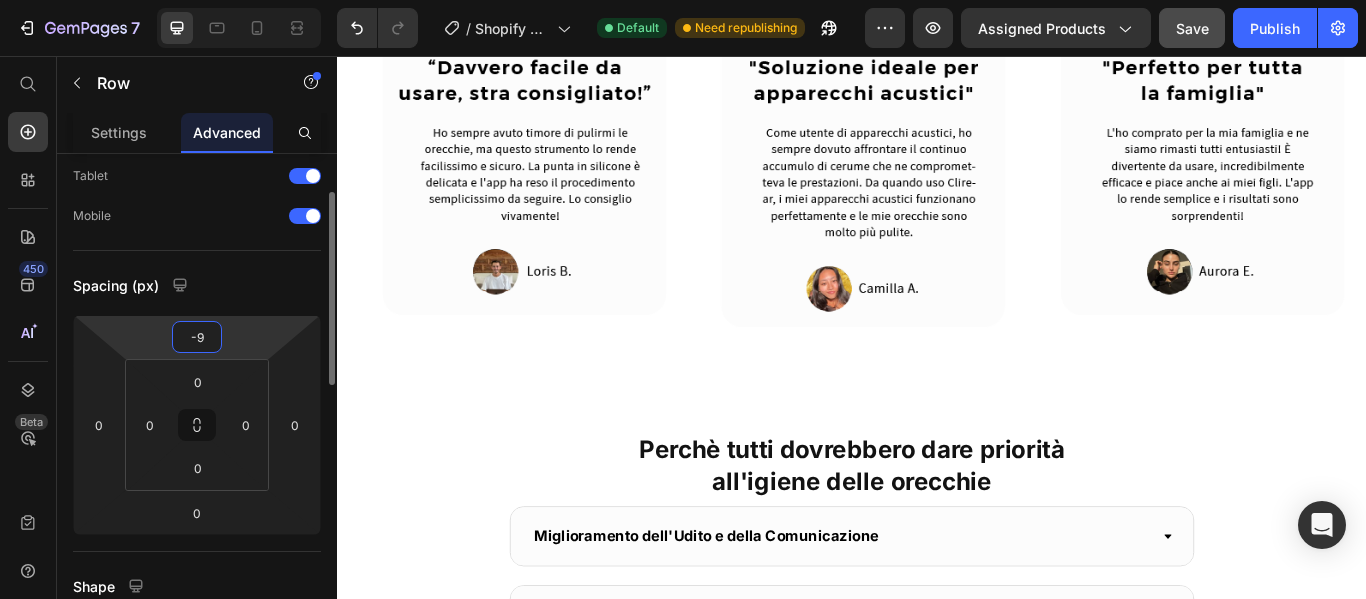 type on "-8" 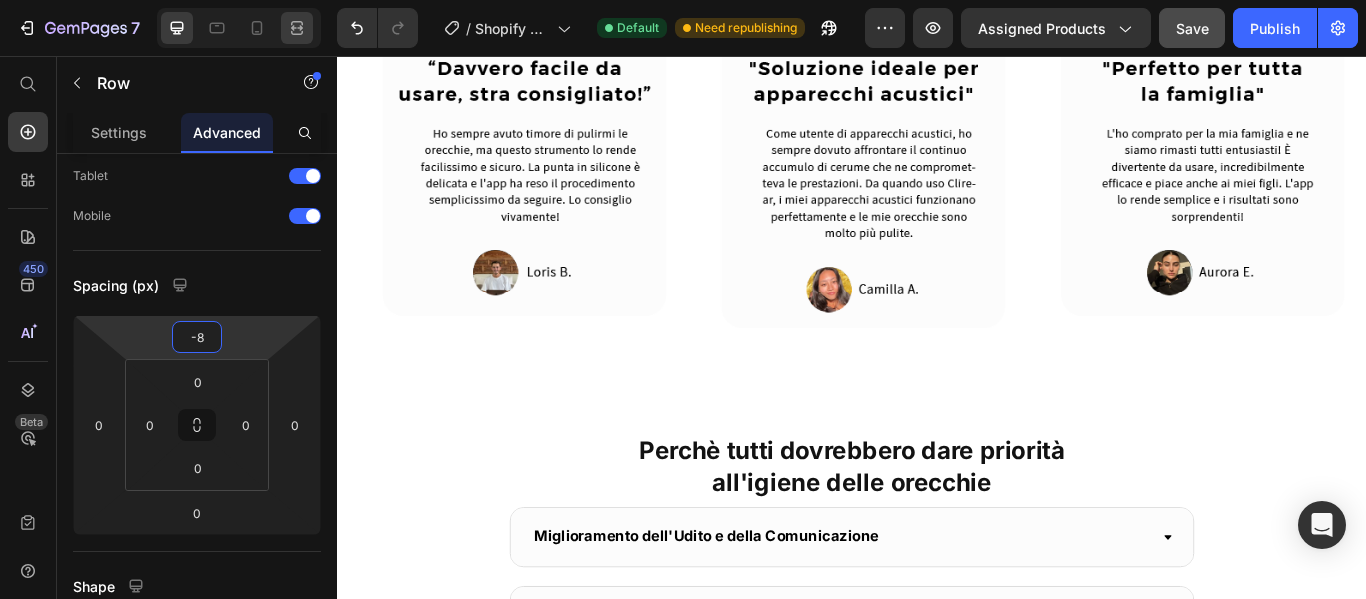 click 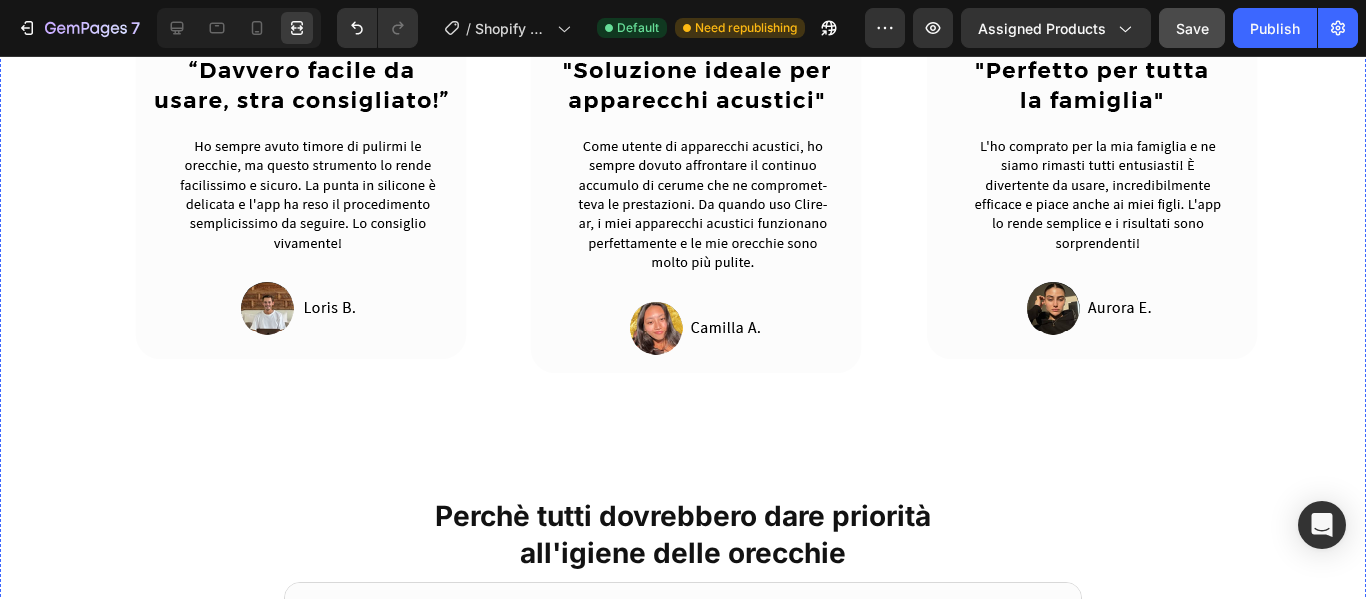 scroll, scrollTop: 1698, scrollLeft: 0, axis: vertical 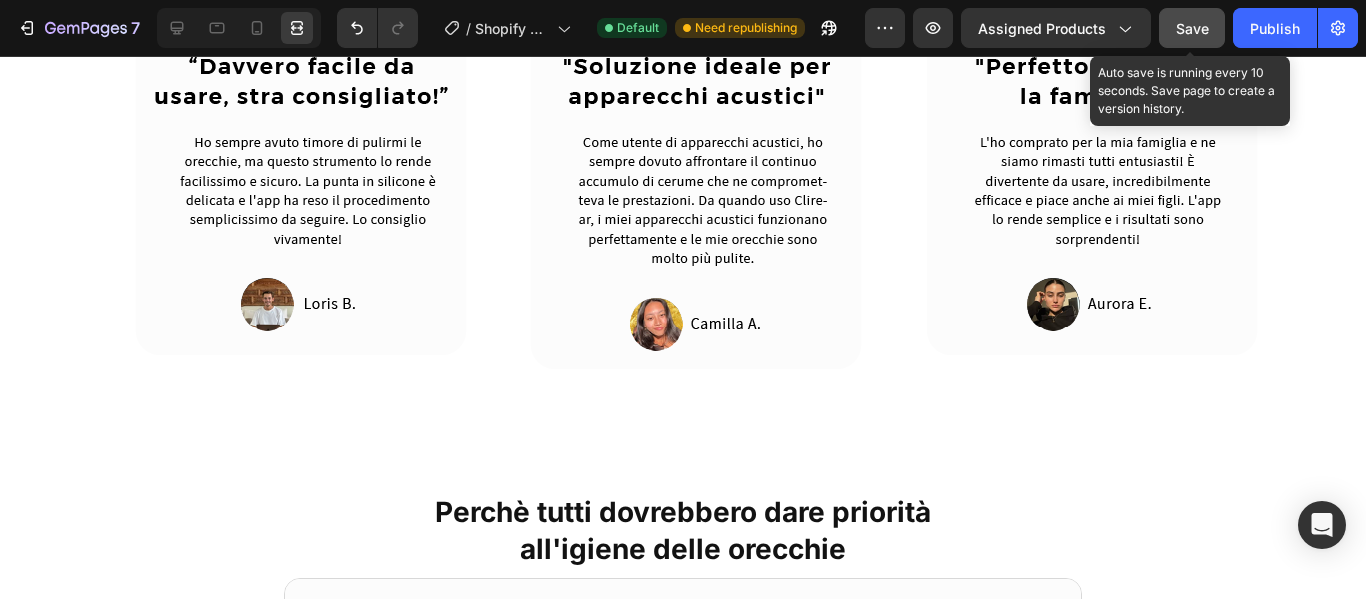 click on "Save" at bounding box center [1192, 28] 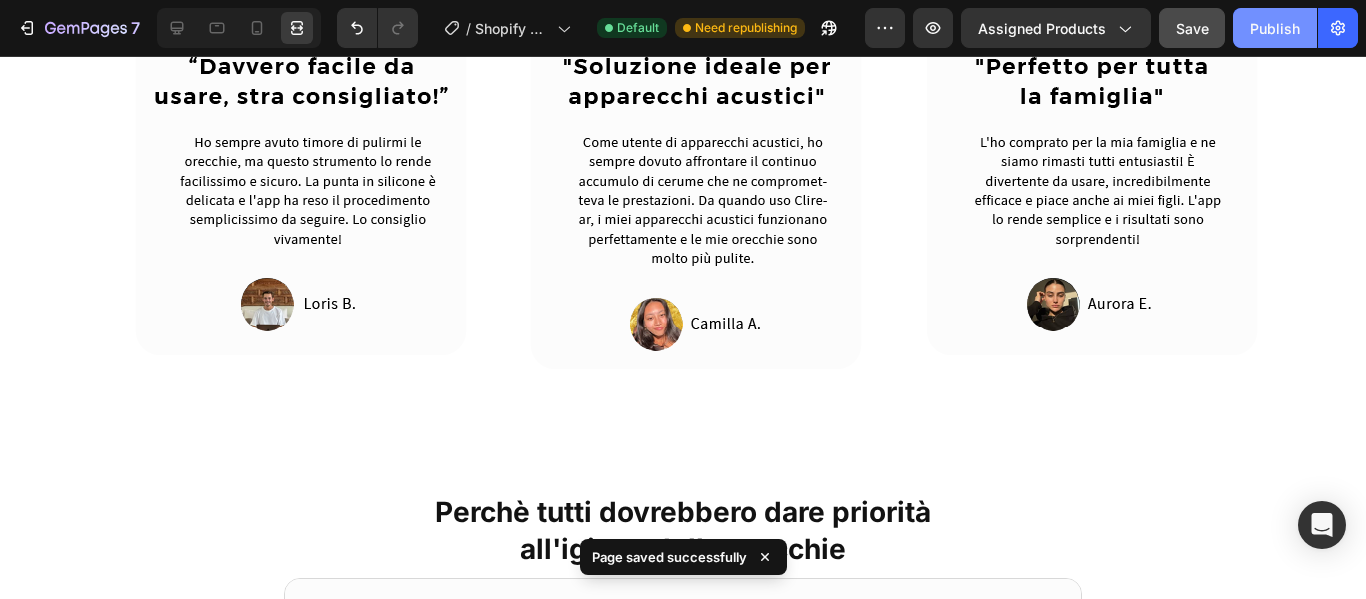 click on "Publish" at bounding box center (1275, 28) 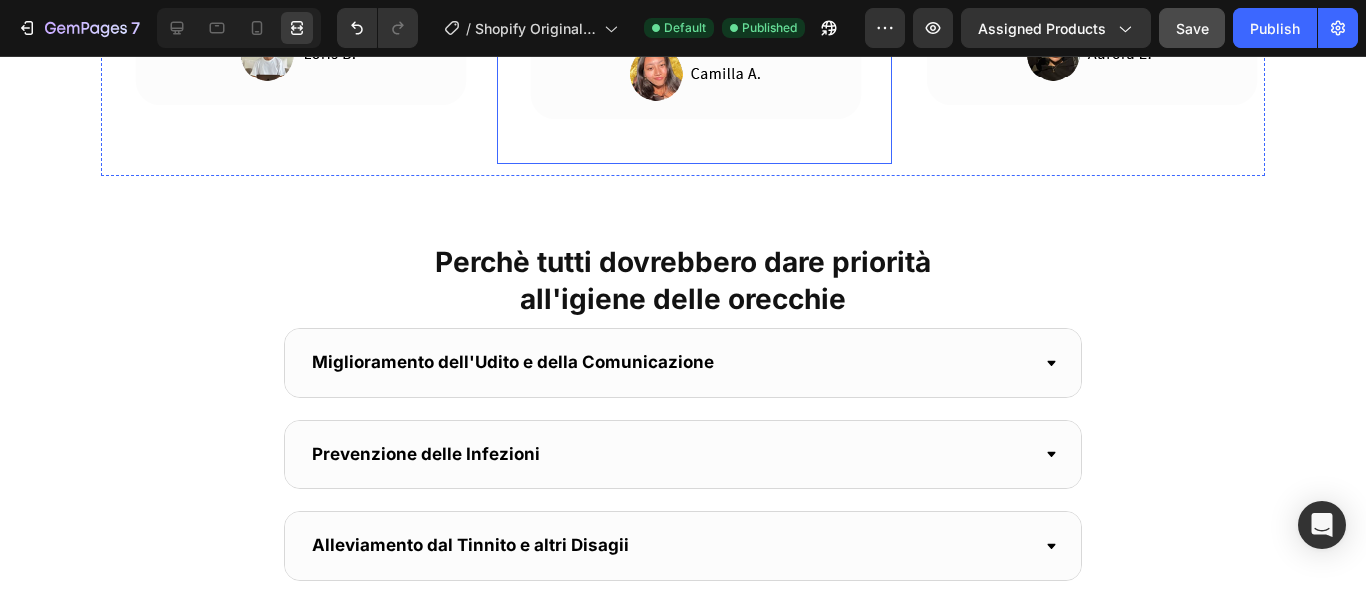 scroll, scrollTop: 1998, scrollLeft: 0, axis: vertical 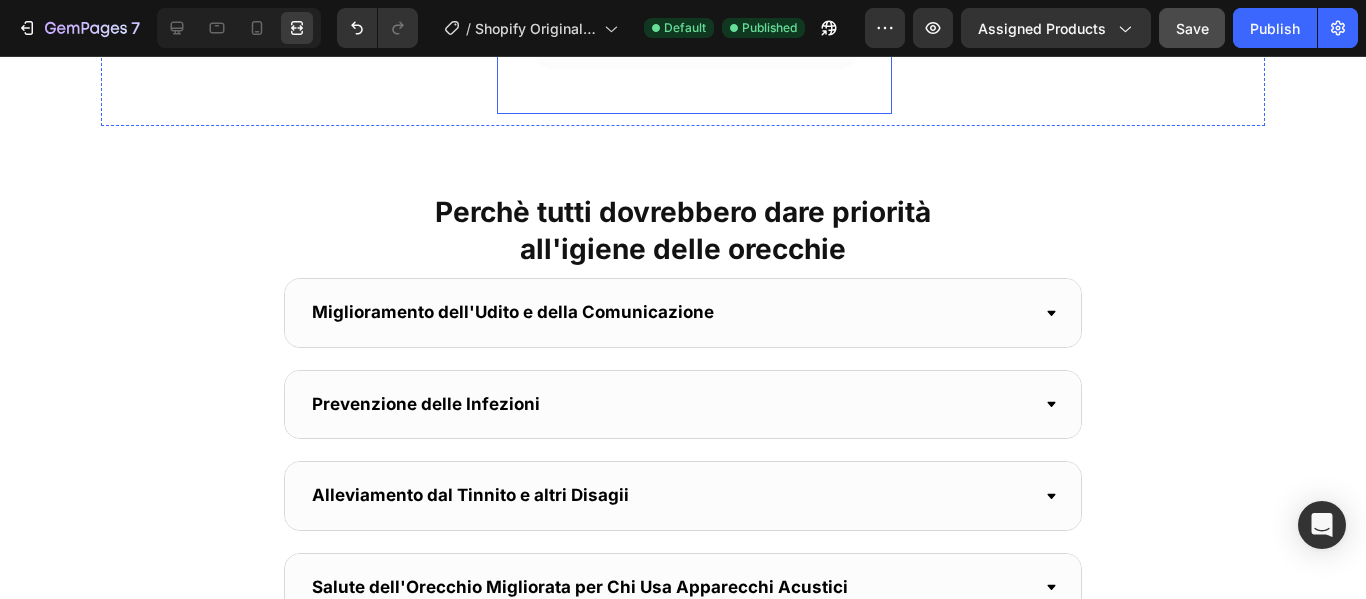 click at bounding box center [694, -123] 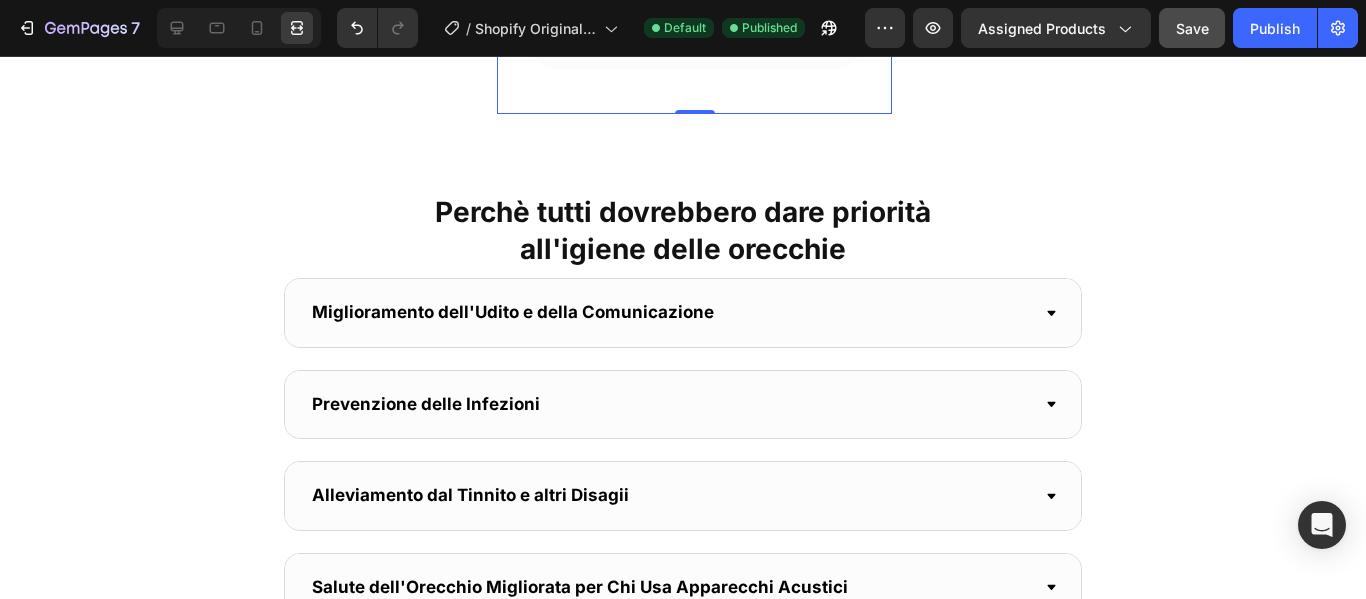 scroll, scrollTop: 0, scrollLeft: 0, axis: both 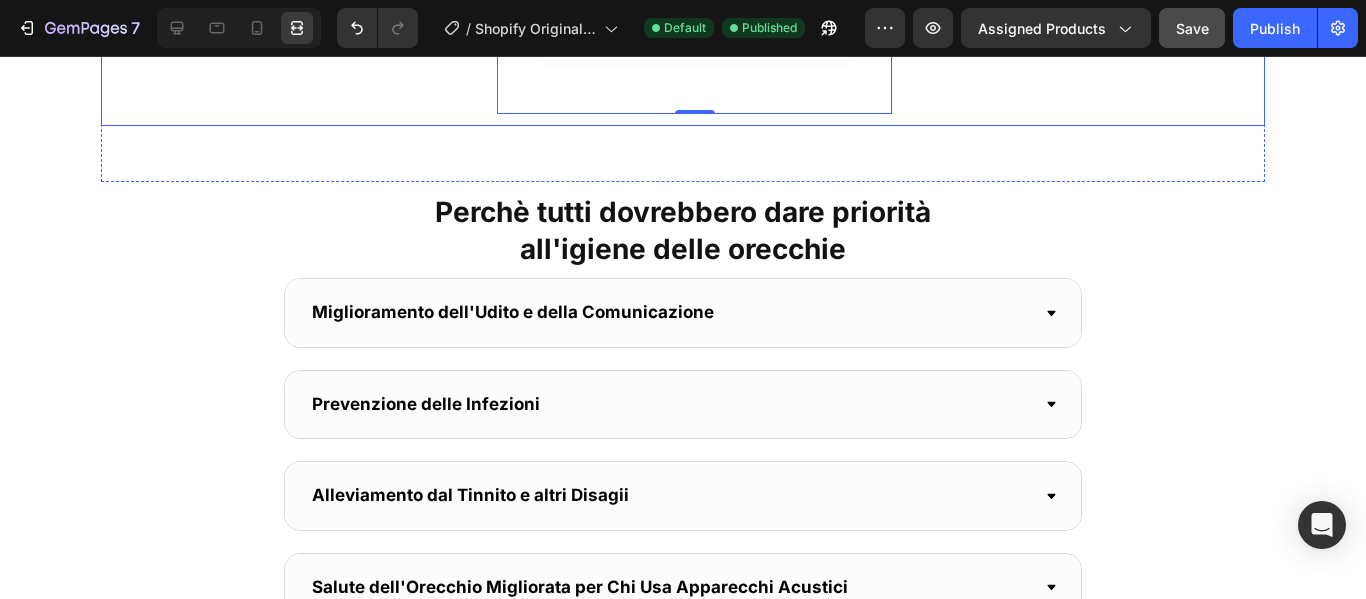 click on "Image Image   0 Image Image Image Image Image   0 Image Image Image Marquee" at bounding box center (683, -123) 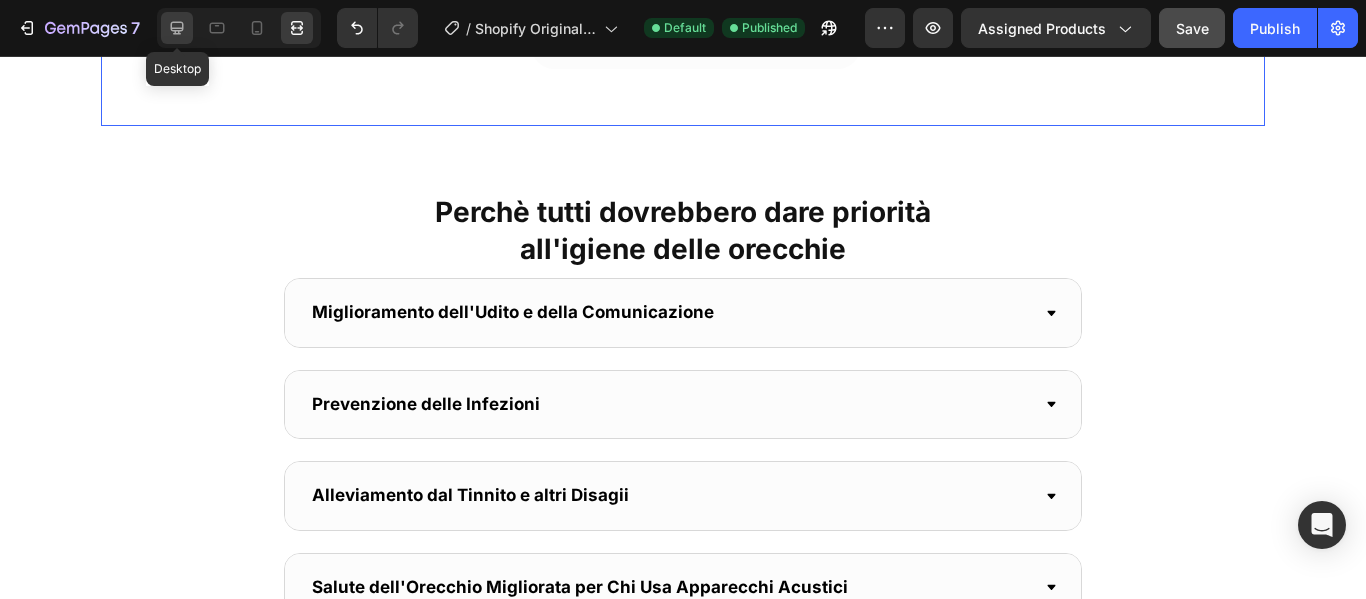 click 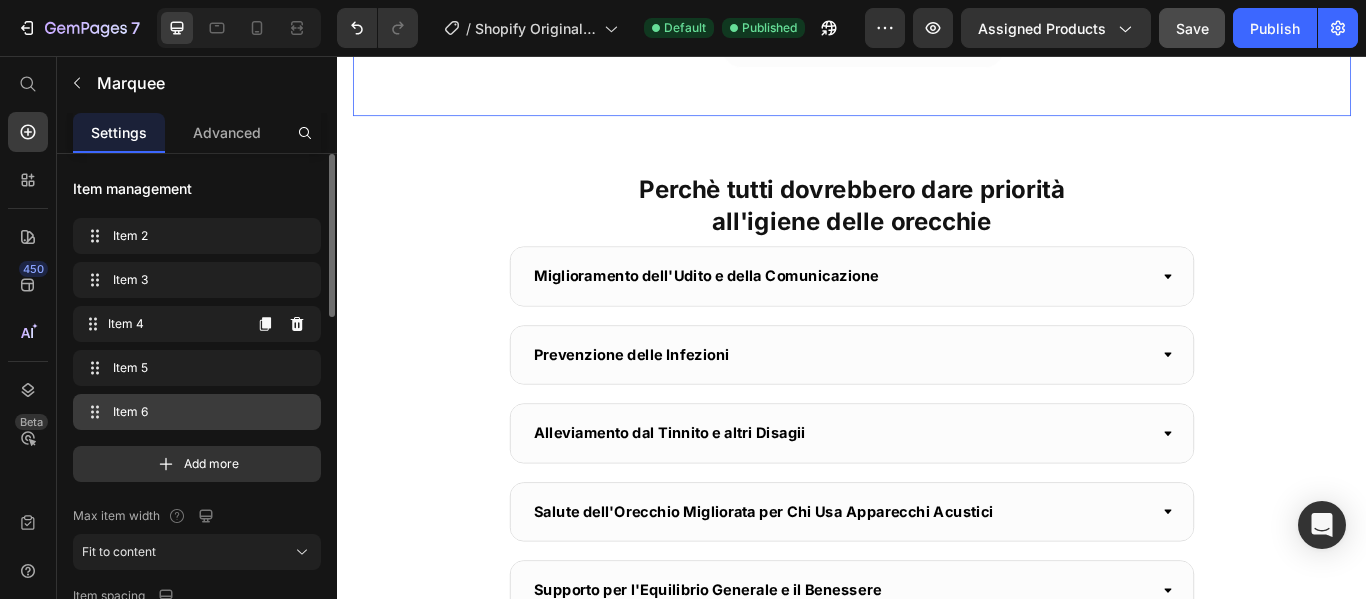 scroll, scrollTop: 1992, scrollLeft: 0, axis: vertical 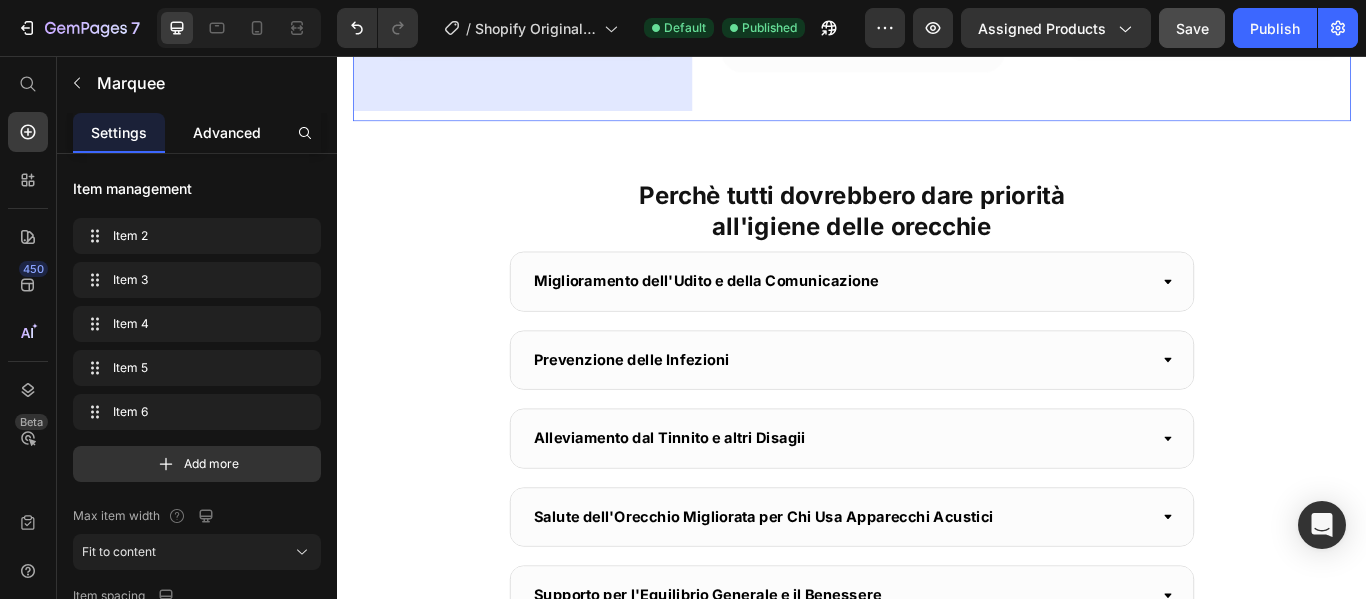 click on "Advanced" 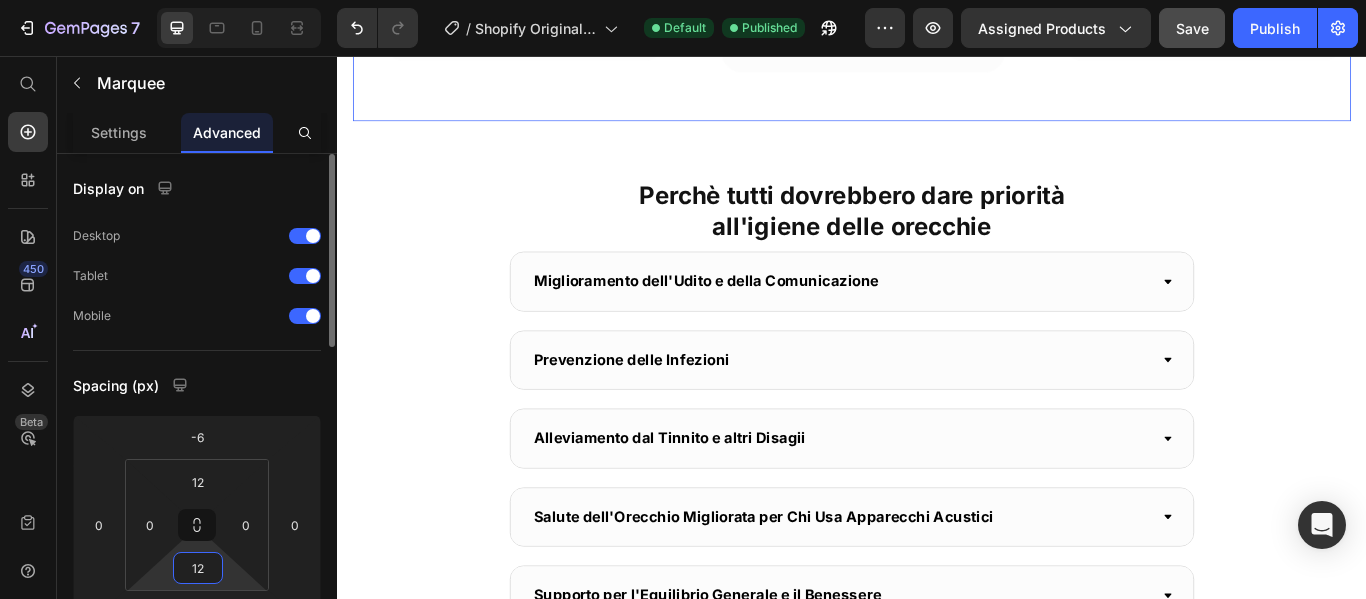 click on "12" at bounding box center (198, 568) 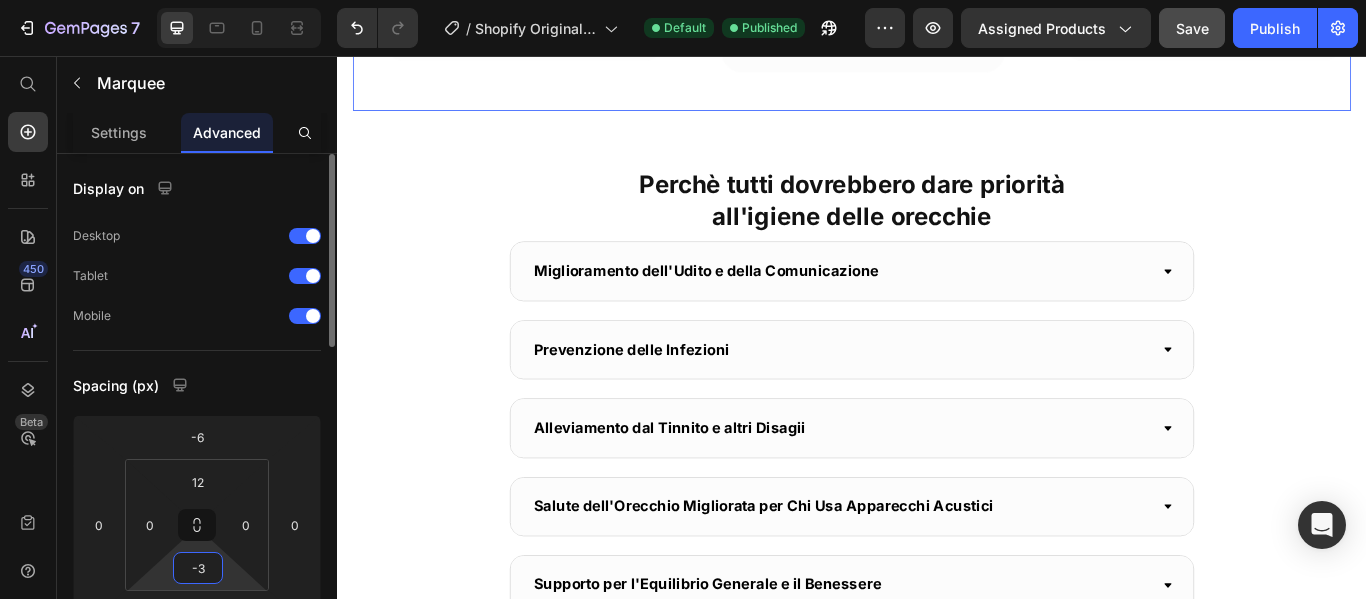 type on "-4" 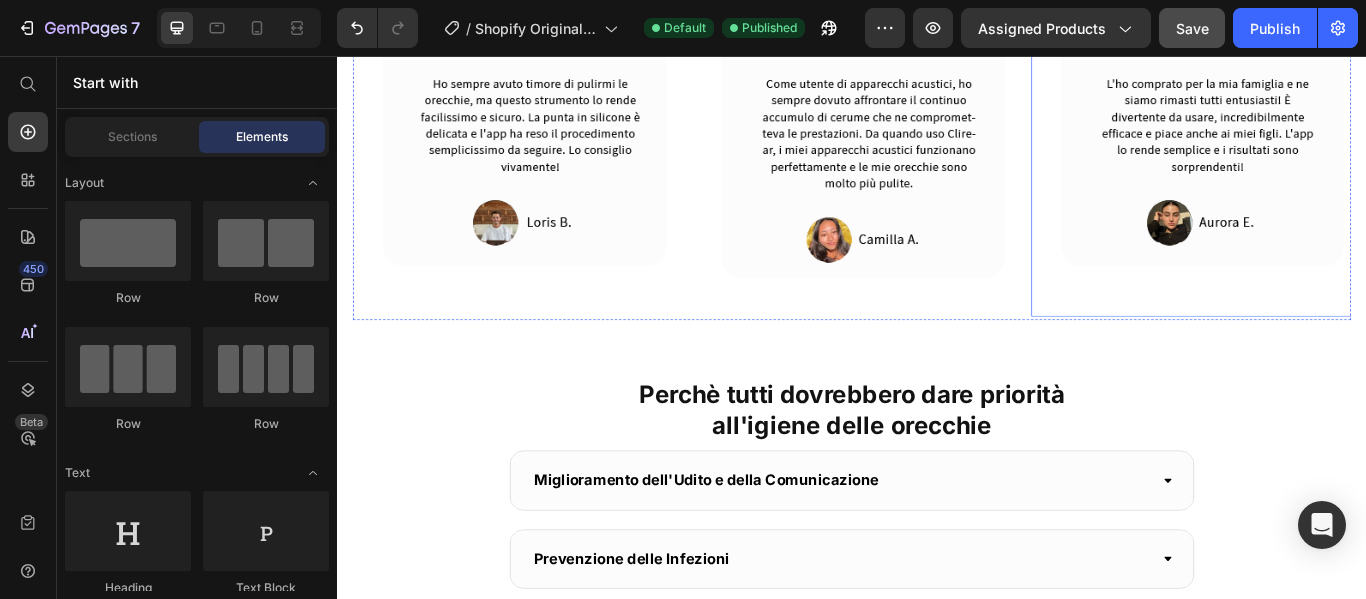 scroll, scrollTop: 1692, scrollLeft: 0, axis: vertical 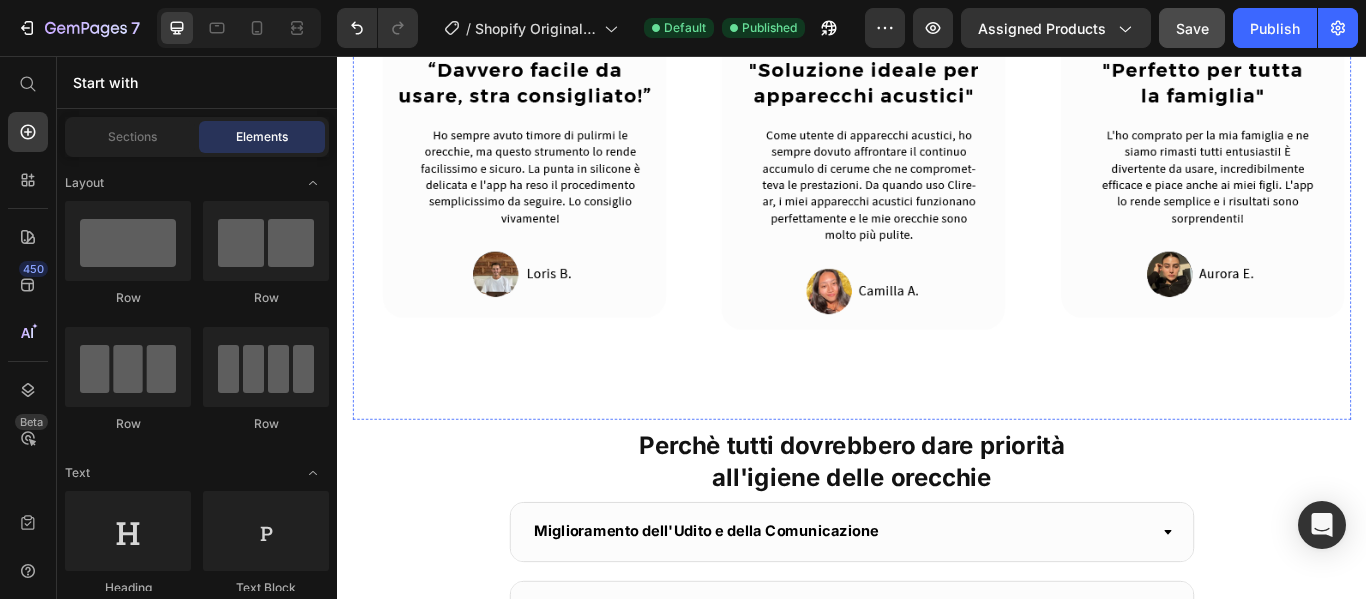 click on "I Nostri Clienti Parlano per Noi Heading Row Eccellente  4/8 Heading
Icon
Icon
Icon
Icon
Icon Icon List Row" at bounding box center (937, -94) 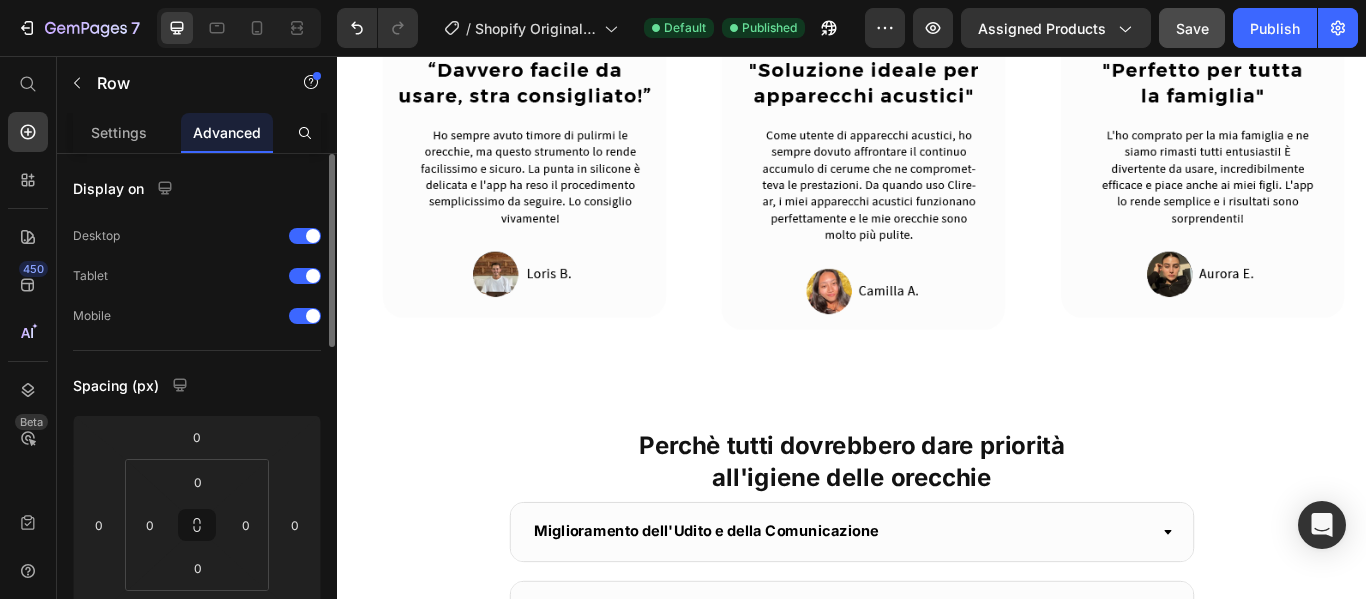 scroll, scrollTop: 100, scrollLeft: 0, axis: vertical 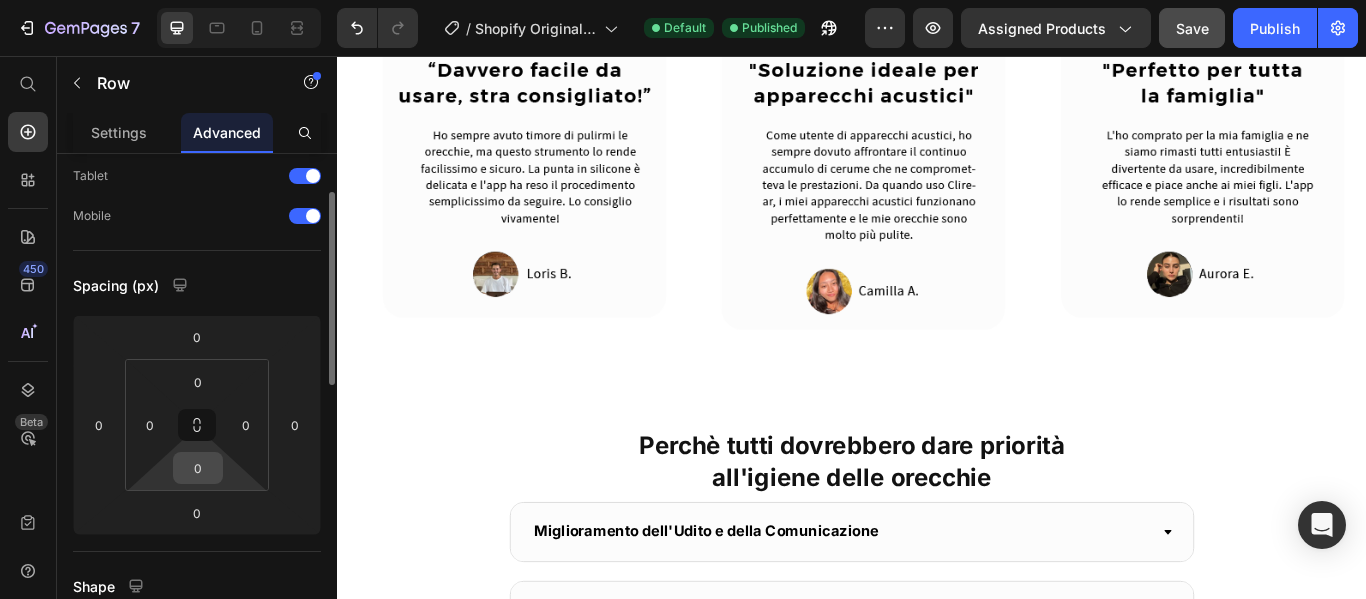 click on "0" at bounding box center [198, 468] 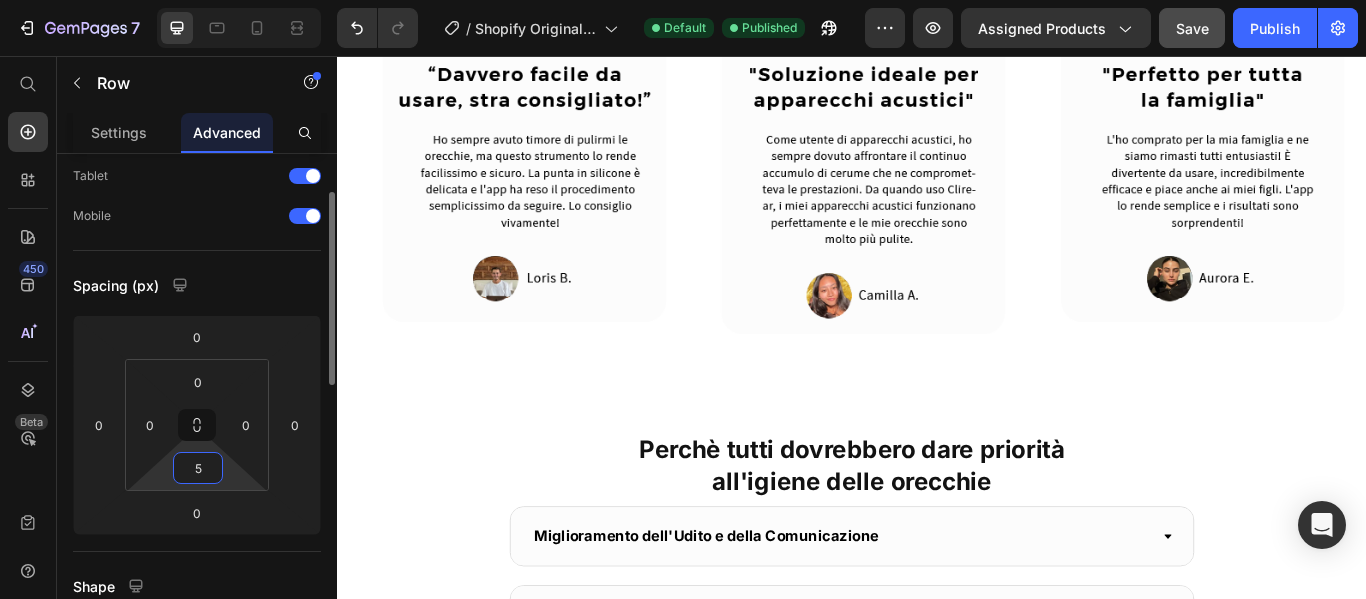 type on "6" 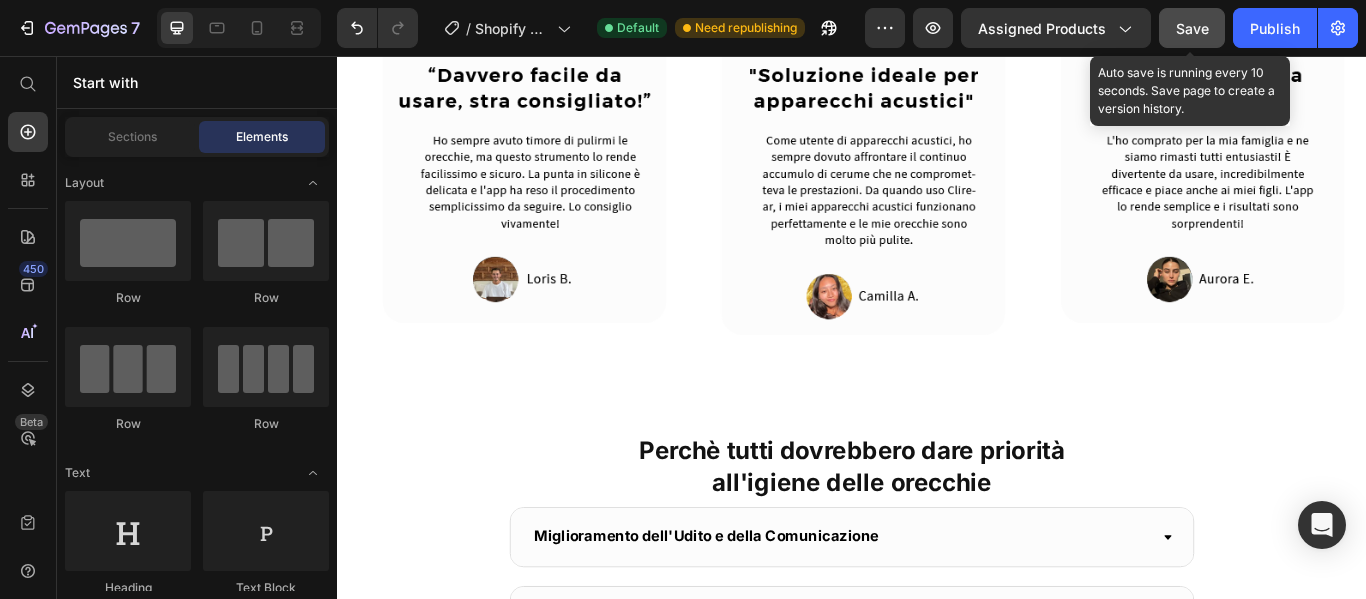click on "Save" 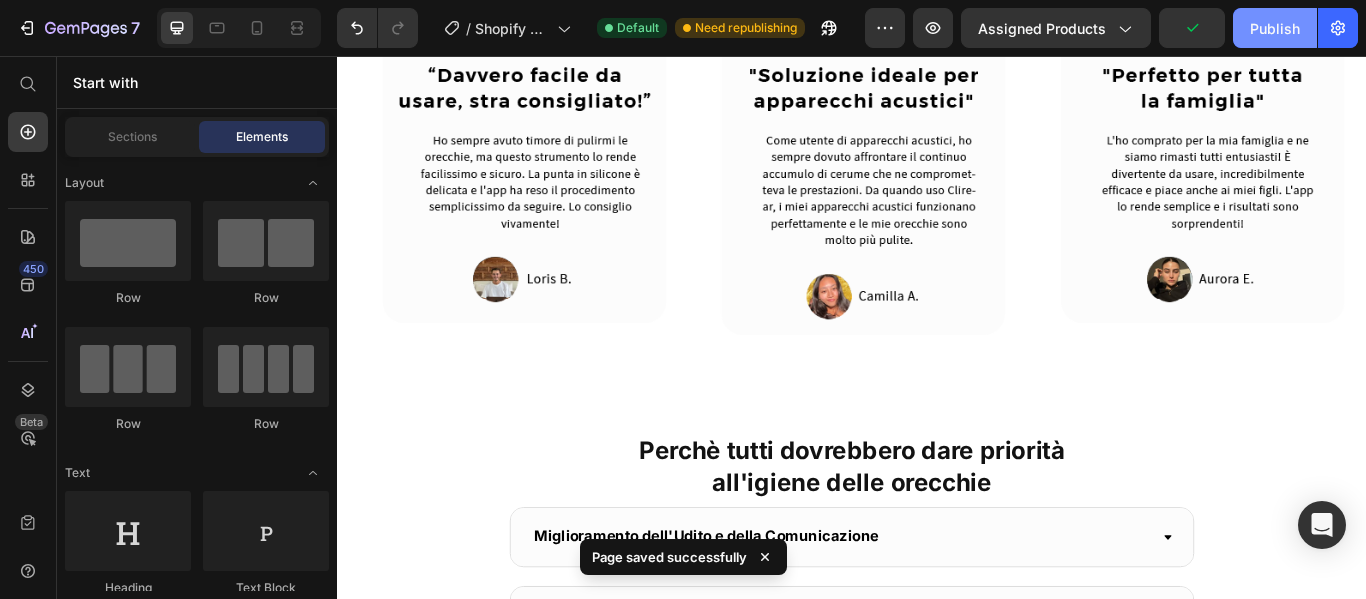 click on "Publish" at bounding box center [1275, 28] 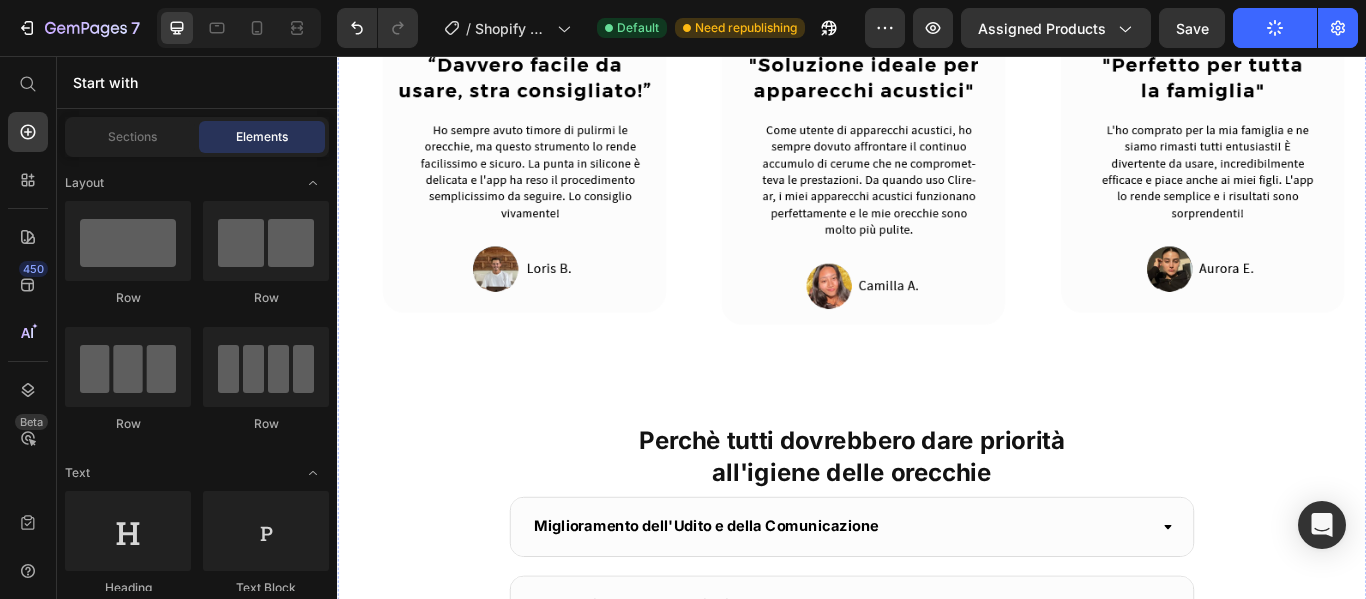 scroll, scrollTop: 1692, scrollLeft: 0, axis: vertical 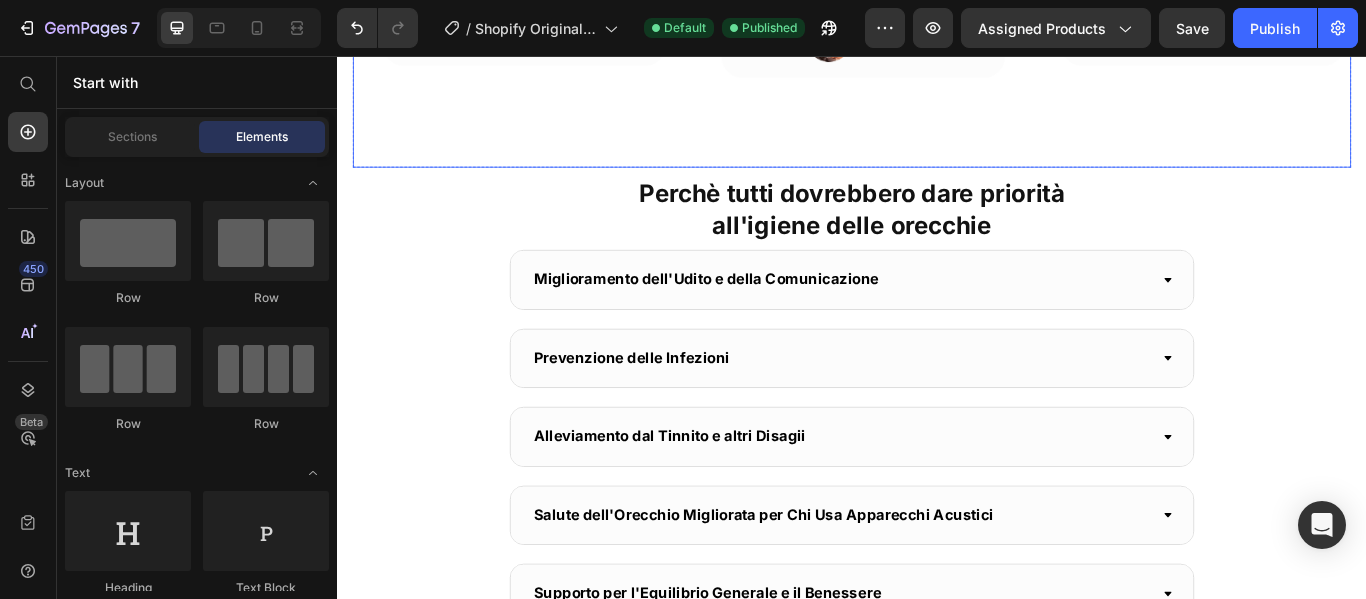click on "Image Image Image Image Image Image Image Image Image Image Marquee" at bounding box center (937, -84) 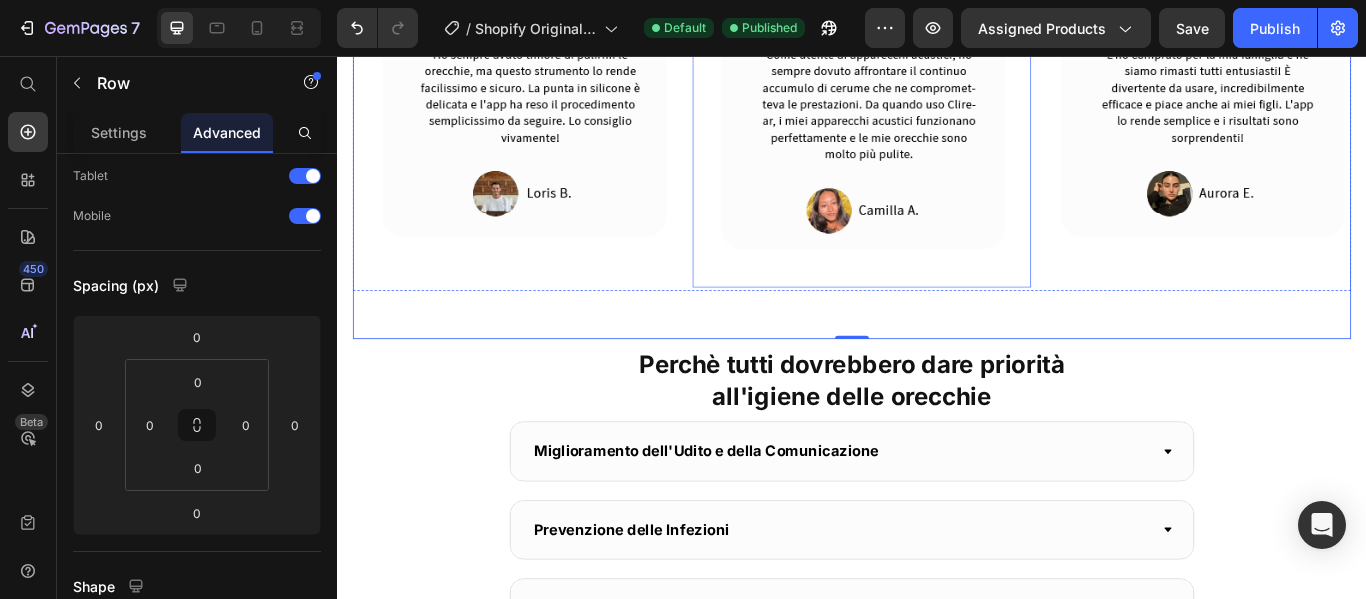scroll, scrollTop: 1892, scrollLeft: 0, axis: vertical 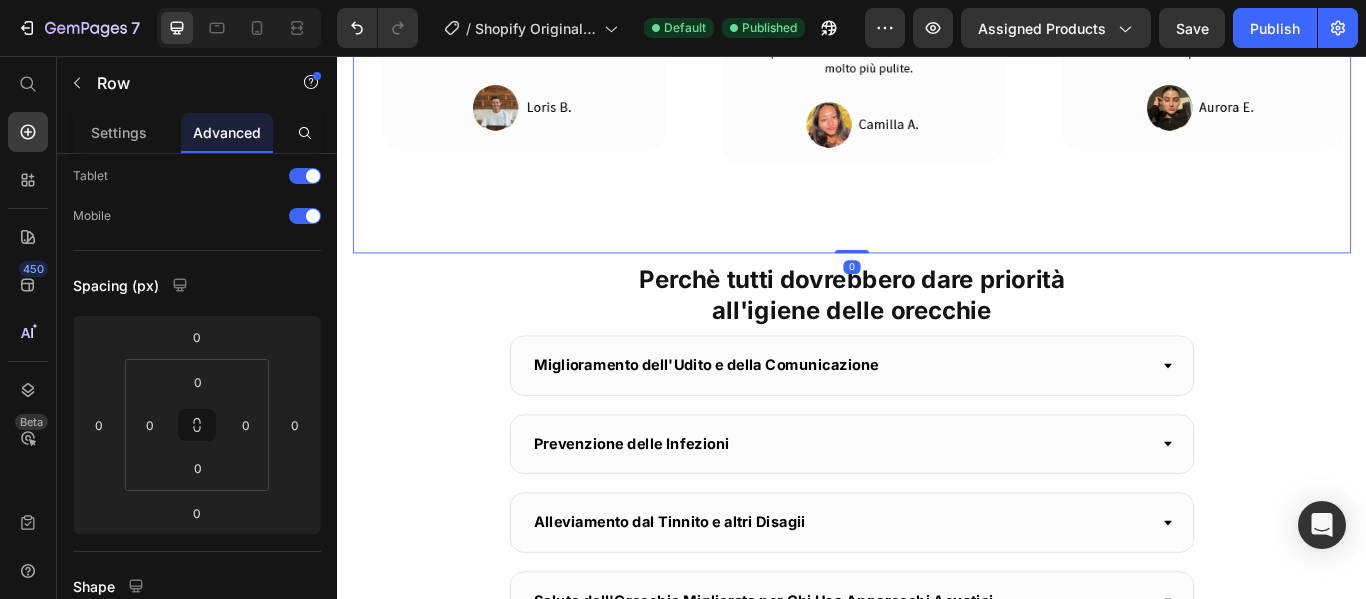 drag, startPoint x: 930, startPoint y: 583, endPoint x: 927, endPoint y: 558, distance: 25.179358 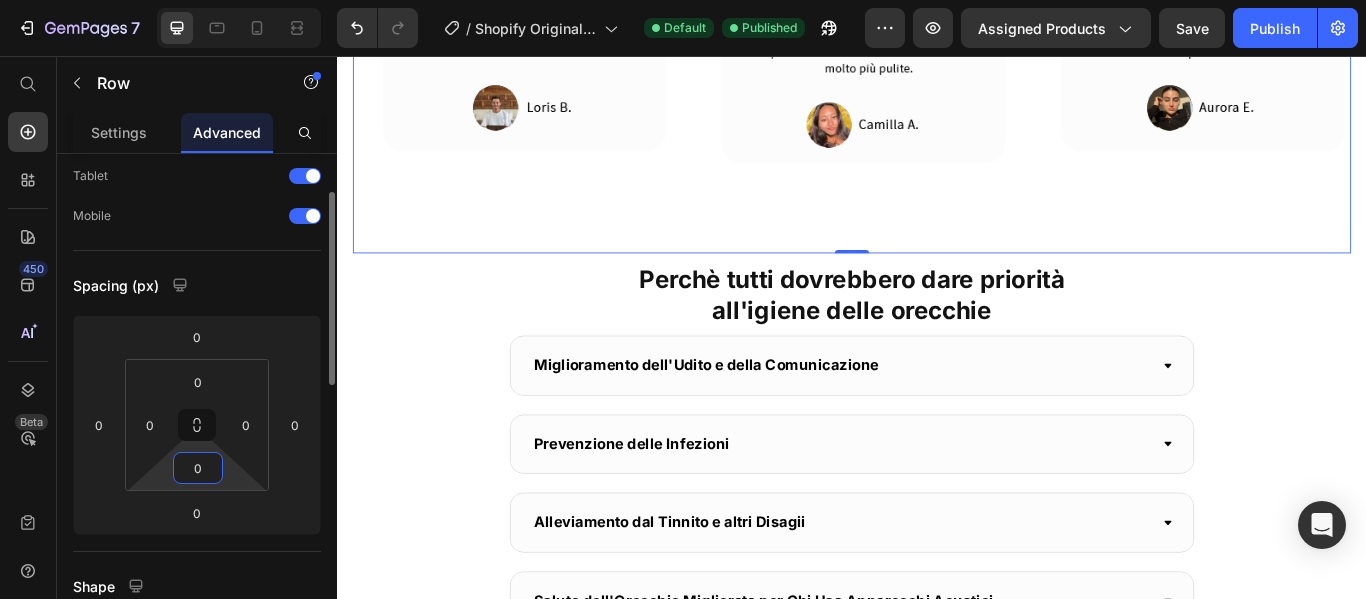 click on "0" at bounding box center [198, 468] 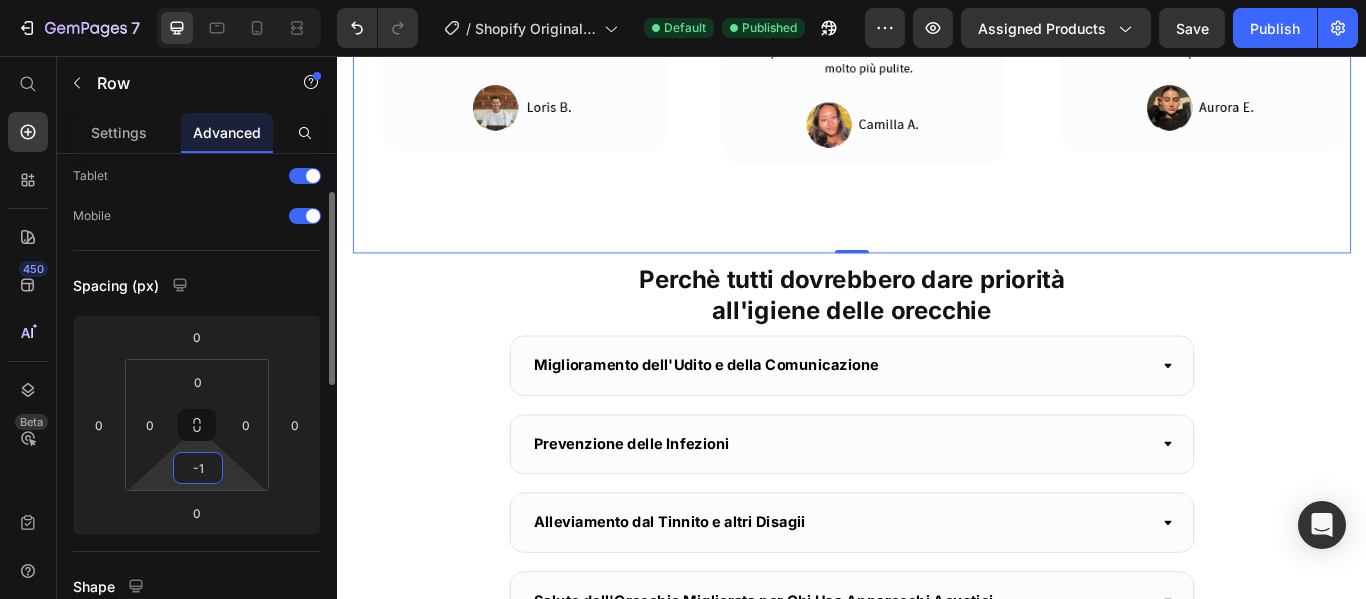 type on "0" 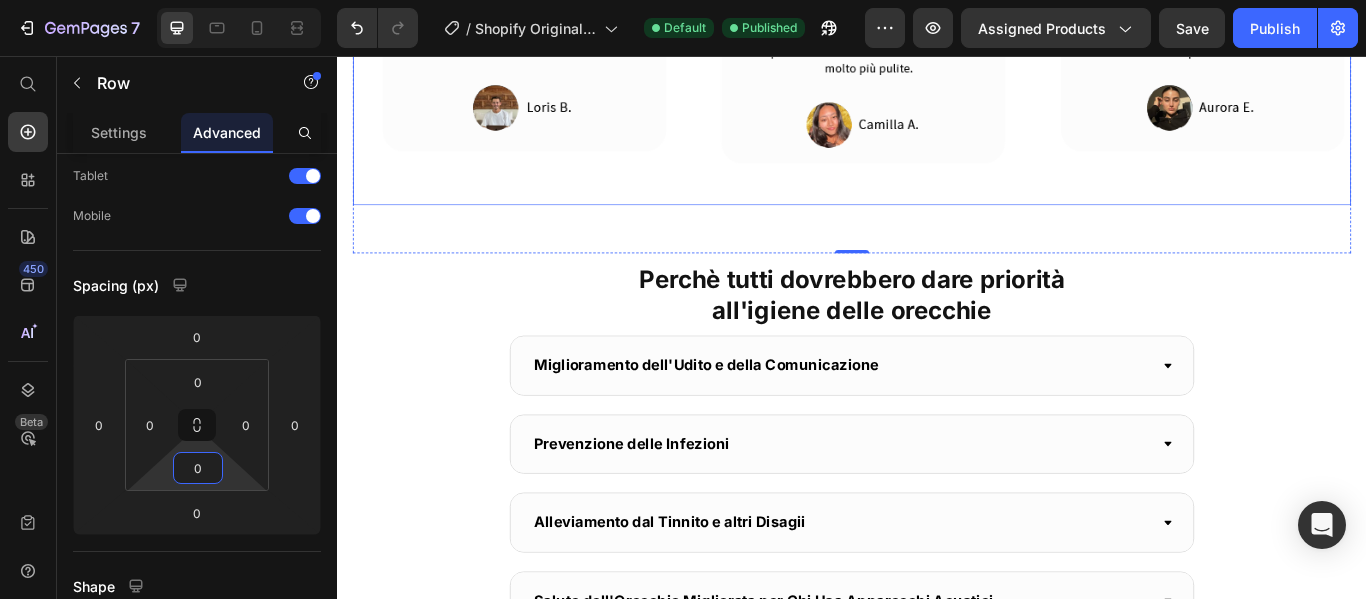 click on "Image Image Image Image Image Image Image Image Image Image Marquee" at bounding box center (937, -15) 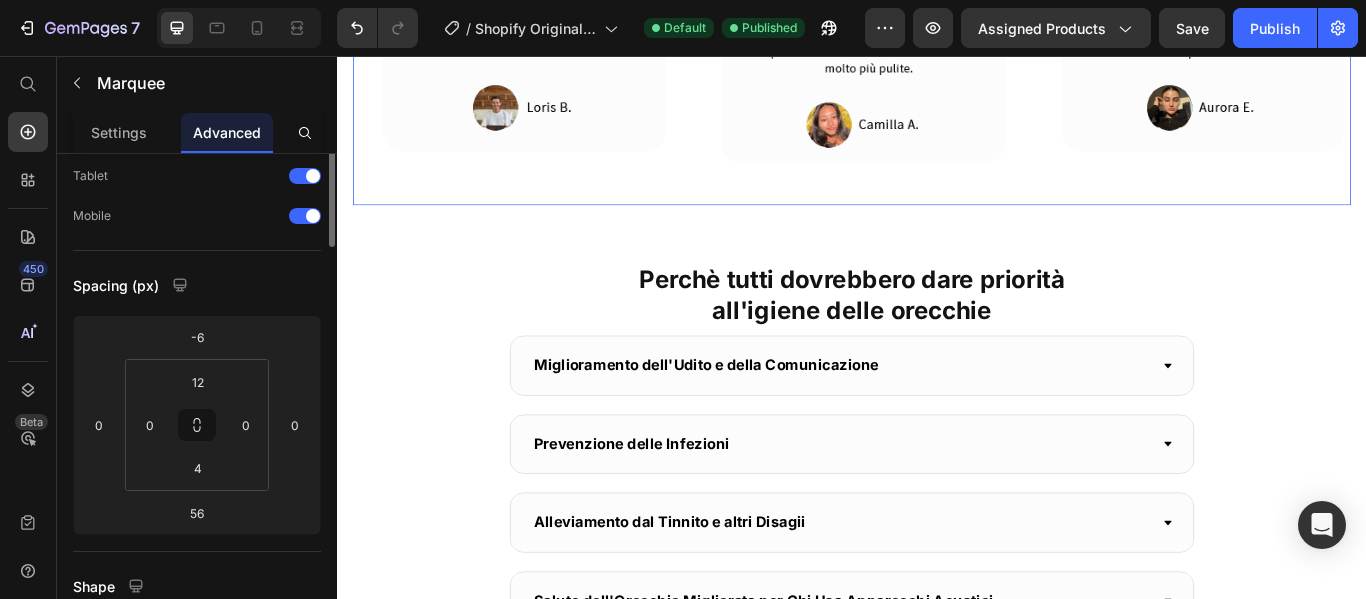 scroll, scrollTop: 0, scrollLeft: 0, axis: both 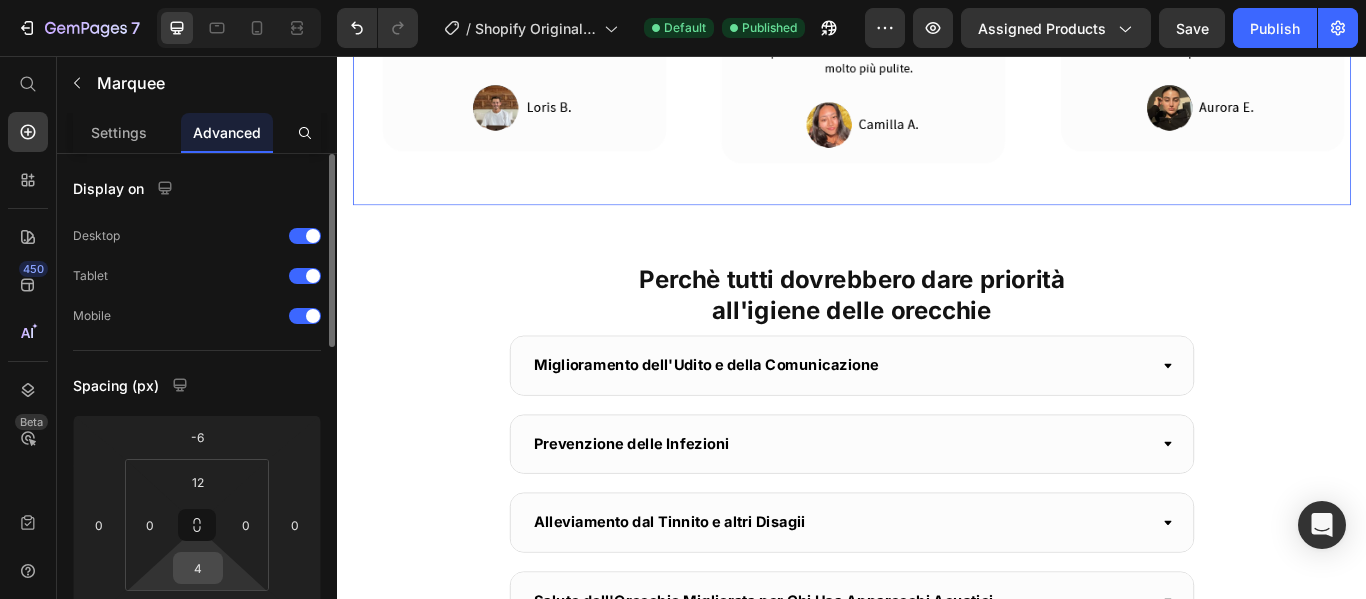 click on "4" at bounding box center (198, 568) 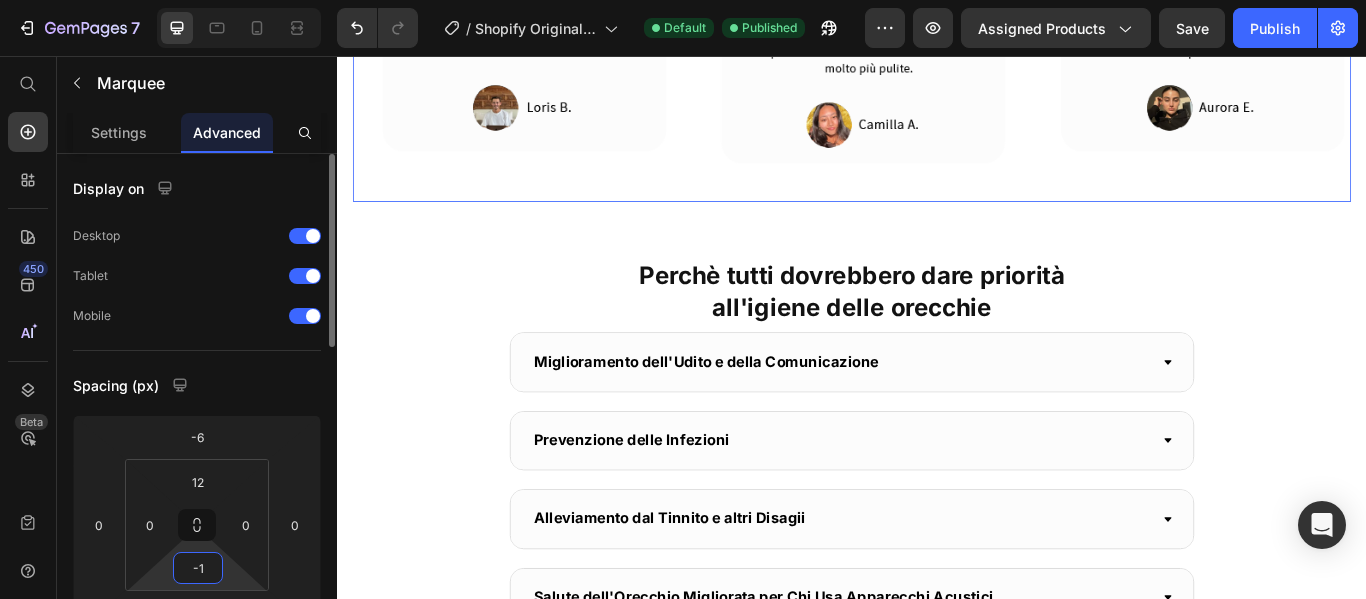 type on "0" 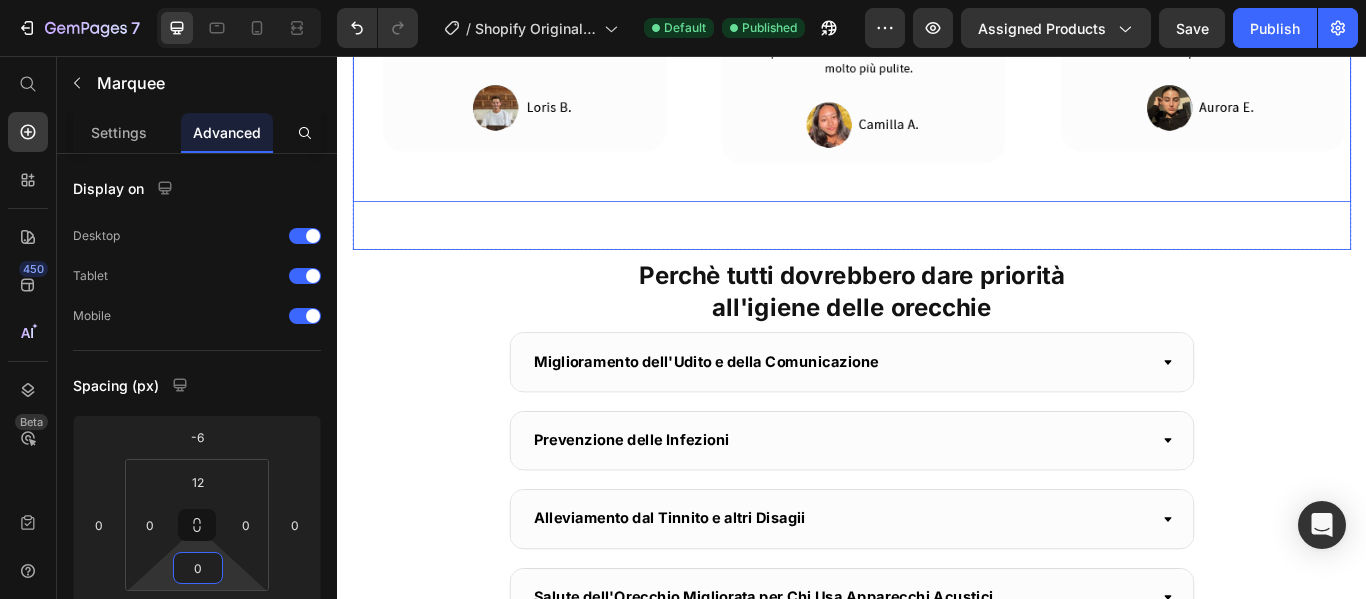 click on "Image Image Image Image Image Image Image Image Image Image Marquee   56" at bounding box center [937, 14] 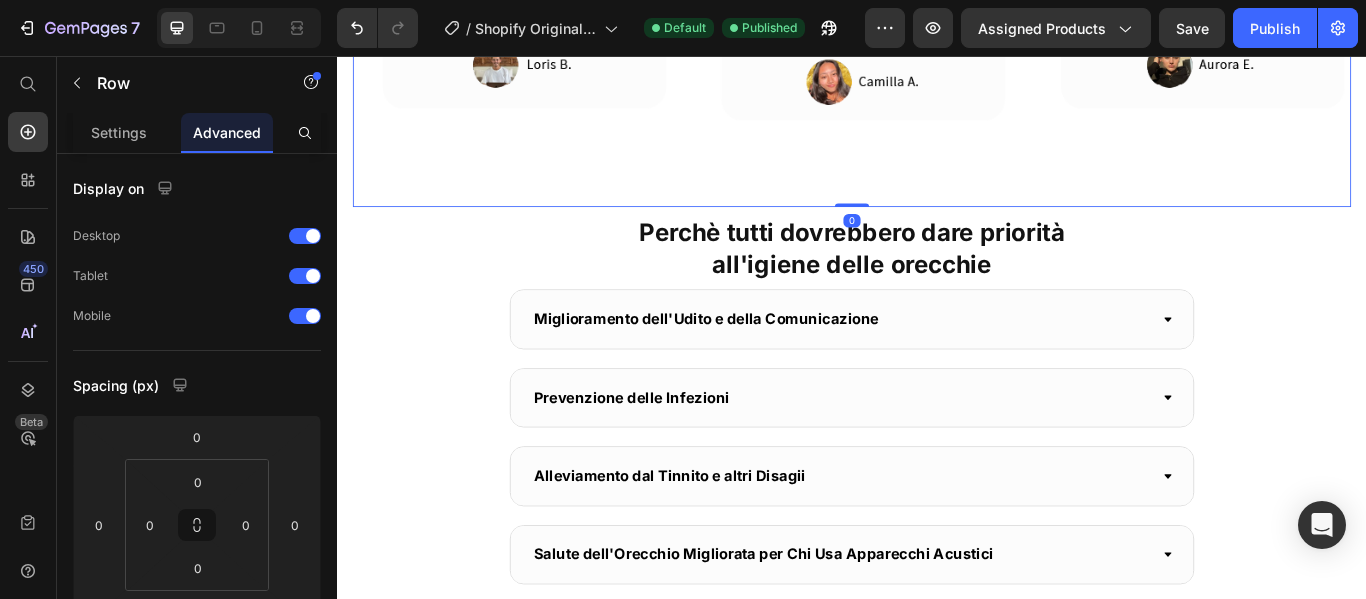 scroll, scrollTop: 1992, scrollLeft: 0, axis: vertical 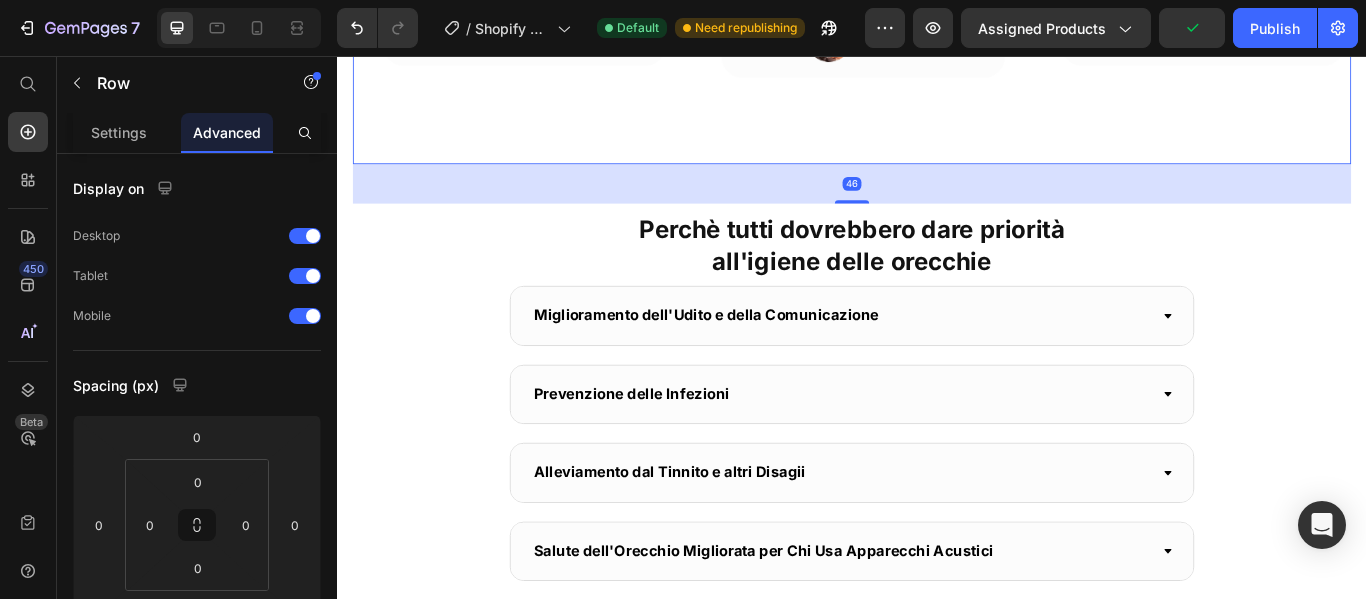 drag, startPoint x: 935, startPoint y: 479, endPoint x: 1074, endPoint y: 502, distance: 140.89003 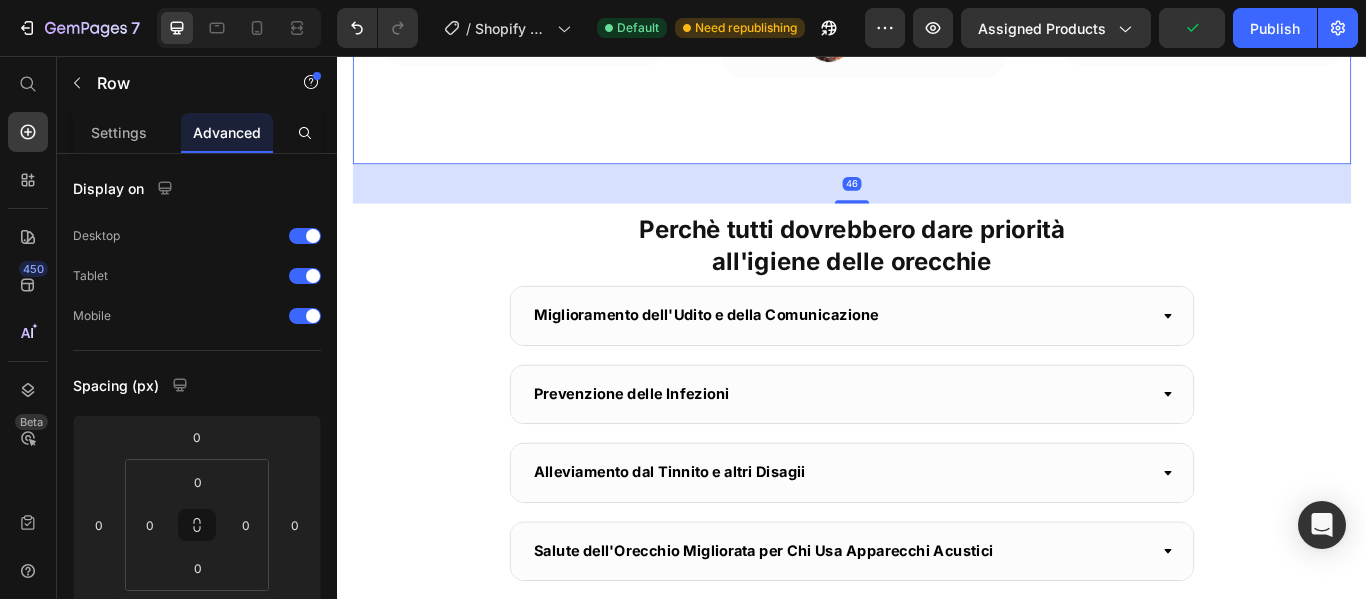 click on "46" at bounding box center (937, 182) 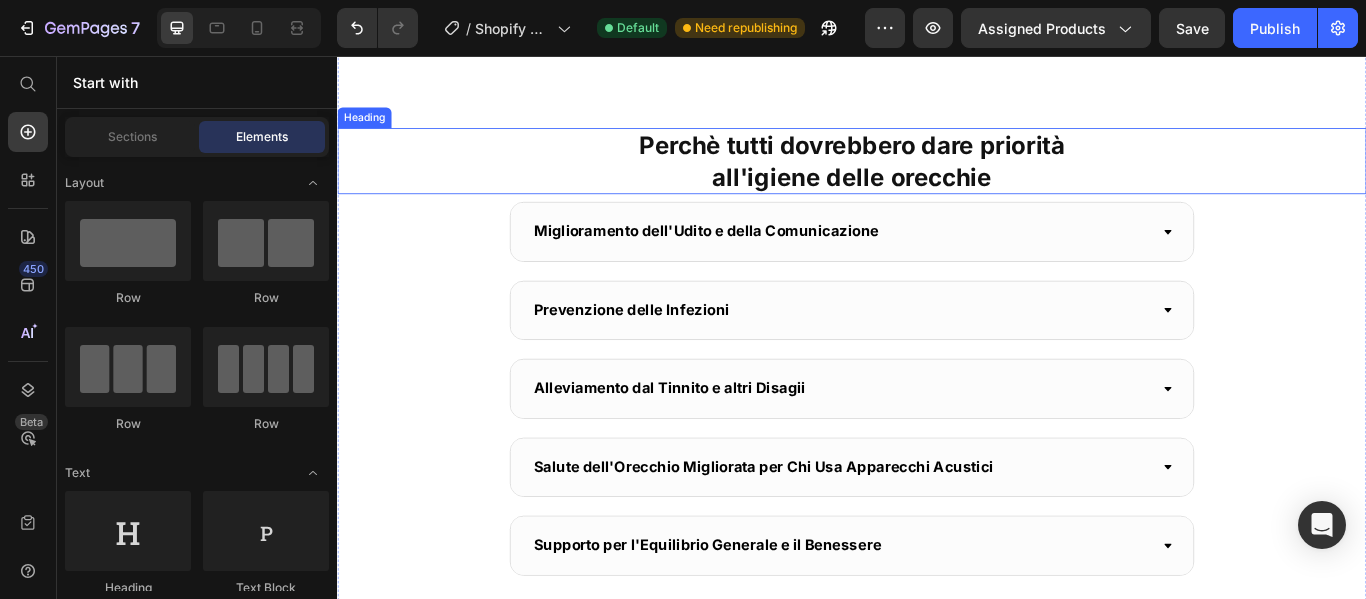 scroll, scrollTop: 2182, scrollLeft: 0, axis: vertical 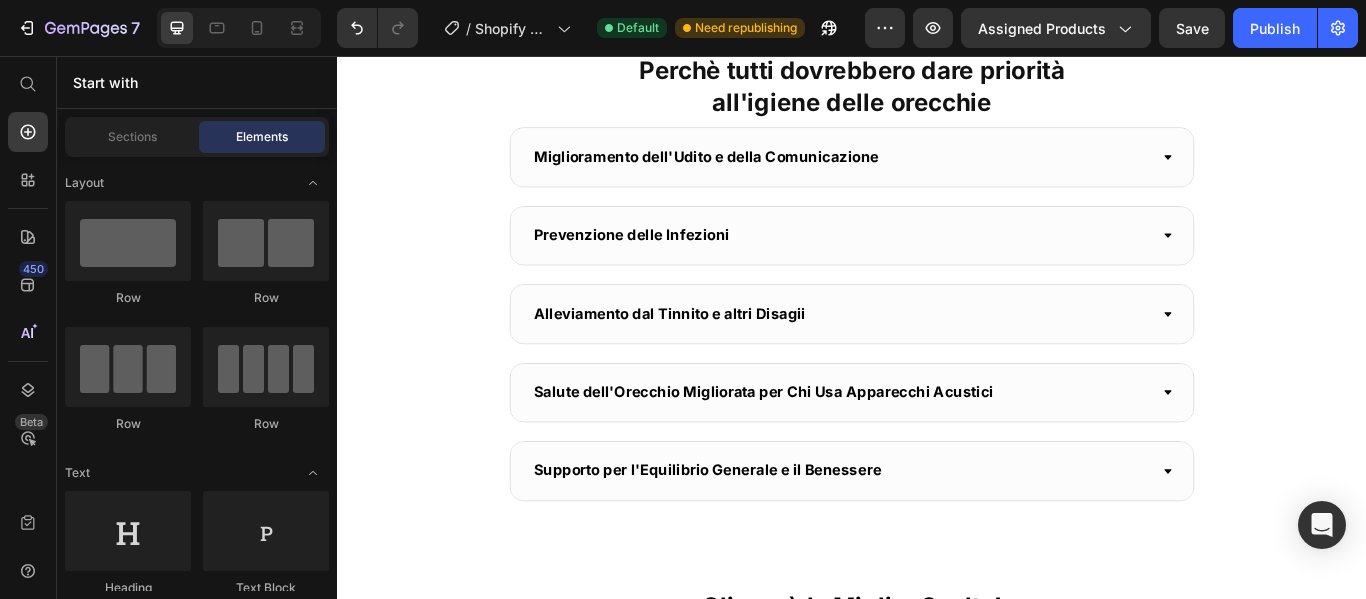 click on "I Nostri Clienti Parlano per Noi Heading Row Eccellente  4/8 Heading
Icon
Icon
Icon
Icon
Icon Icon List Row Row Image Image Image Image Image Image Image Image Image Image Marquee Row" at bounding box center [937, -288] 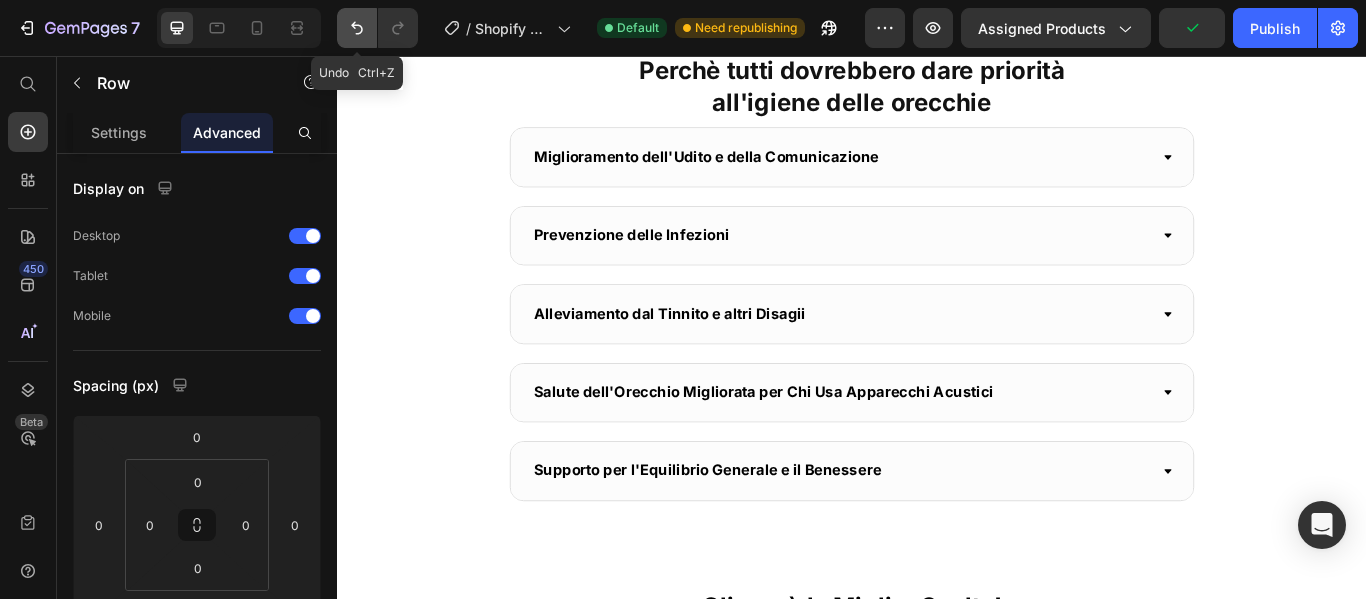 click 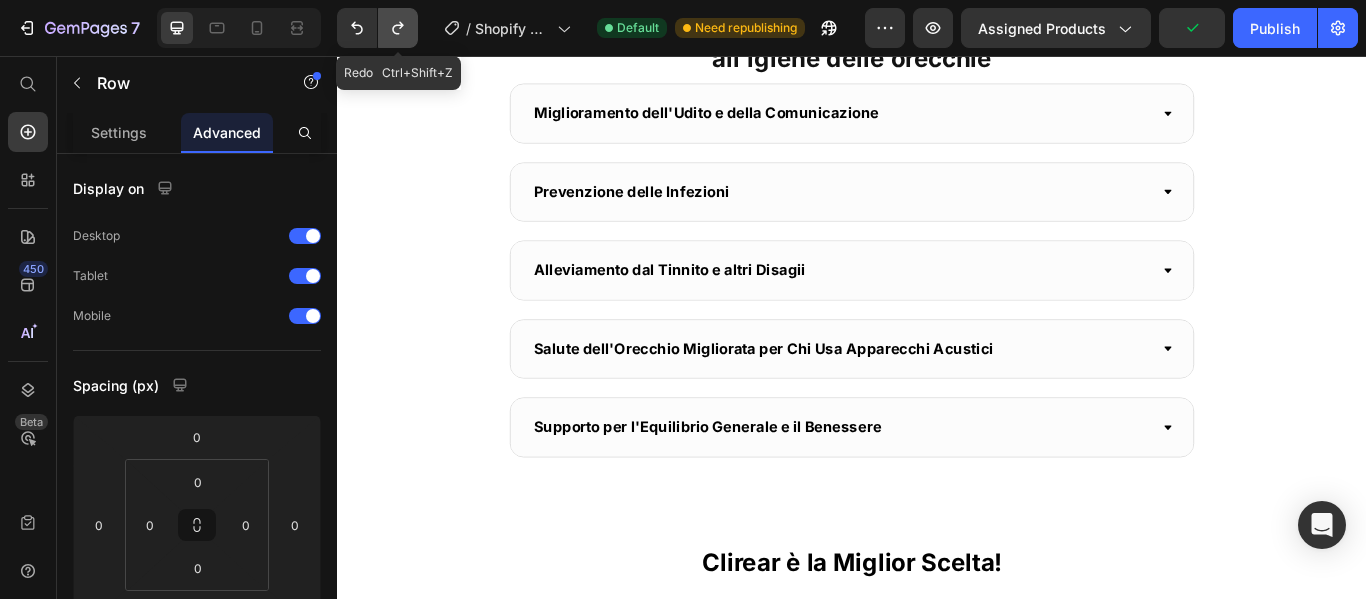 click 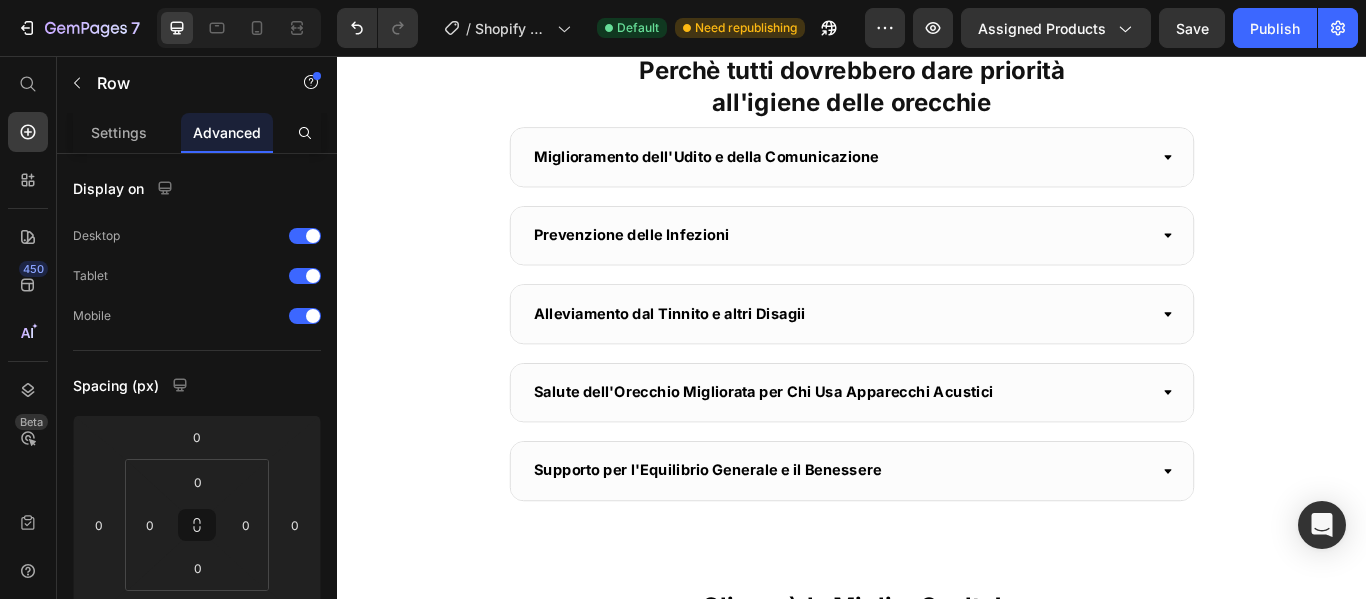click on "Image Image Image Image Image Image Image Image Image Image Marquee" at bounding box center (937, -276) 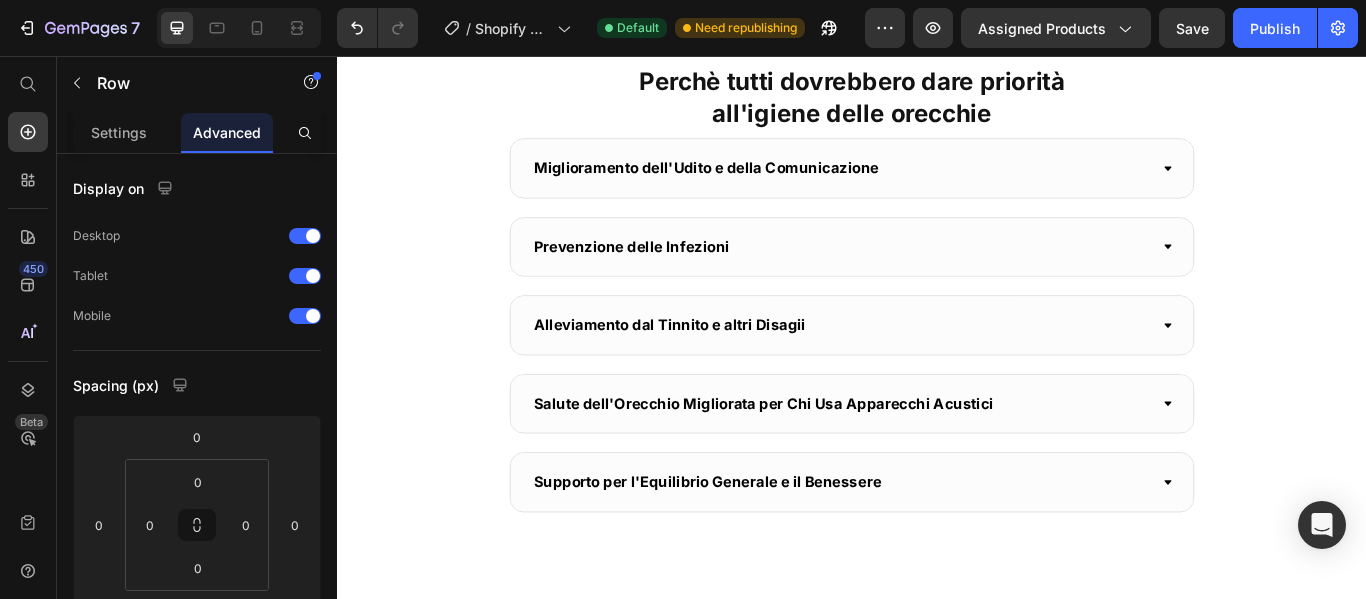 drag, startPoint x: 934, startPoint y: 342, endPoint x: 943, endPoint y: 355, distance: 15.811388 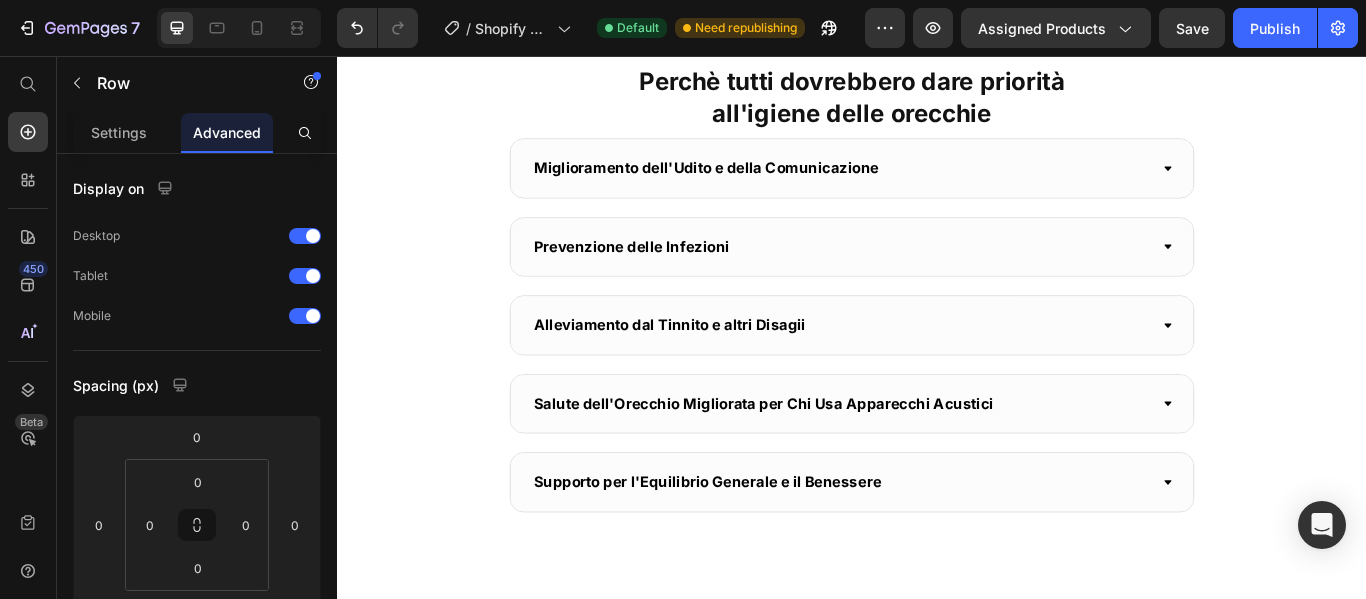 click at bounding box center [937, 53] 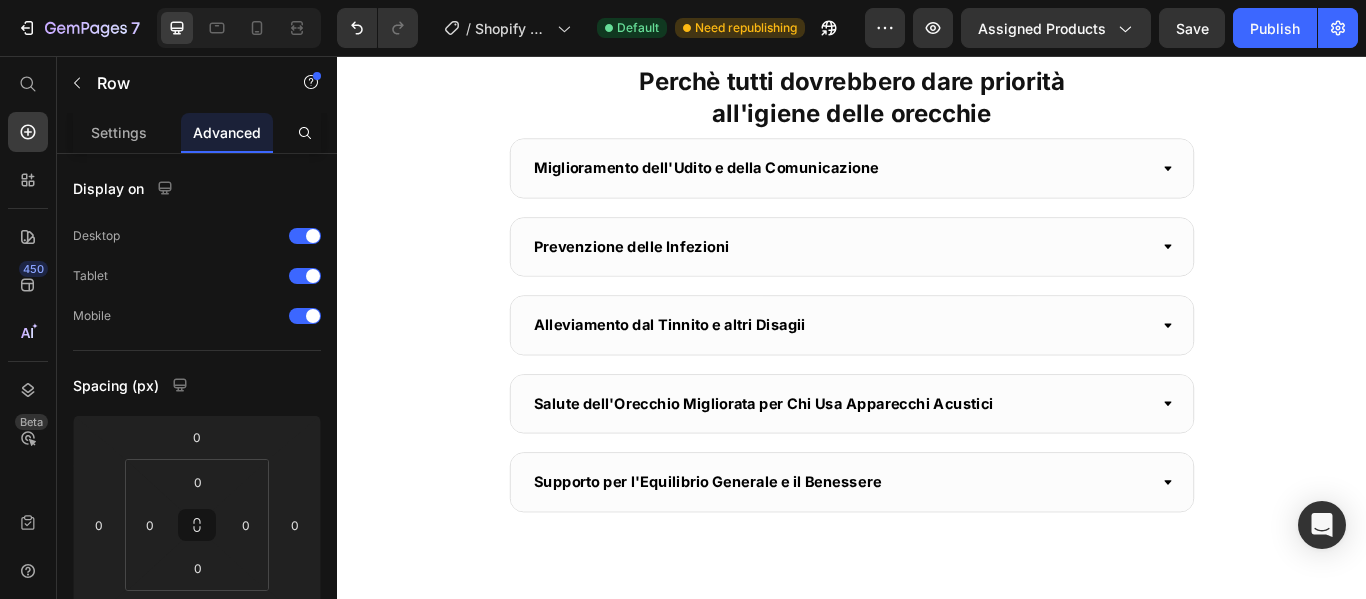 type on "64" 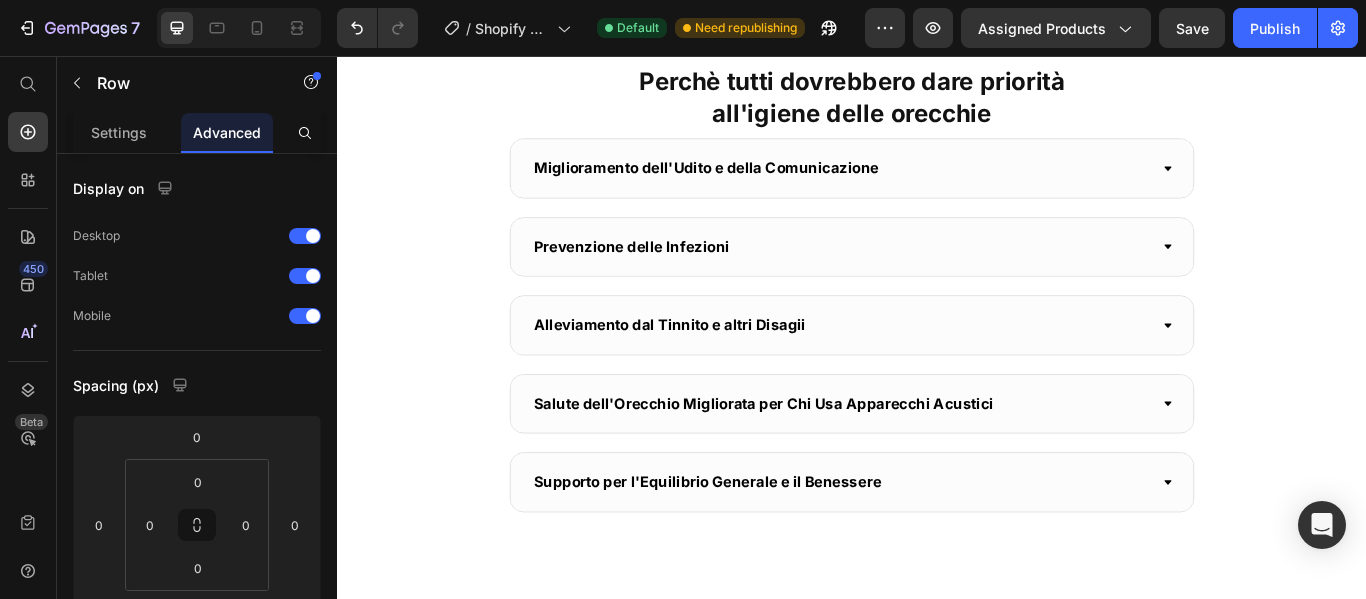 click on "Perchè tutti dovrebbero dare priorità all'igiene delle orecchie" at bounding box center (937, 104) 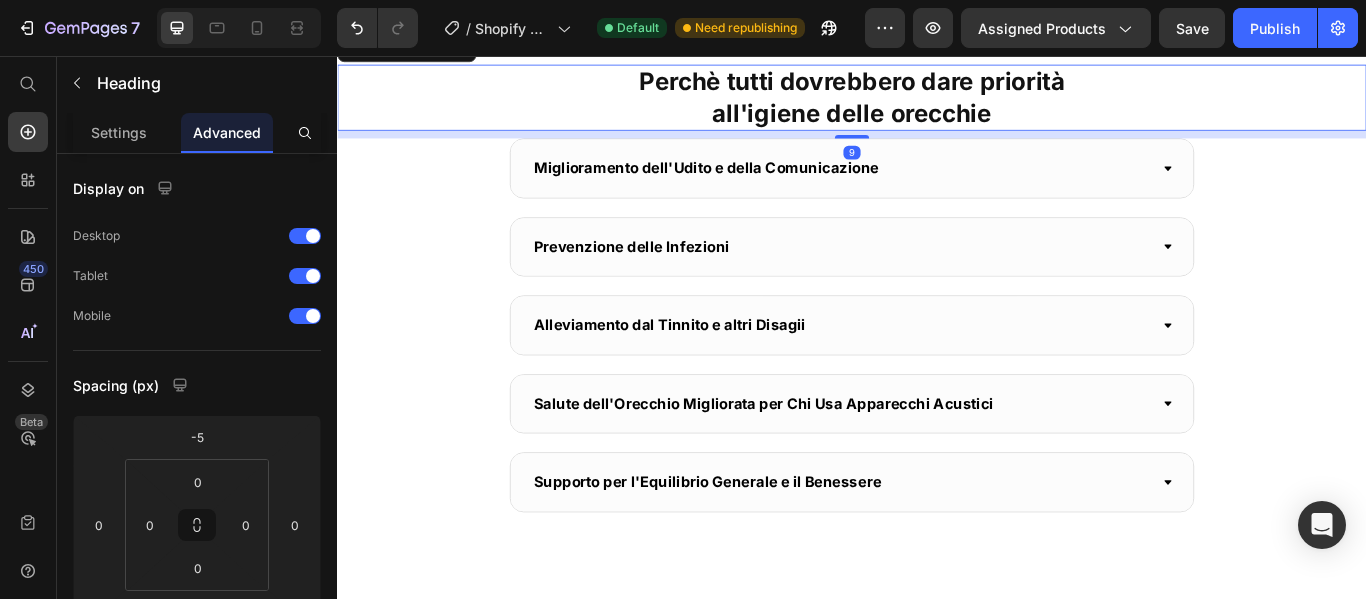 click on "I Nostri Clienti Parlano per Noi Heading Row Eccellente  4/8 Heading
Icon
Icon
Icon
Icon
Icon Icon List Row Row Image Image Image Image Image Image Image Image Image Image Marquee Row" at bounding box center [937, -281] 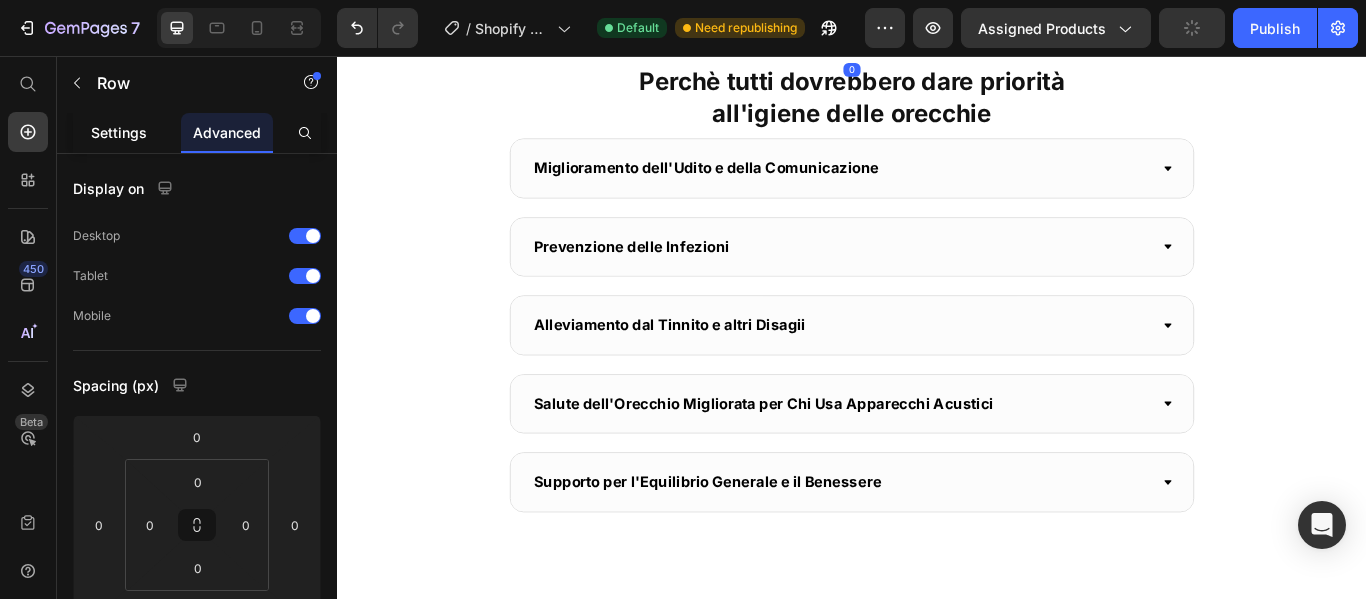 click on "Settings" at bounding box center [119, 132] 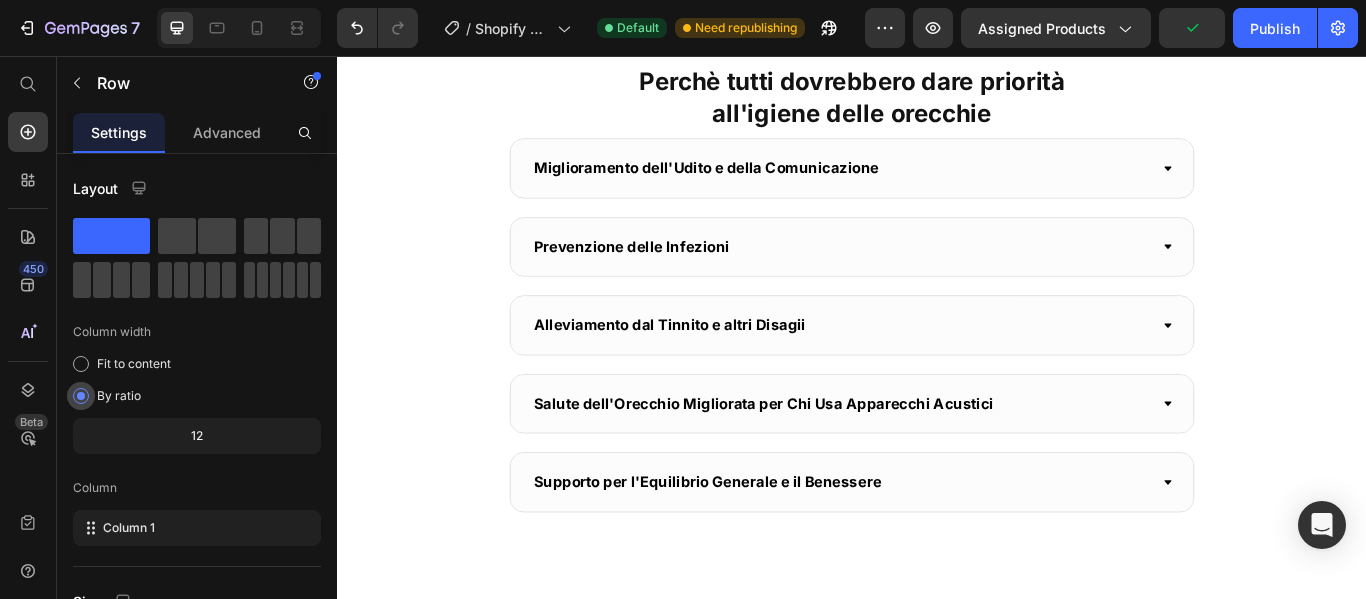 scroll, scrollTop: 410, scrollLeft: 0, axis: vertical 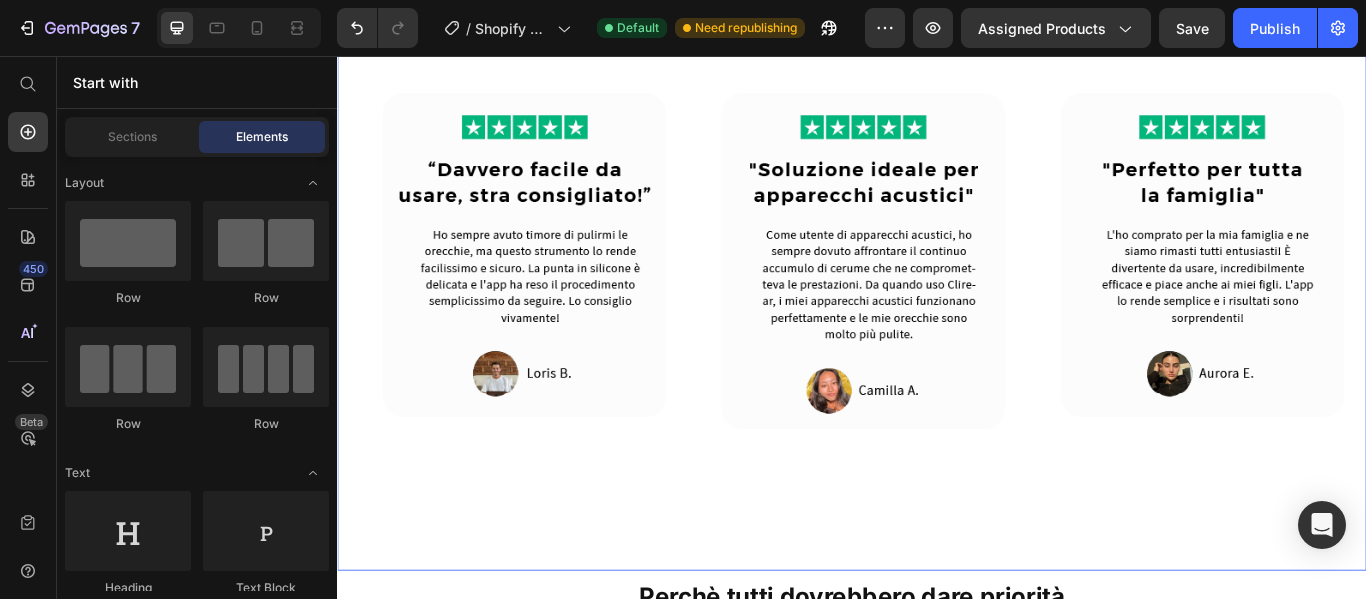click on "I Nostri Clienti Parlano per Noi Heading Row Eccellente  4/8 Heading
Icon
Icon
Icon
Icon
Icon Icon List Row Row Image Image Image Image Image Image Image Image Image Image Marquee Row Row Row   0" at bounding box center [937, 307] 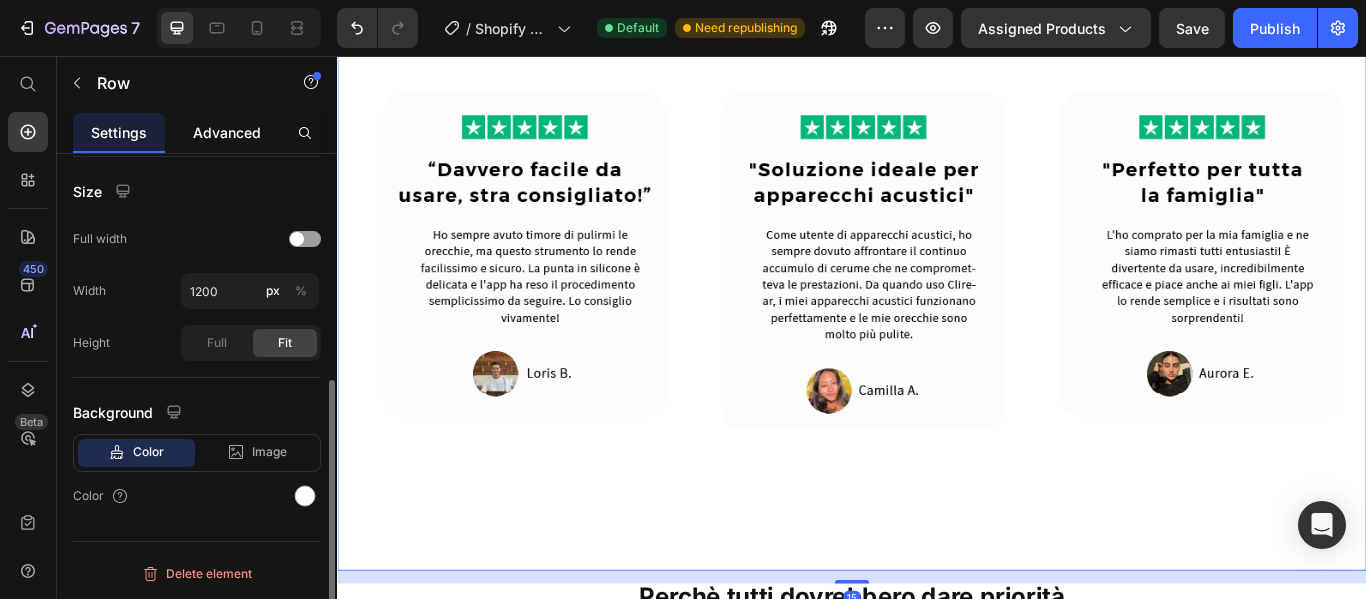 click on "Advanced" 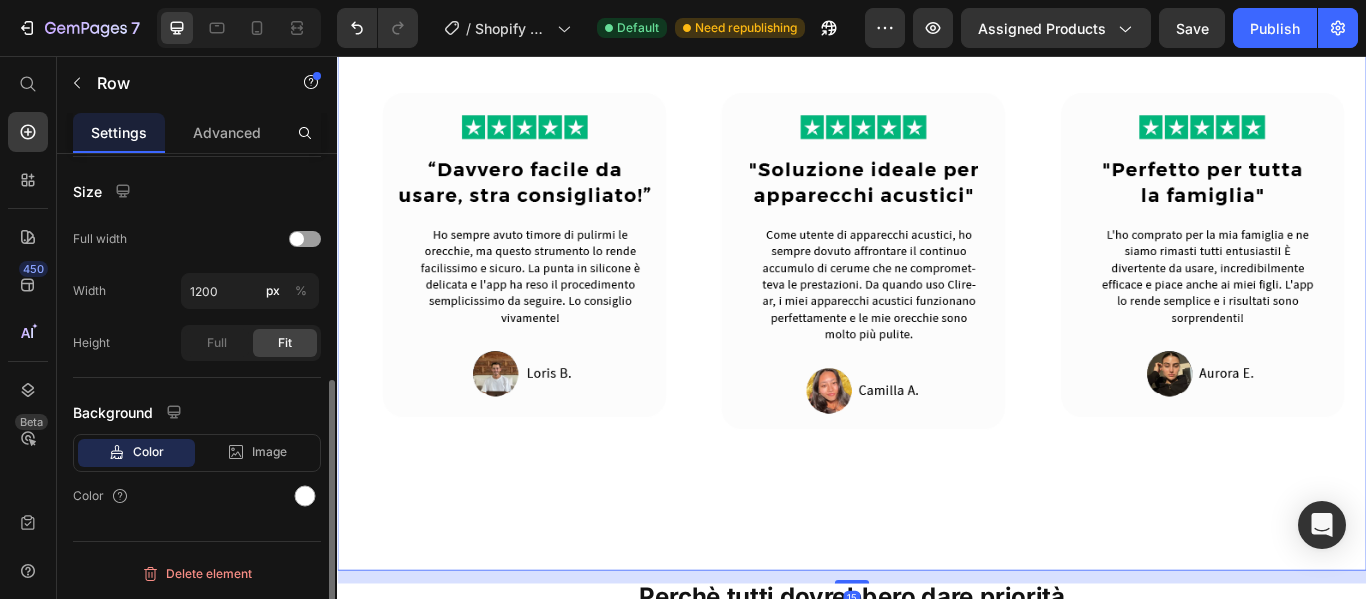 scroll, scrollTop: 0, scrollLeft: 0, axis: both 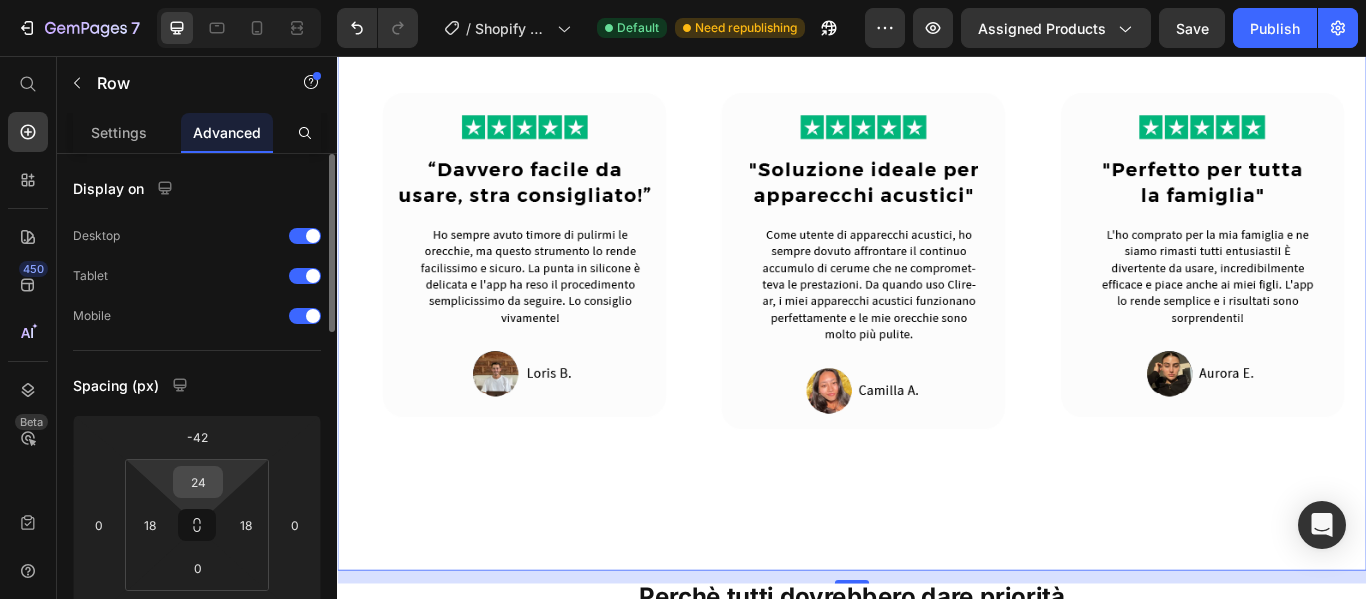 click on "24" at bounding box center (198, 482) 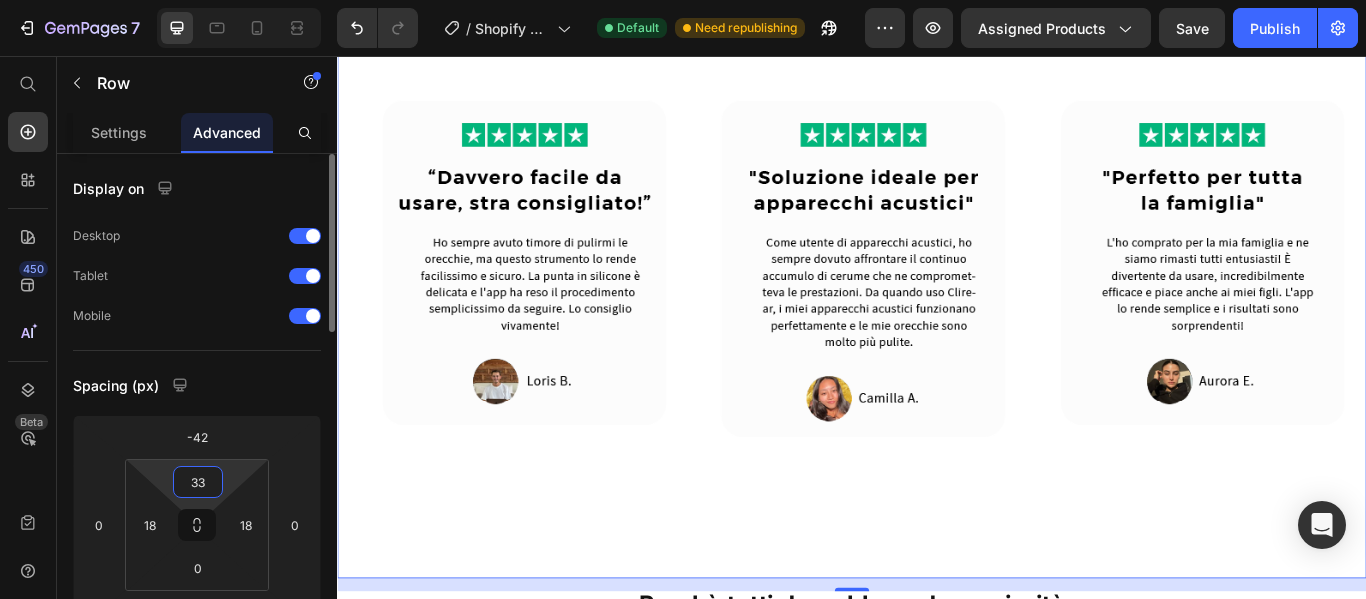 type on "34" 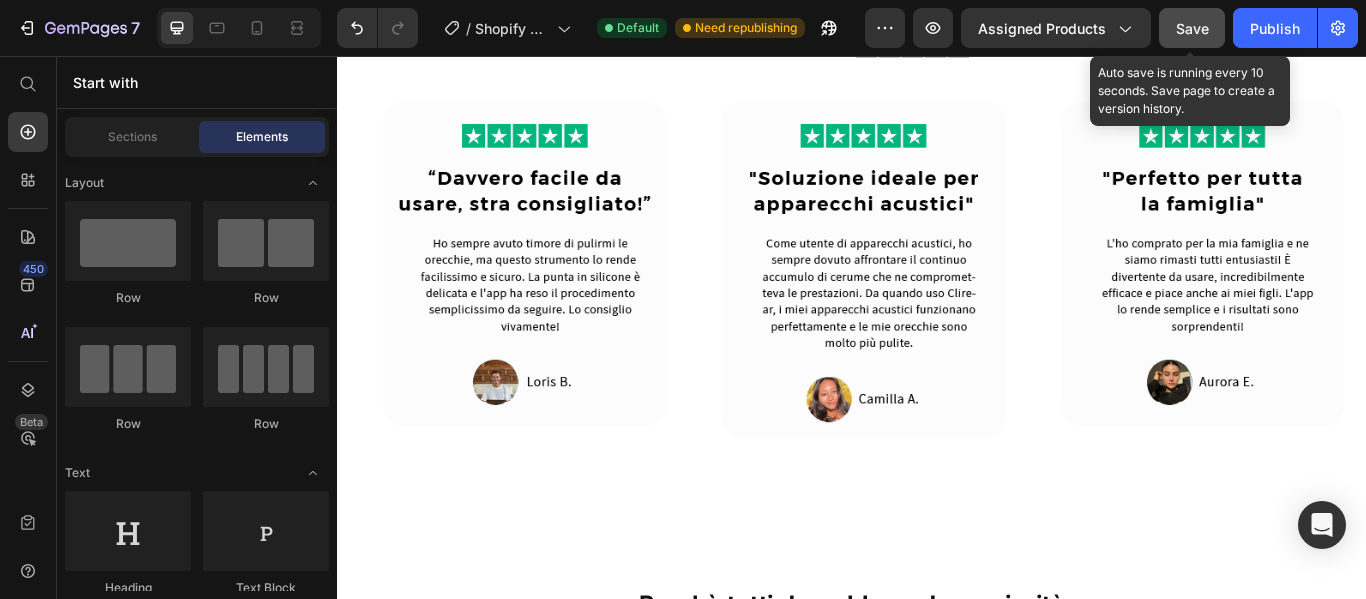 click on "Save" 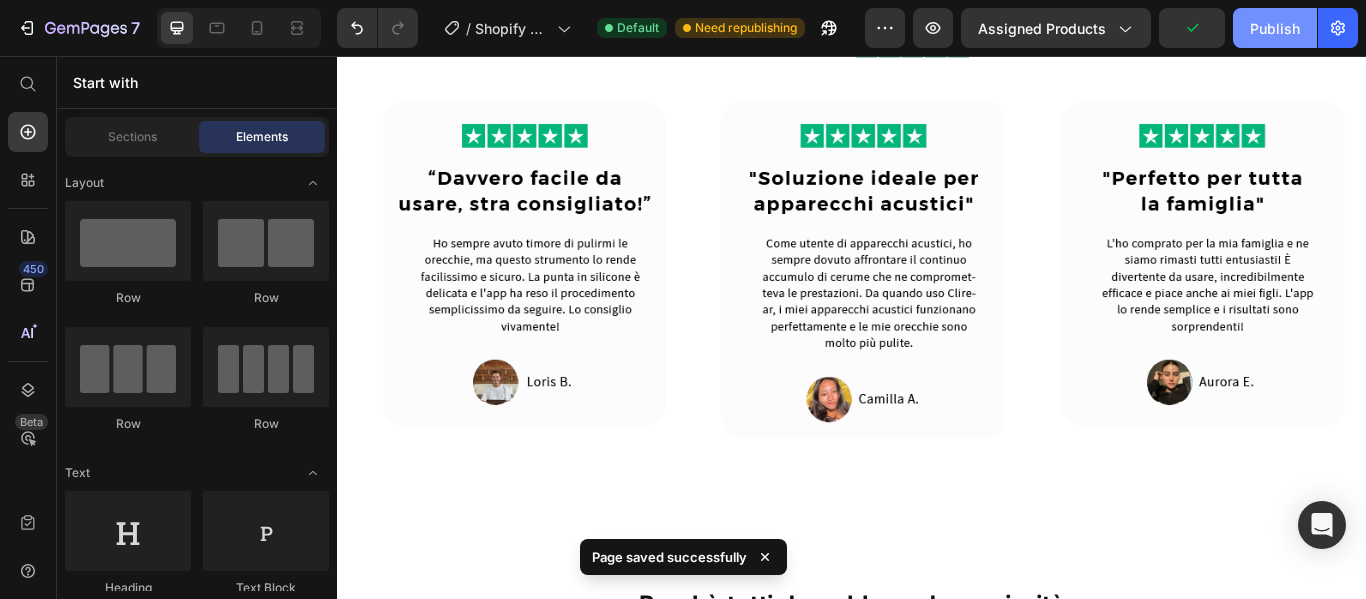 click on "Publish" at bounding box center [1275, 28] 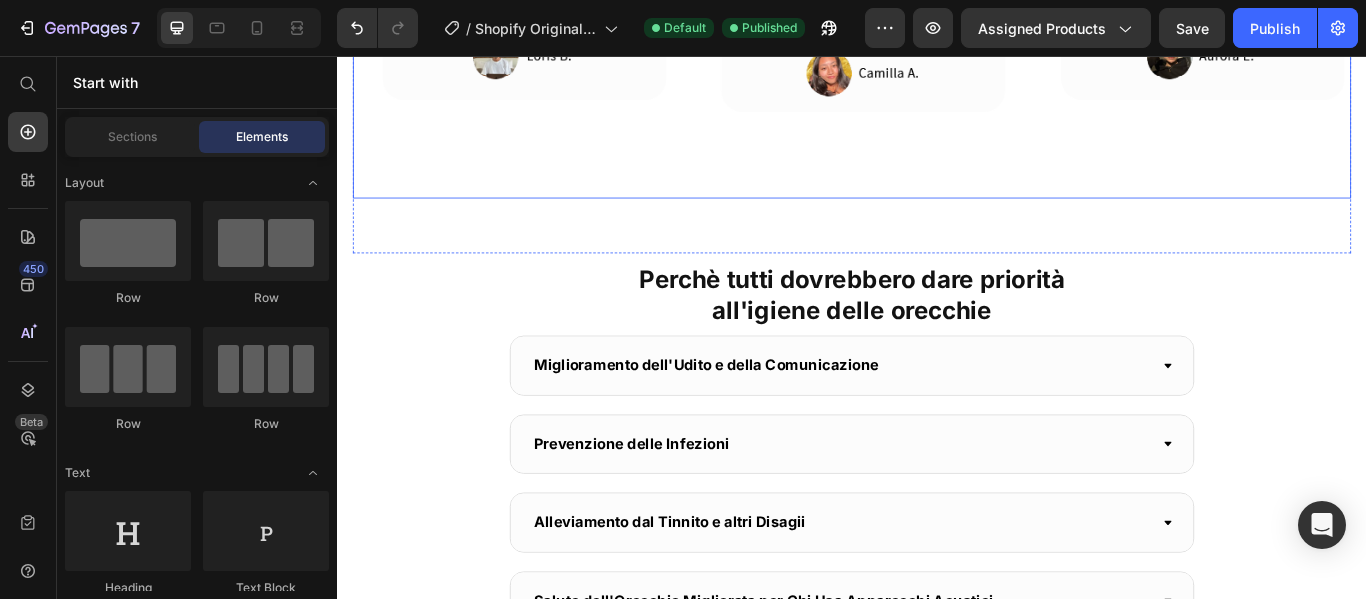 scroll, scrollTop: 2082, scrollLeft: 0, axis: vertical 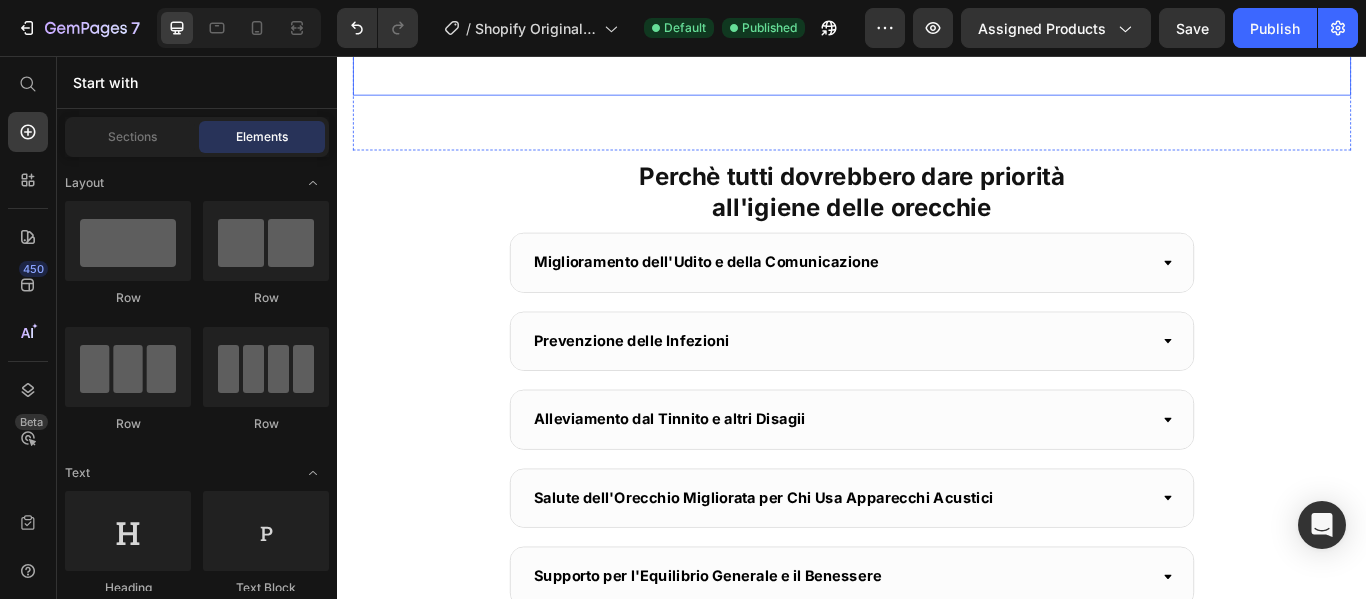 click on "Image Image Image Image Image Image Image Image Image Image Marquee" at bounding box center (937, -166) 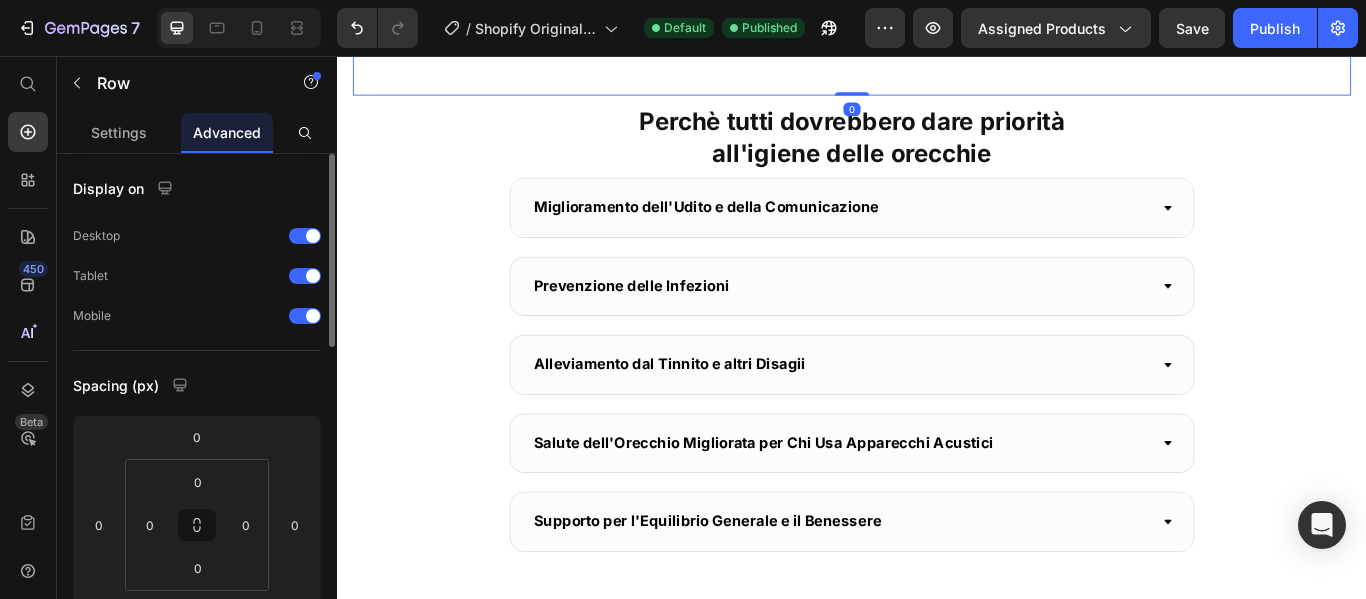 drag, startPoint x: 931, startPoint y: 466, endPoint x: 921, endPoint y: 367, distance: 99.50377 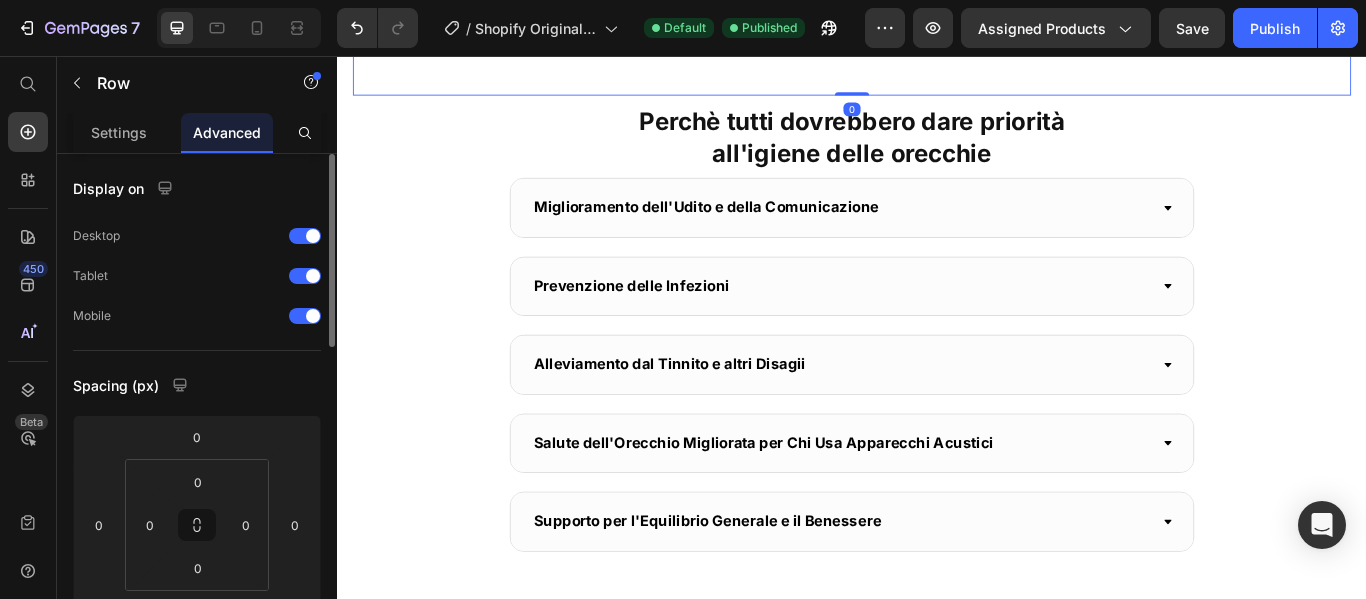 click on "Image Image Image Image Image Image Image Image Image Image Marquee Row   0" at bounding box center [937, -166] 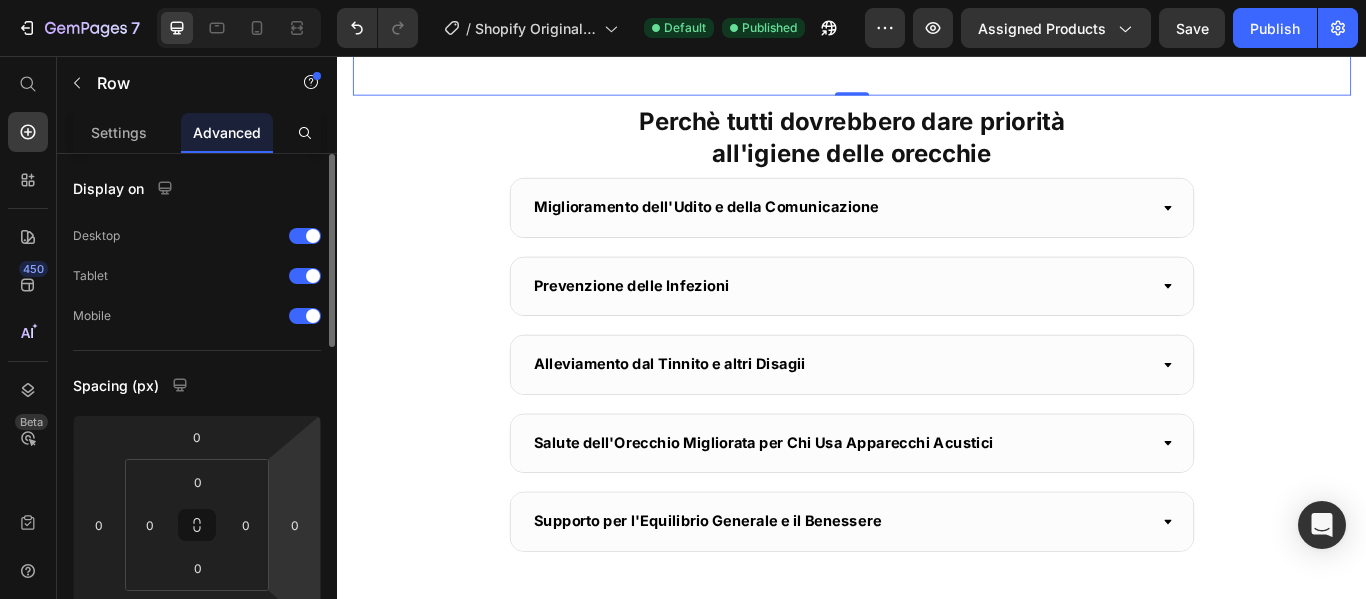 scroll, scrollTop: 100, scrollLeft: 0, axis: vertical 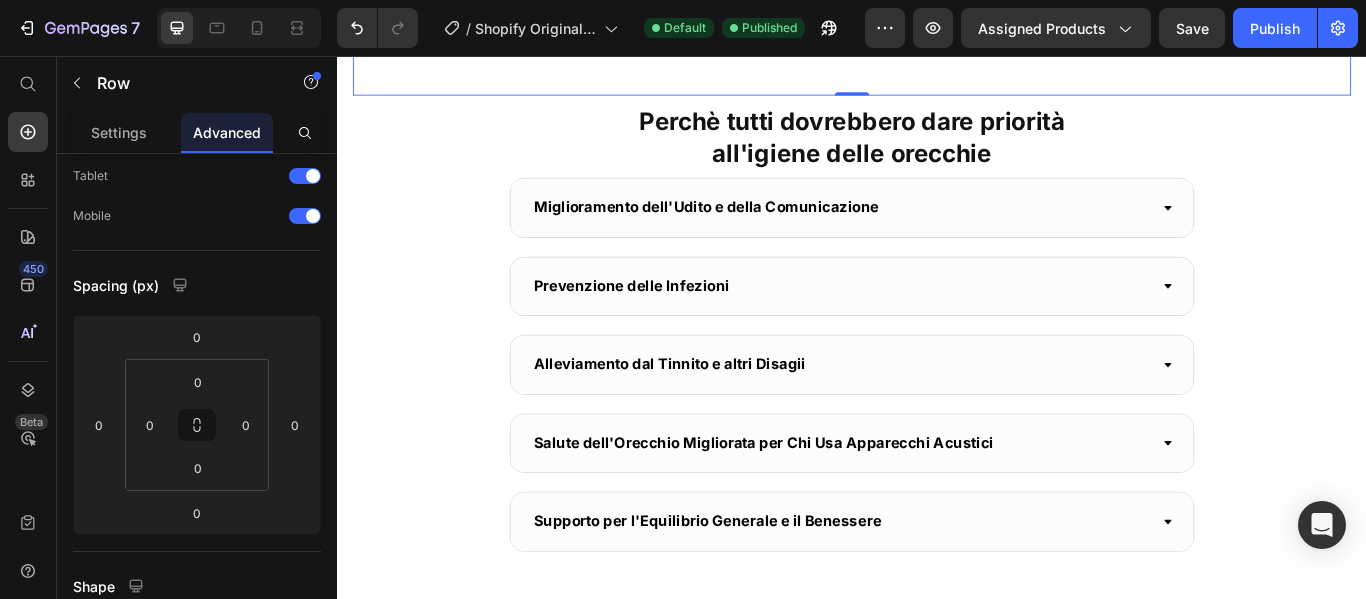 click at bounding box center [948, -191] 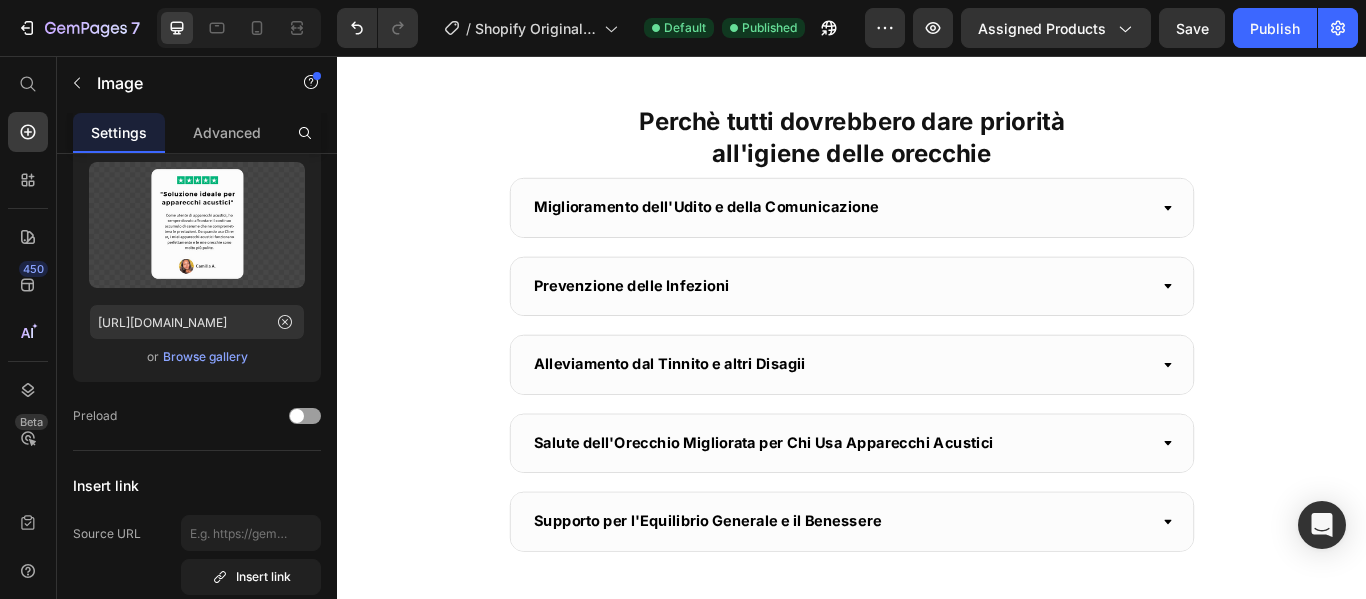 scroll, scrollTop: 0, scrollLeft: 0, axis: both 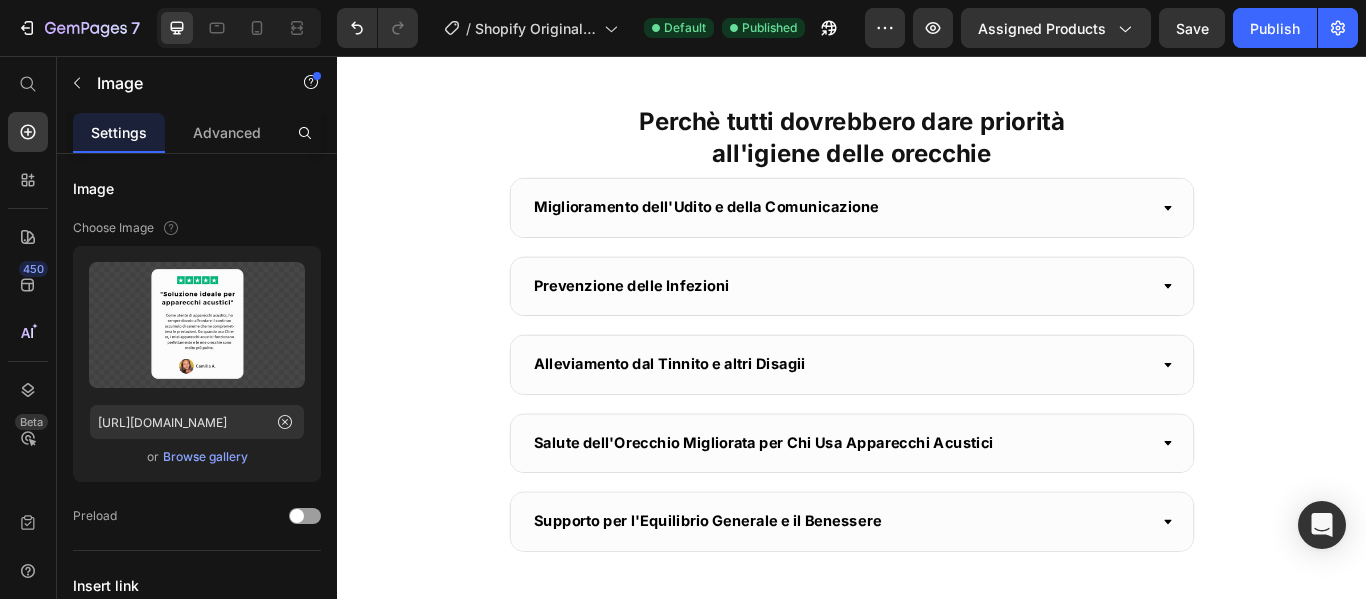 click at bounding box center (553, -191) 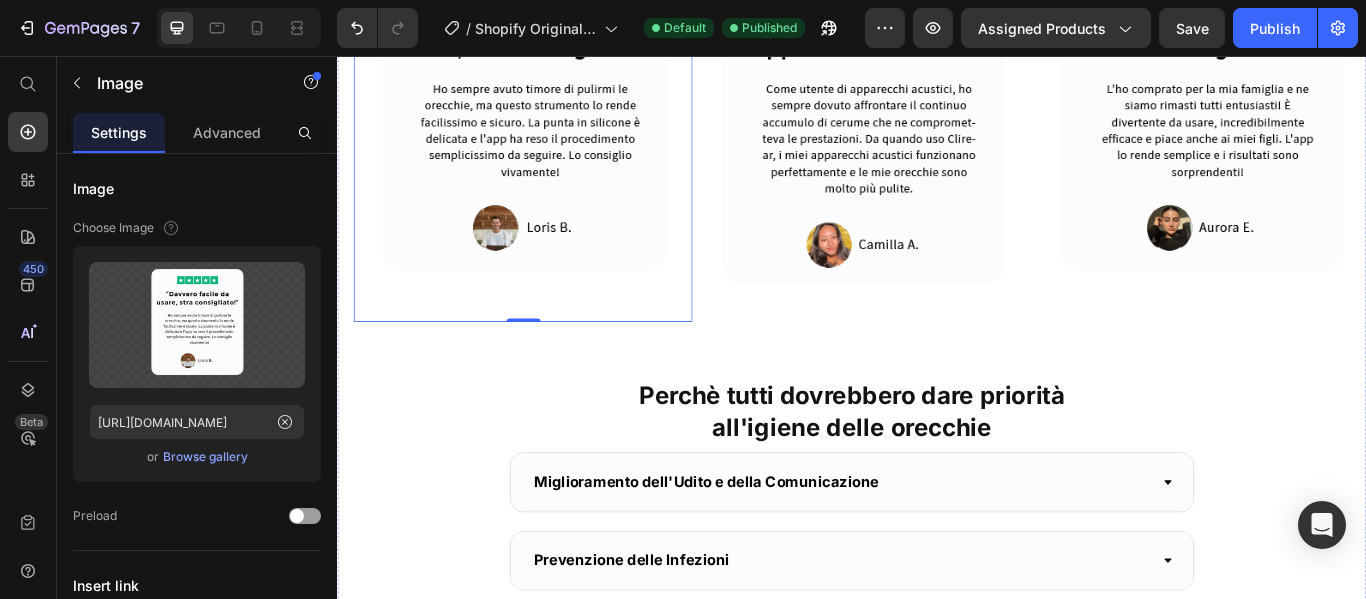 scroll, scrollTop: 1682, scrollLeft: 0, axis: vertical 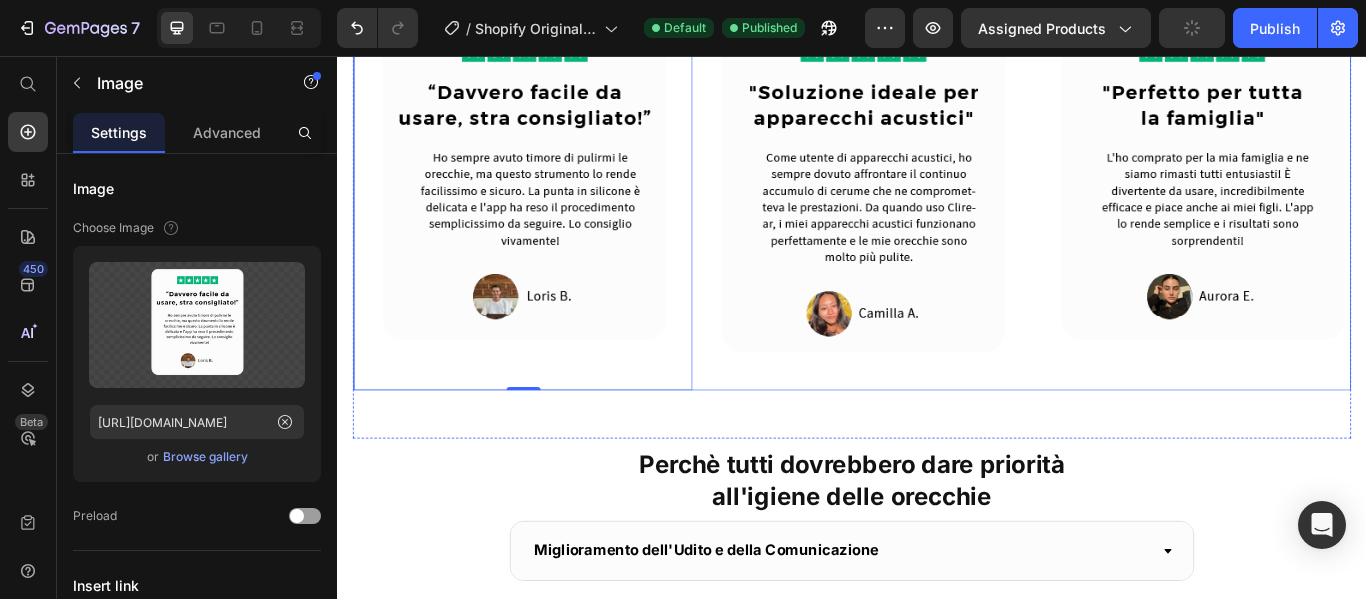 click on "Image   0 Image Image Image Image Image   0 Image Image Image Image Marquee" at bounding box center [937, 203] 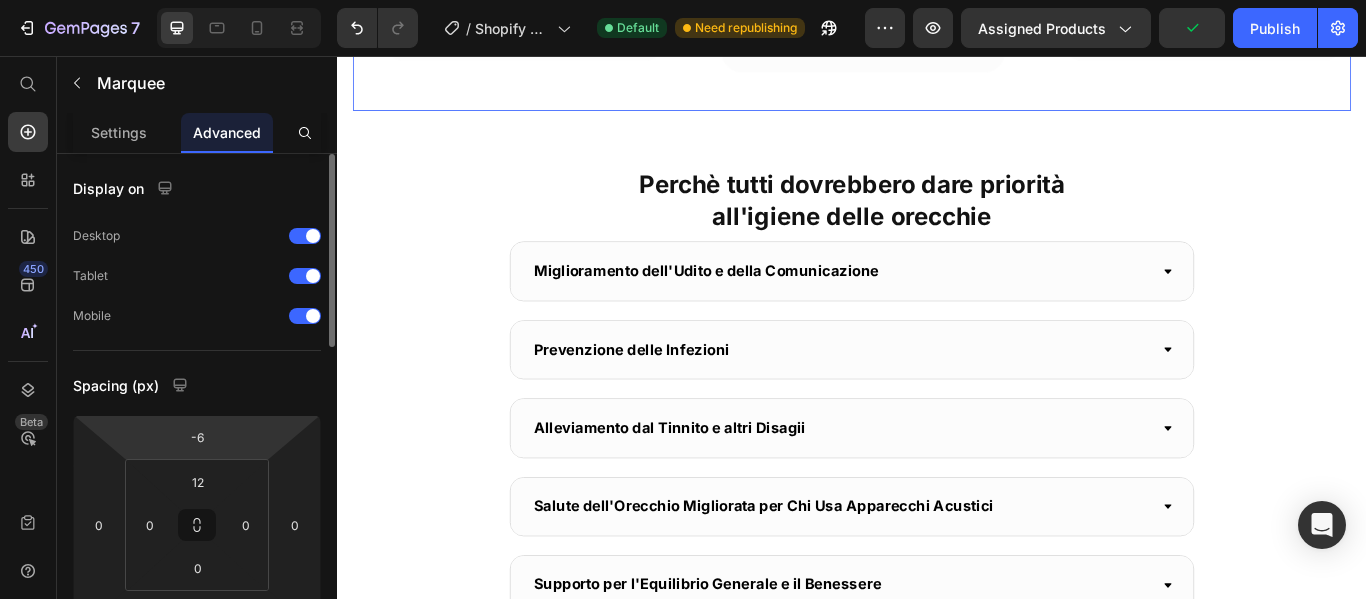 scroll, scrollTop: 2182, scrollLeft: 0, axis: vertical 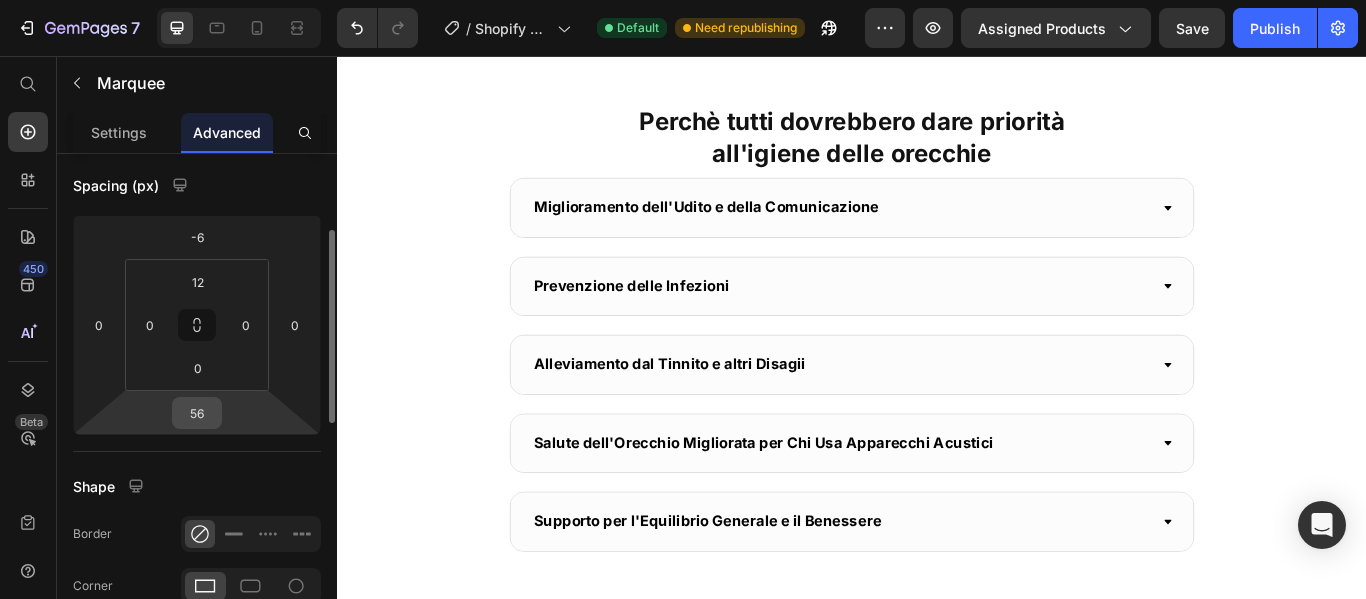 click on "56" at bounding box center (197, 413) 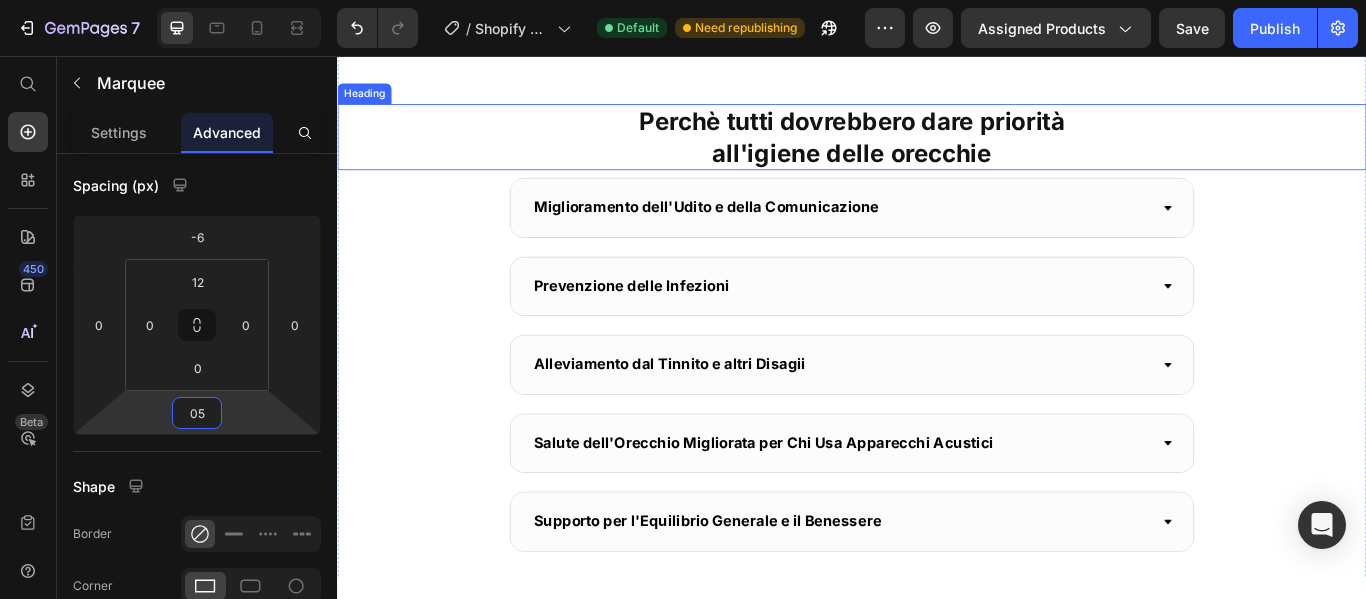 type on "0" 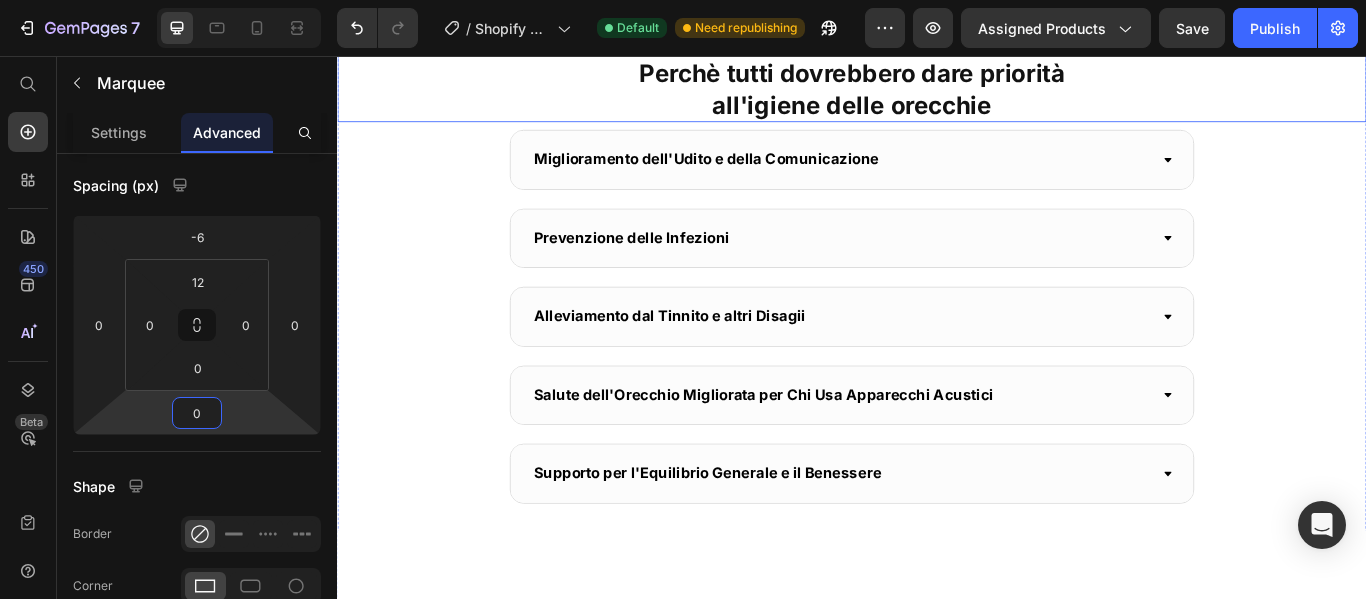 click on "Perchè tutti dovrebbero dare priorità all'igiene delle orecchie" at bounding box center (937, 94) 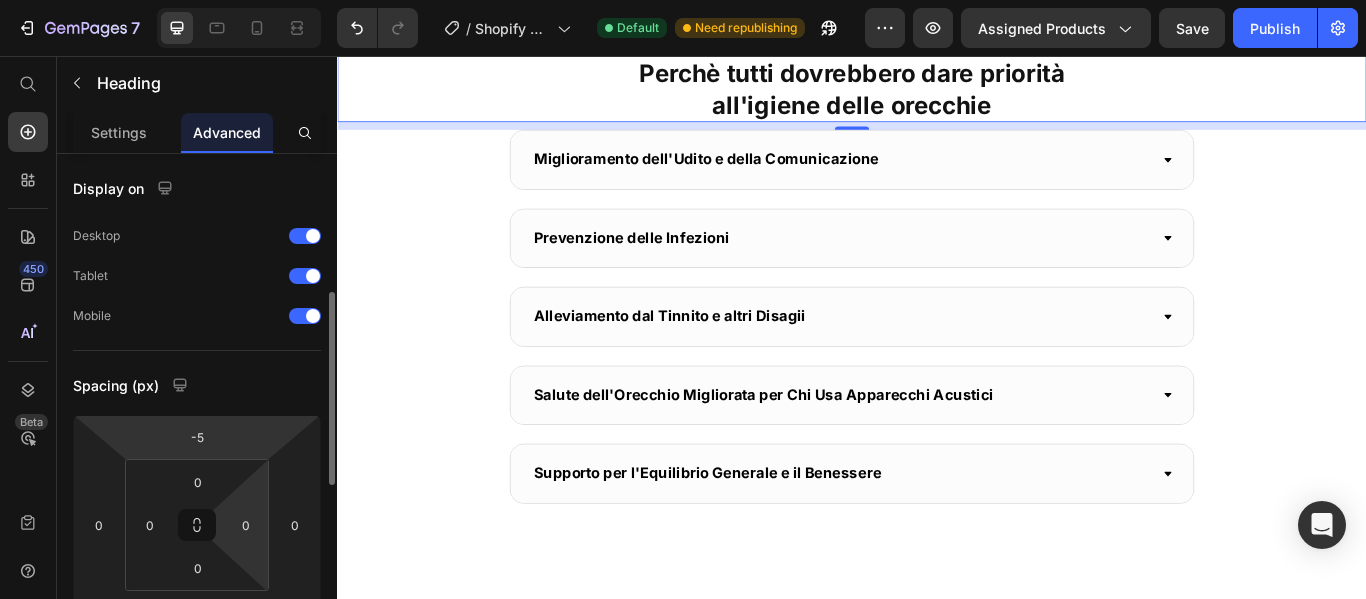 scroll, scrollTop: 100, scrollLeft: 0, axis: vertical 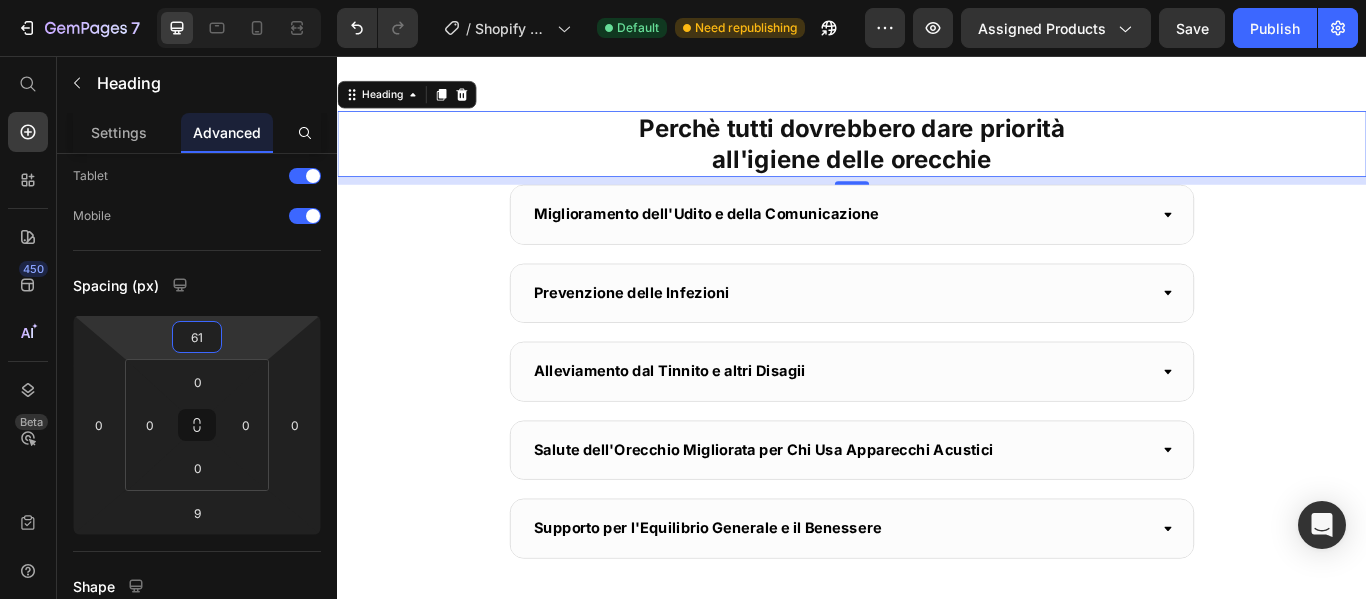 type on "63" 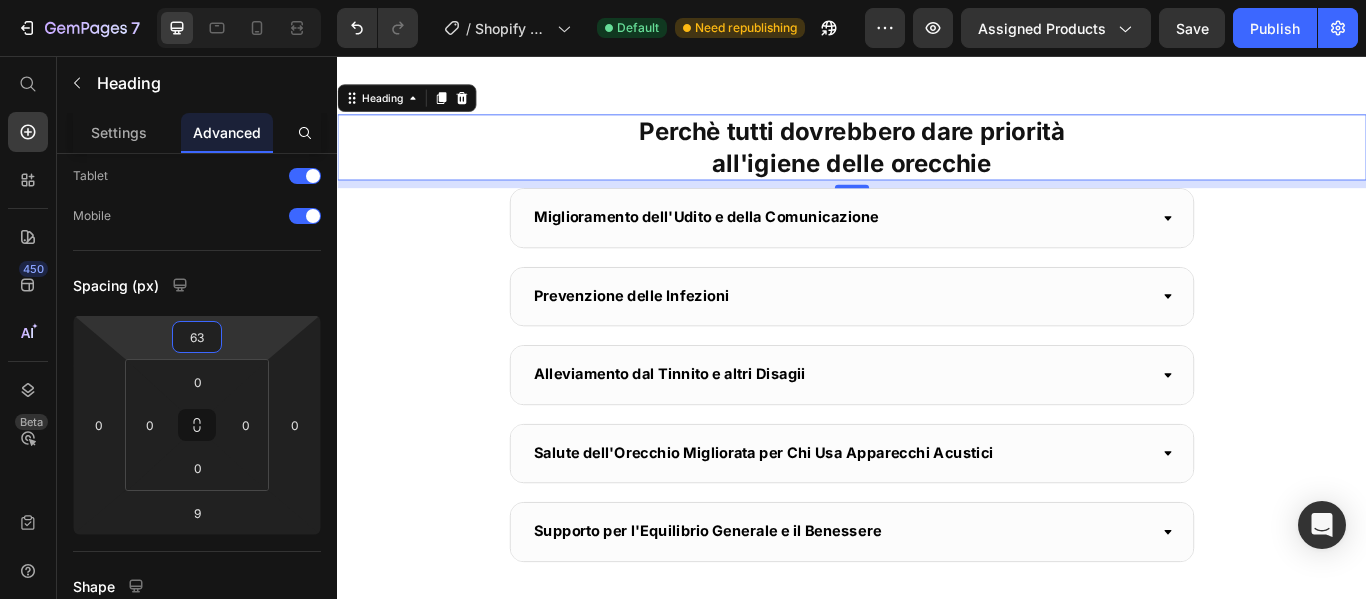 drag, startPoint x: 228, startPoint y: 347, endPoint x: 213, endPoint y: 313, distance: 37.161808 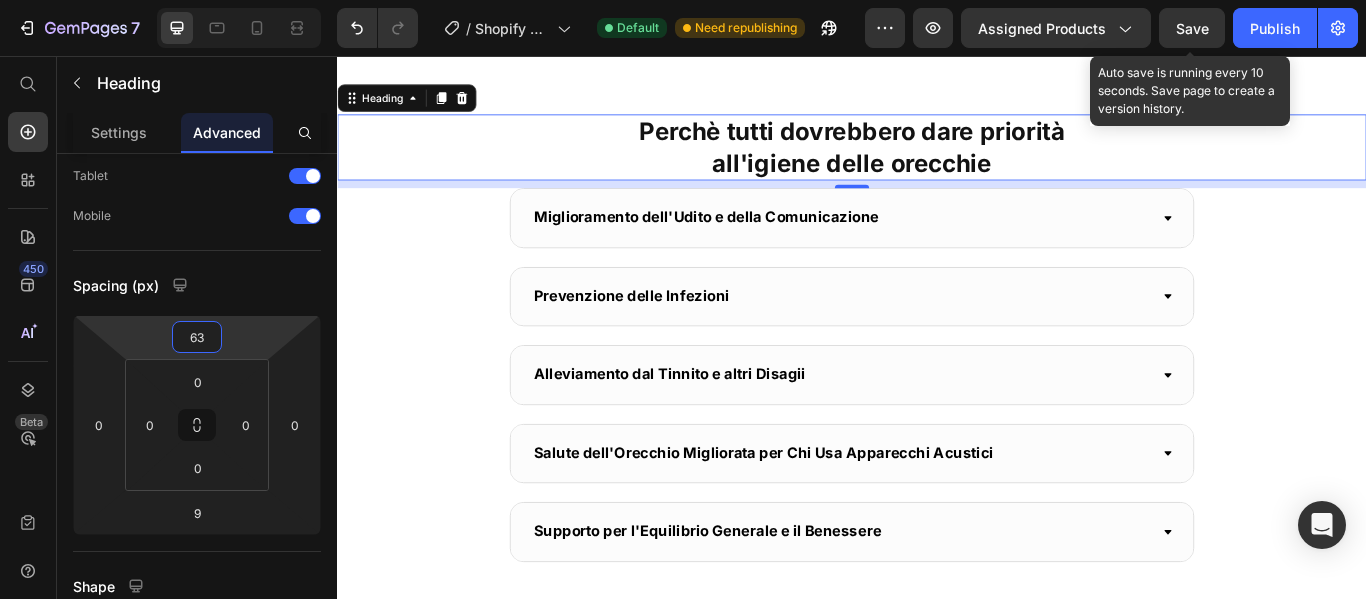 click on "Save" at bounding box center (1192, 28) 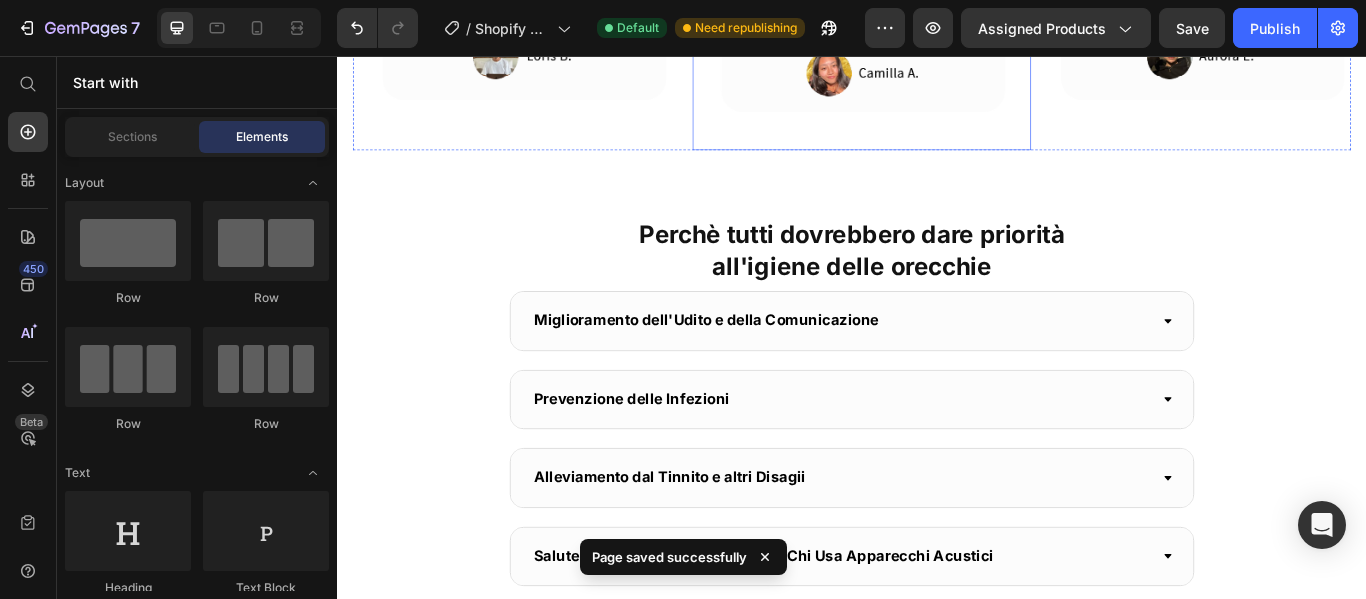 scroll, scrollTop: 1882, scrollLeft: 0, axis: vertical 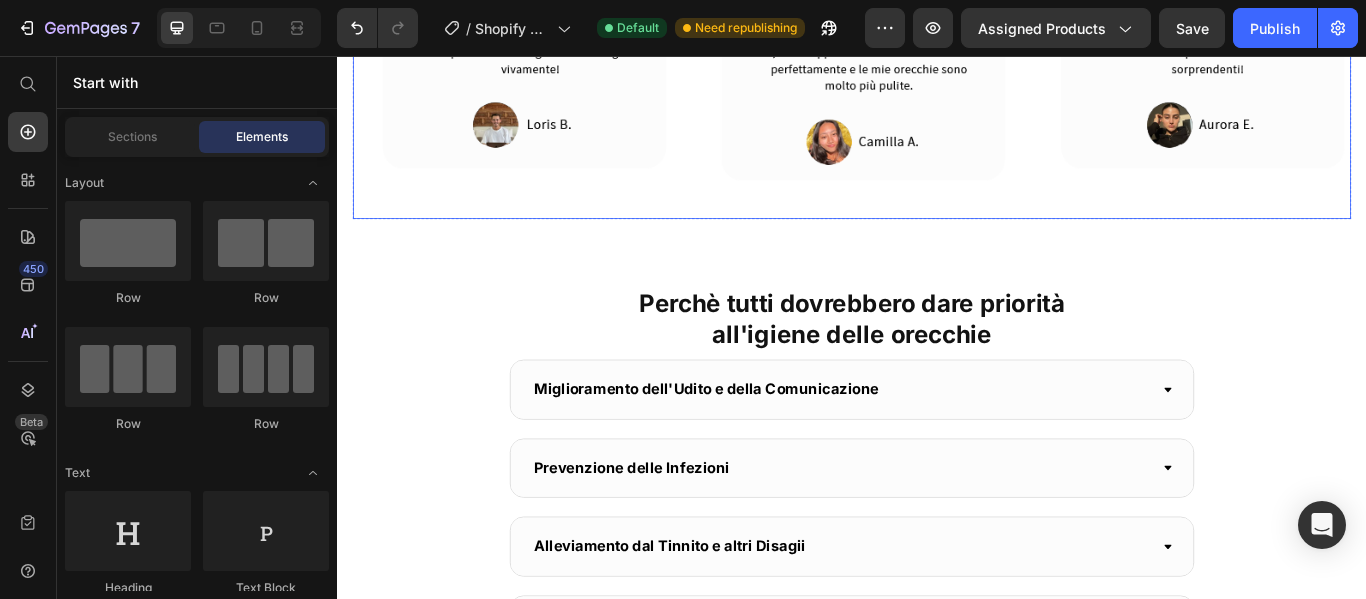 click on "Image Image Image Image Image Image Image Image Image Image Marquee" at bounding box center [937, 3] 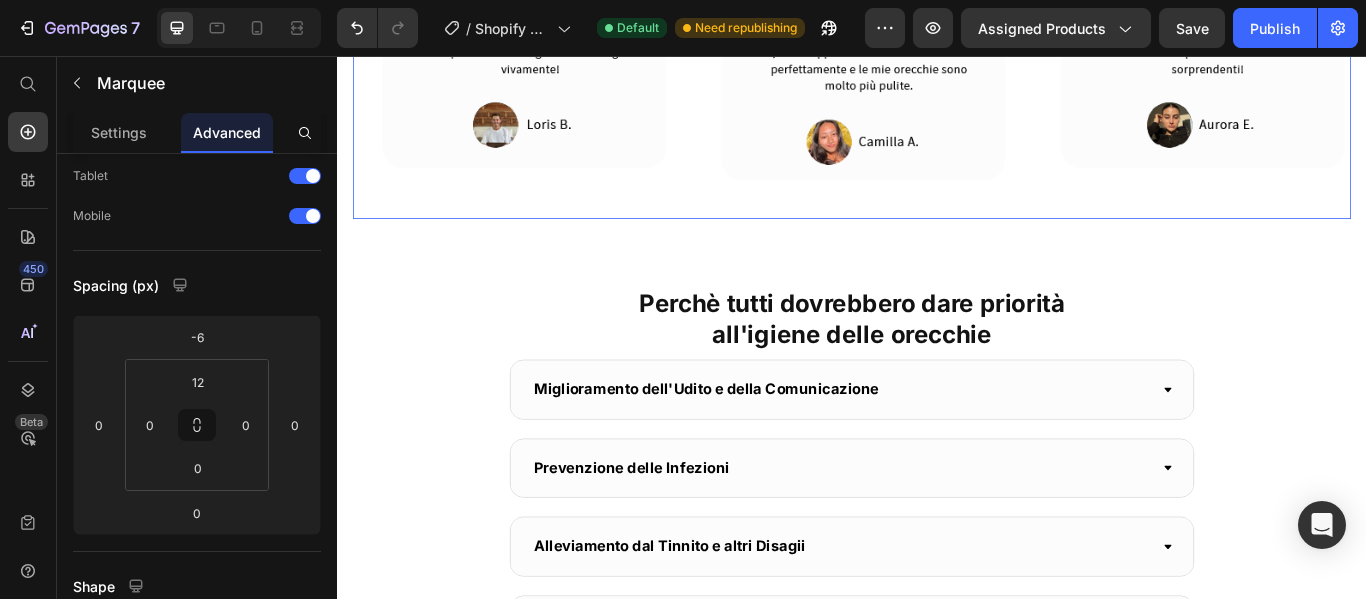 scroll, scrollTop: 0, scrollLeft: 0, axis: both 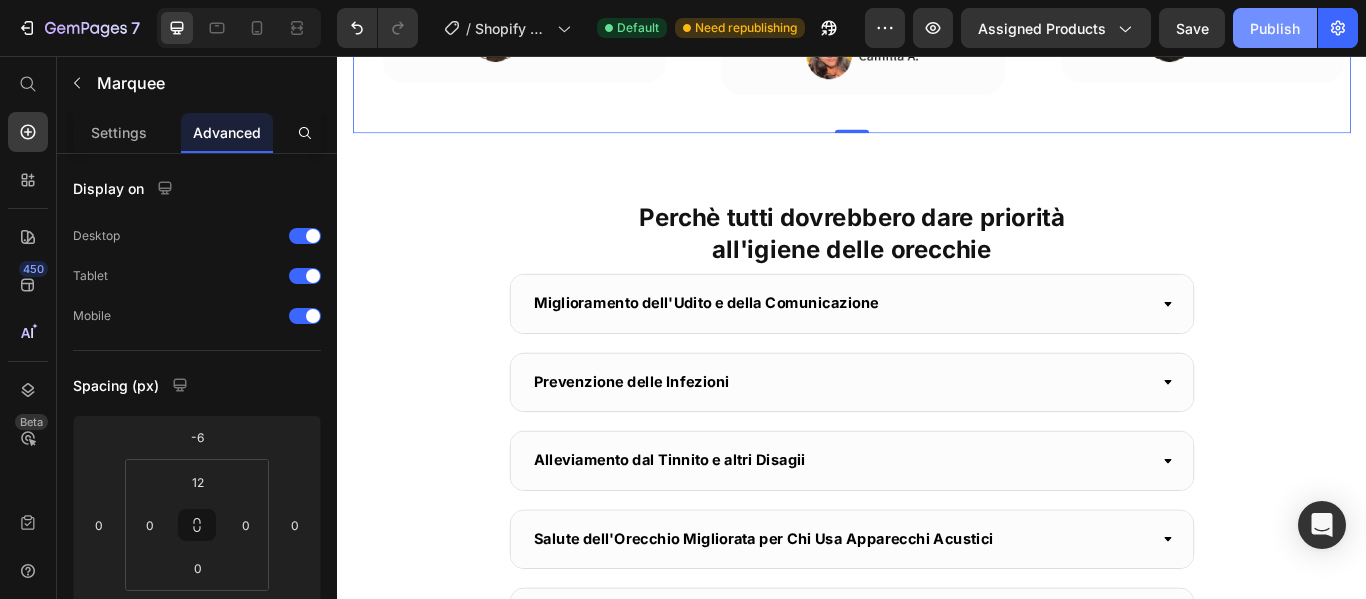 click on "Publish" at bounding box center (1275, 28) 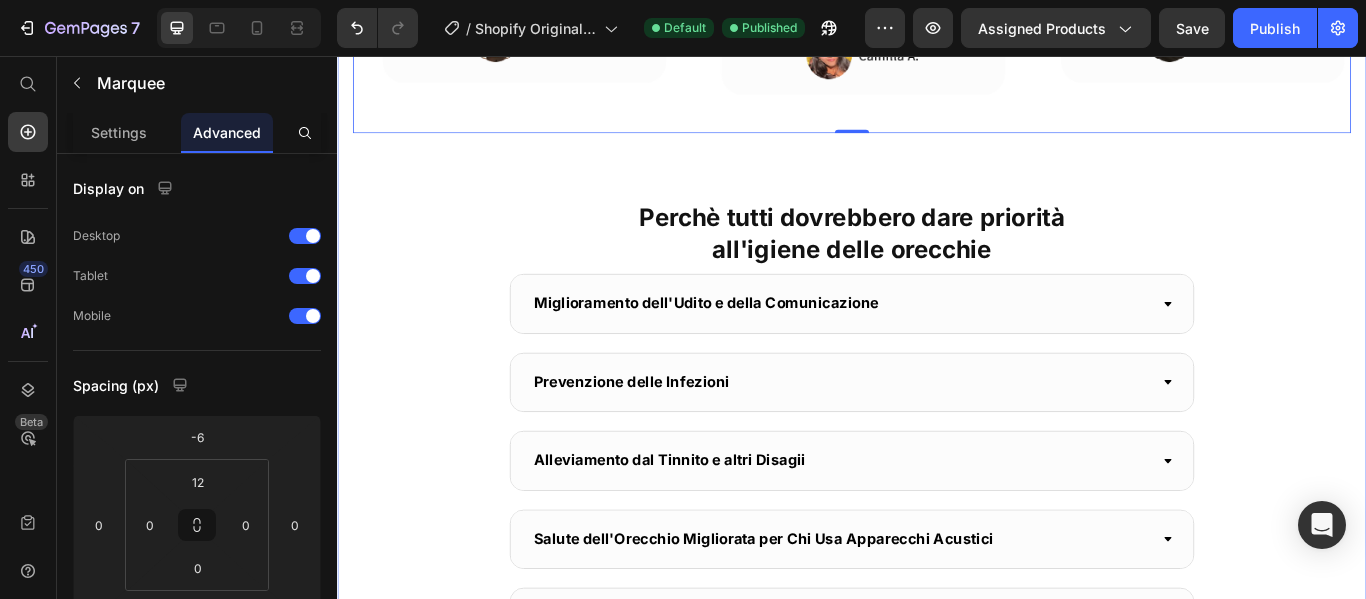 scroll, scrollTop: 2082, scrollLeft: 0, axis: vertical 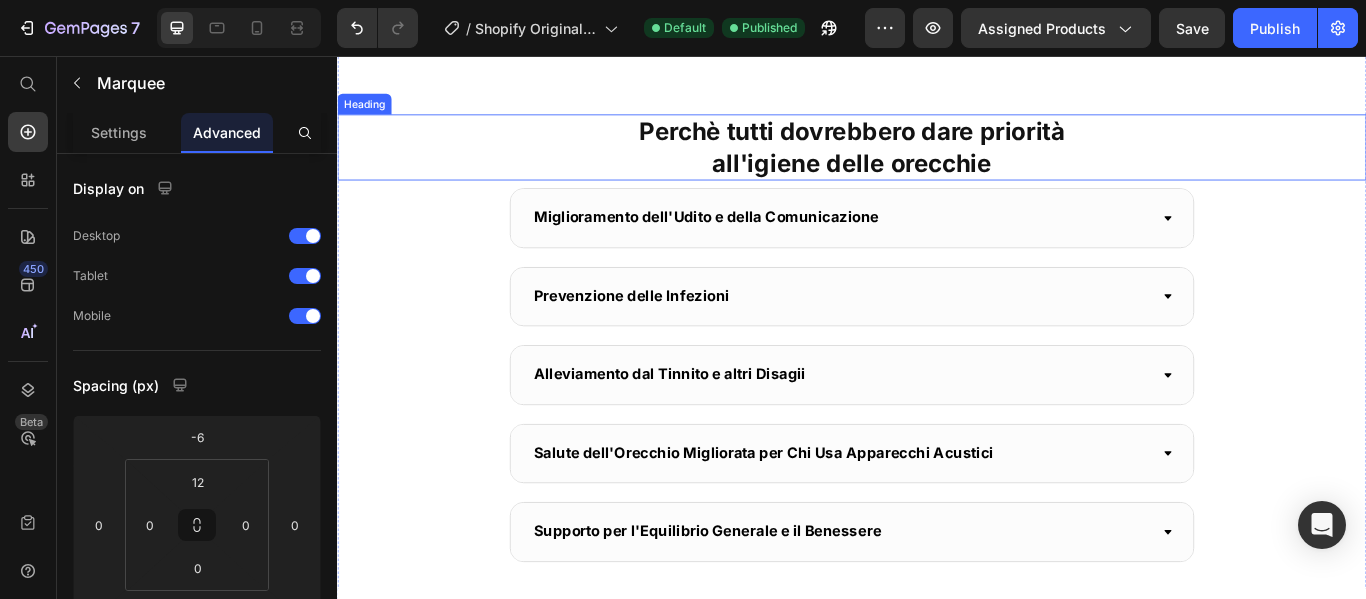 click on "Perchè tutti dovrebbero dare priorità all'igiene delle orecchie" at bounding box center (937, 162) 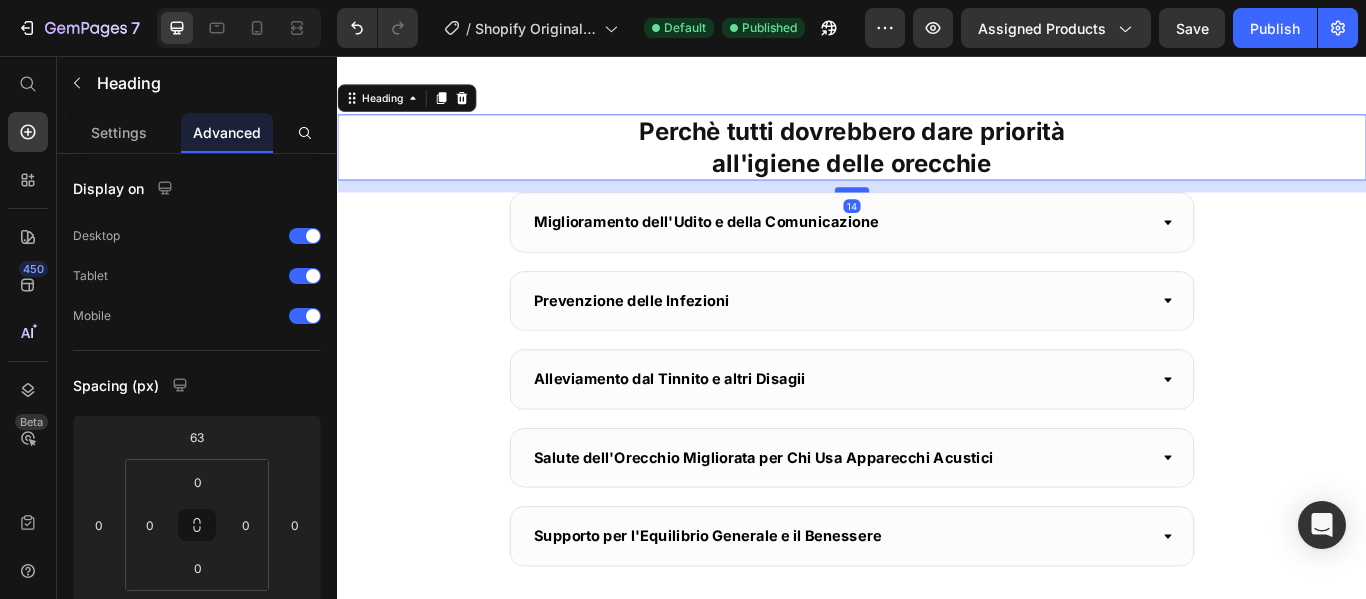 drag, startPoint x: 934, startPoint y: 508, endPoint x: 943, endPoint y: 513, distance: 10.29563 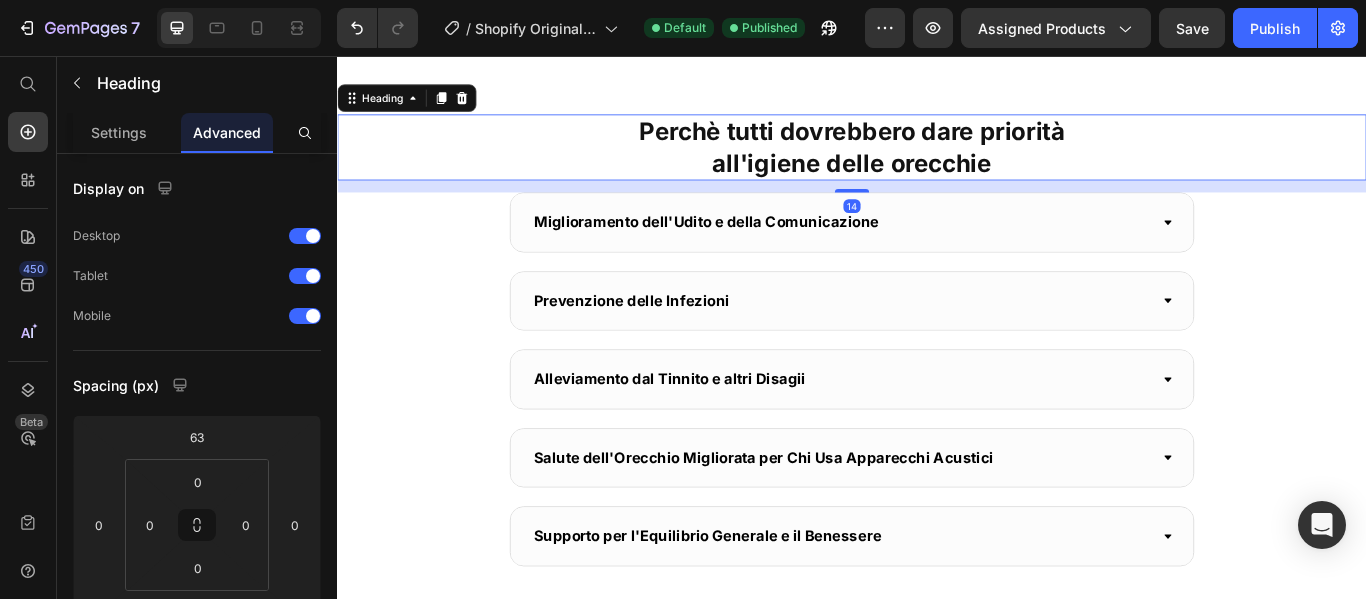type on "14" 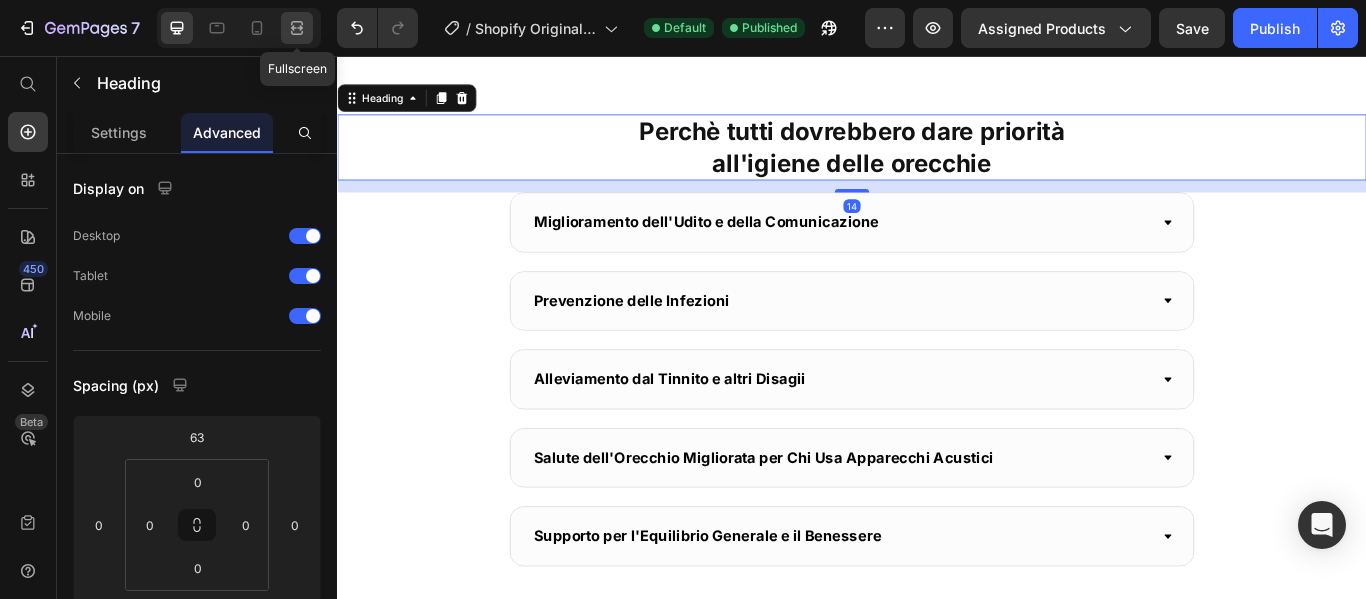click 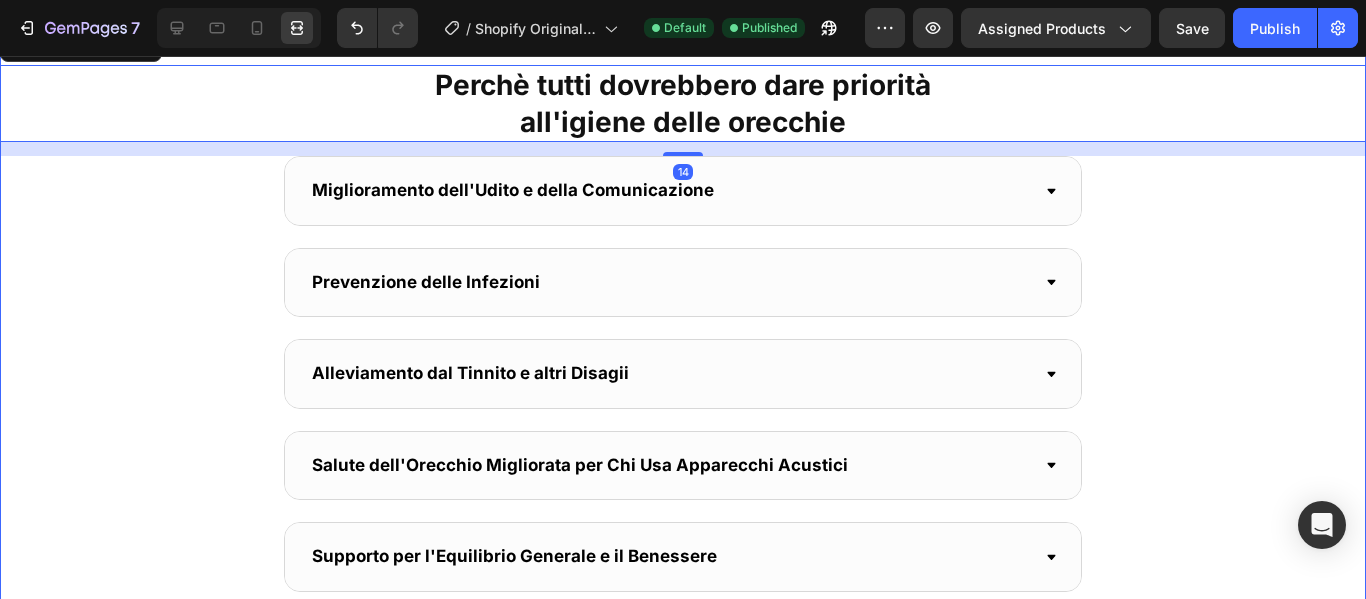 scroll, scrollTop: 2188, scrollLeft: 0, axis: vertical 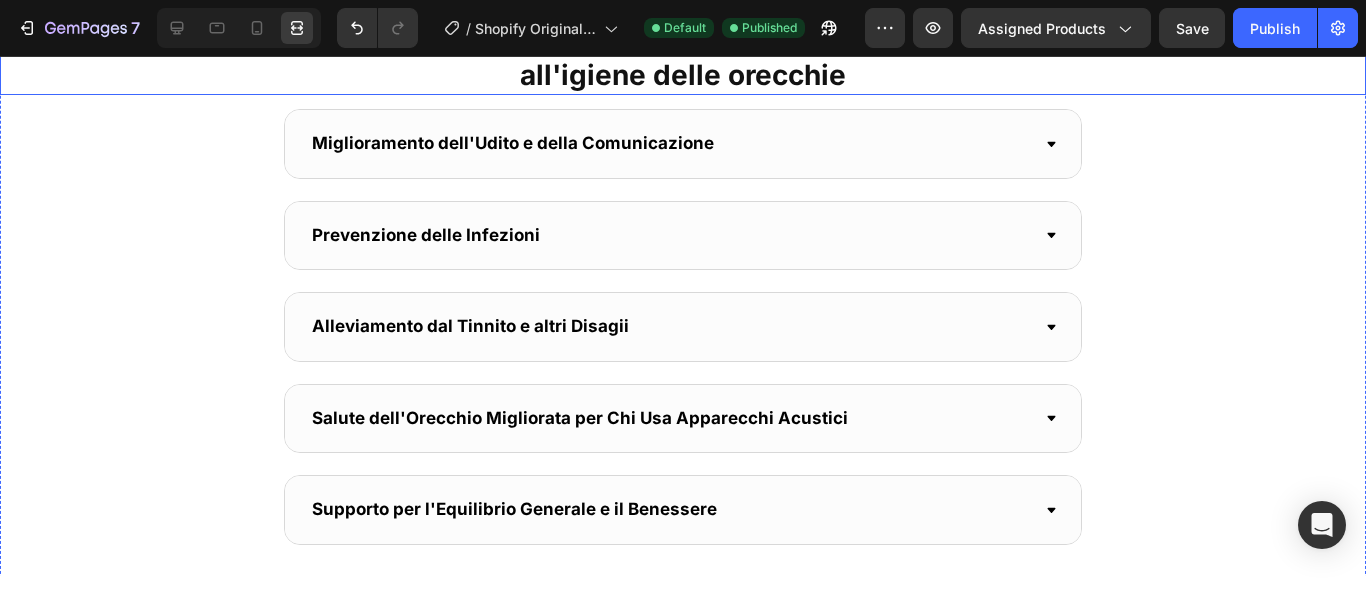 click on "Perchè tutti dovrebbero dare priorità all'igiene delle orecchie" at bounding box center [683, 56] 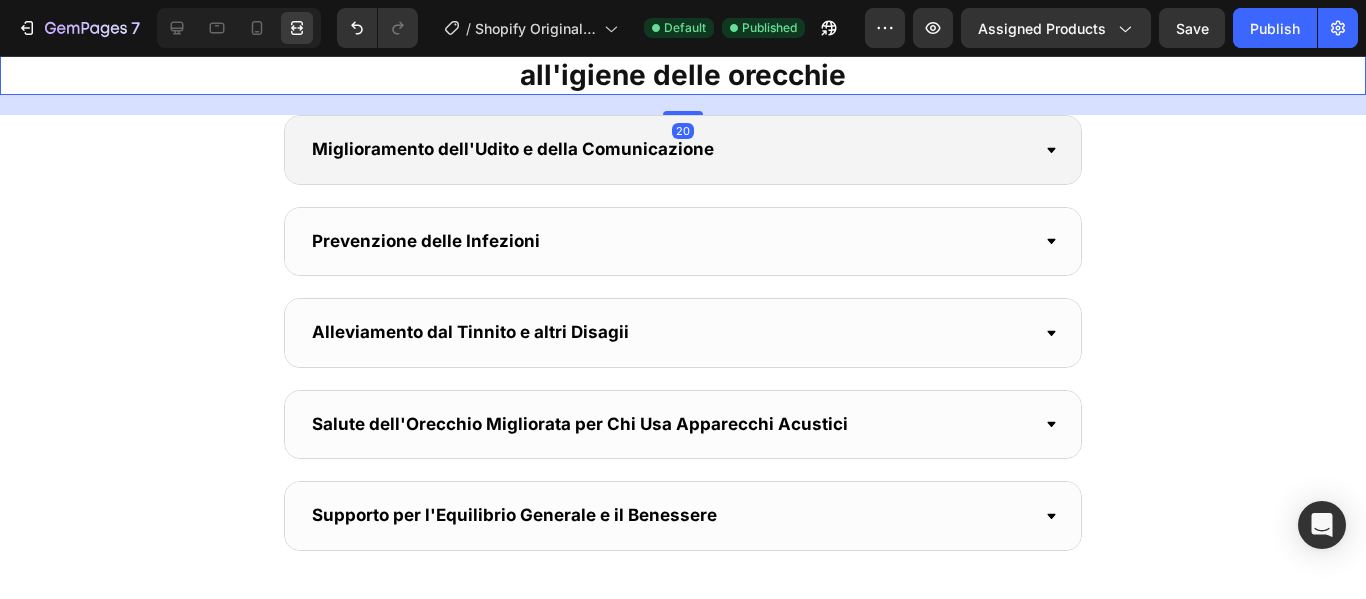 drag, startPoint x: 673, startPoint y: 417, endPoint x: 688, endPoint y: 423, distance: 16.155495 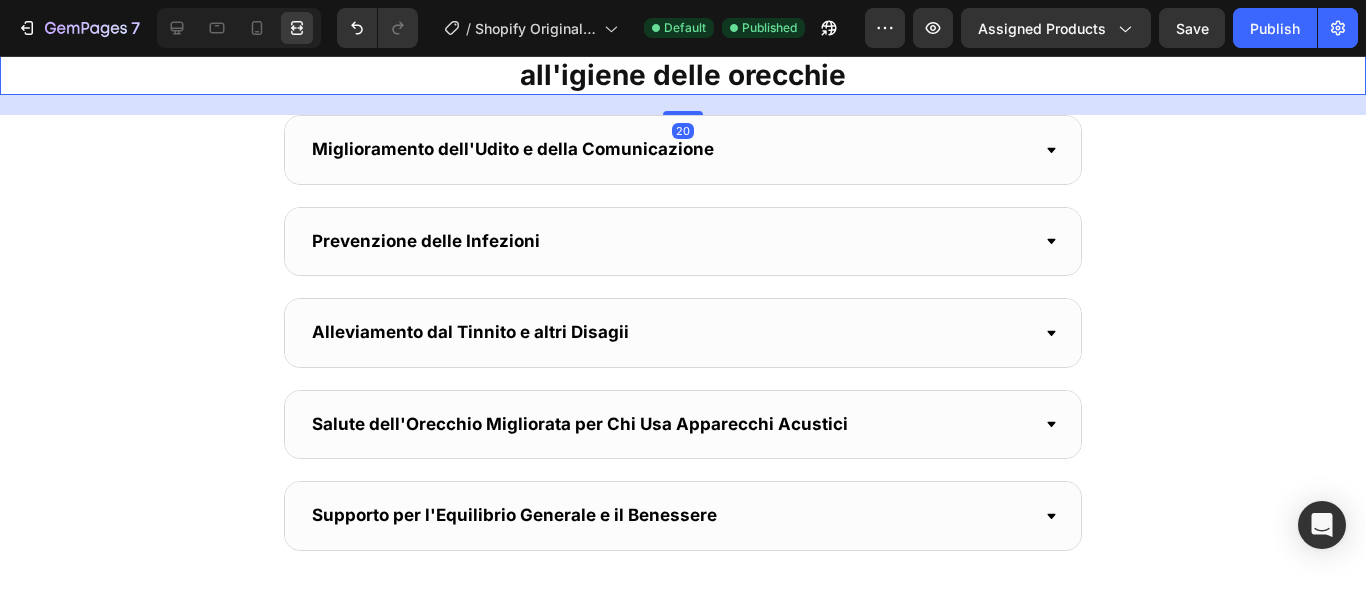 type on "20" 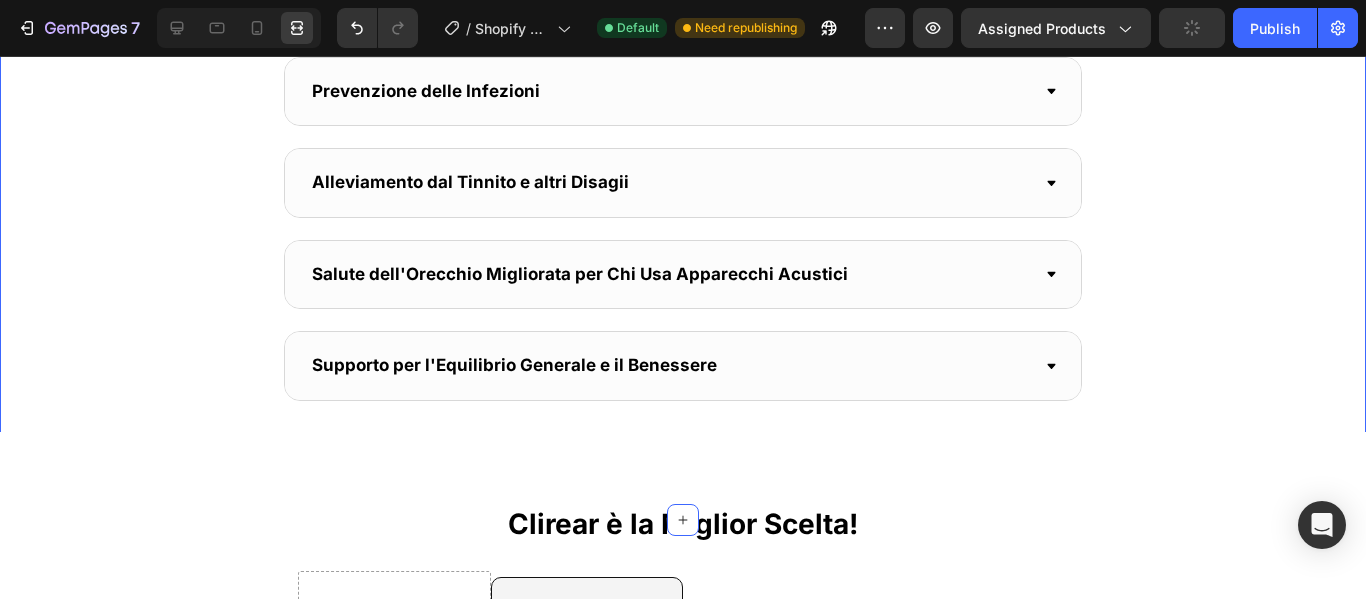 scroll, scrollTop: 2388, scrollLeft: 0, axis: vertical 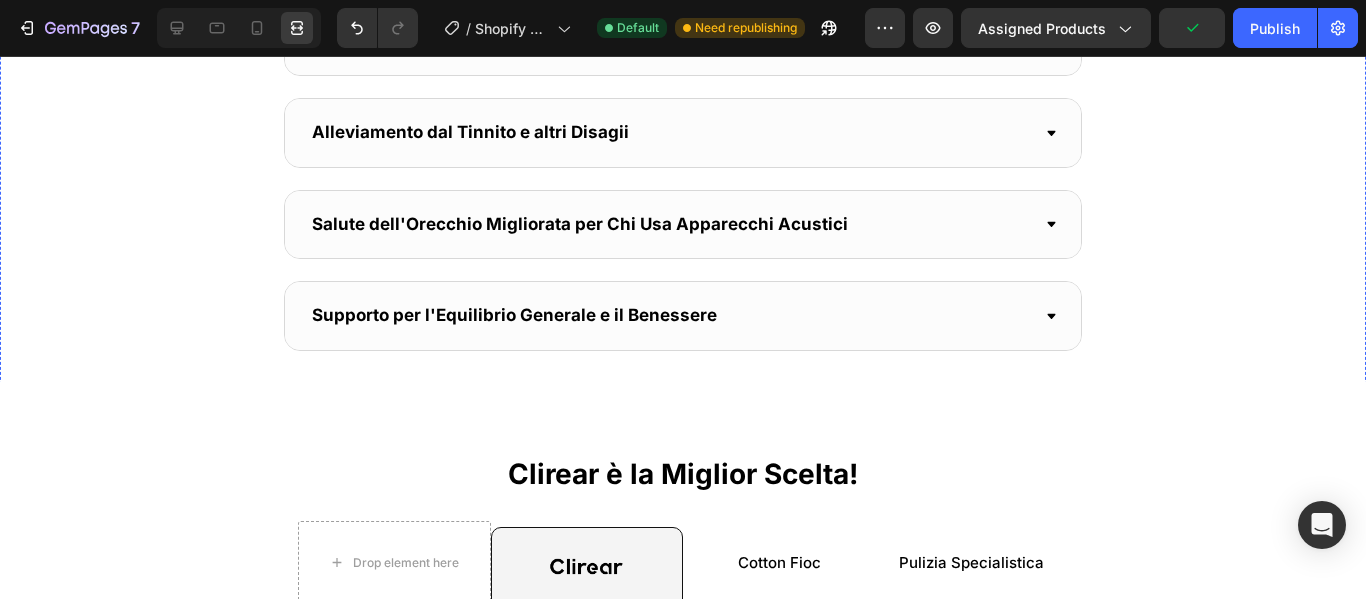 click on "Perchè tutti dovrebbero dare priorità all'igiene delle orecchie" at bounding box center [683, -144] 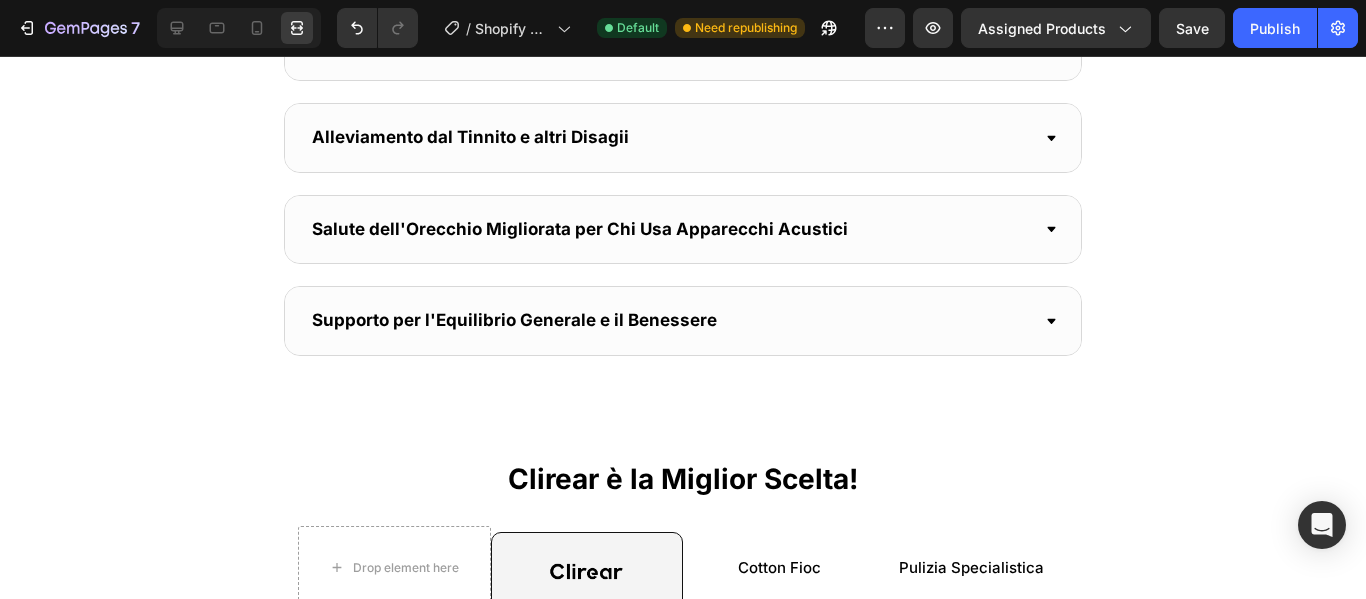 click at bounding box center [683, -83] 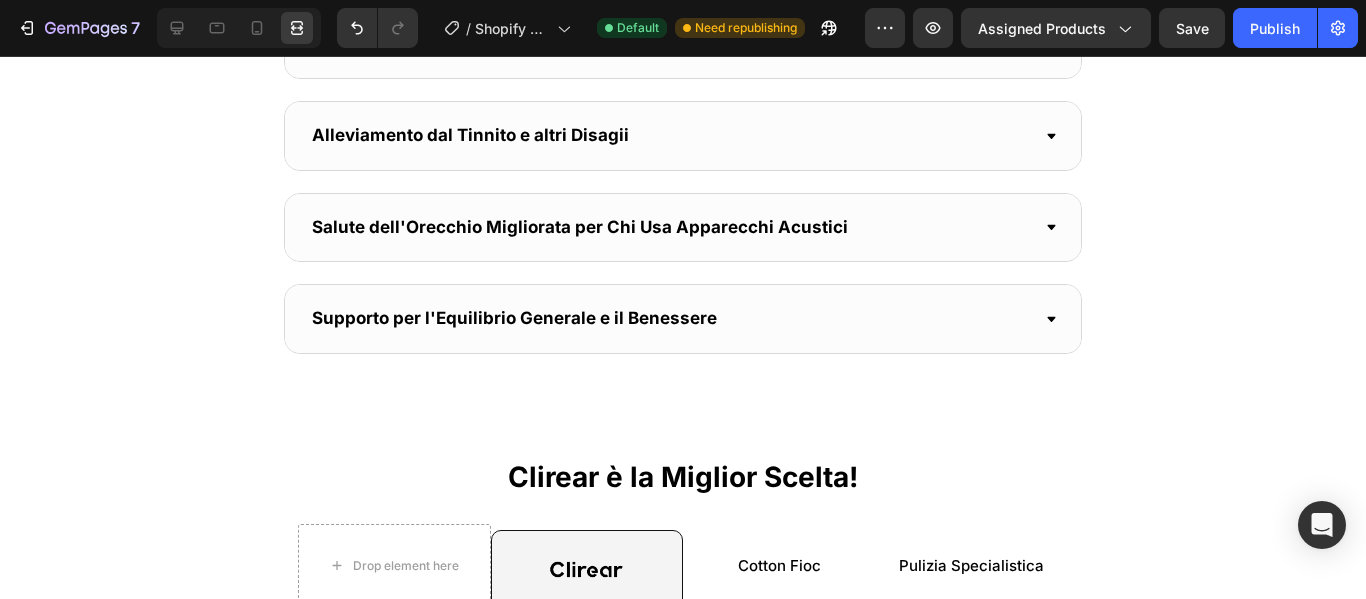 click at bounding box center [683, -85] 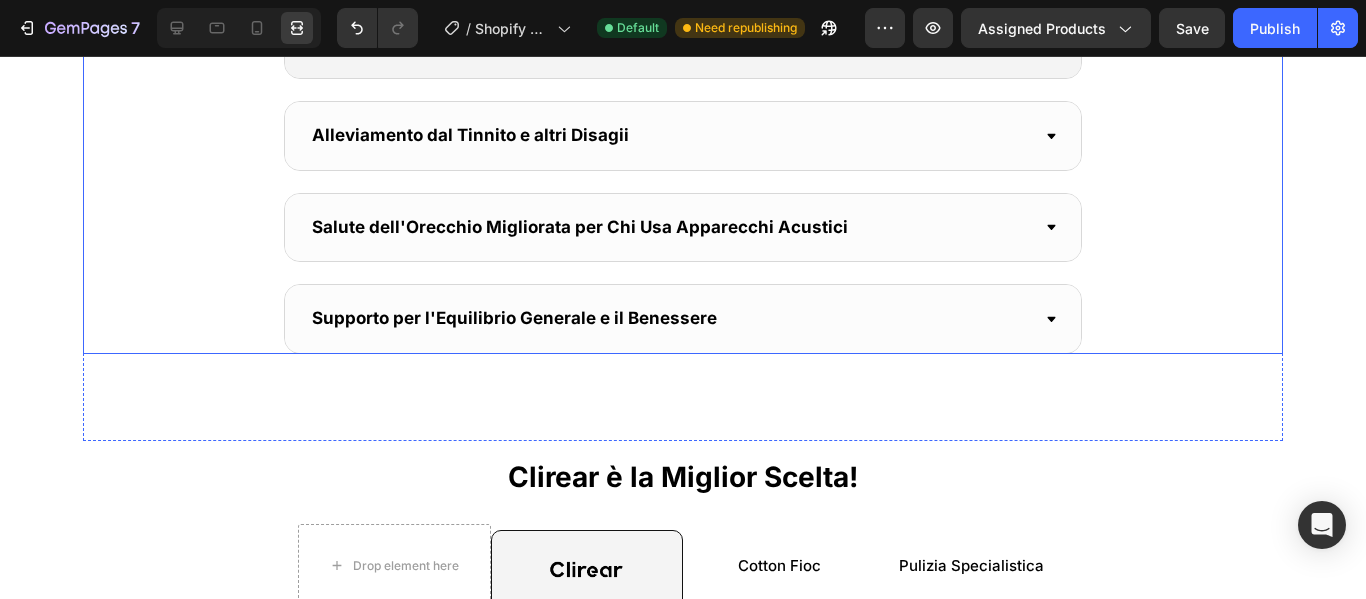 scroll, scrollTop: 2288, scrollLeft: 0, axis: vertical 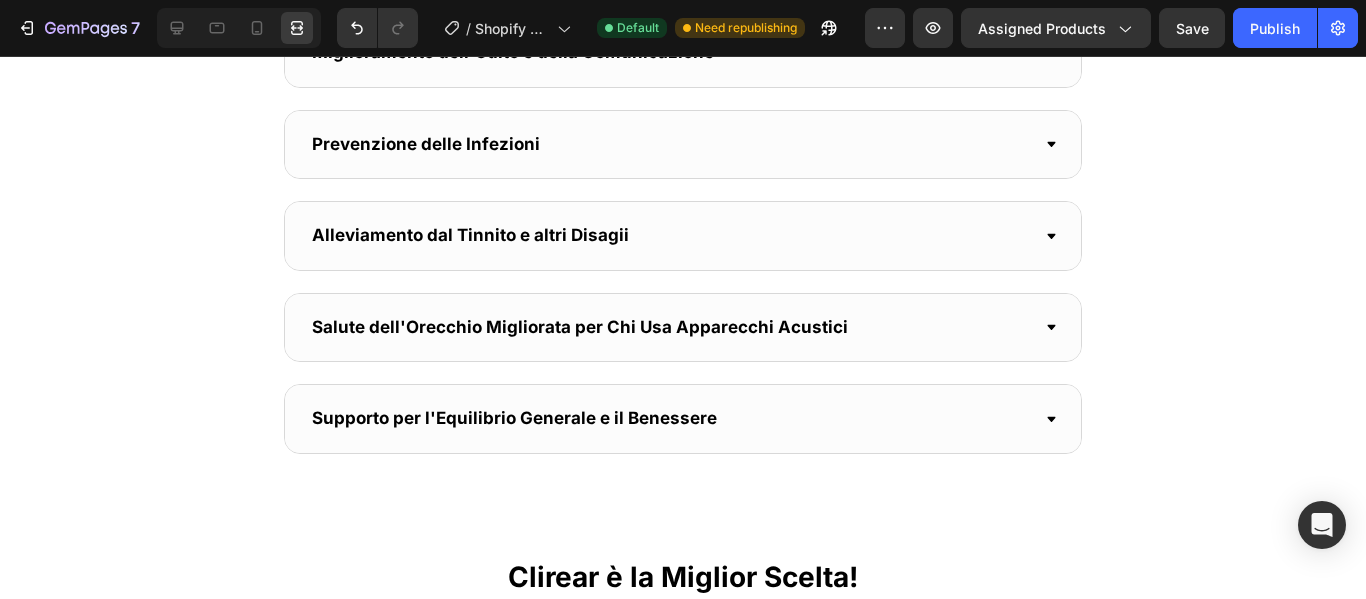 click on "Preview Assigned Products  Save   Publish" at bounding box center (1111, 28) 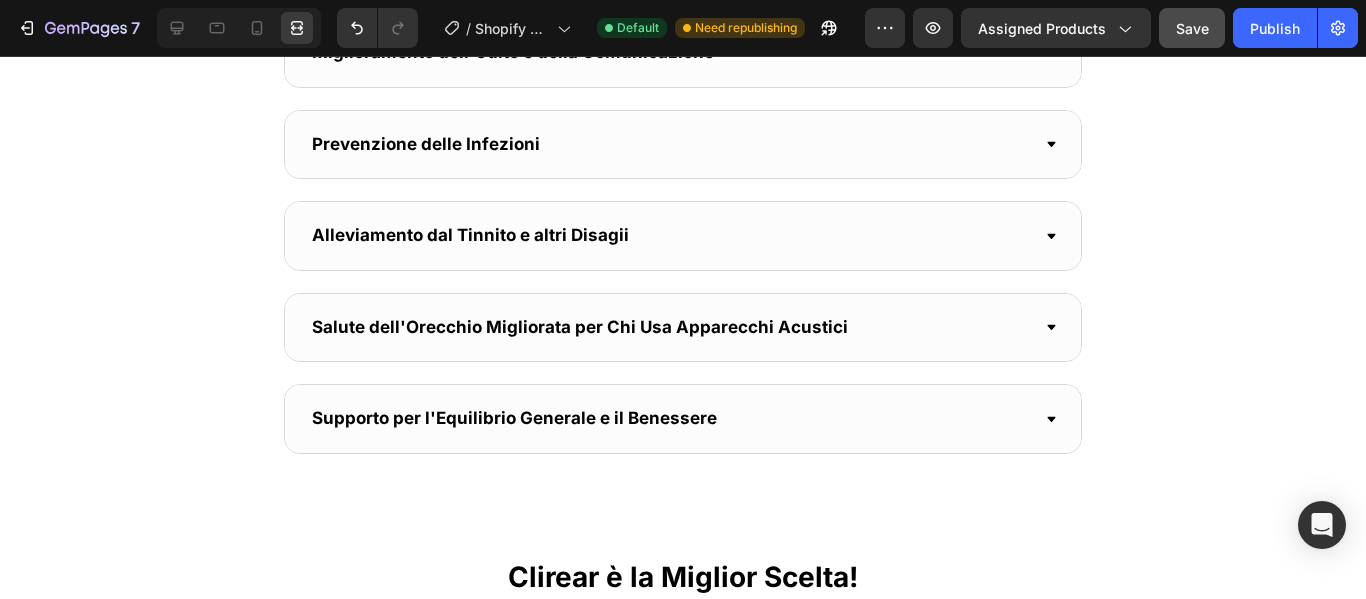 click on "Save" 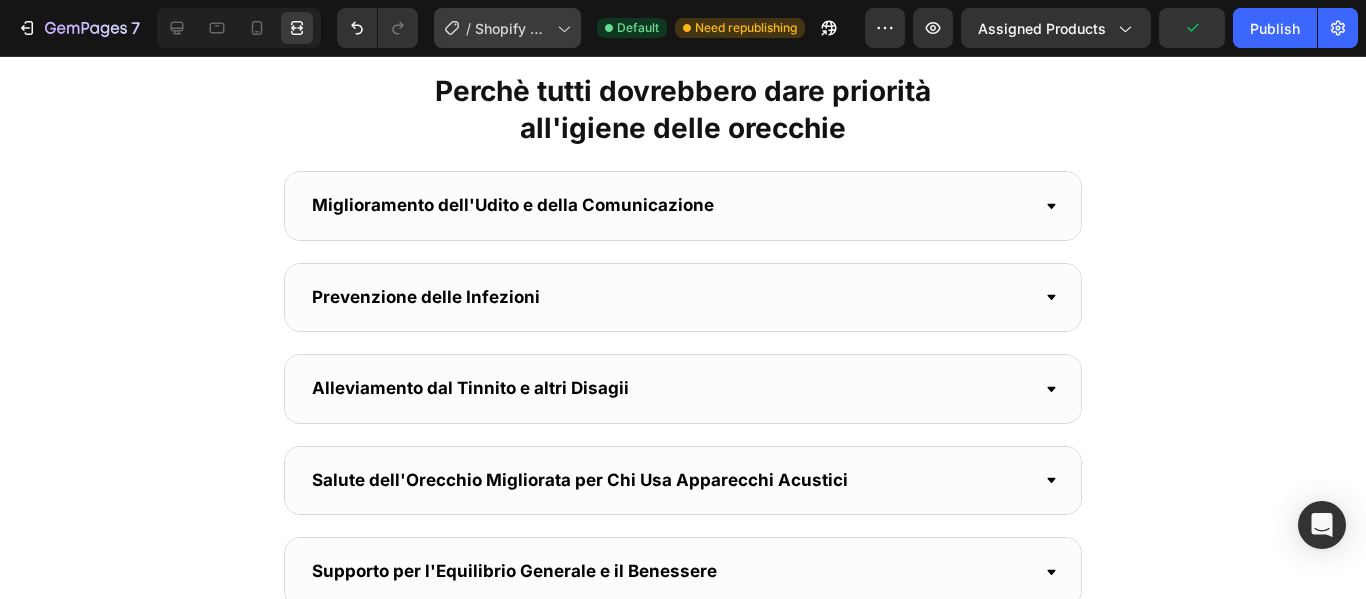 scroll, scrollTop: 1988, scrollLeft: 0, axis: vertical 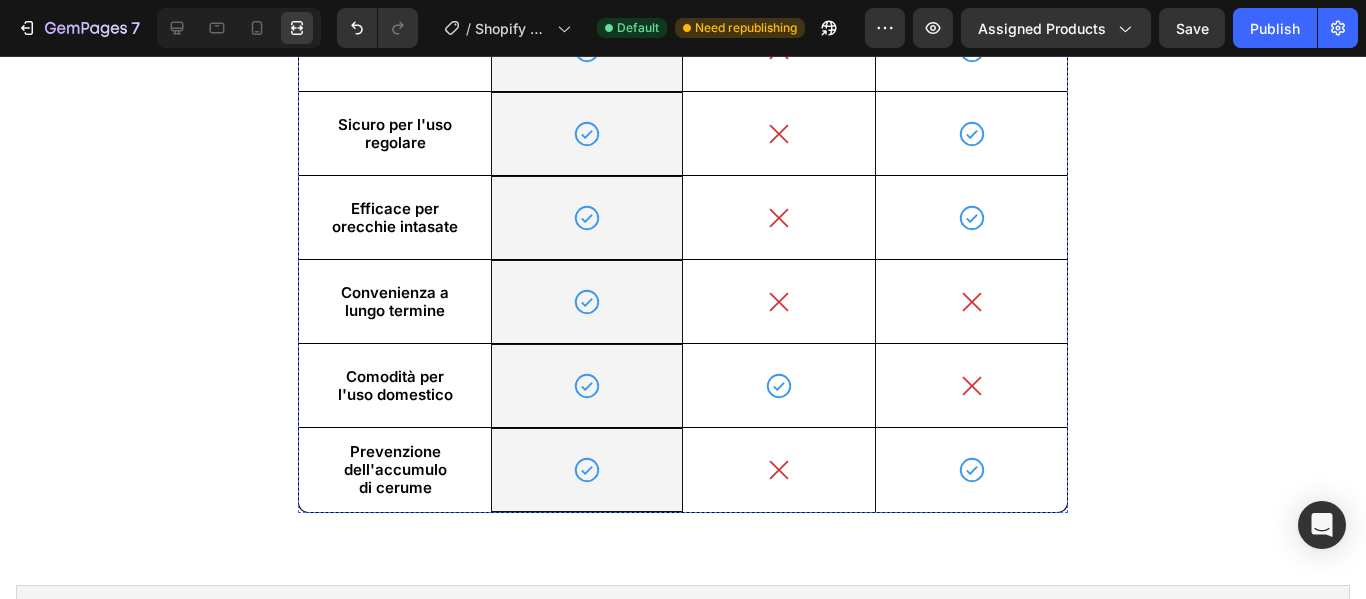 click on "Clirear è la Miglior Scelta!" at bounding box center [683, -123] 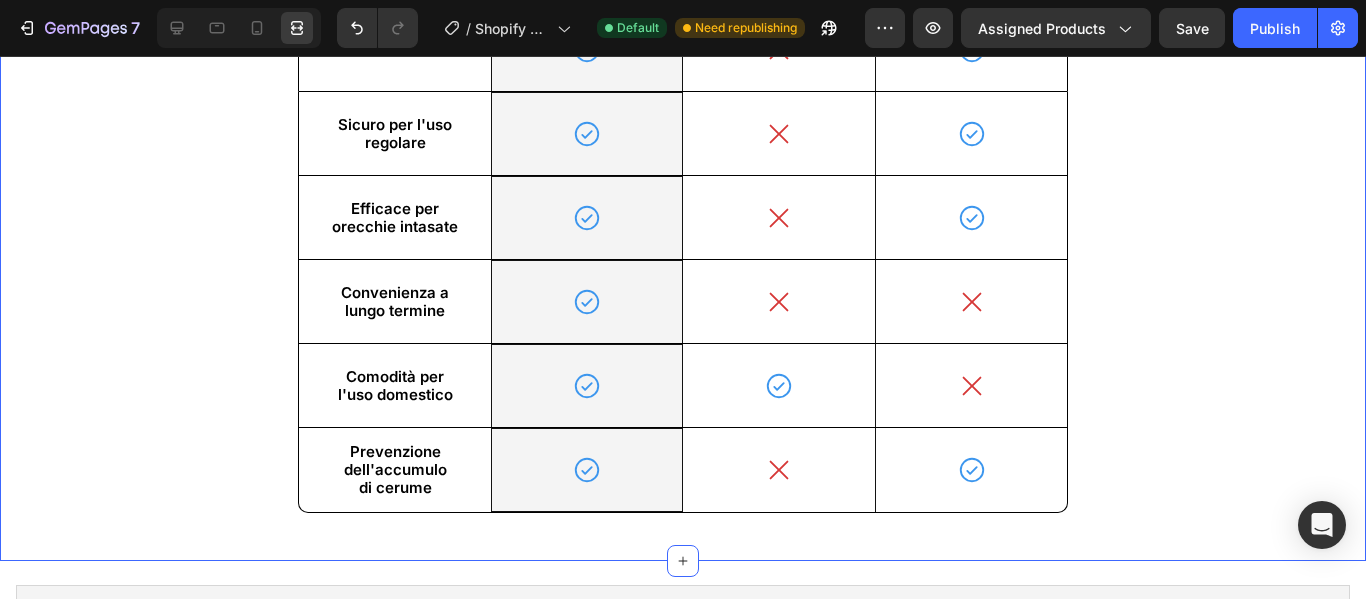click on "Clirear è la Miglior Scelta! Heading   27
Drop element here Image Row Cotton Fioc Text Block Pulizia Specialistica Text Block Row Guida visiva Text Block
Icon Row
Icon
Icon Hero Banner Row Sicuro per l'uso regolare Text Block
Icon Row
Icon
Icon Hero Banner Row Efficace per orecchie intasate Text Block
Icon Row
Icon
Icon Hero Banner Row Convenienza a lungo termine Text Block
Icon Row
Icon
Icon Hero Banner Row Comodità per l'uso domestico Text Block
Icon Row
Icon
Icon Hero Banner Row Prevenzione dell'accumulo di cerume Text Block
Icon Row
Icon
Icon Hero Banner Row Row Section 10/25" at bounding box center (683, 173) 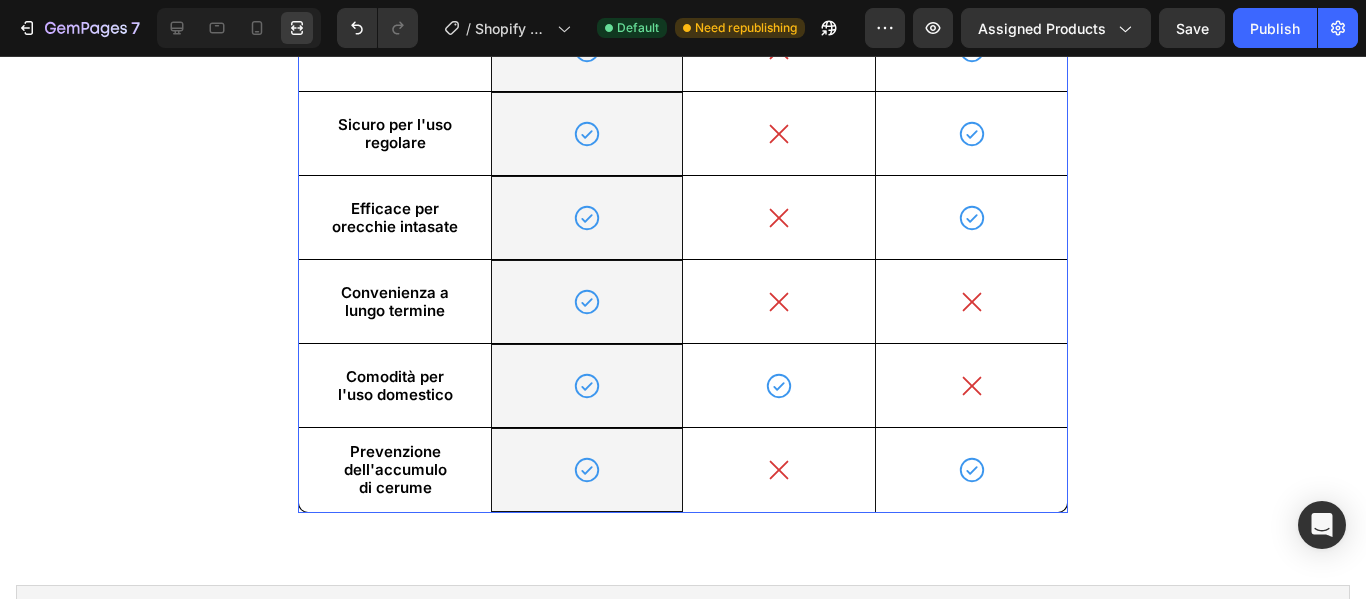 click on "Clirear è la Miglior Scelta! Heading
Drop element here Image Row Cotton Fioc Text Block Pulizia Specialistica Text Block Row Guida visiva Text Block
Icon Row
Icon
Icon Hero Banner Row Sicuro per l'uso regolare Text Block
Icon Row
Icon
Icon Hero Banner Row Efficace per orecchie intasate Text Block
Icon Row
Icon
Icon Hero Banner Row Convenienza a lungo termine Text Block
Icon Row
Icon
Icon Hero Banner Row Comodità per l'uso domestico Text Block
Icon Row
Icon
Icon Hero Banner Row Prevenzione dell'accumulo di cerume Text Block
Icon Row
Icon
Icon Hero Banner Row" at bounding box center [683, 189] 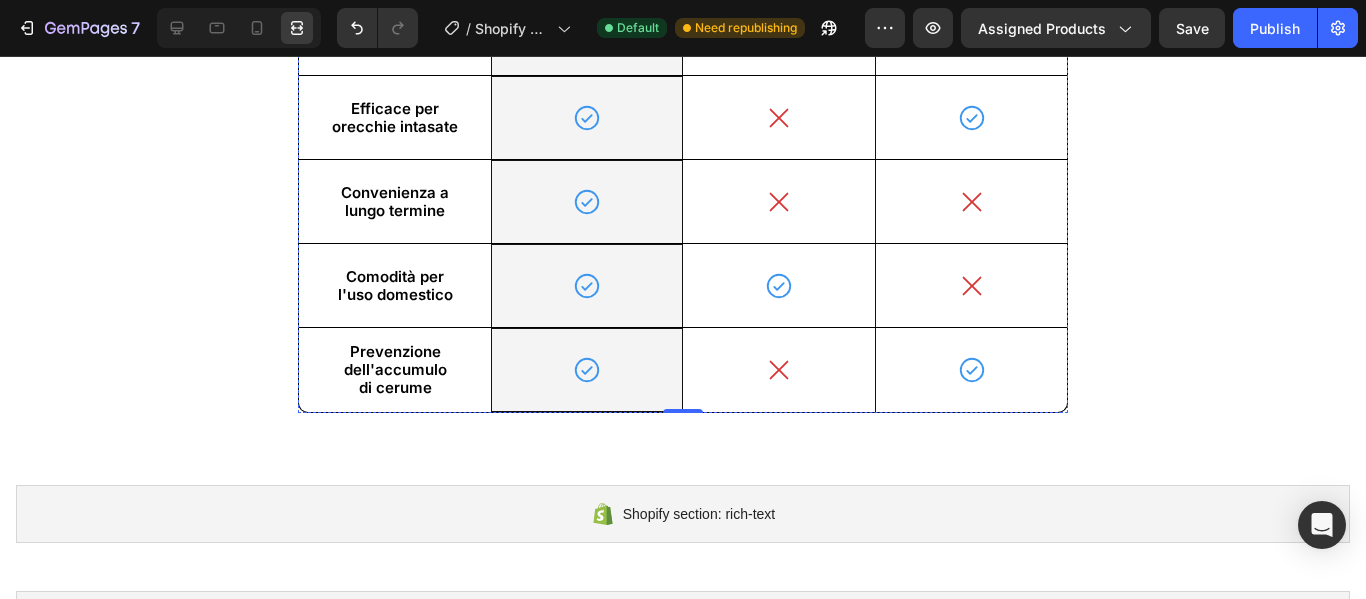 scroll, scrollTop: 2988, scrollLeft: 0, axis: vertical 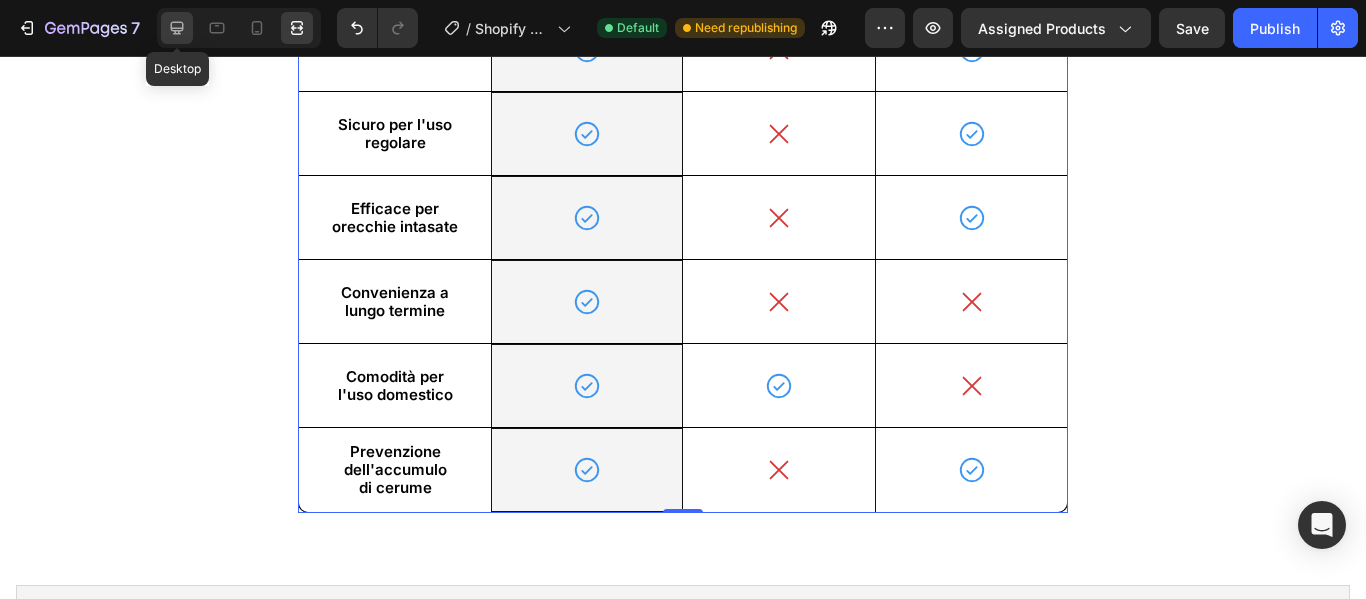 click 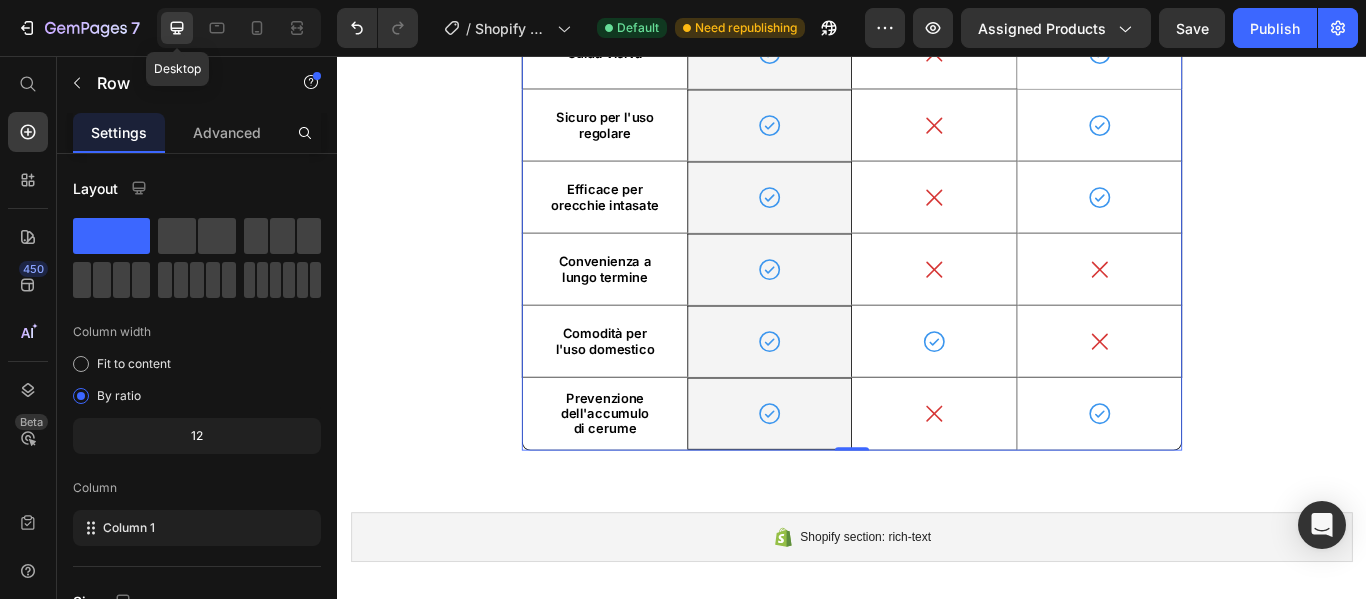 scroll, scrollTop: 2981, scrollLeft: 0, axis: vertical 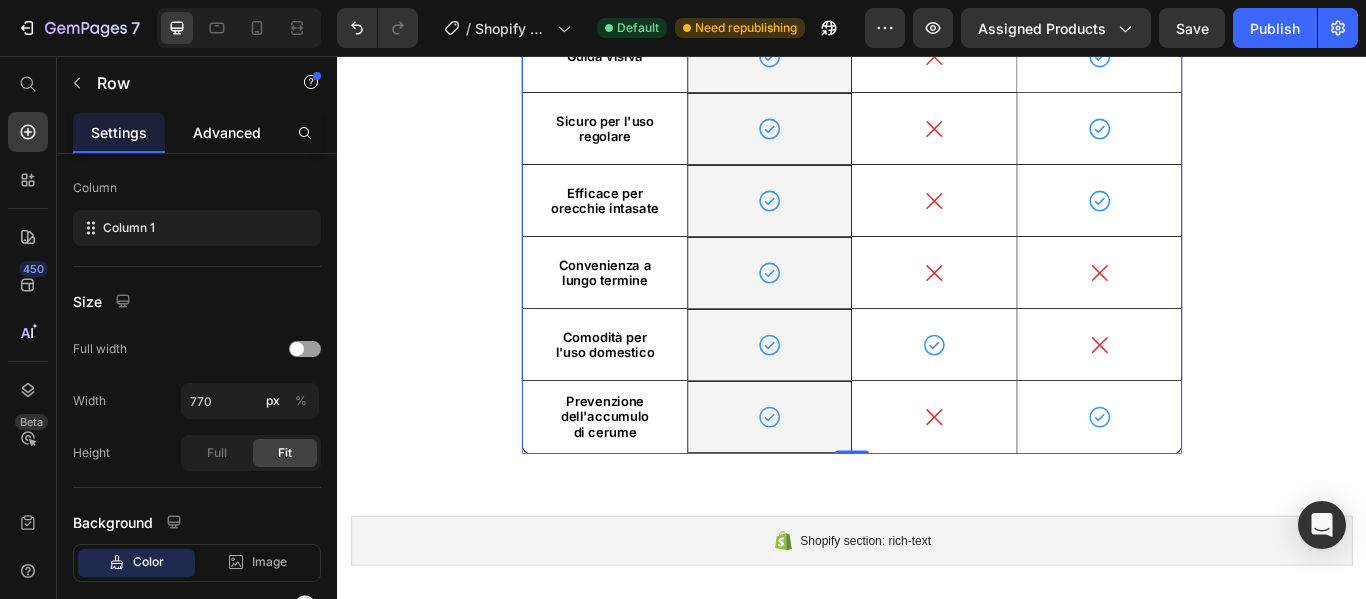 click on "Advanced" at bounding box center (227, 132) 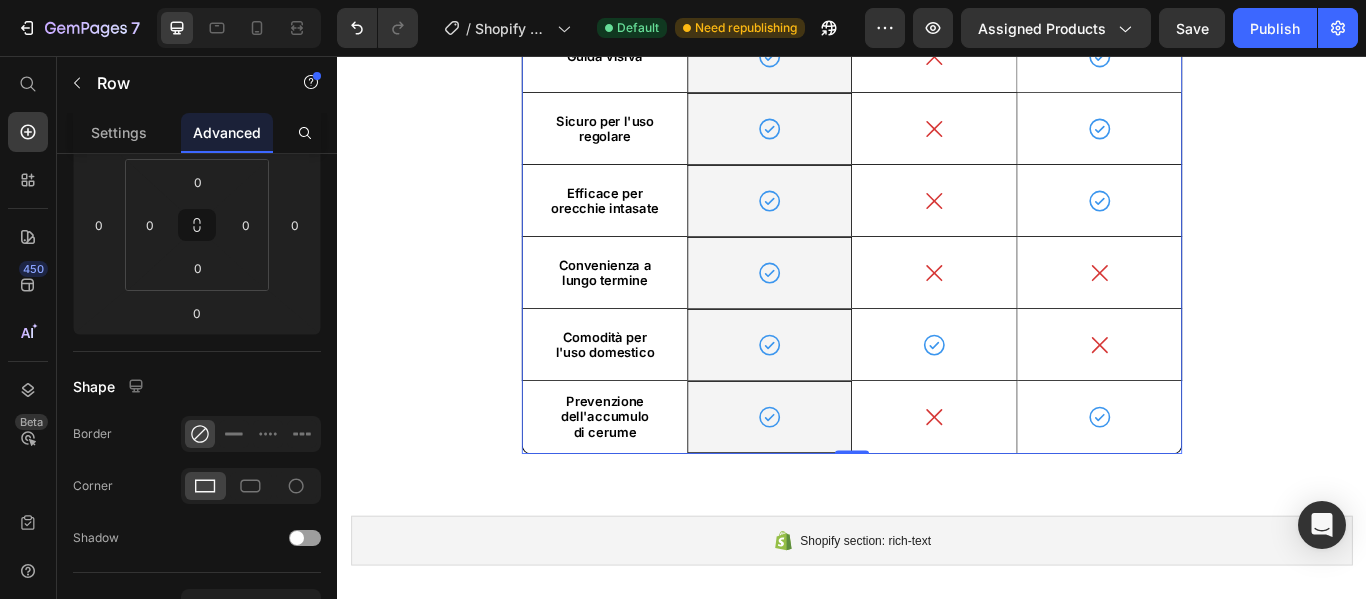 scroll, scrollTop: 0, scrollLeft: 0, axis: both 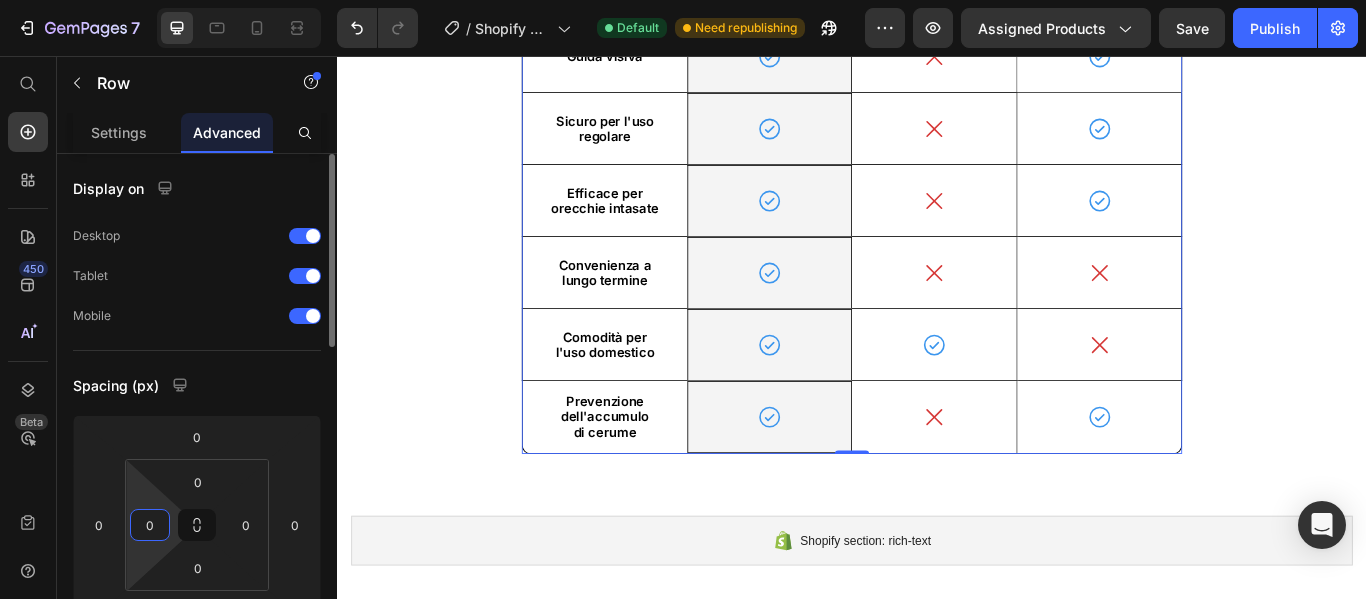 click on "0" at bounding box center [150, 525] 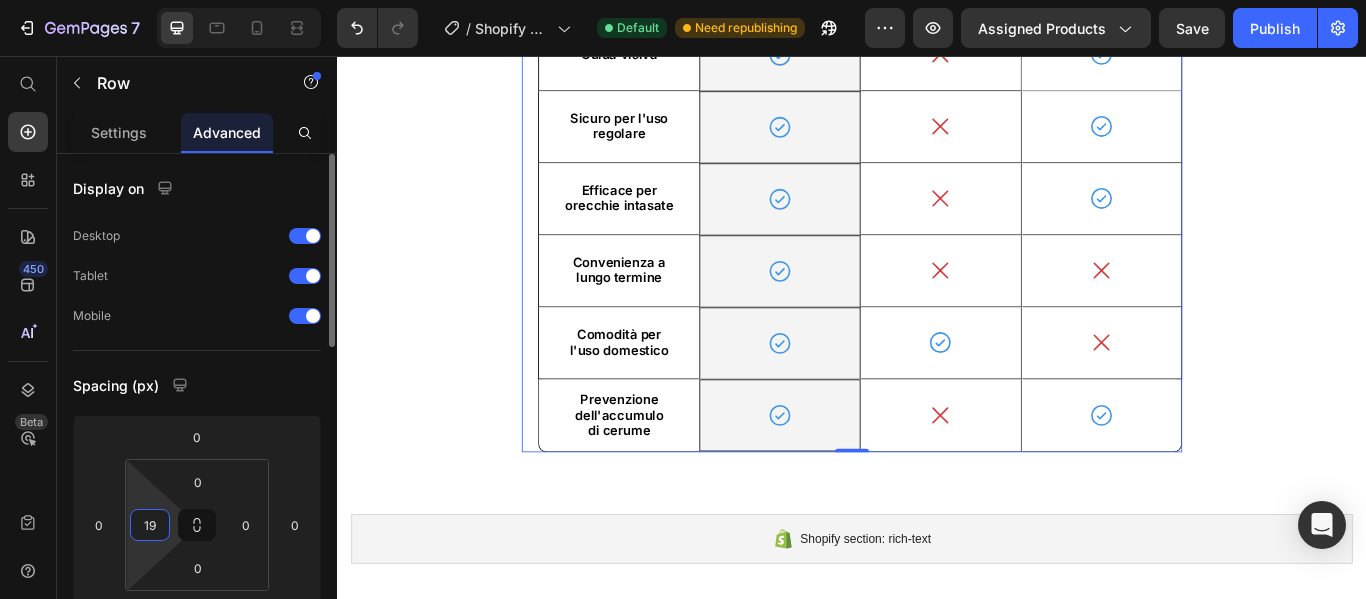 type on "20" 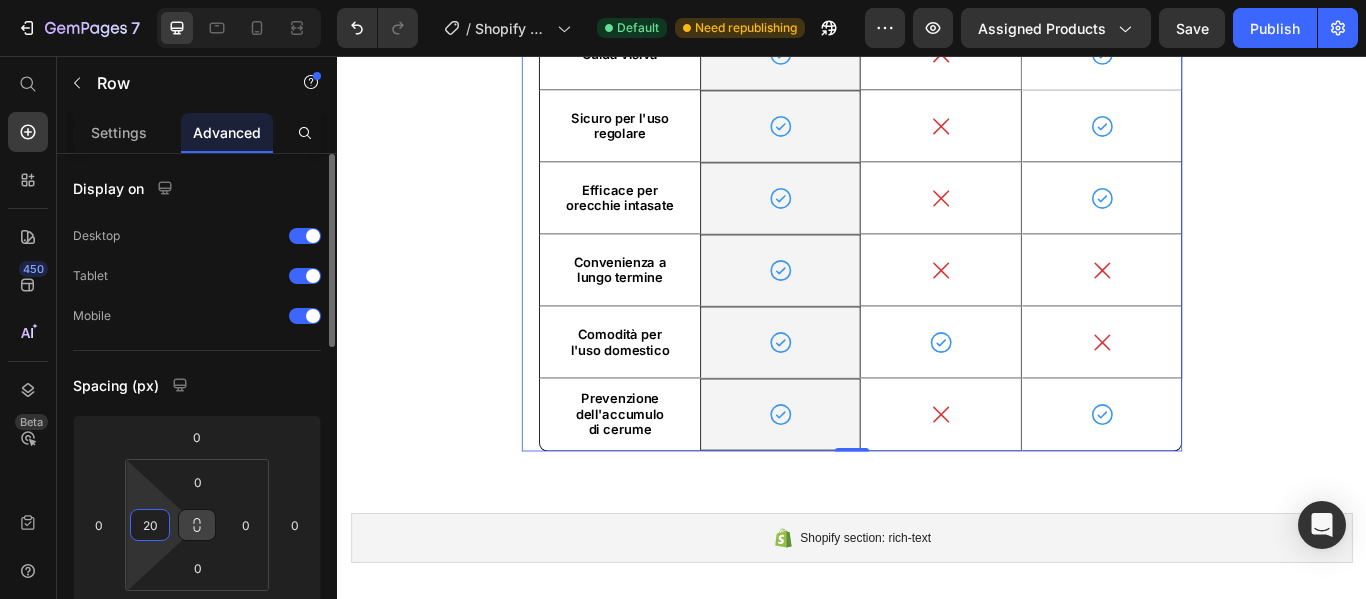 click at bounding box center [197, 525] 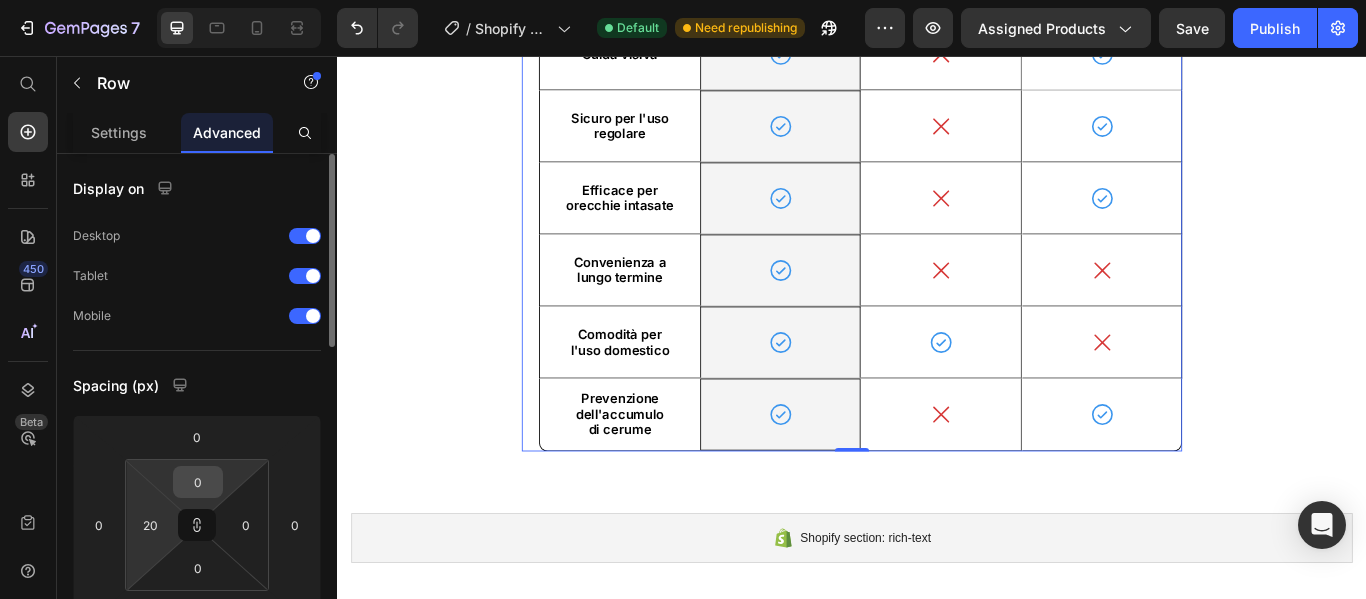 click on "0" at bounding box center [198, 482] 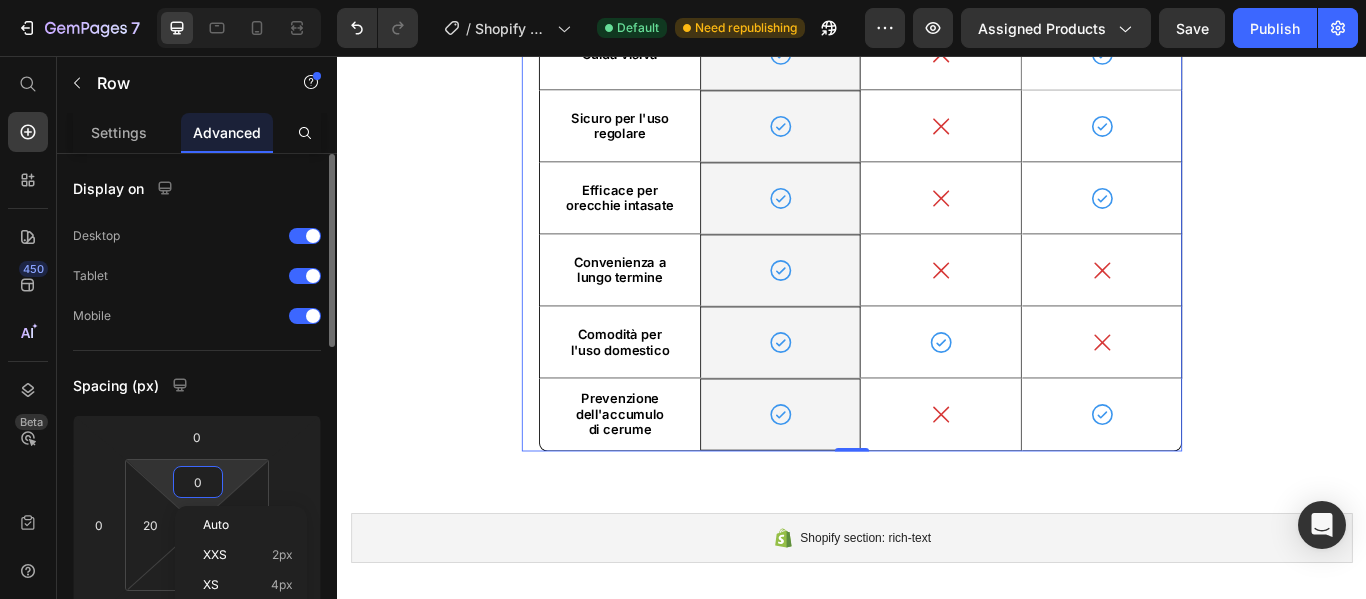 type on "2" 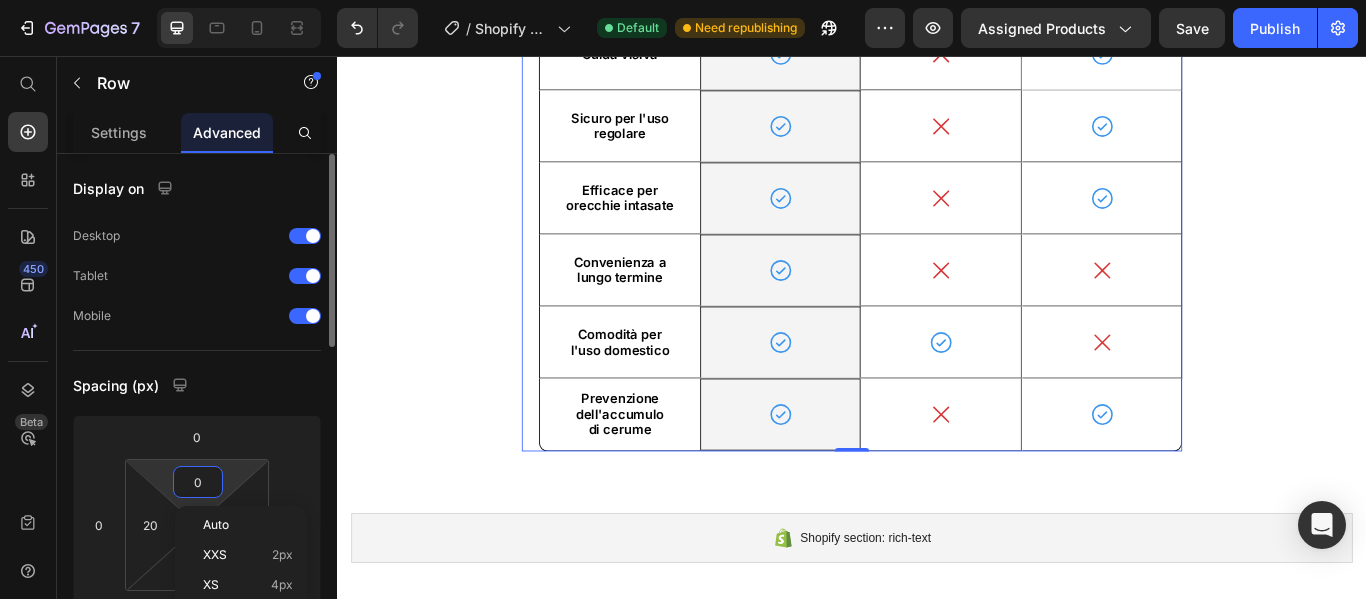 type on "2" 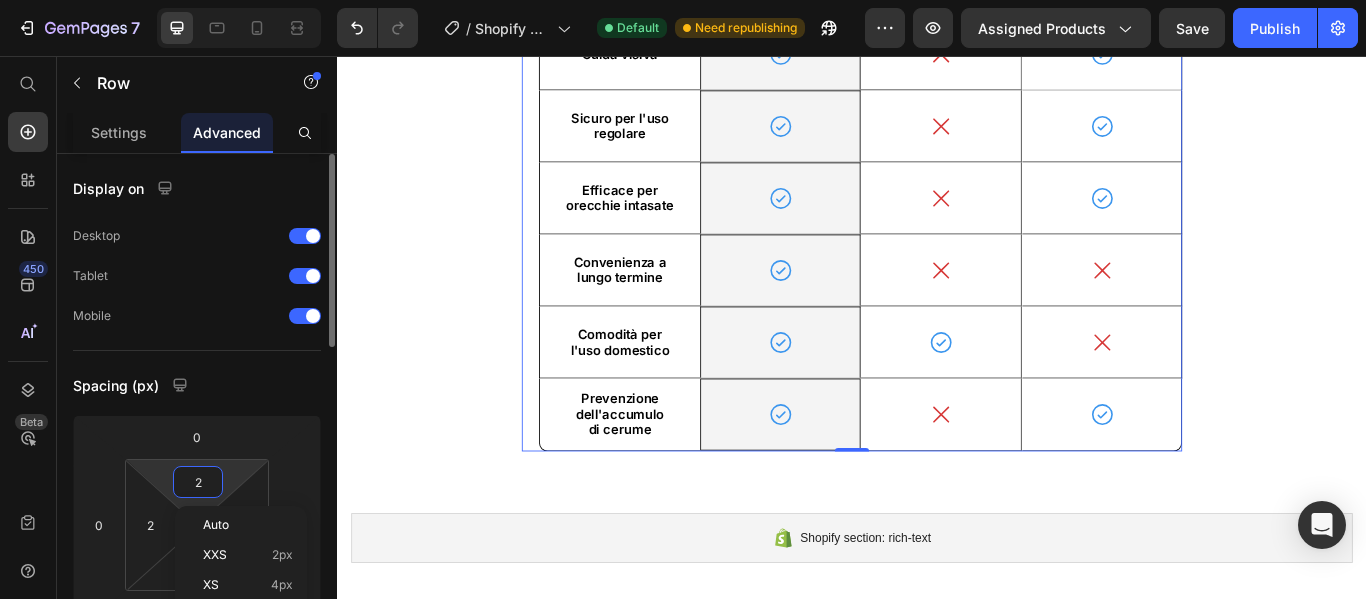 type on "20" 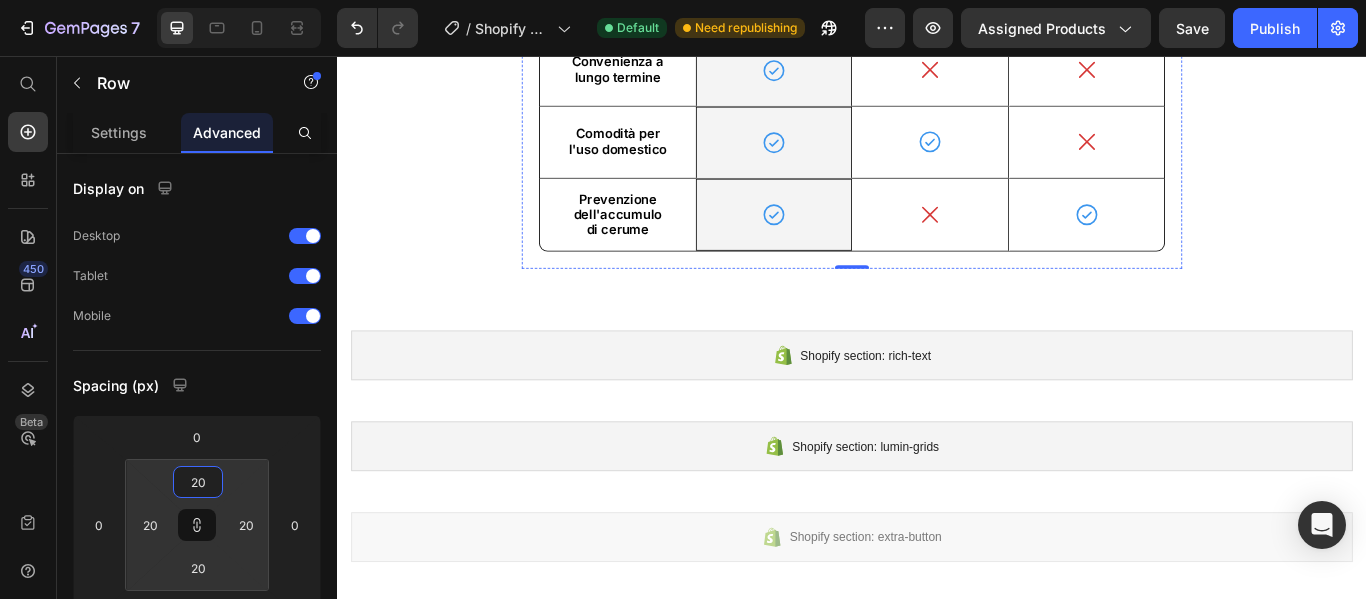 scroll, scrollTop: 3281, scrollLeft: 0, axis: vertical 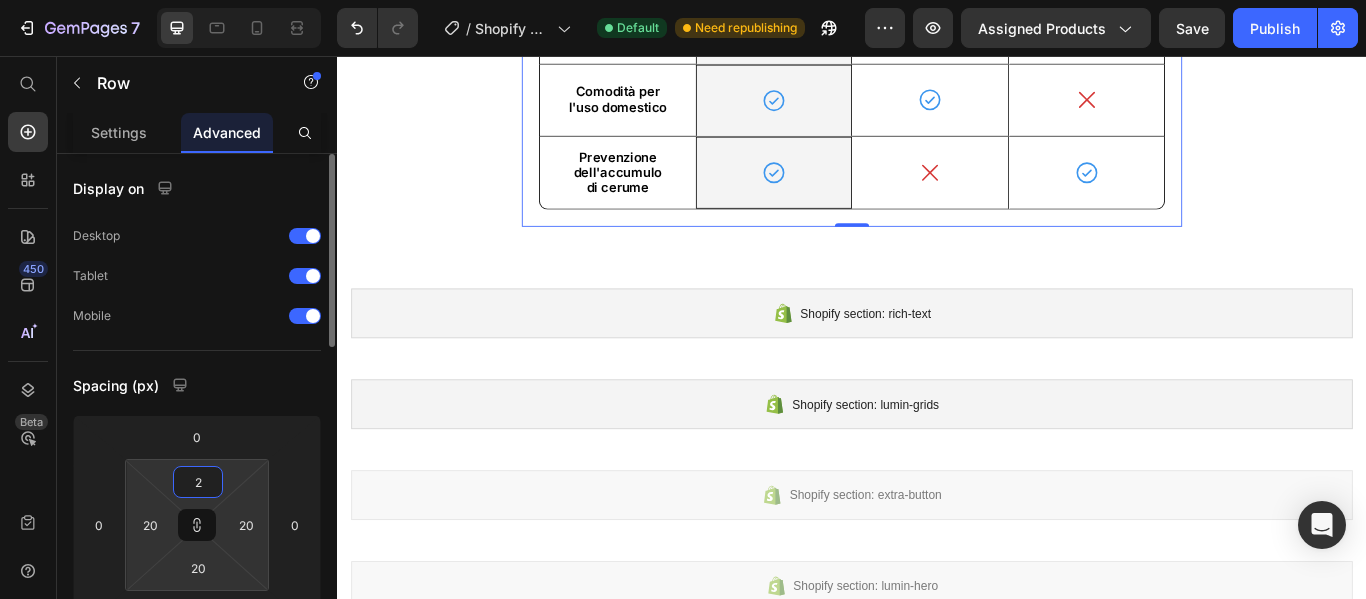 type on "25" 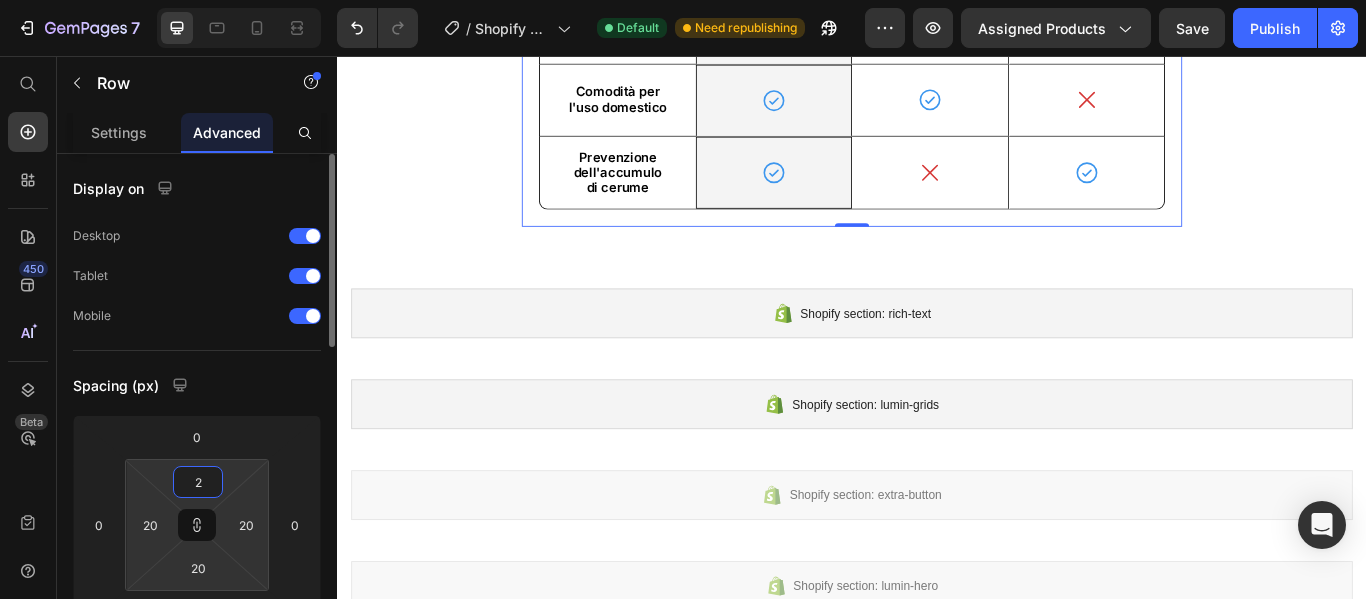 type on "25" 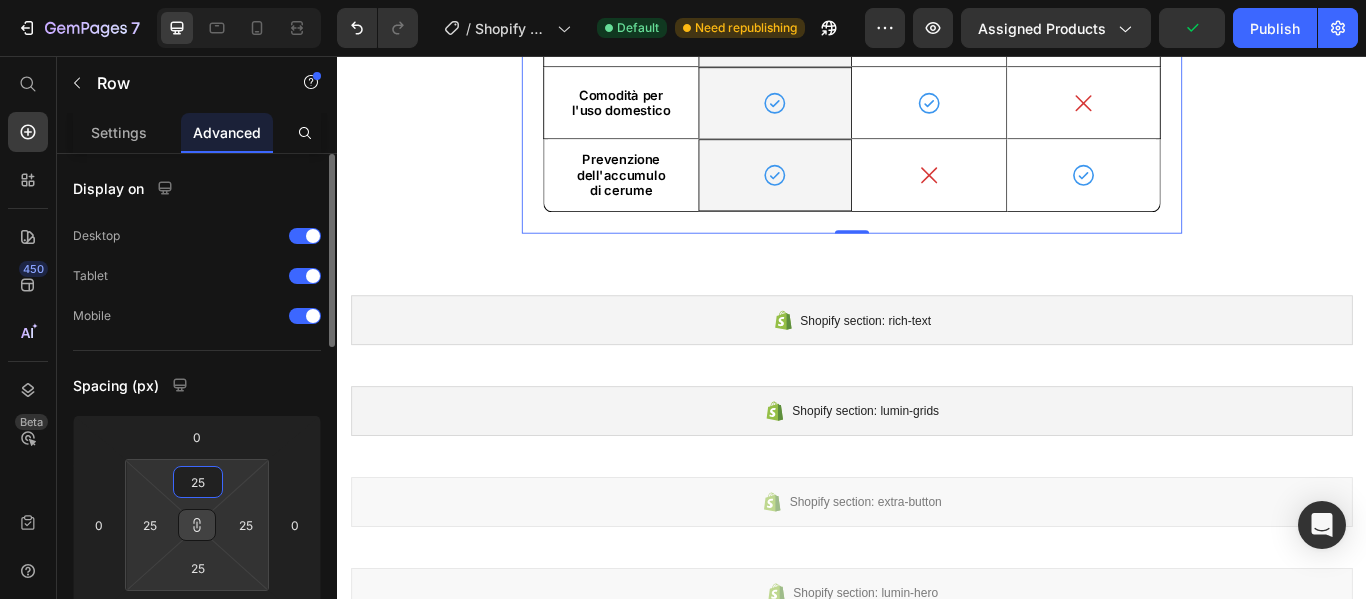 type on "25" 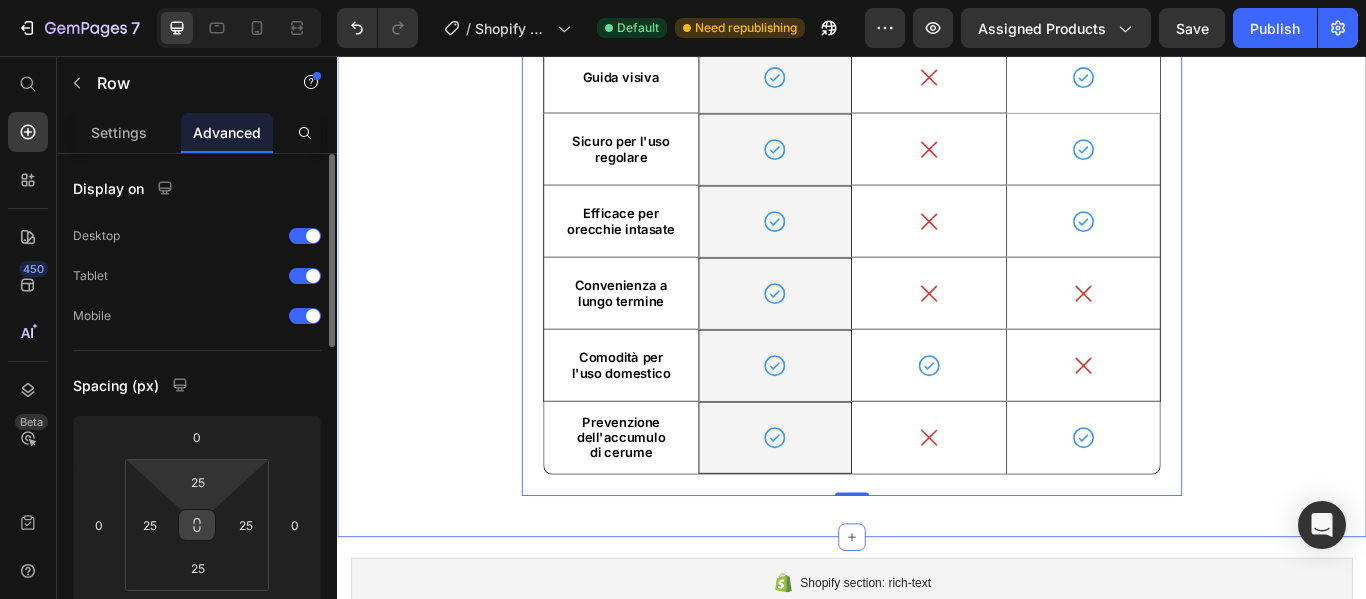 scroll, scrollTop: 2881, scrollLeft: 0, axis: vertical 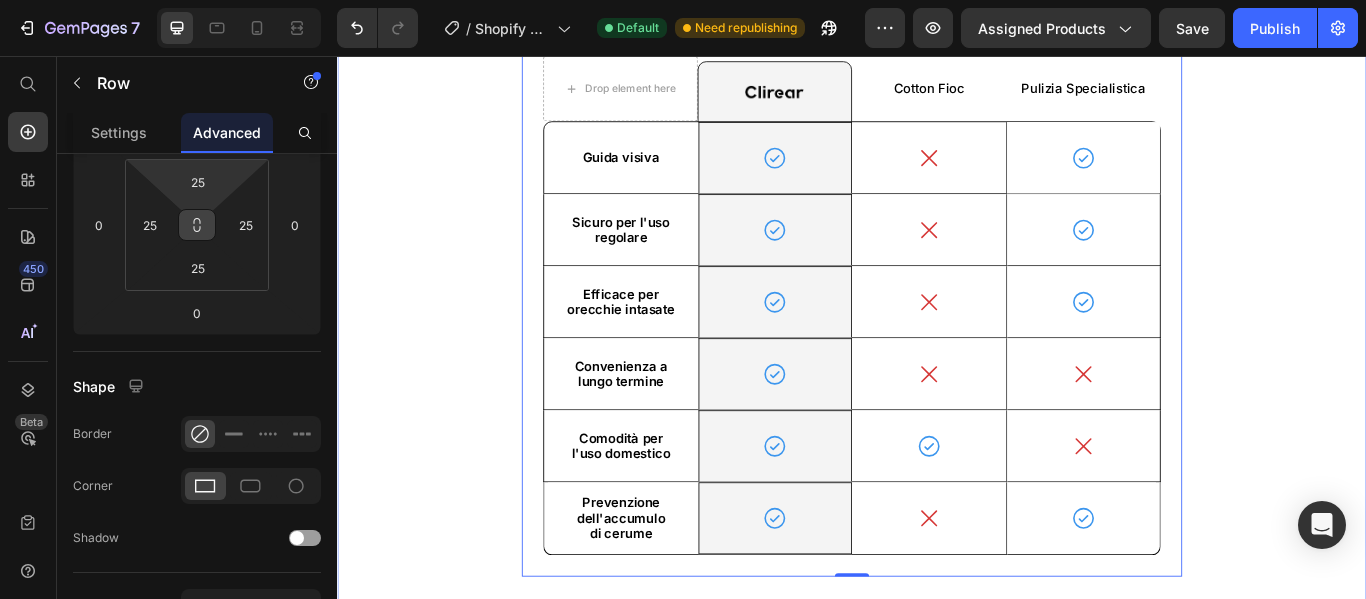 click on "Clirear è la Miglior Scelta! Heading
Drop element here Image Row Cotton Fioc Text Block Pulizia Specialistica Text Block Row Guida visiva Text Block
Icon Row
Icon
Icon Hero Banner Row Sicuro per l'uso regolare Text Block
Icon Row
Icon
Icon Hero Banner Row Efficace per orecchie intasate Text Block
Icon Row
Icon
Icon Hero Banner Row Convenienza a lungo termine Text Block
Icon Row
Icon
Icon Hero Banner Row Comodità per l'uso domestico Text Block
Icon Row
Icon
Icon Hero Banner Row Prevenzione dell'accumulo di cerume Text Block
Icon Row
Icon
Icon Hero Banner Row Row   0 Section 10/25" at bounding box center [937, 301] 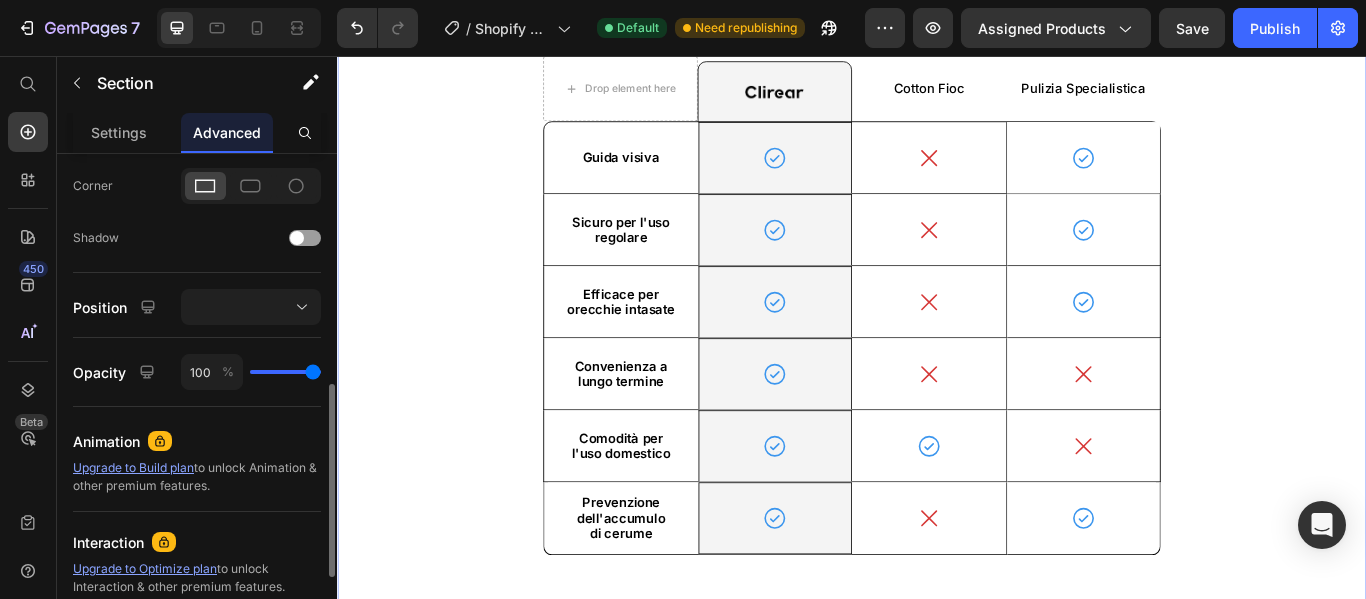 scroll, scrollTop: 803, scrollLeft: 0, axis: vertical 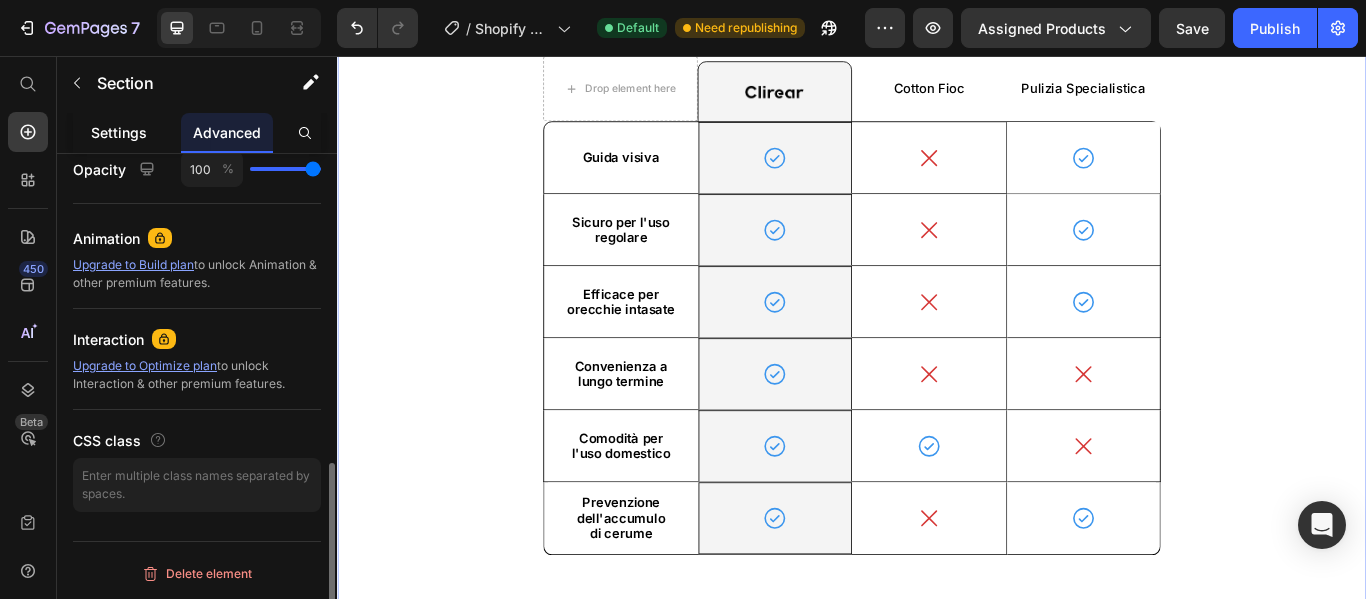 click on "Settings" at bounding box center [119, 132] 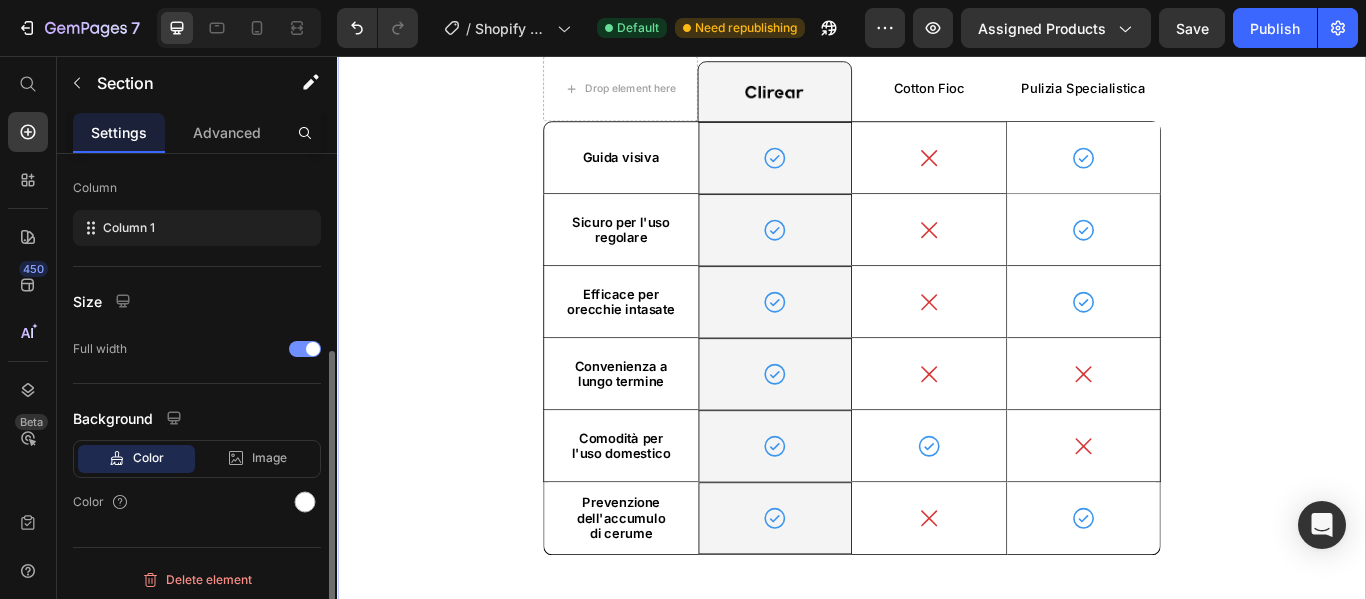 scroll, scrollTop: 306, scrollLeft: 0, axis: vertical 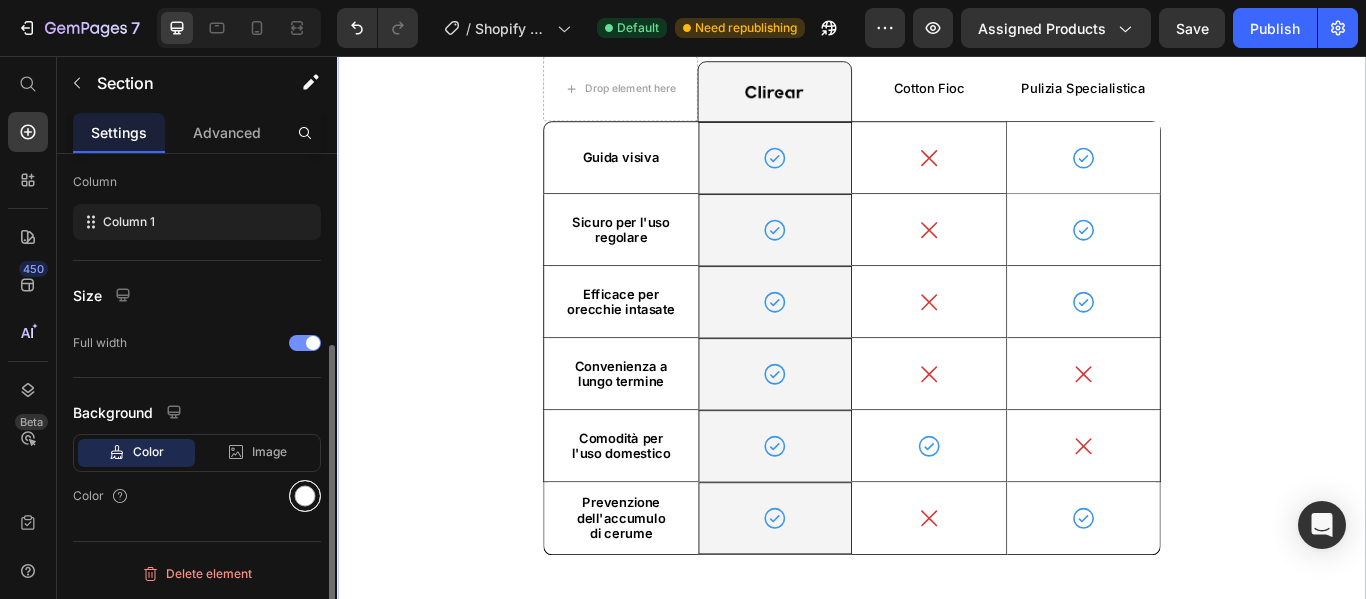 click at bounding box center [305, 496] 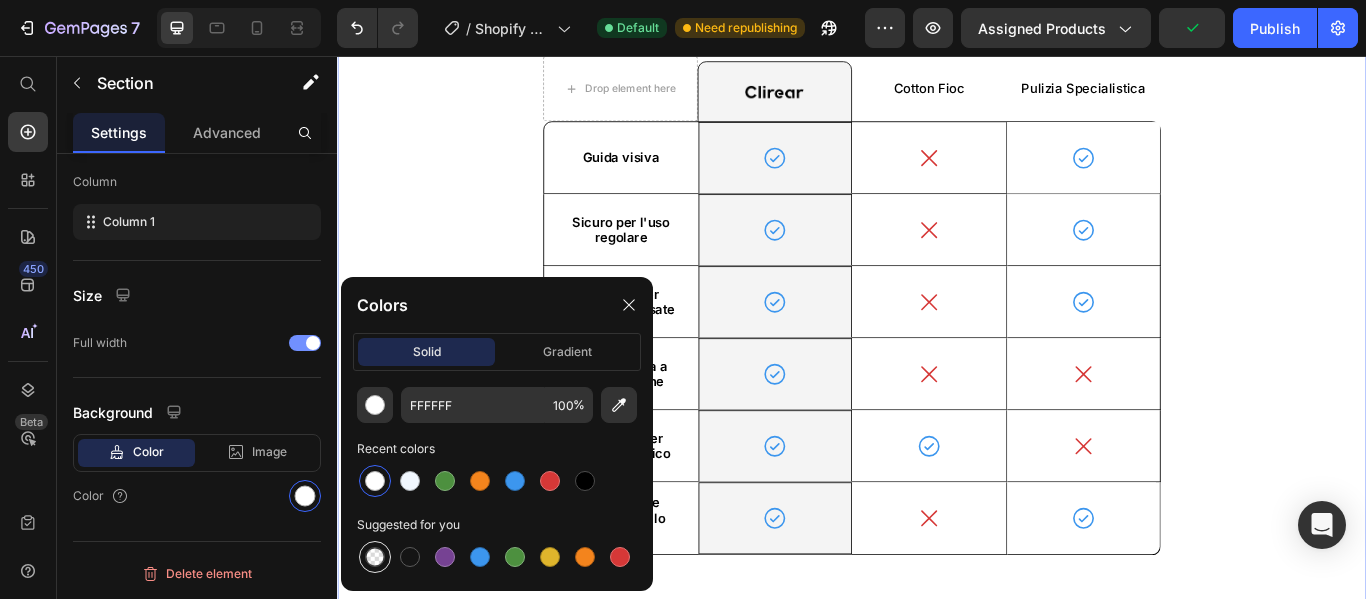 click at bounding box center [375, 557] 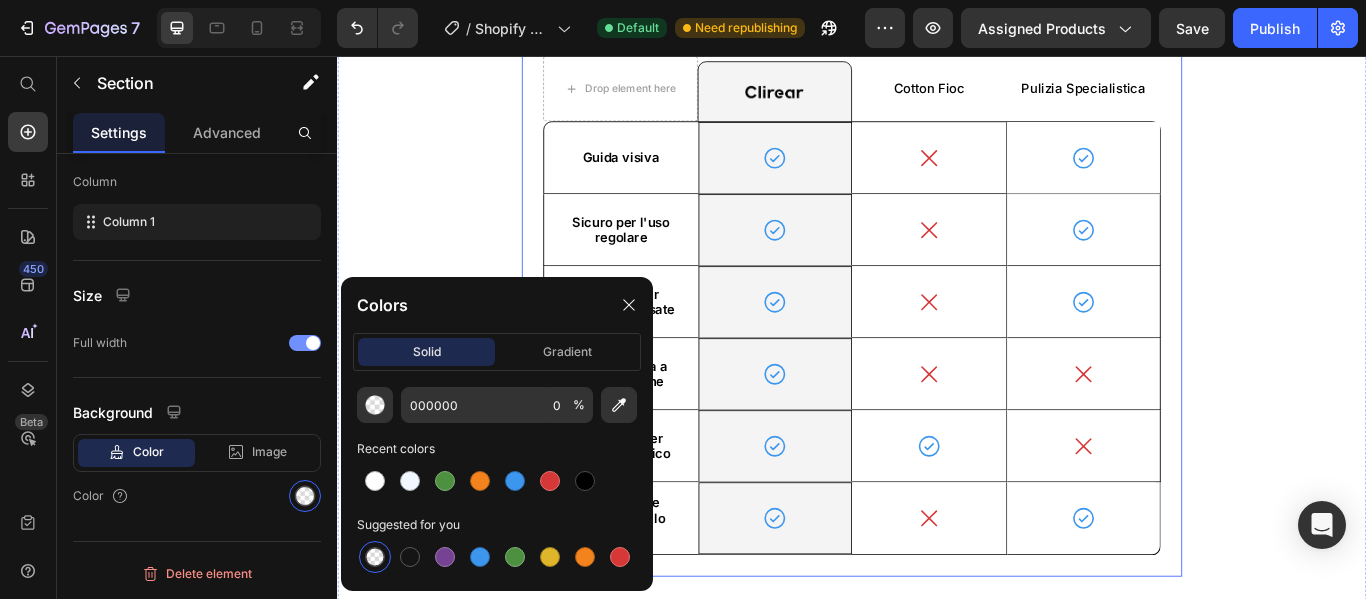 drag, startPoint x: 718, startPoint y: 279, endPoint x: 739, endPoint y: 297, distance: 27.658634 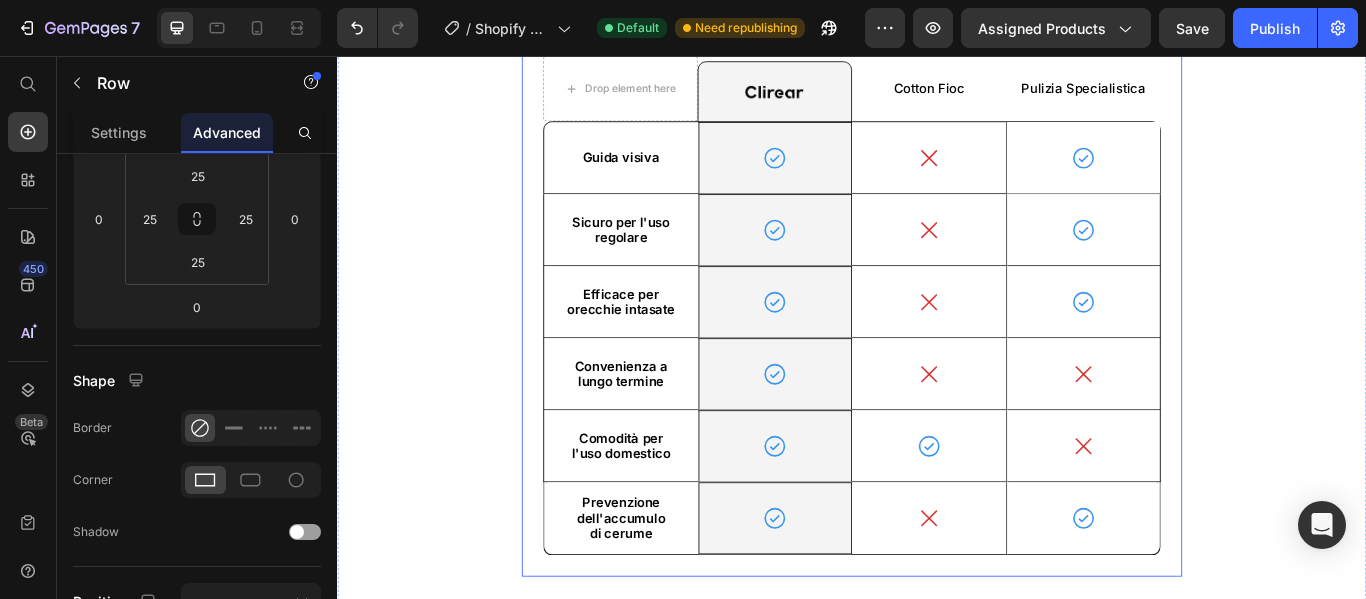 scroll, scrollTop: 0, scrollLeft: 0, axis: both 